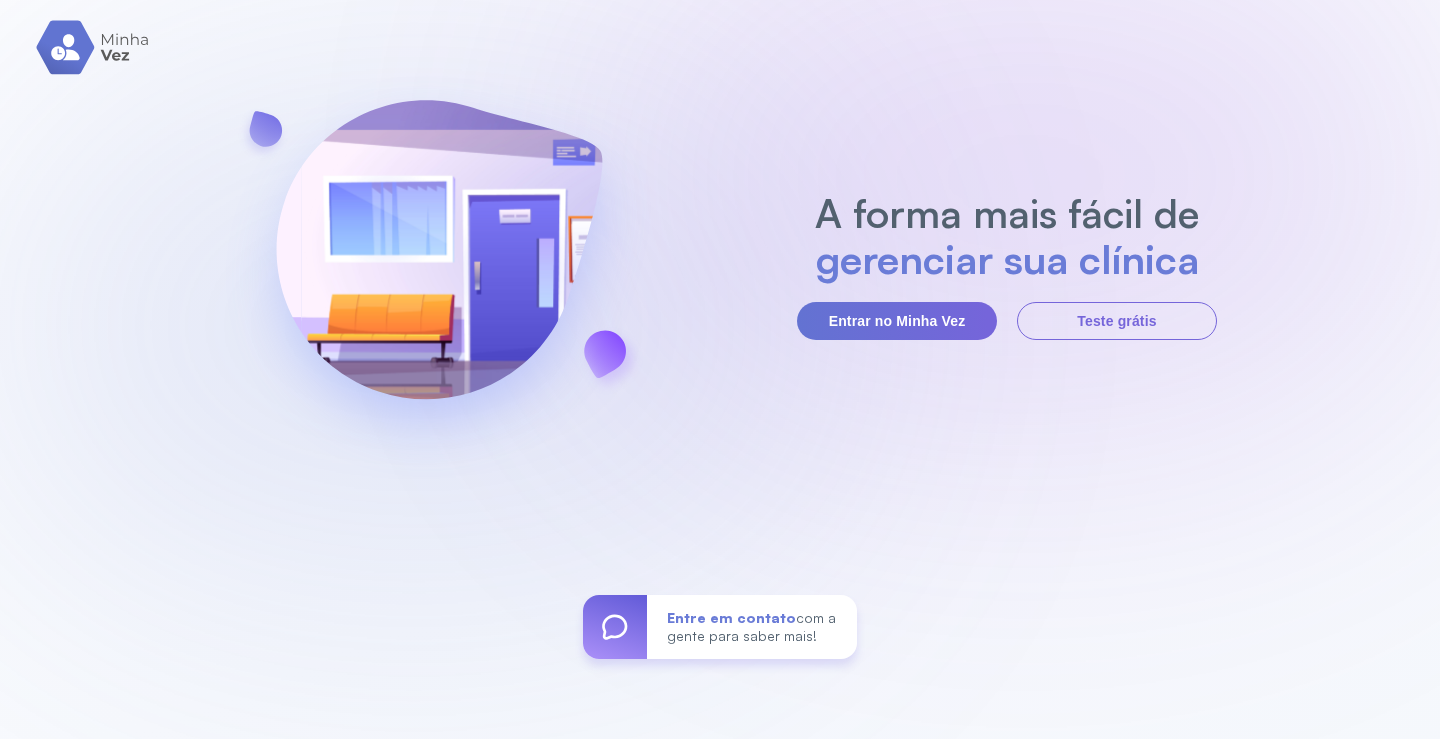 scroll, scrollTop: 0, scrollLeft: 0, axis: both 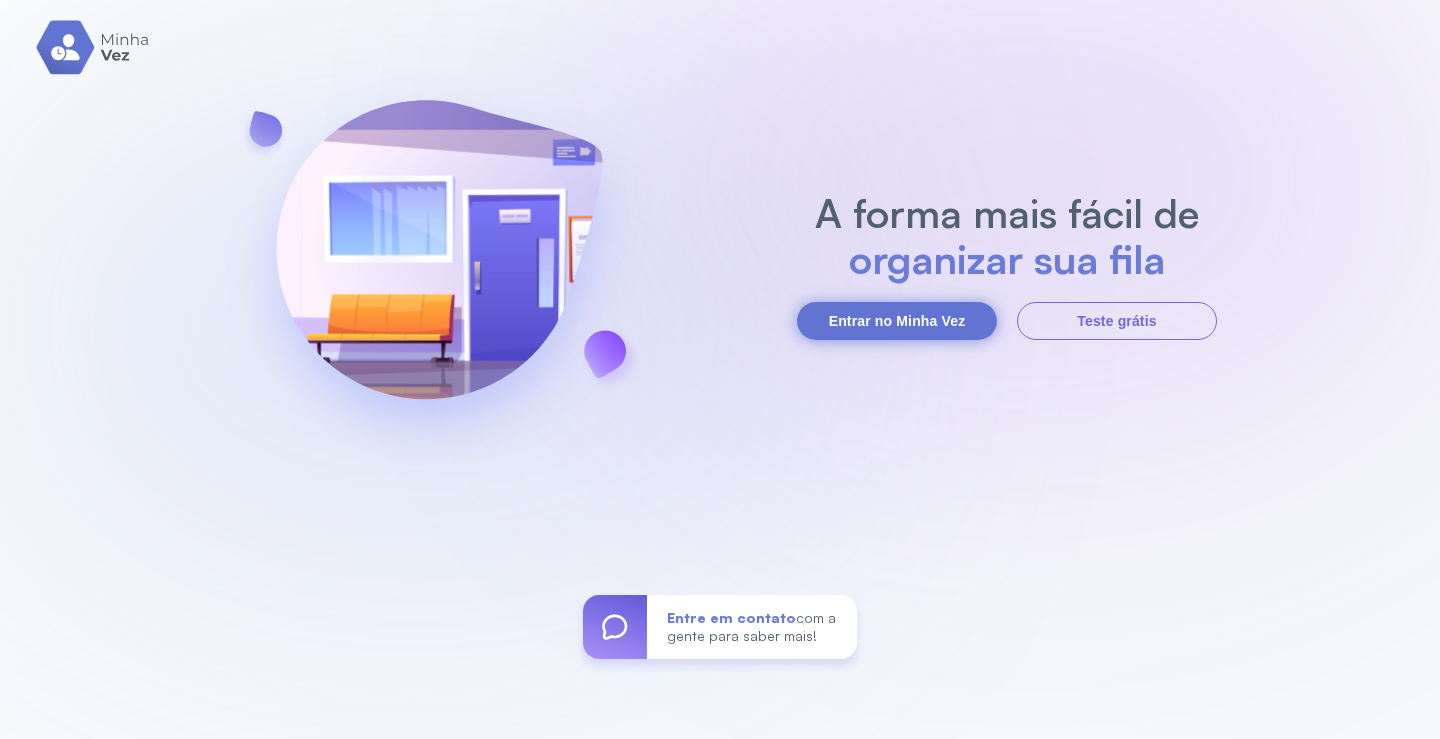 click on "Entrar no Minha Vez" at bounding box center (897, 321) 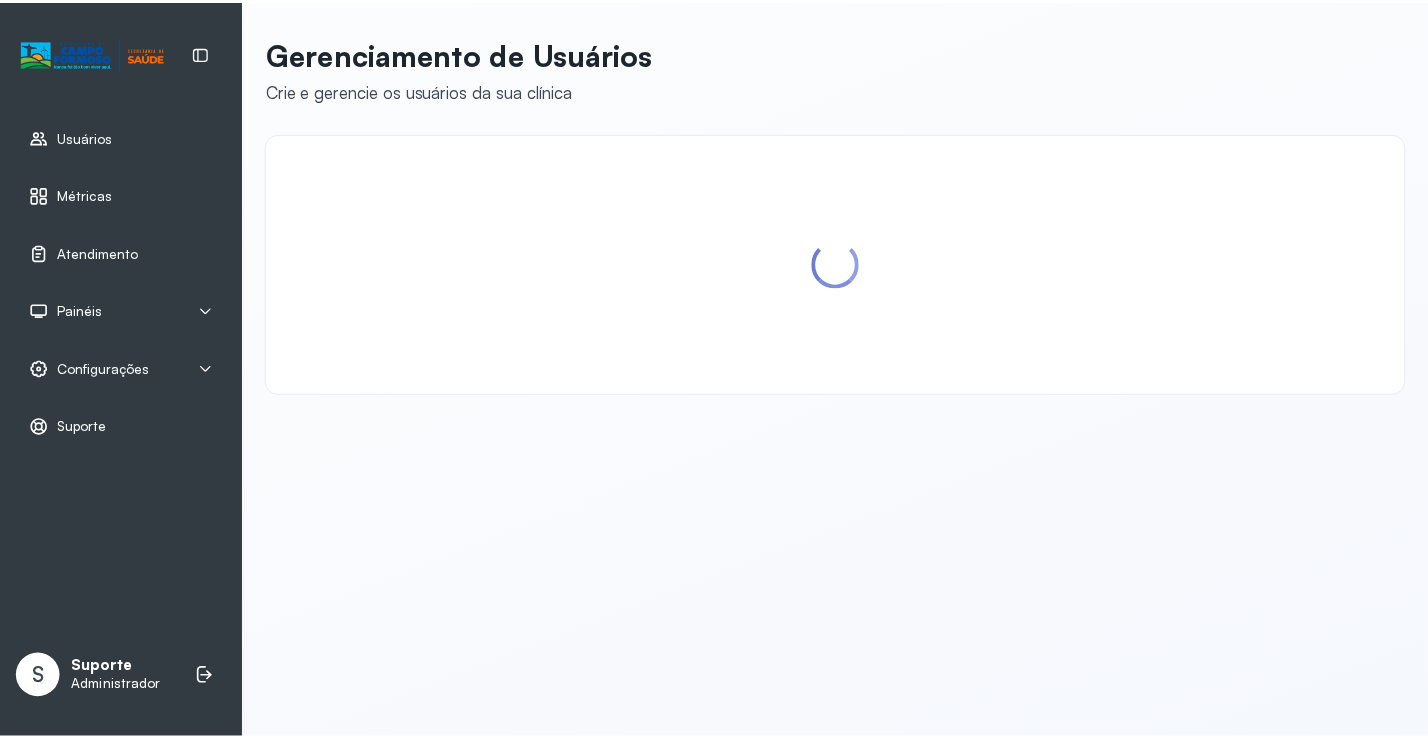 scroll, scrollTop: 0, scrollLeft: 0, axis: both 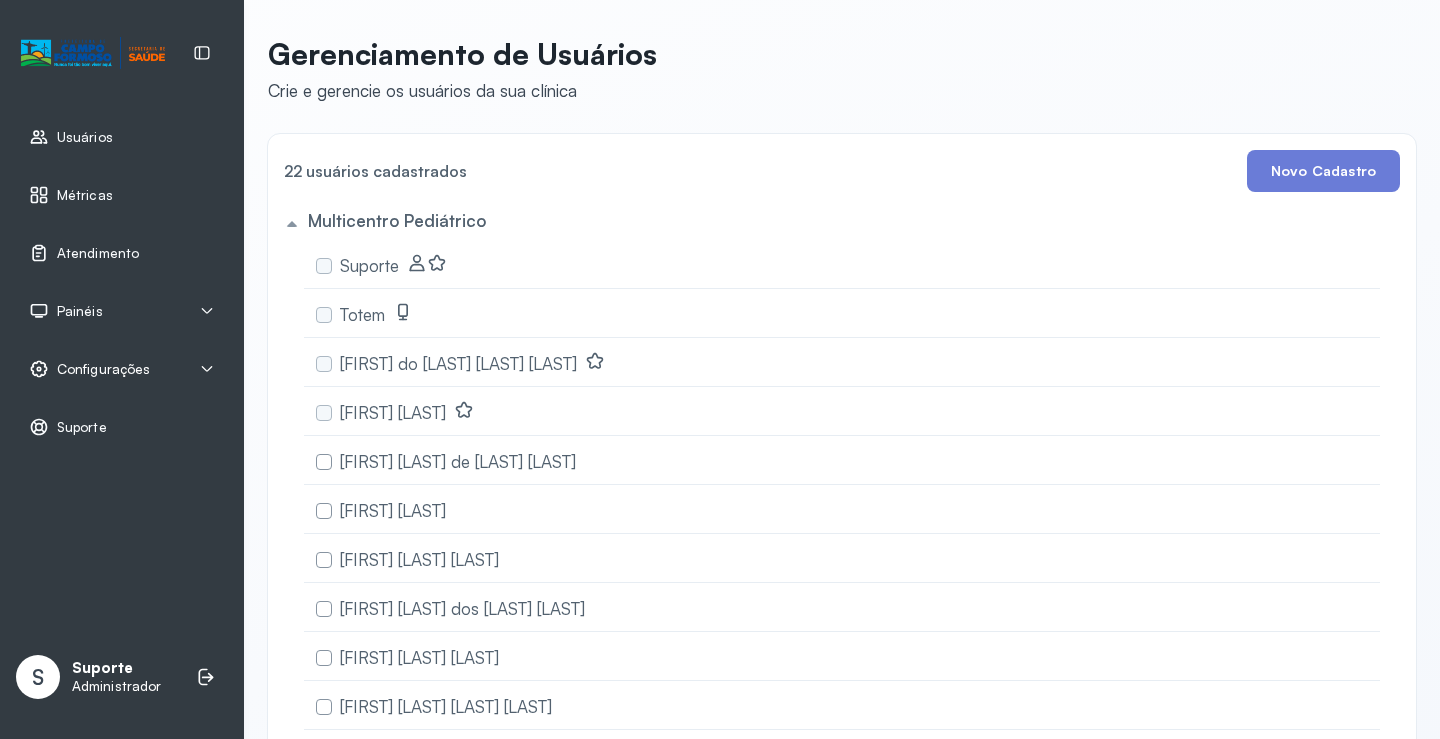 click 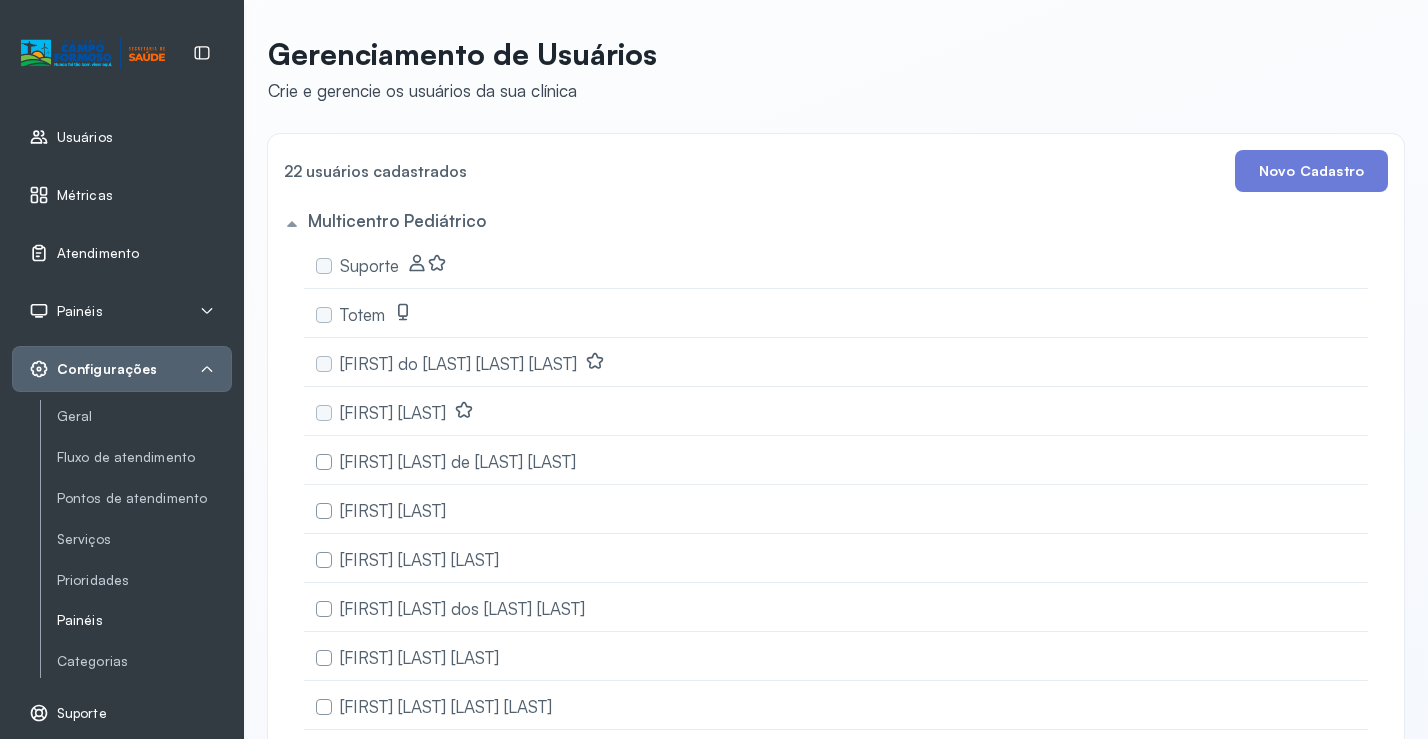 click on "Painéis" at bounding box center [144, 620] 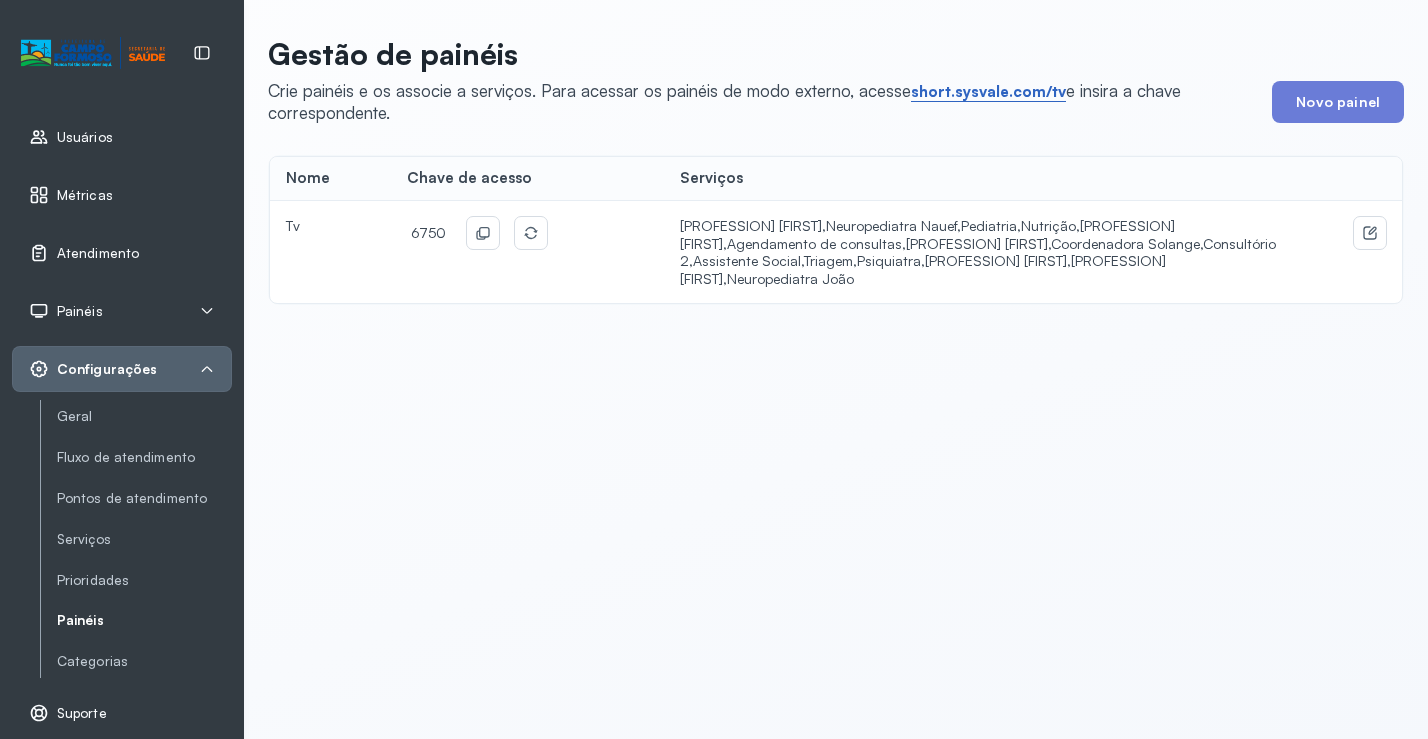 click on "short.sysvale.com/tv" at bounding box center [988, 92] 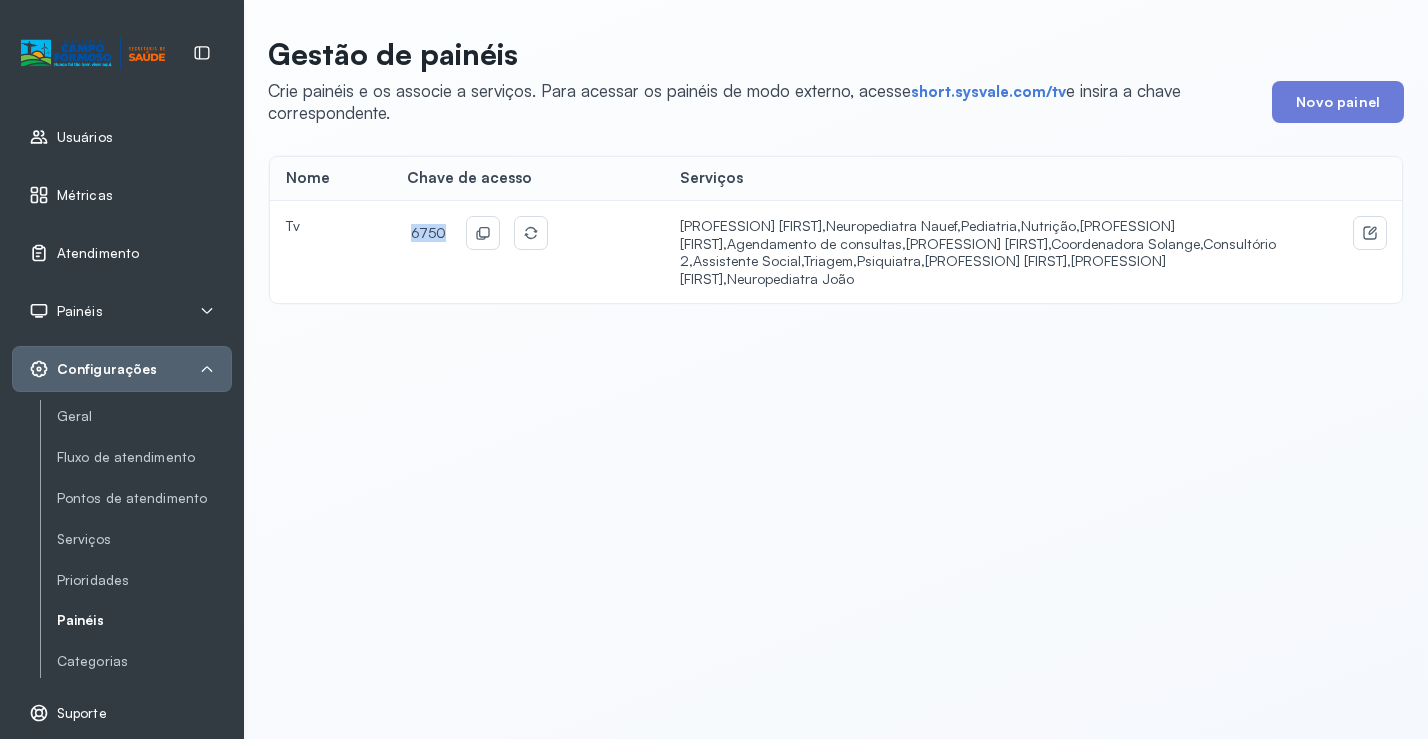 drag, startPoint x: 437, startPoint y: 229, endPoint x: 400, endPoint y: 236, distance: 37.65634 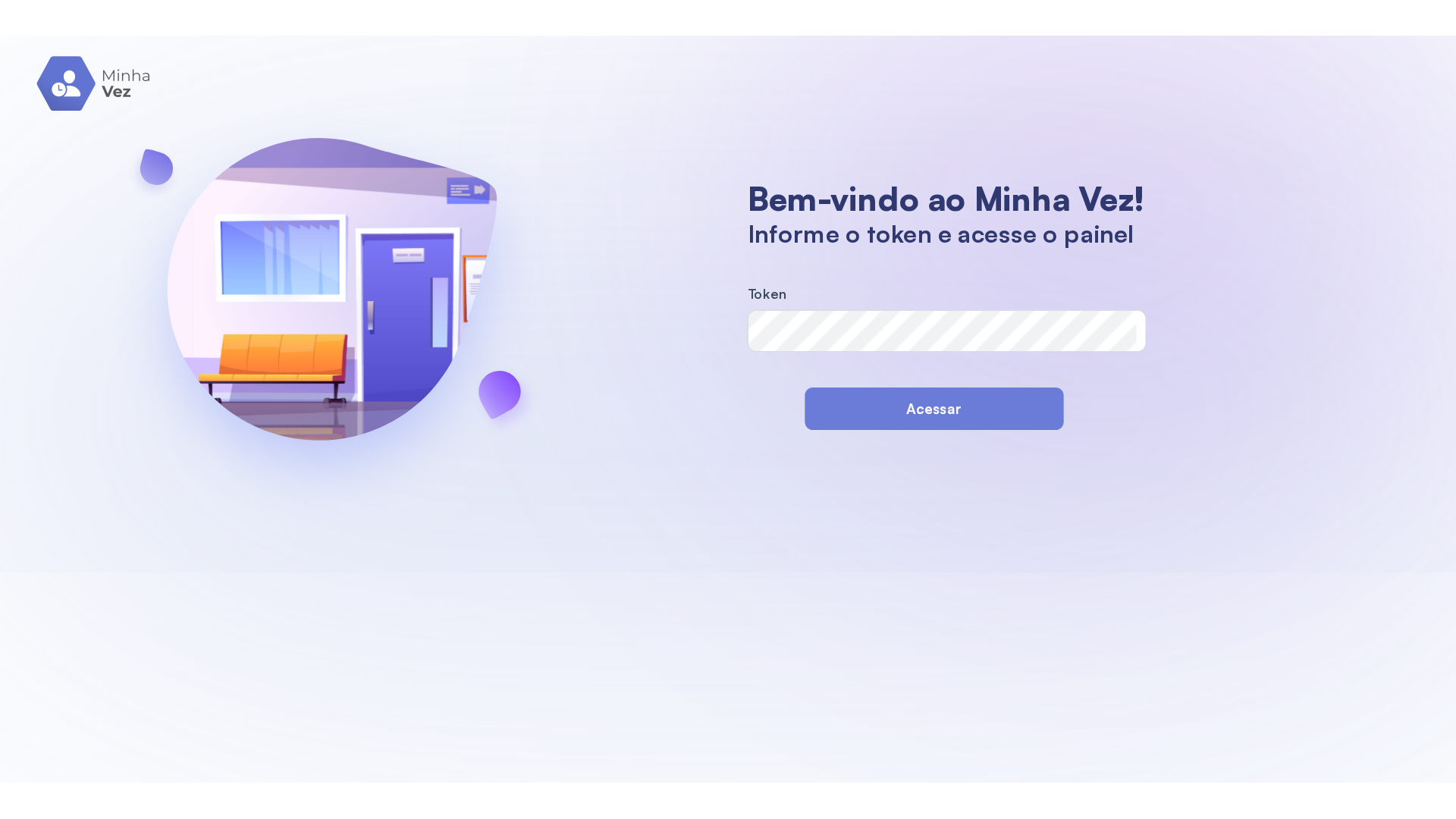scroll, scrollTop: 0, scrollLeft: 0, axis: both 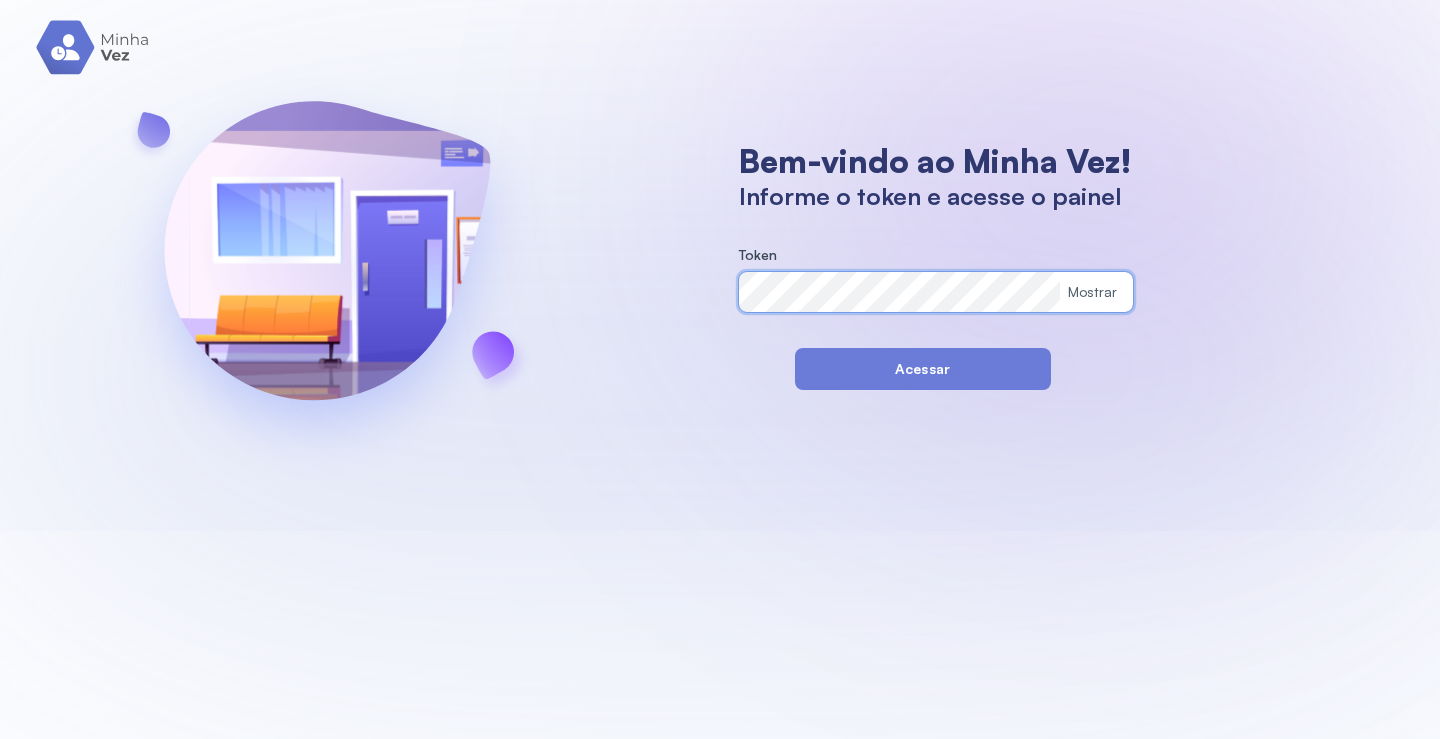 click on "Bem-vindo ao Minha Vez!   Informe o token e acesse o painel  Token Mostrar Acessar" at bounding box center [720, 265] 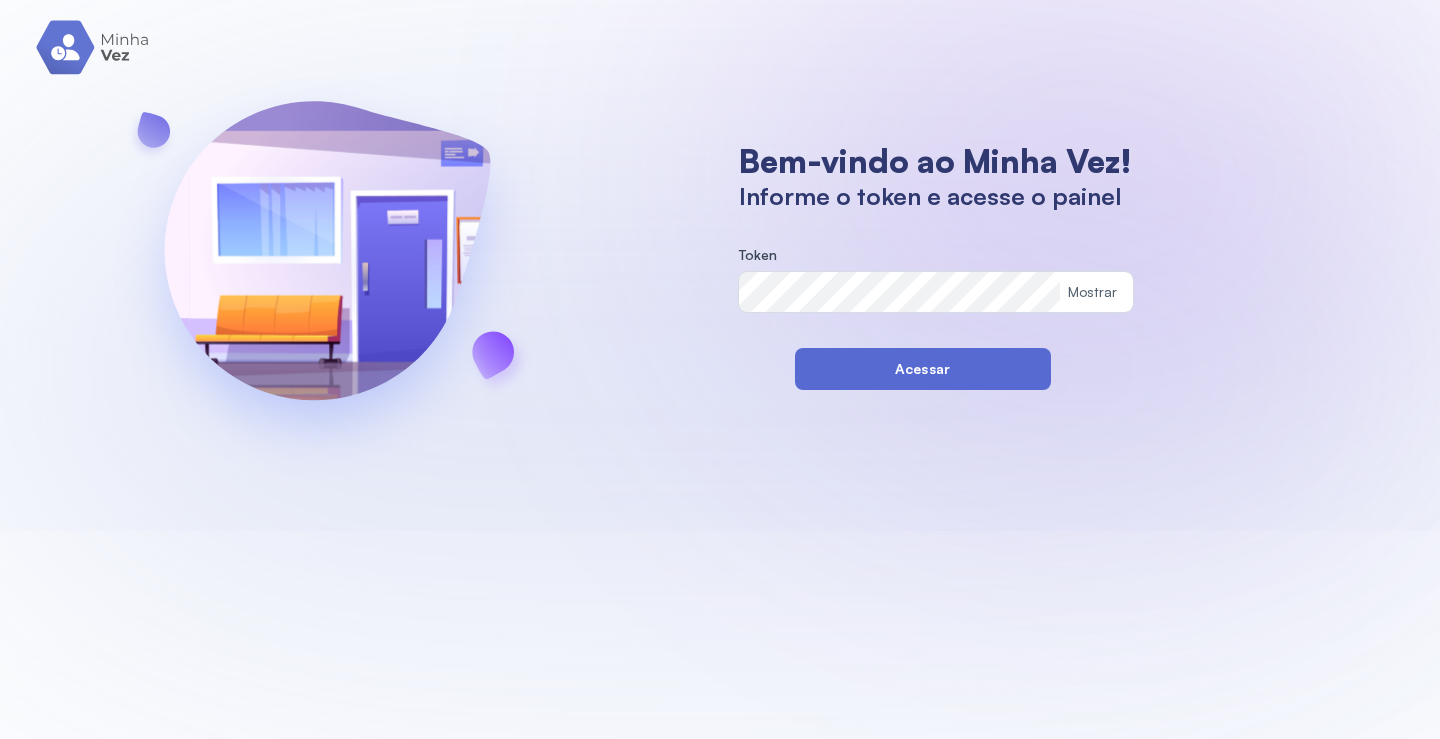click on "Acessar" at bounding box center [923, 369] 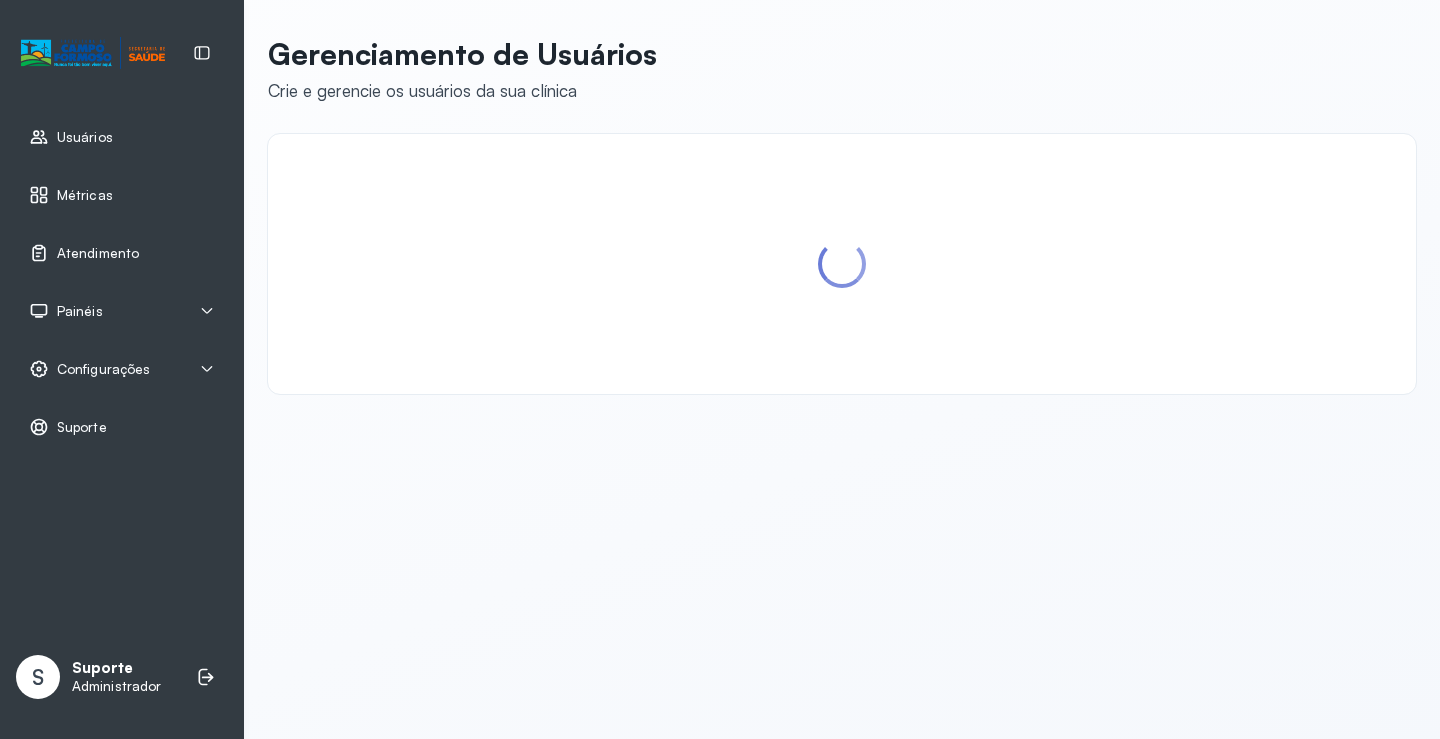 scroll, scrollTop: 0, scrollLeft: 0, axis: both 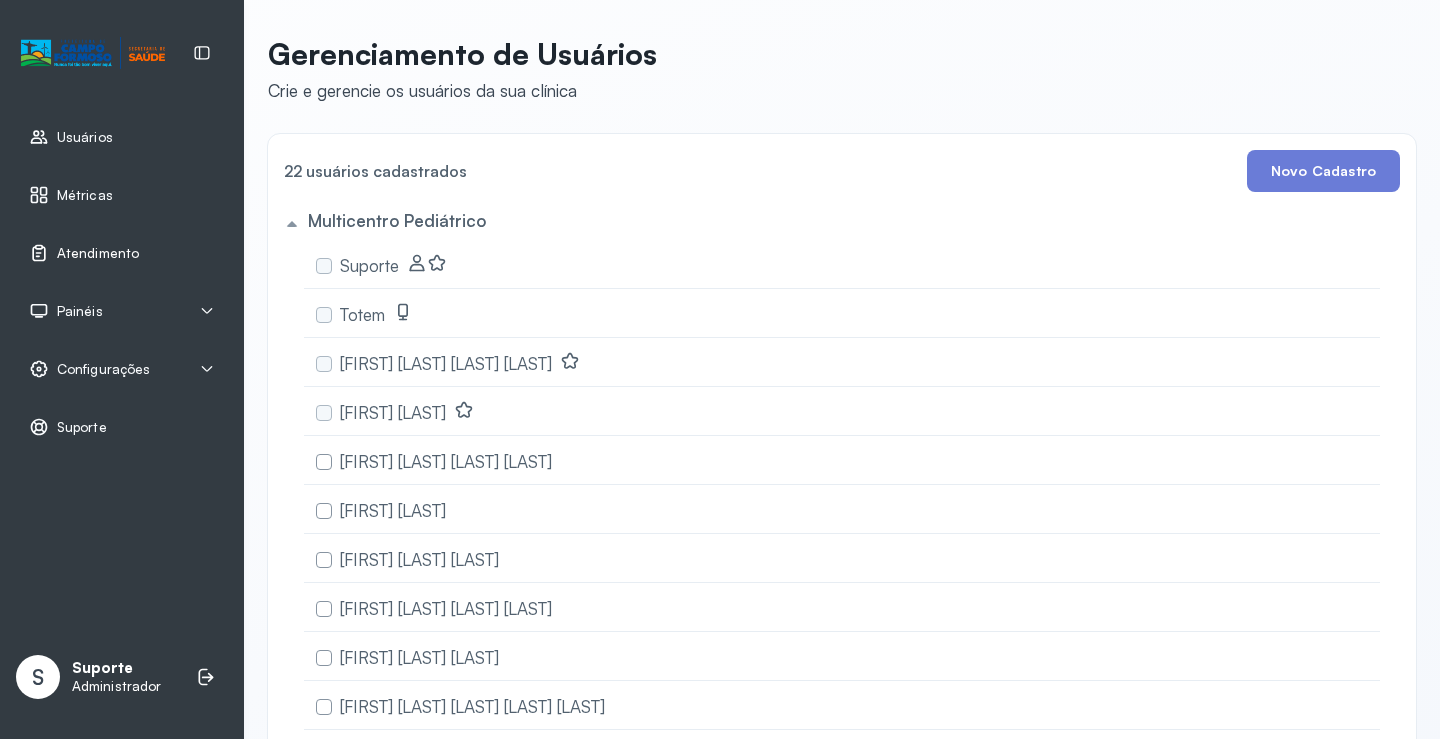 click on "Atendimento" at bounding box center (98, 253) 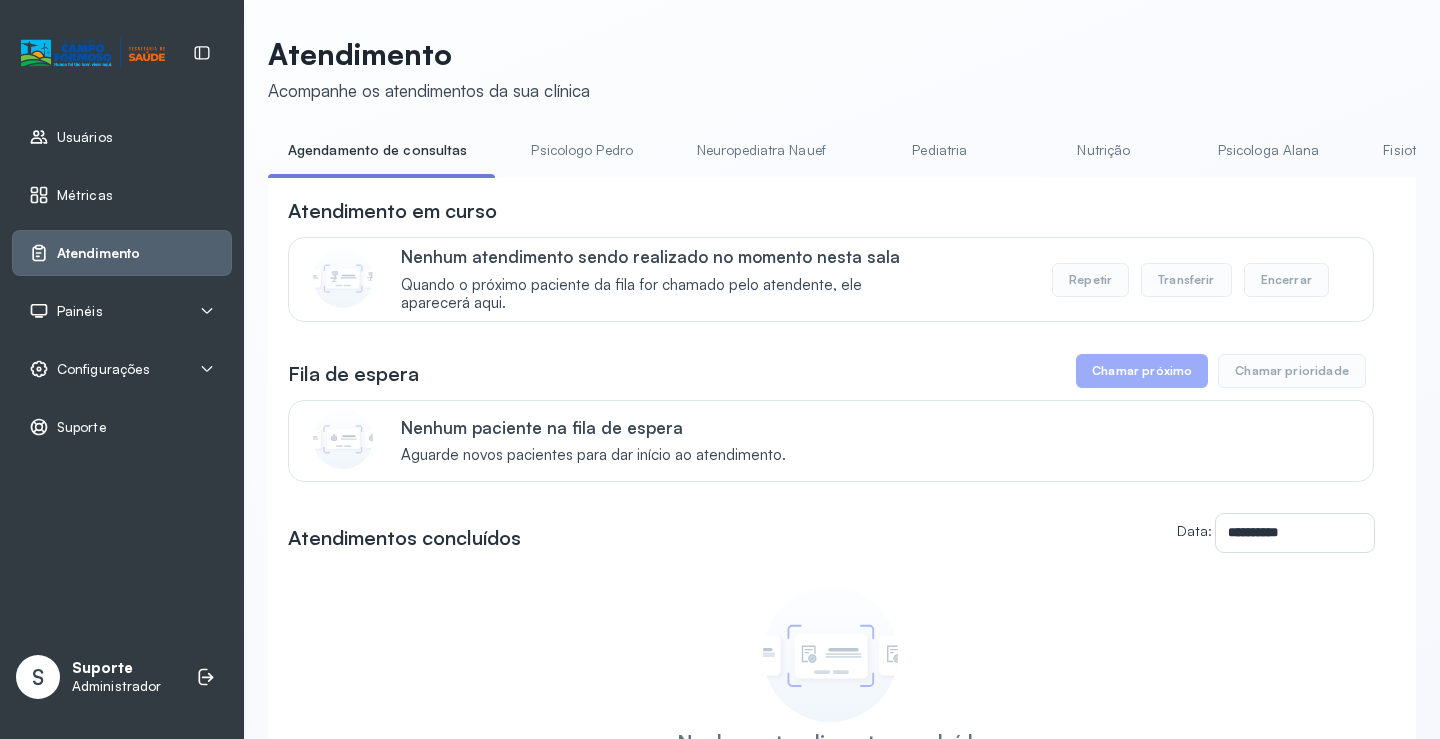 click on "Painéis" at bounding box center [122, 311] 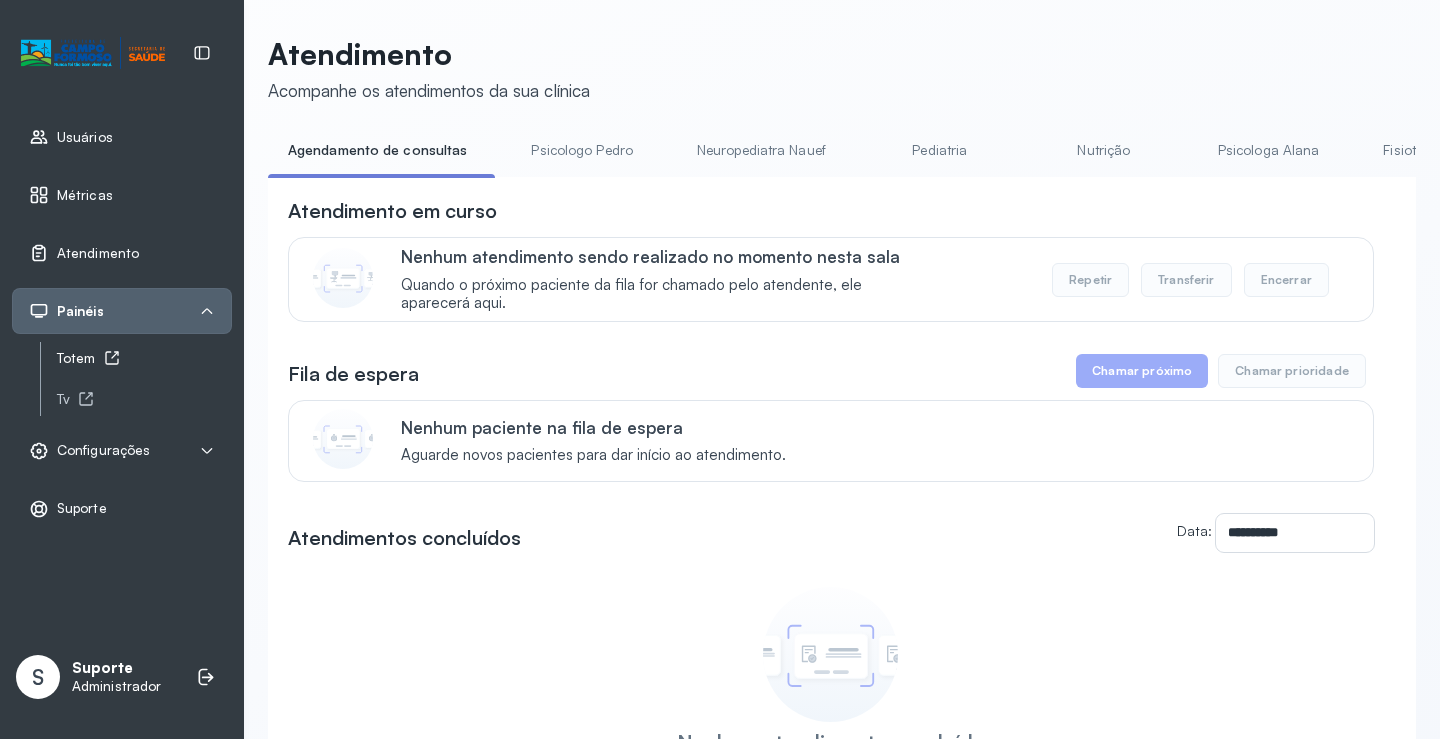 click on "Totem" at bounding box center [144, 358] 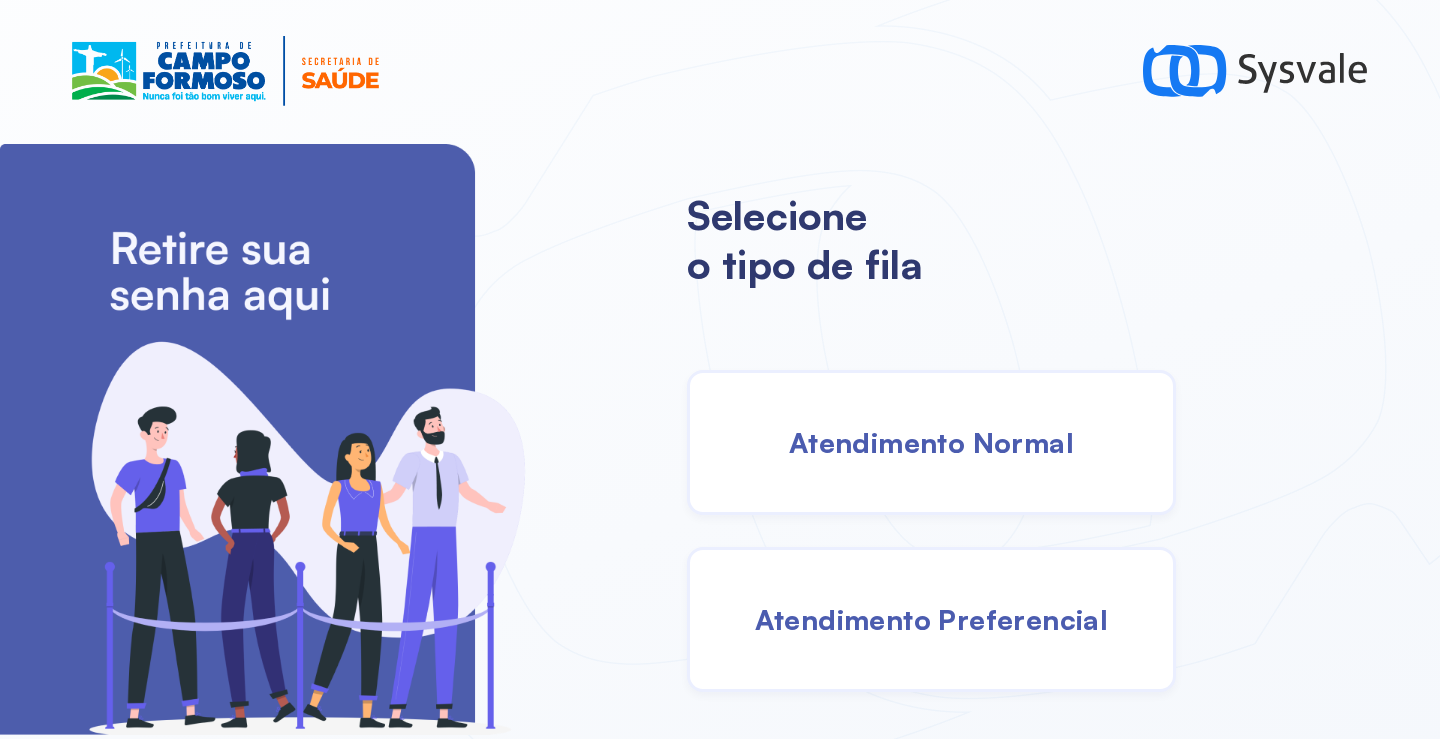 scroll, scrollTop: 0, scrollLeft: 0, axis: both 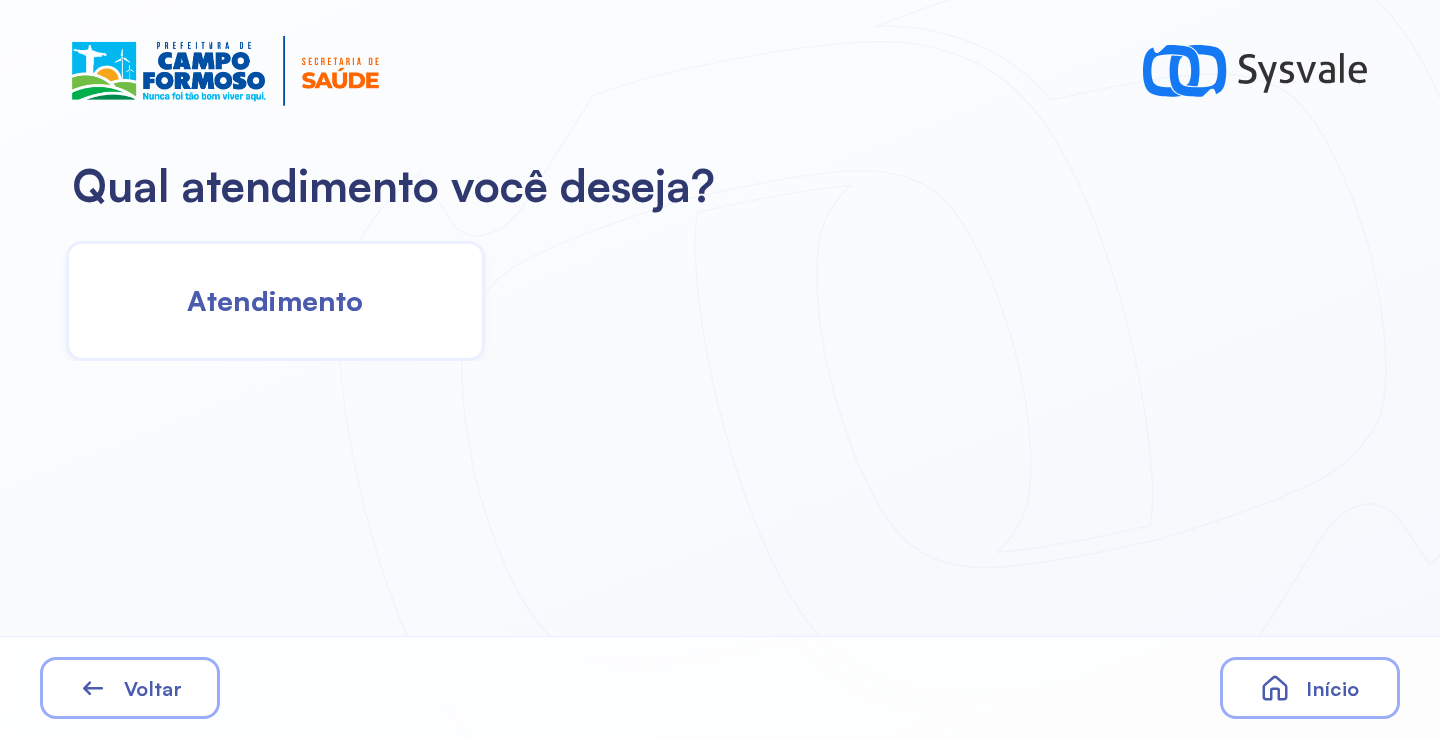 click on "Atendimento" 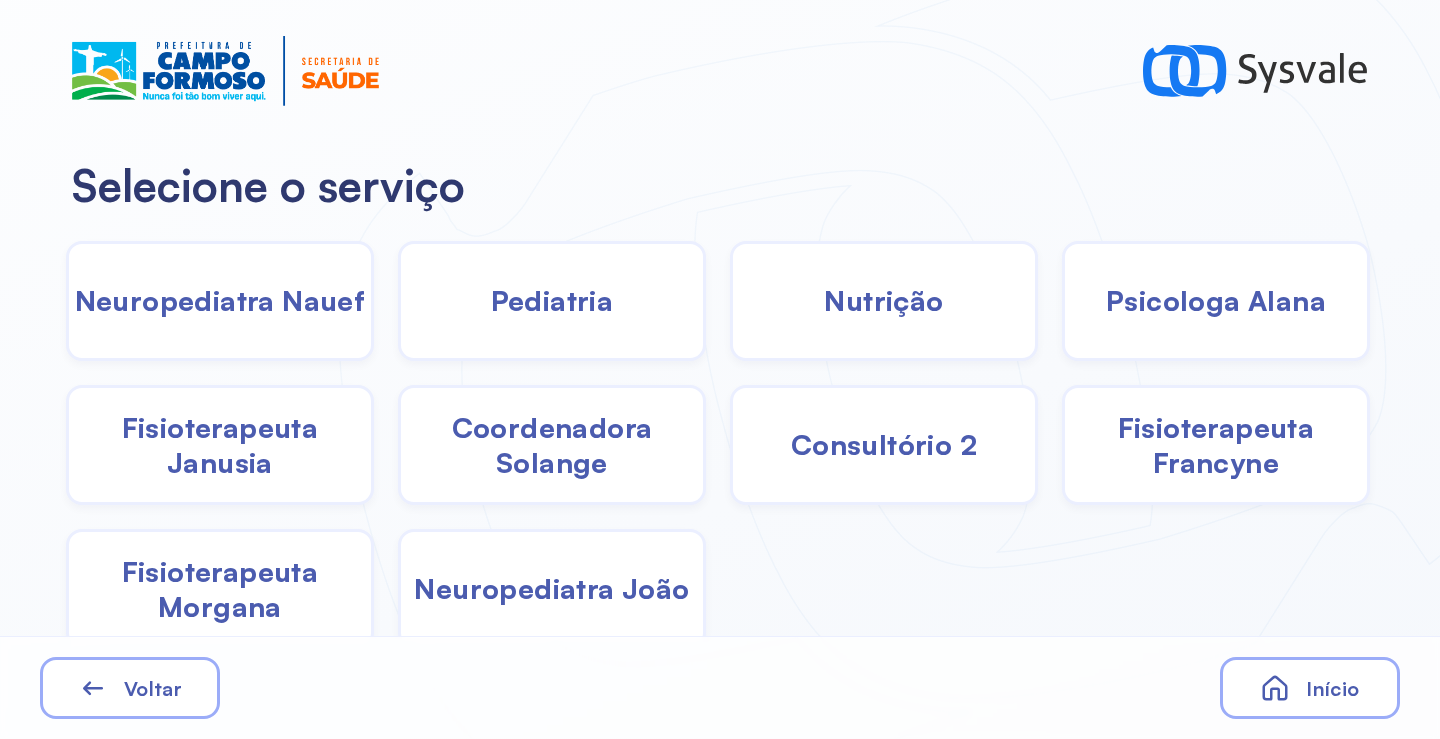 click on "Pediatria" at bounding box center [552, 300] 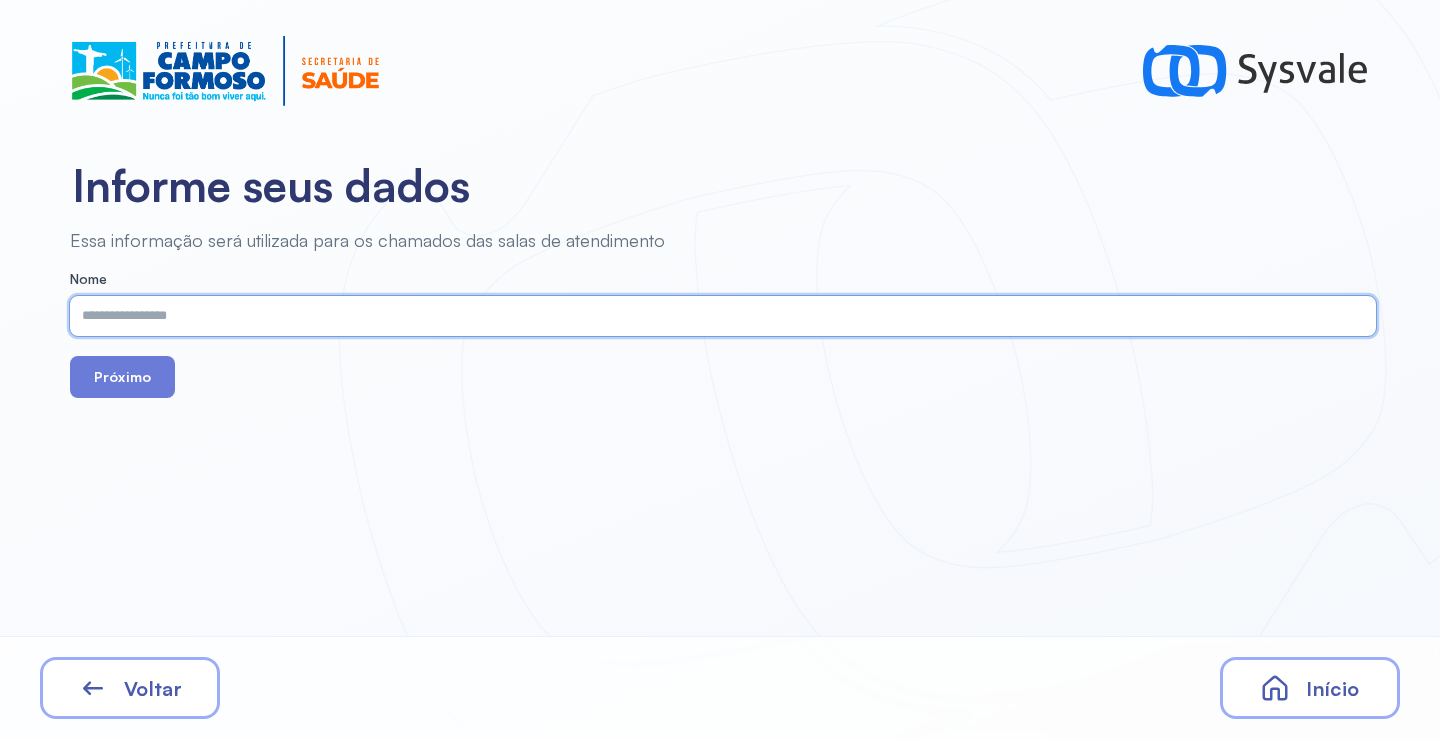 paste on "**********" 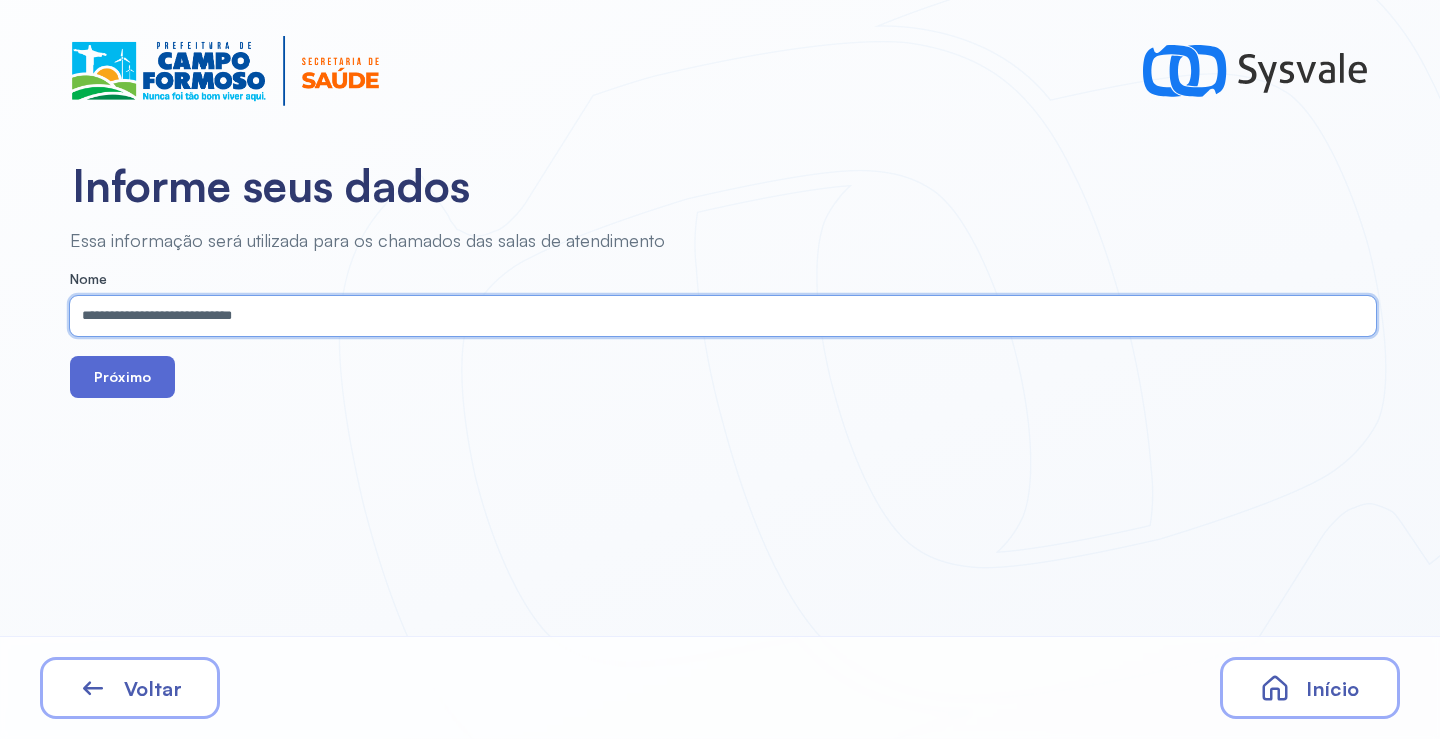 type on "**********" 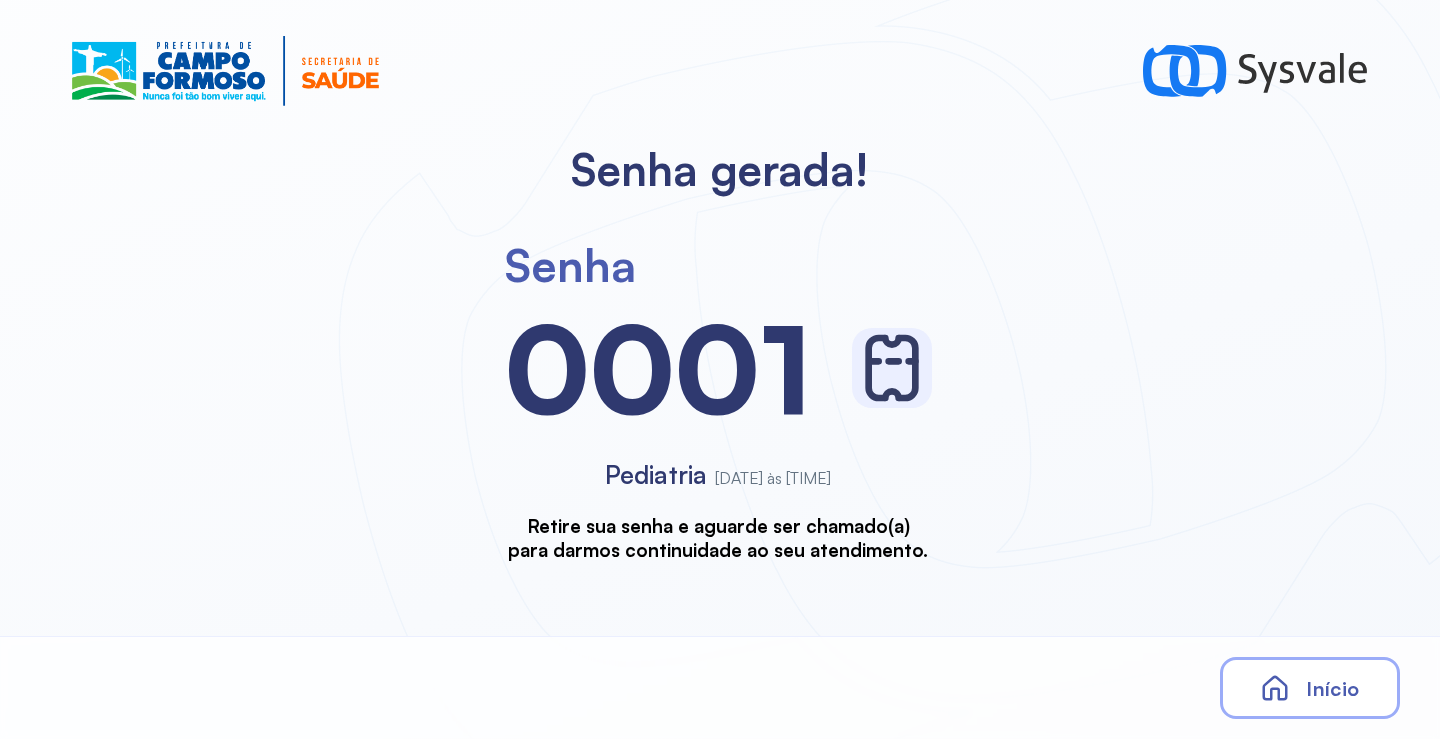 scroll, scrollTop: 0, scrollLeft: 0, axis: both 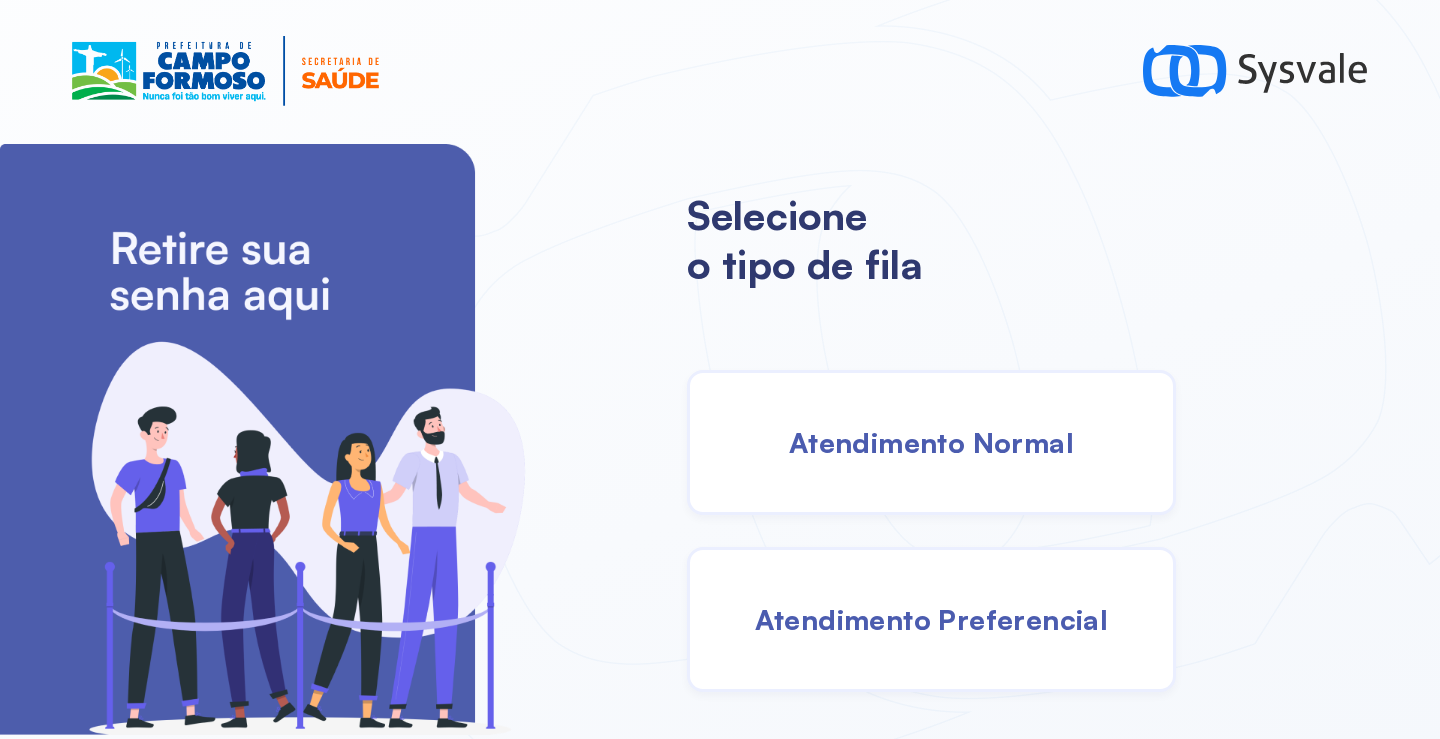 click on "Atendimento Normal" at bounding box center (931, 442) 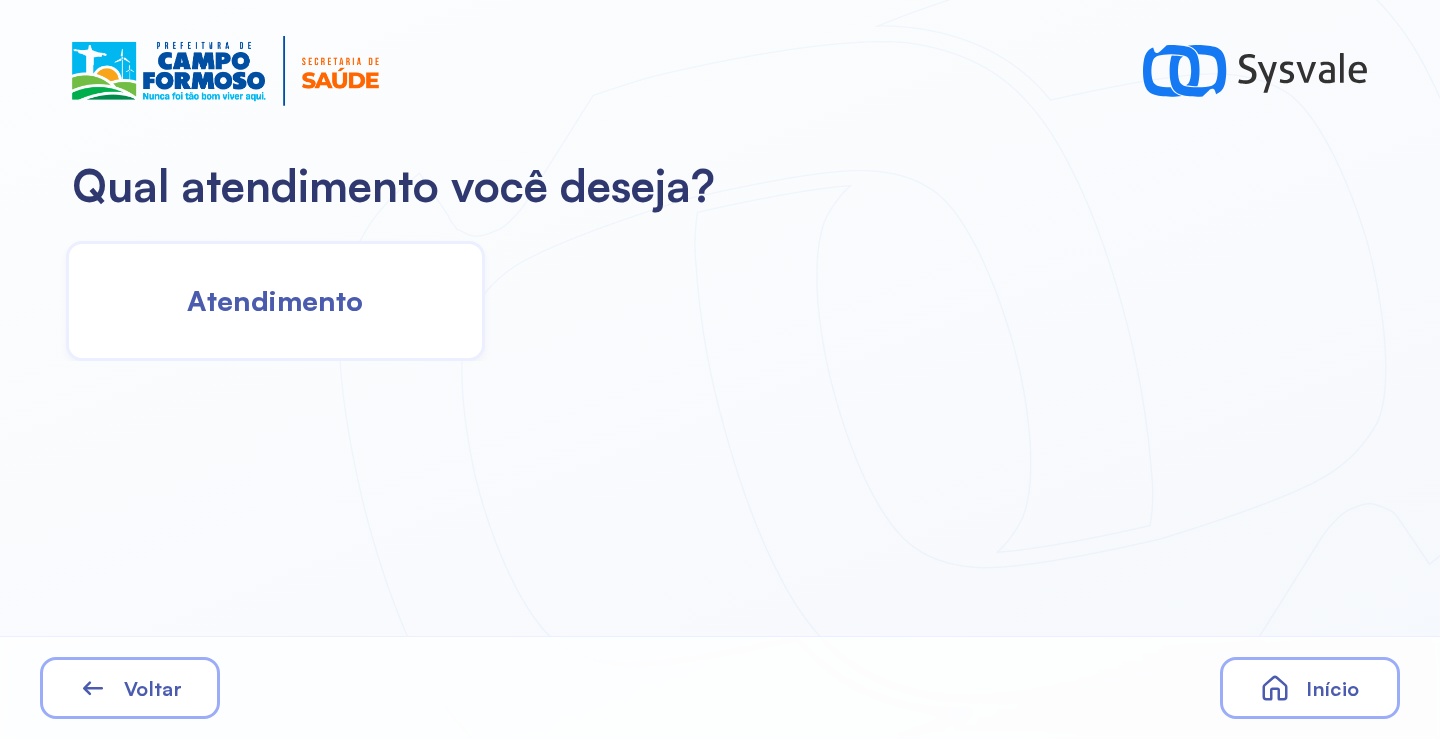 click on "Atendimento" 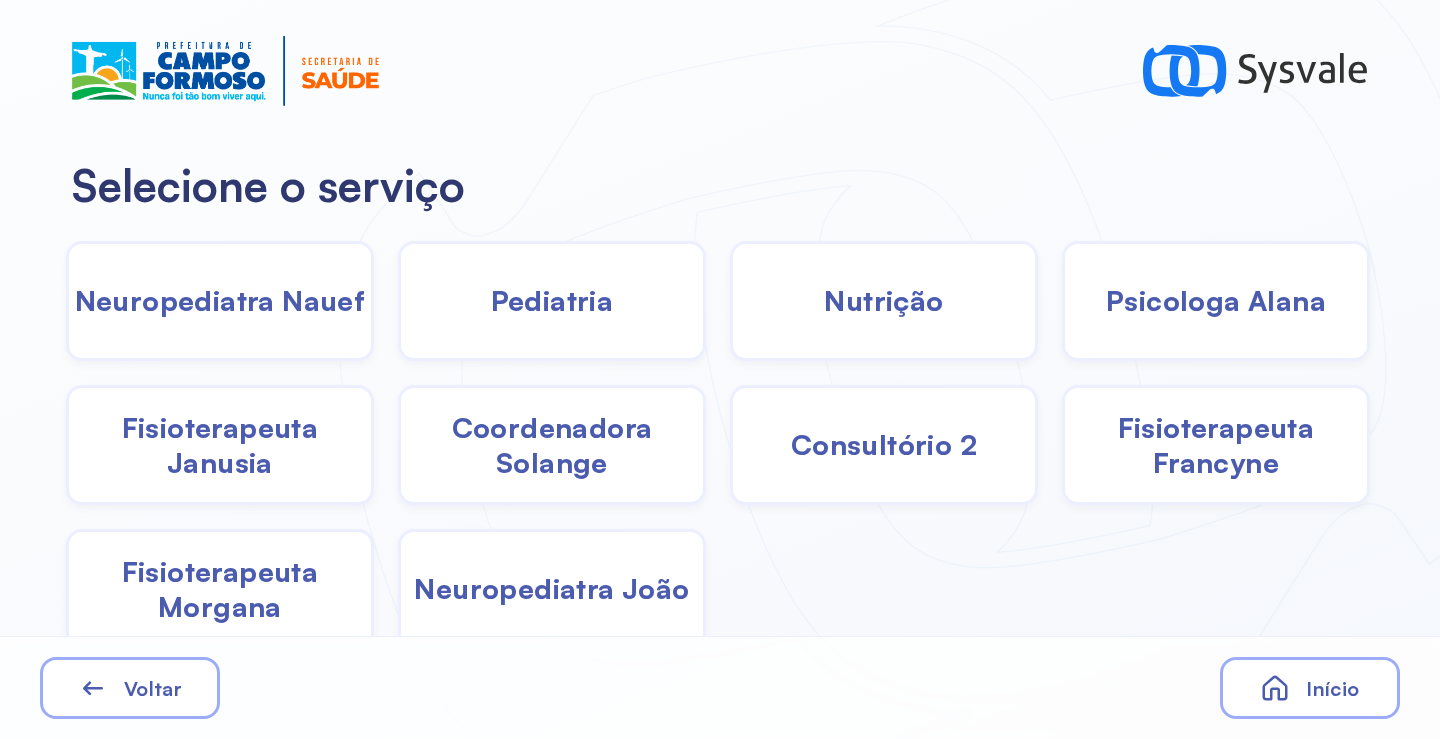 click on "Pediatria" at bounding box center [552, 300] 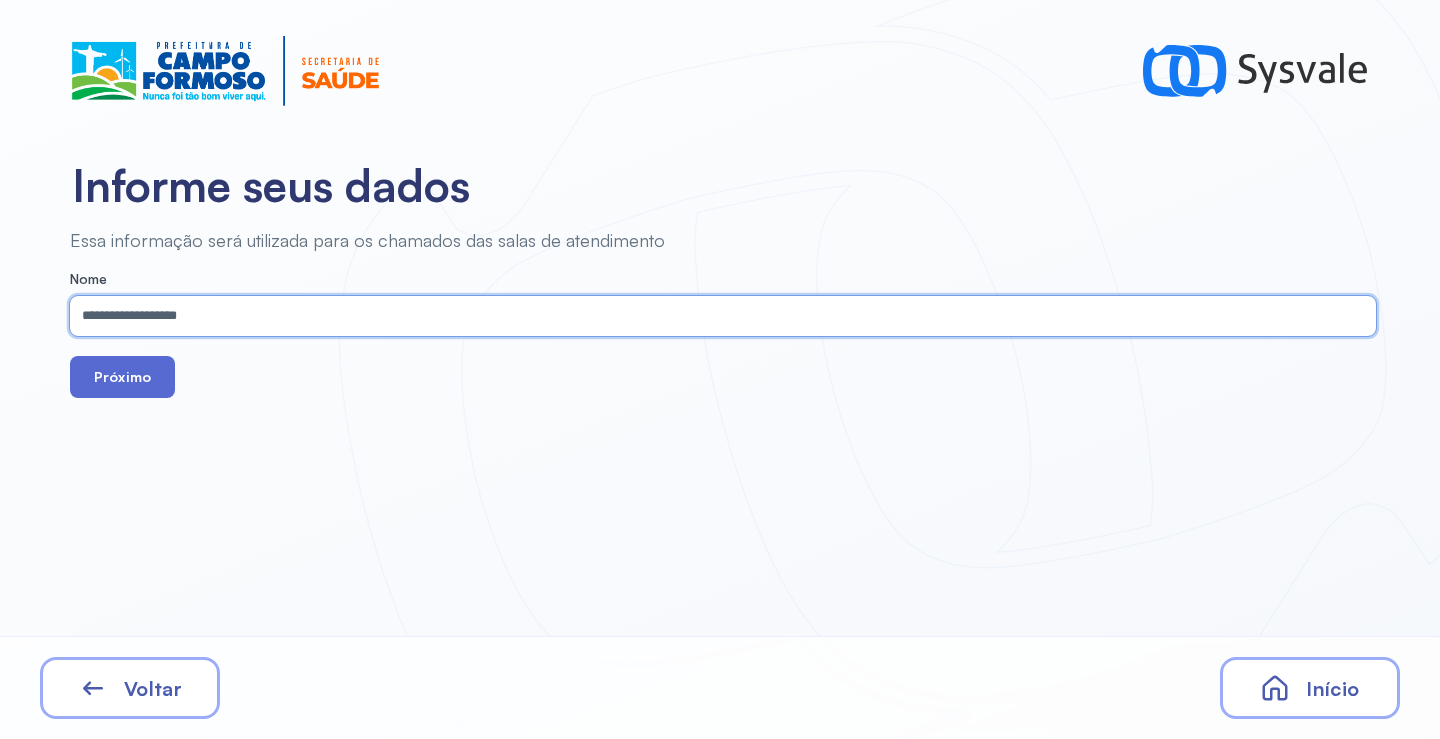 type on "**********" 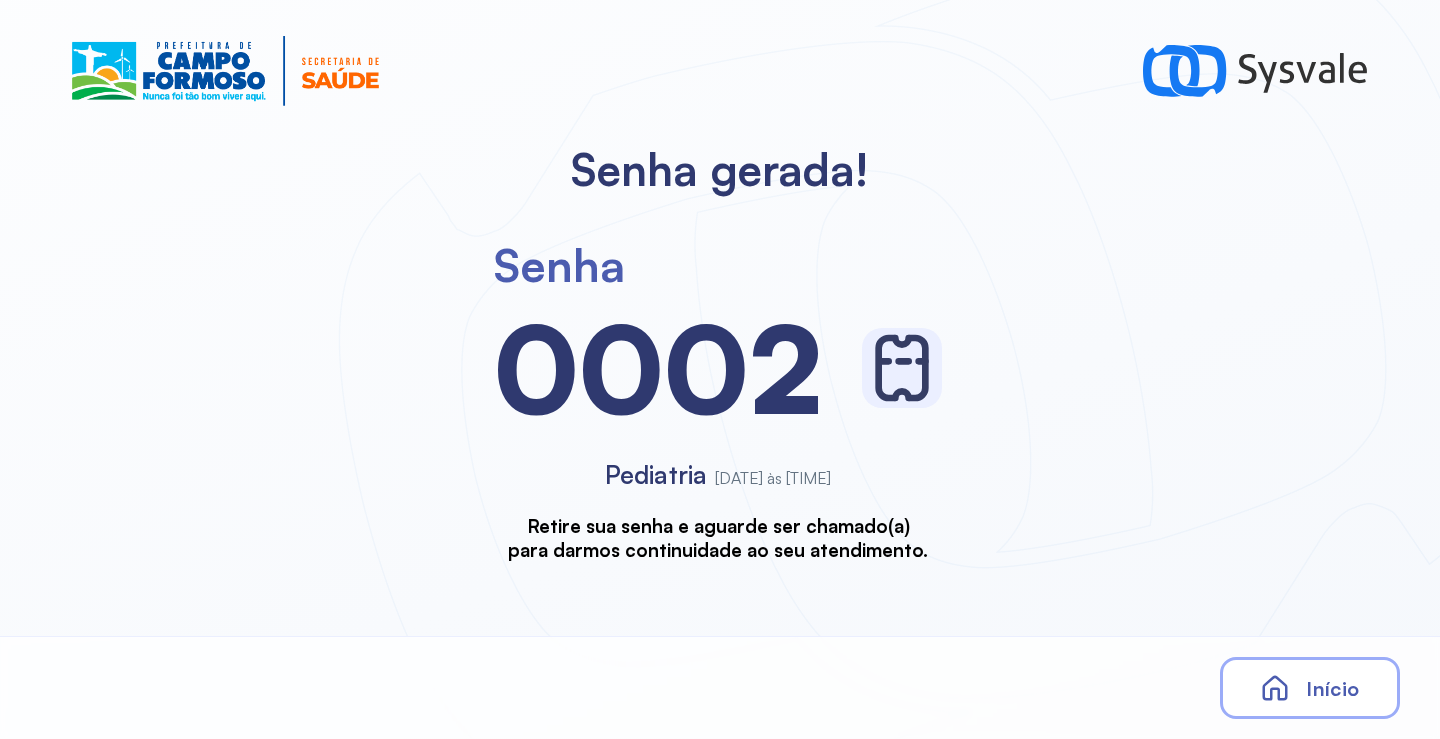 scroll, scrollTop: 0, scrollLeft: 0, axis: both 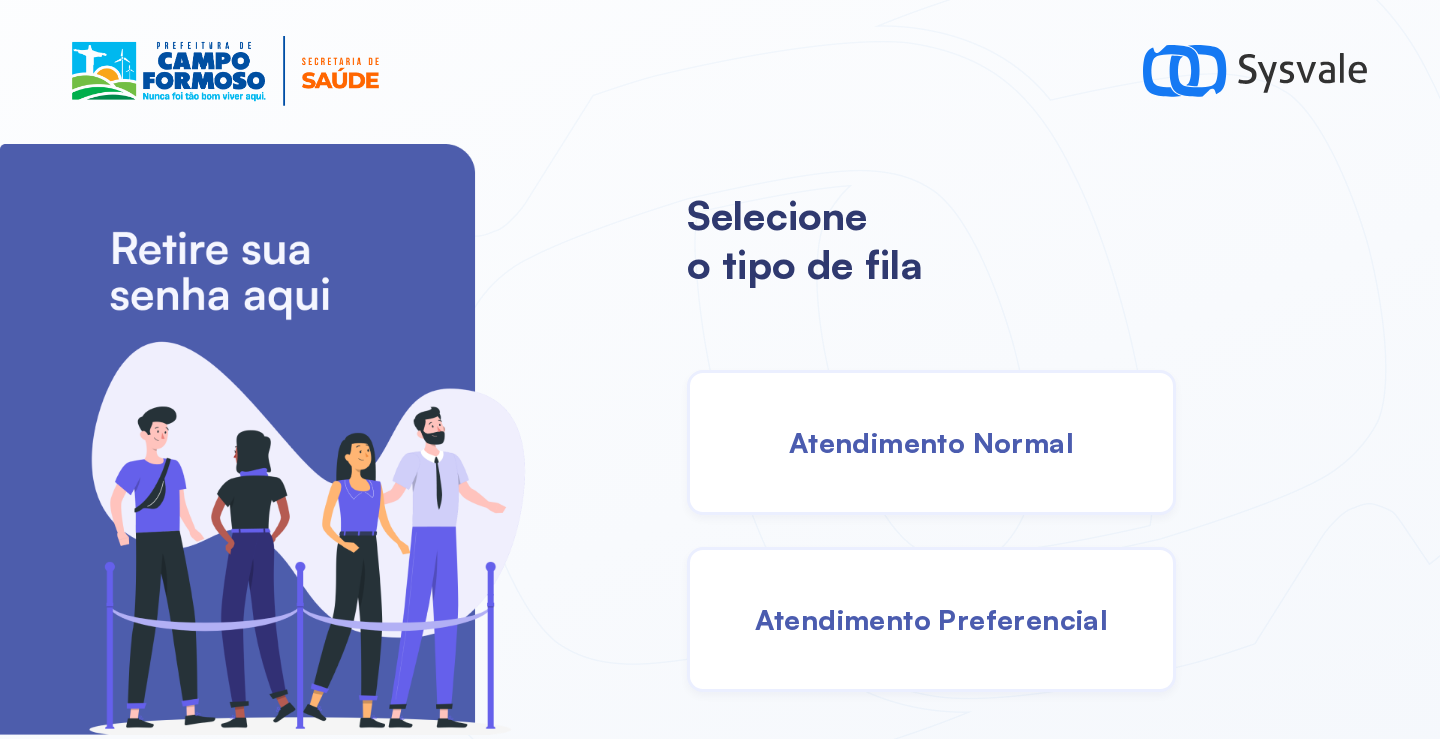 click on "Atendimento Normal" at bounding box center (931, 442) 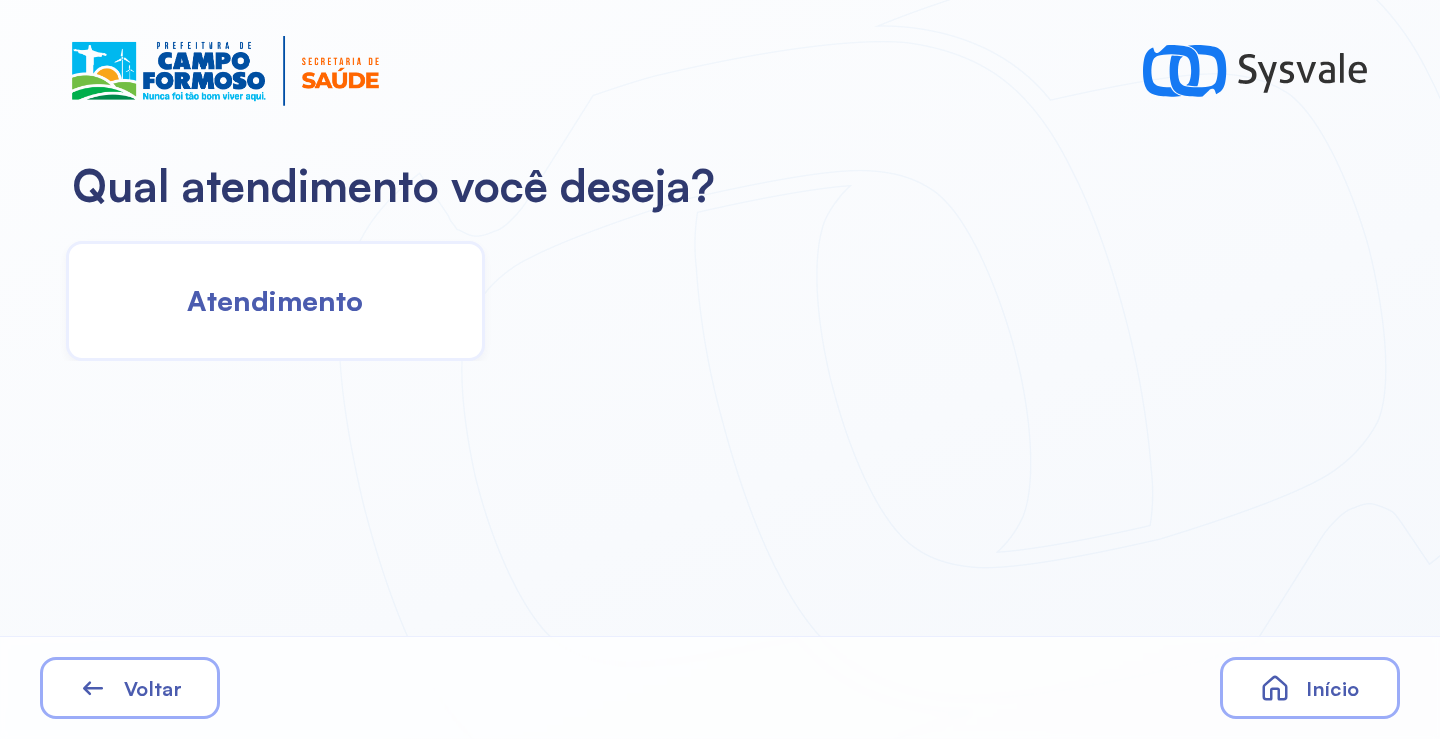 click on "Atendimento" 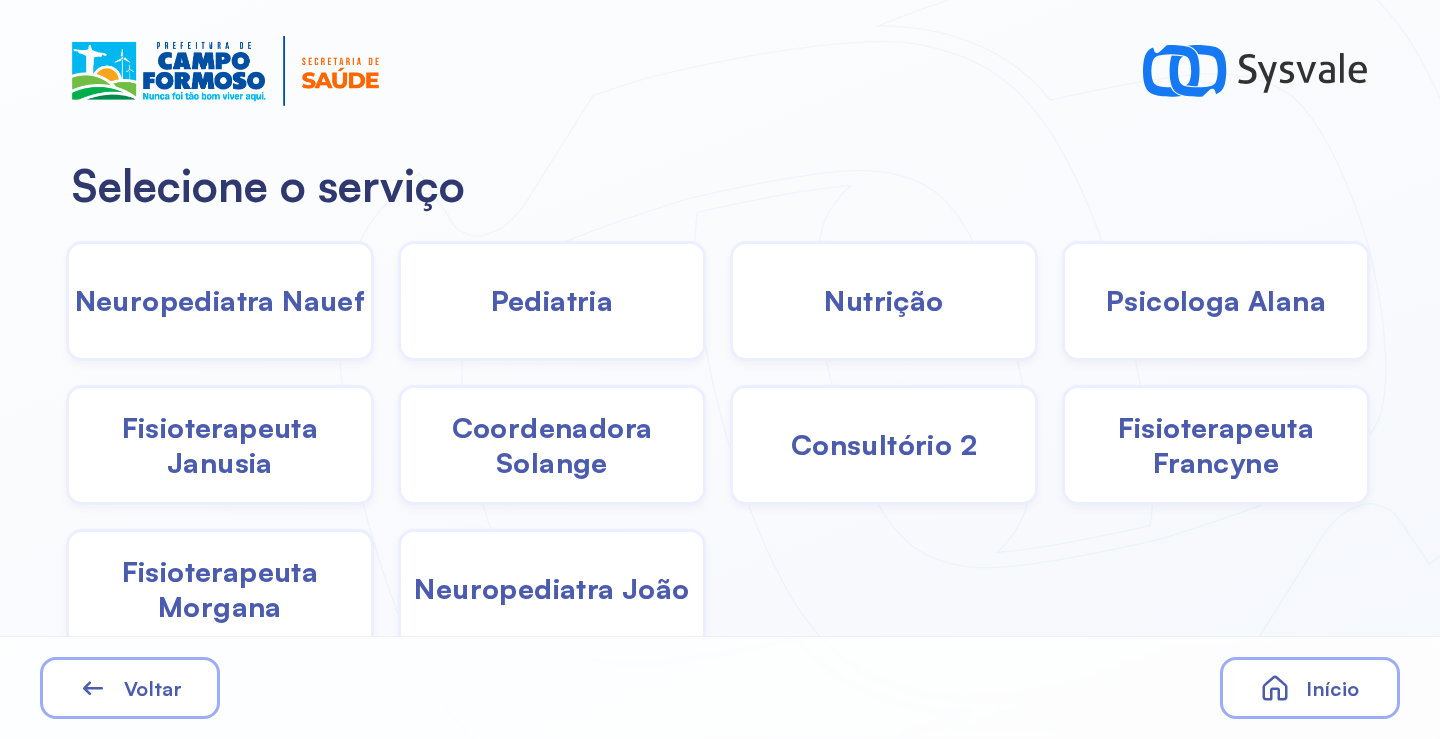 click on "Pediatria" 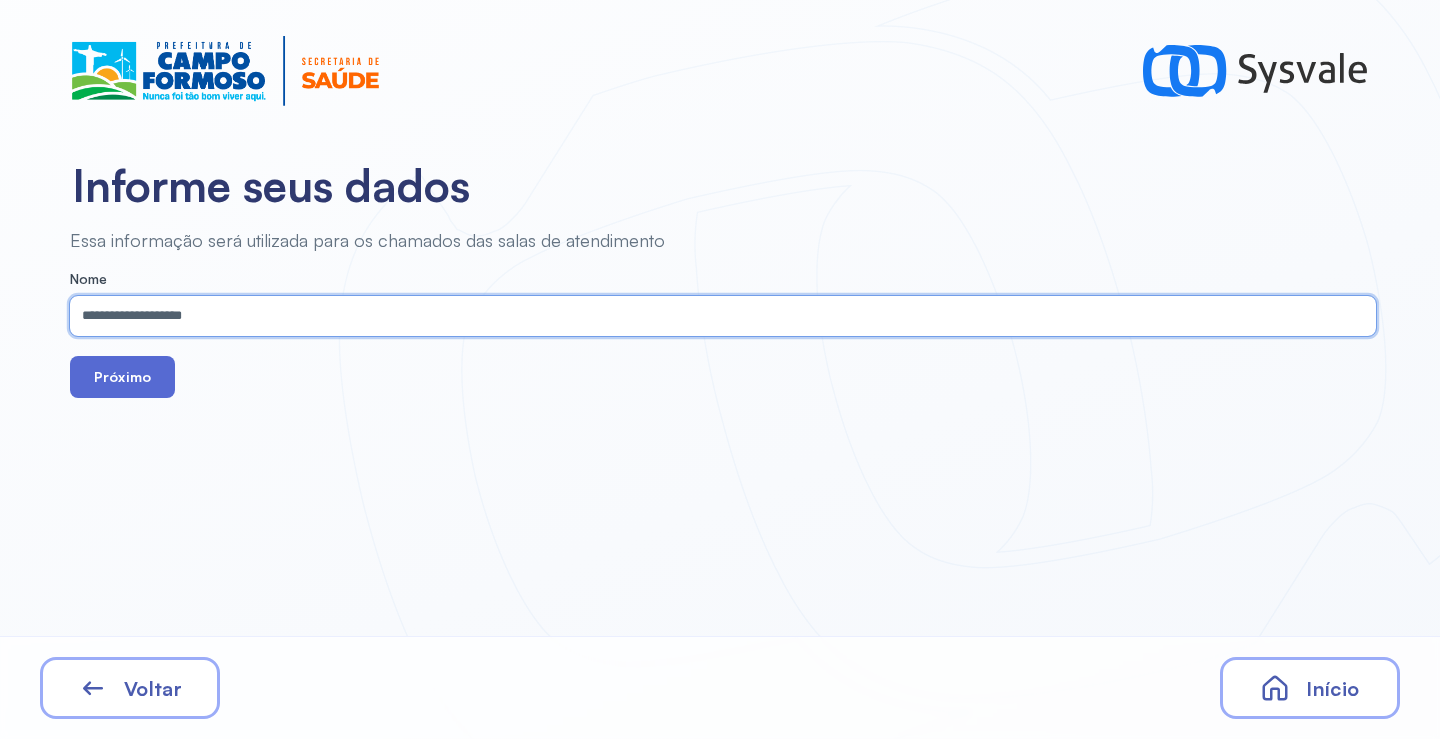 type on "**********" 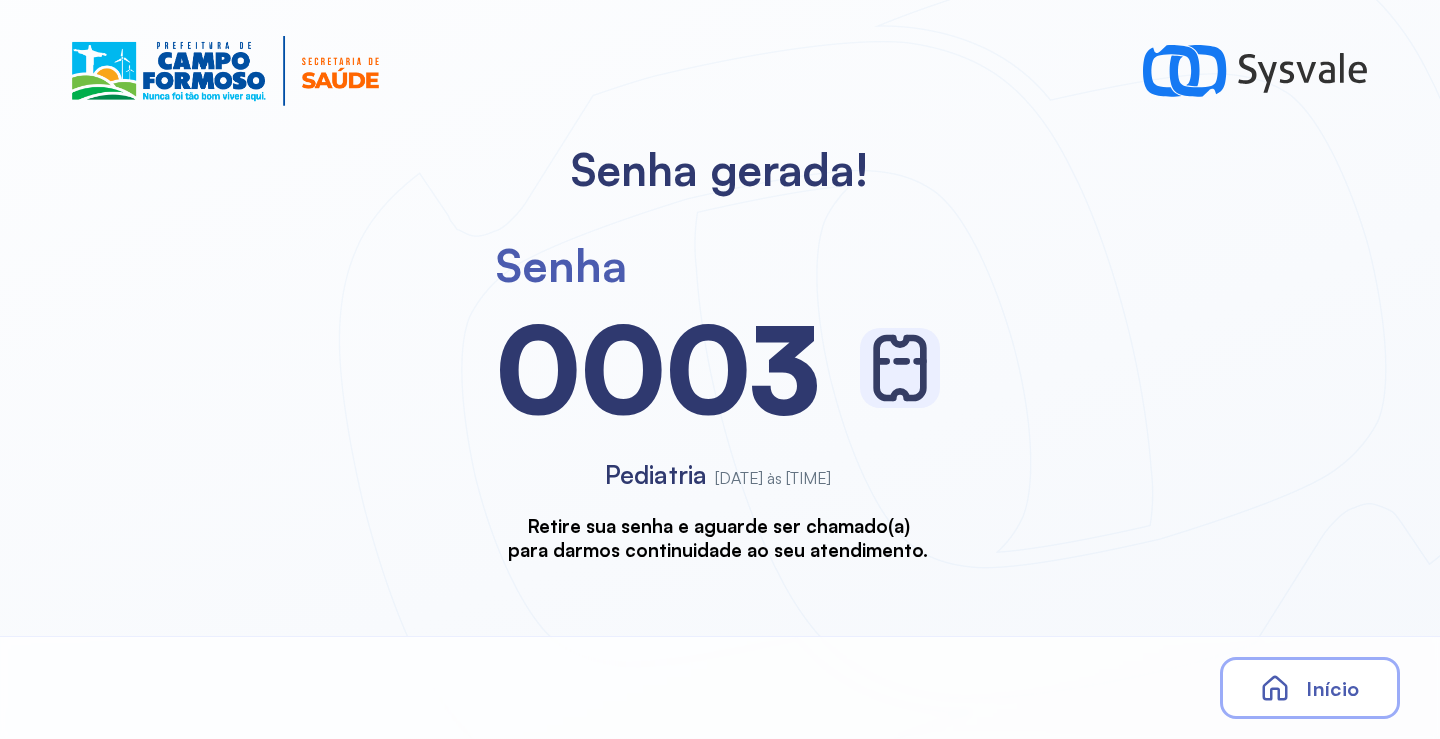 scroll, scrollTop: 0, scrollLeft: 0, axis: both 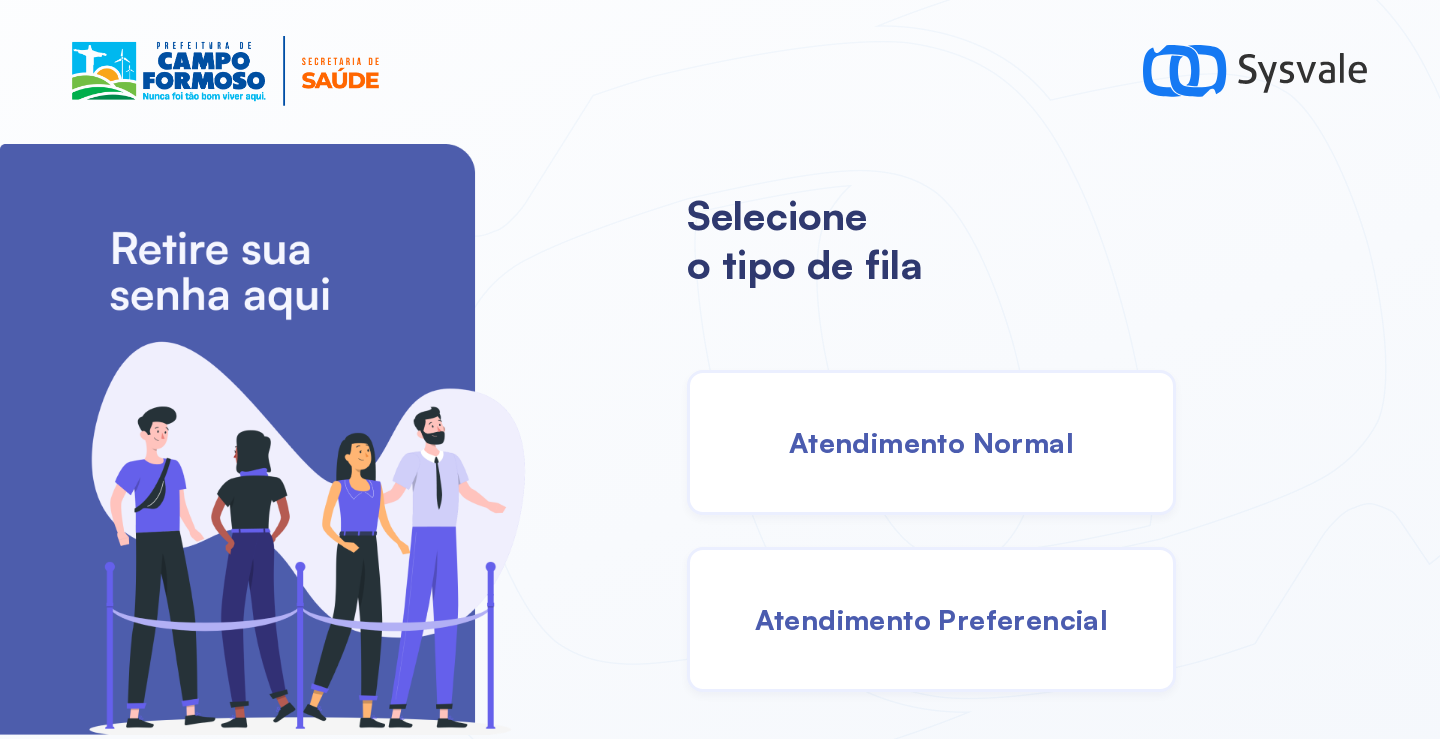 click on "Atendimento Normal" at bounding box center (931, 442) 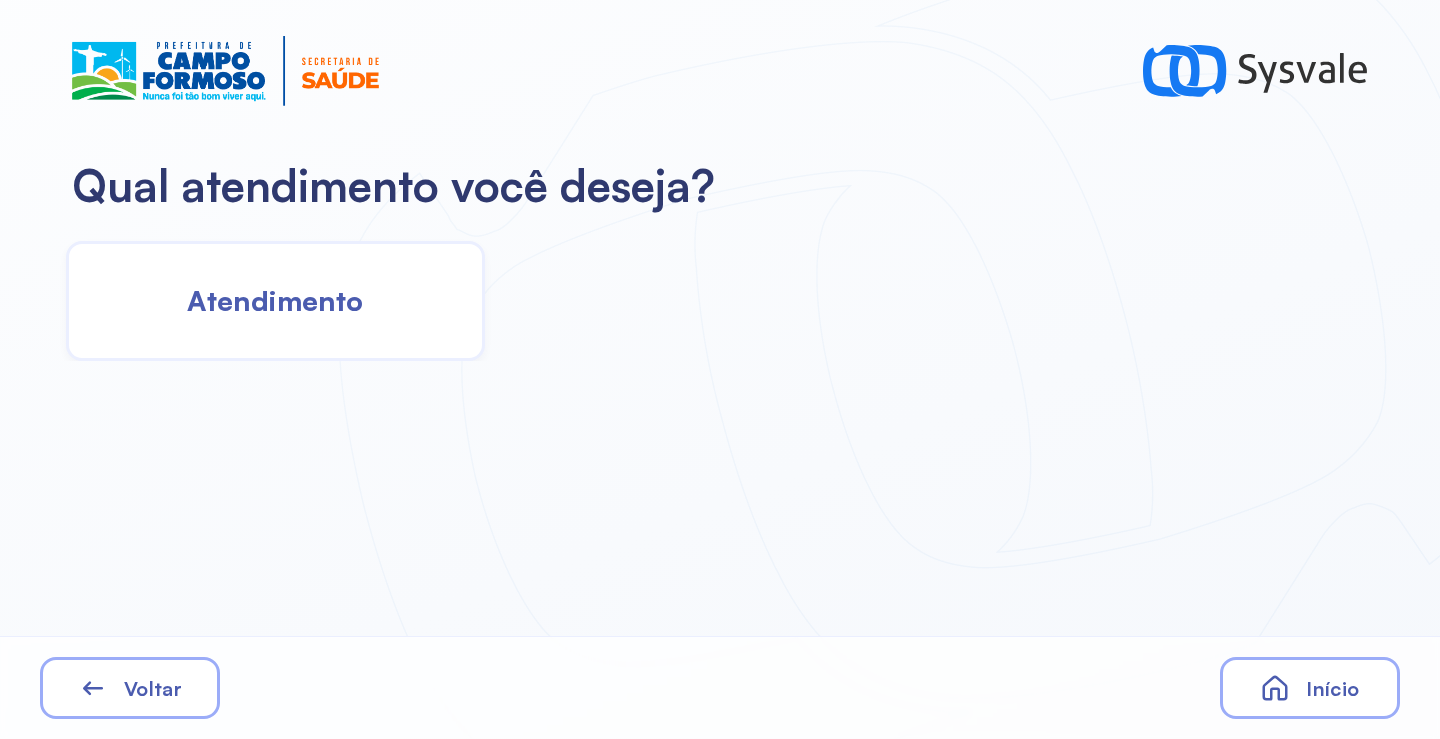 click on "Qual atendimento você deseja? Atendimento" at bounding box center [720, 180] 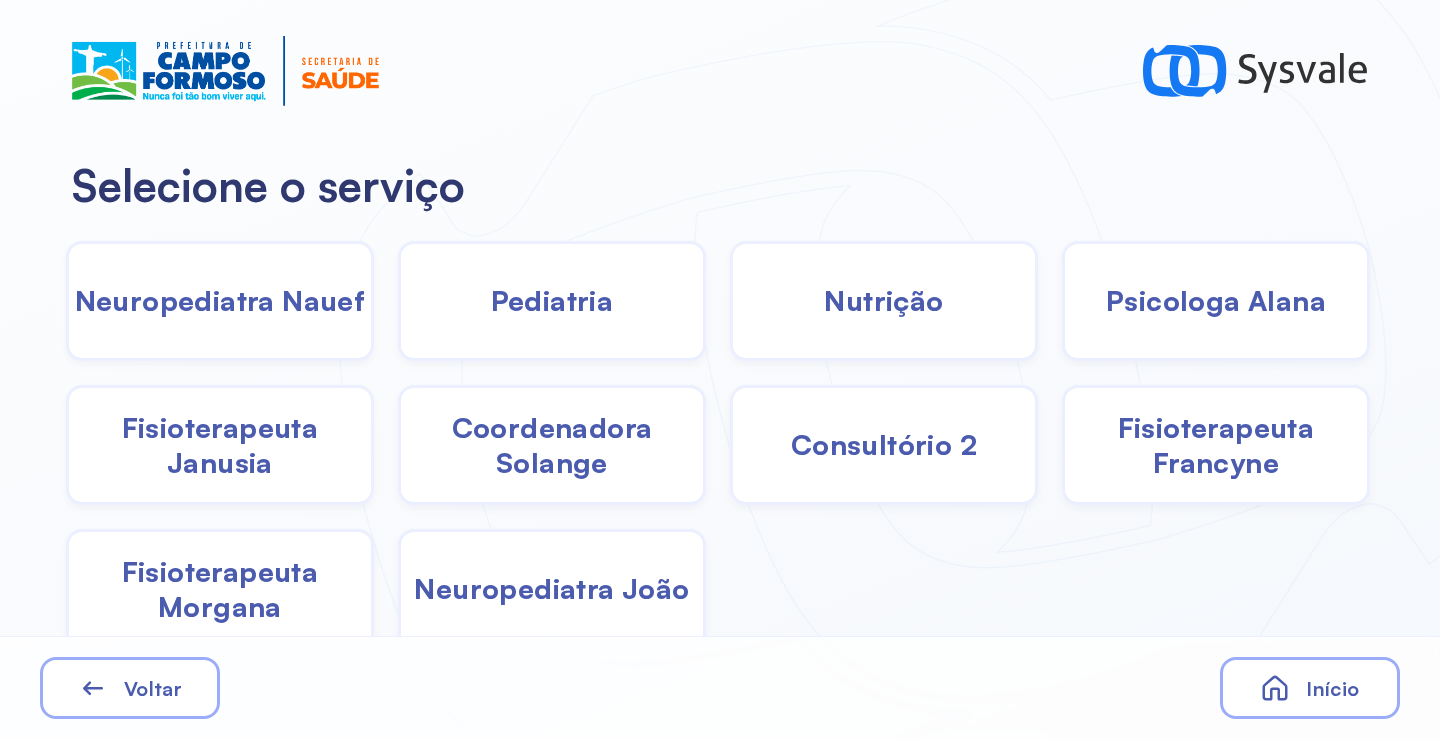 click on "Pediatria" at bounding box center [552, 300] 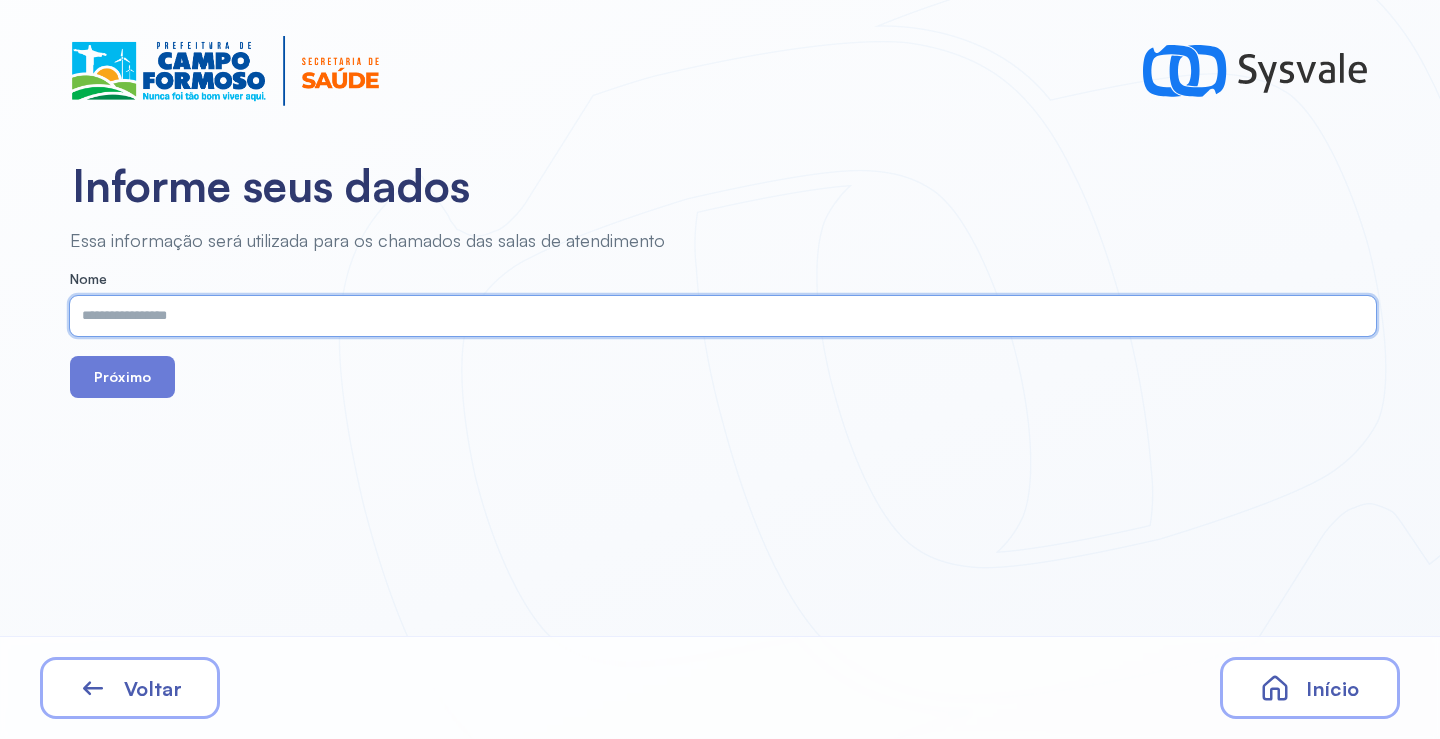 paste on "**********" 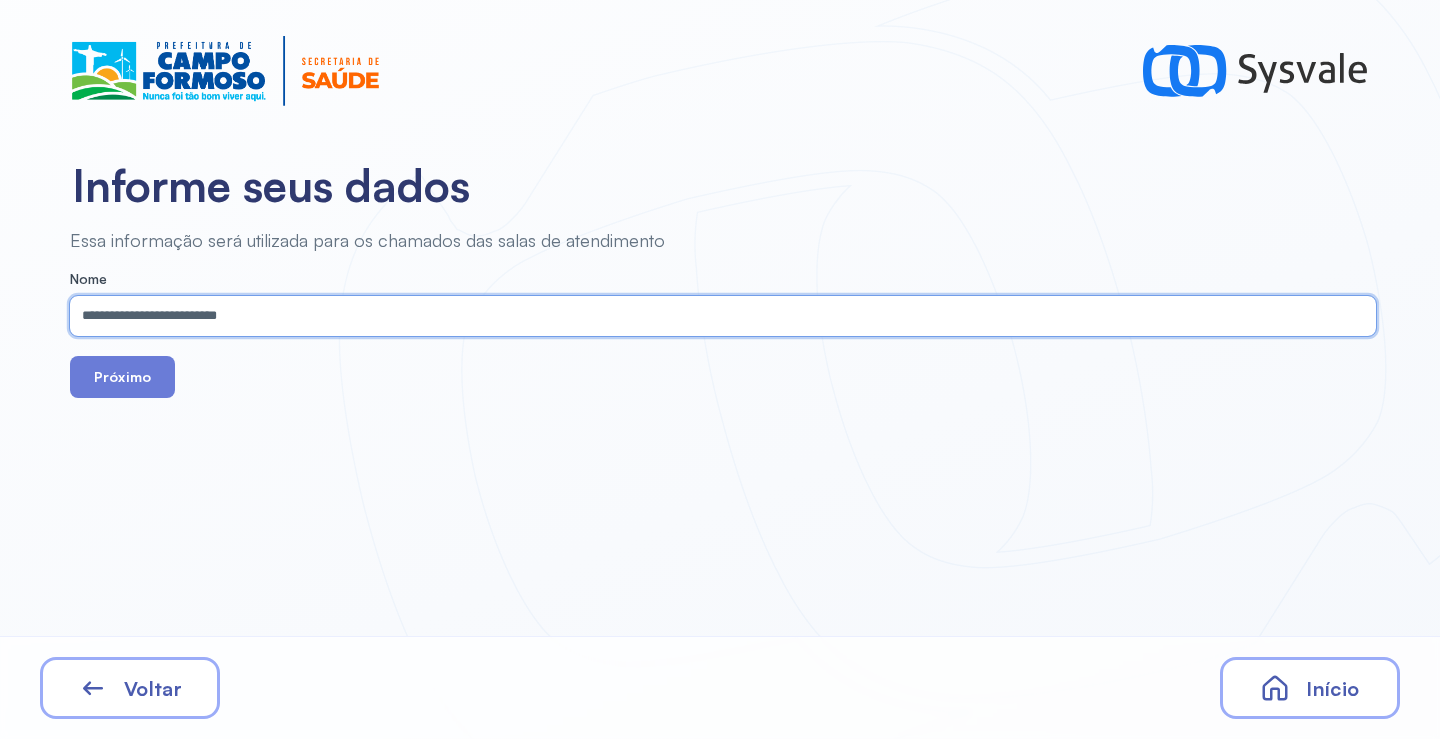 click on "**********" at bounding box center (719, 316) 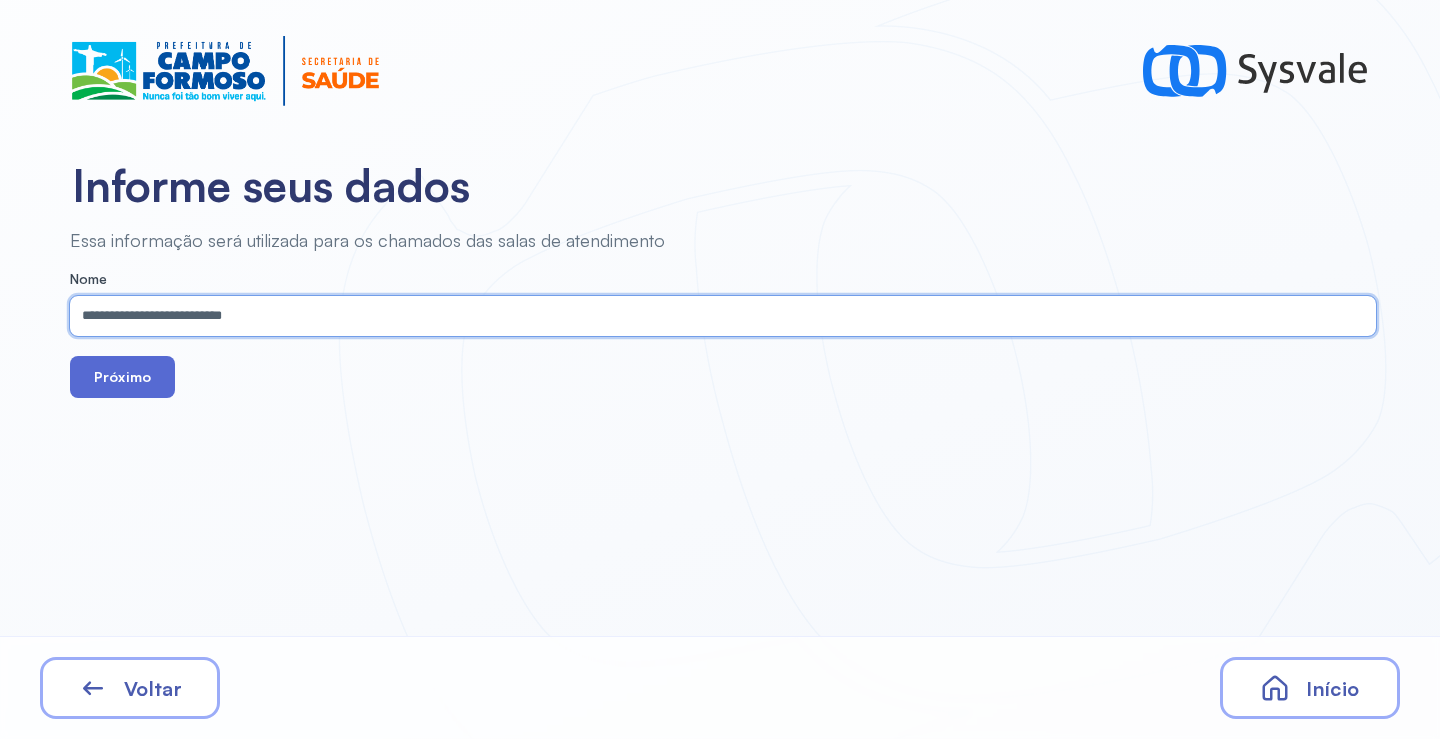 type on "**********" 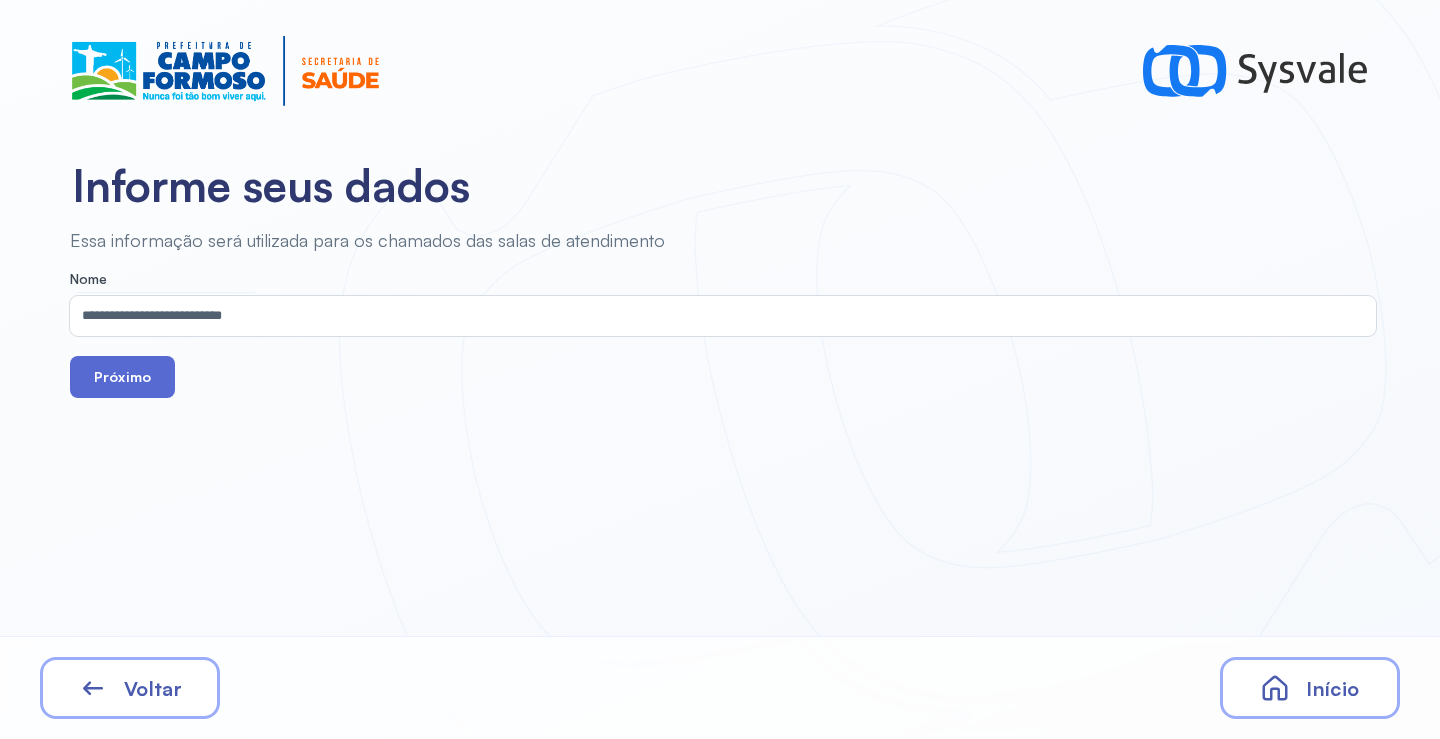 click on "Próximo" at bounding box center [122, 377] 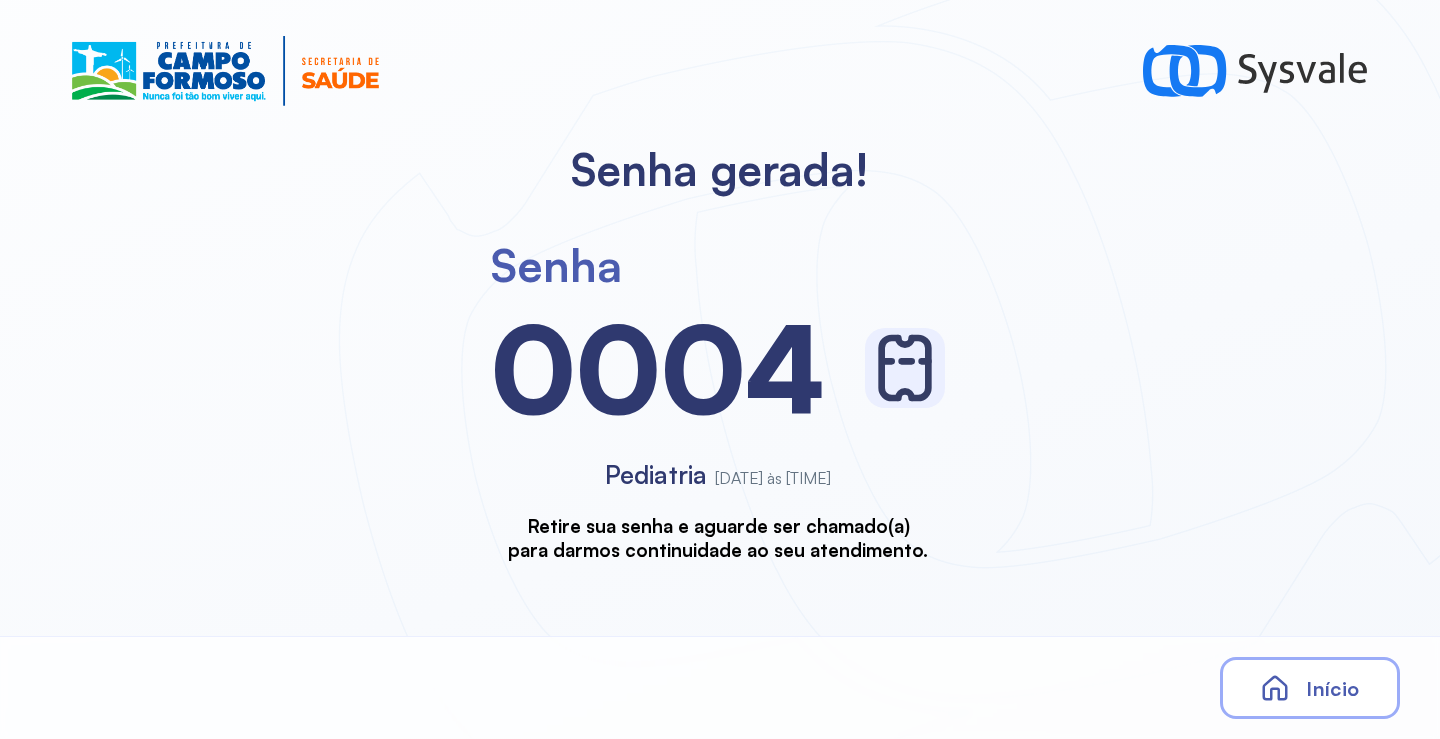 scroll, scrollTop: 0, scrollLeft: 0, axis: both 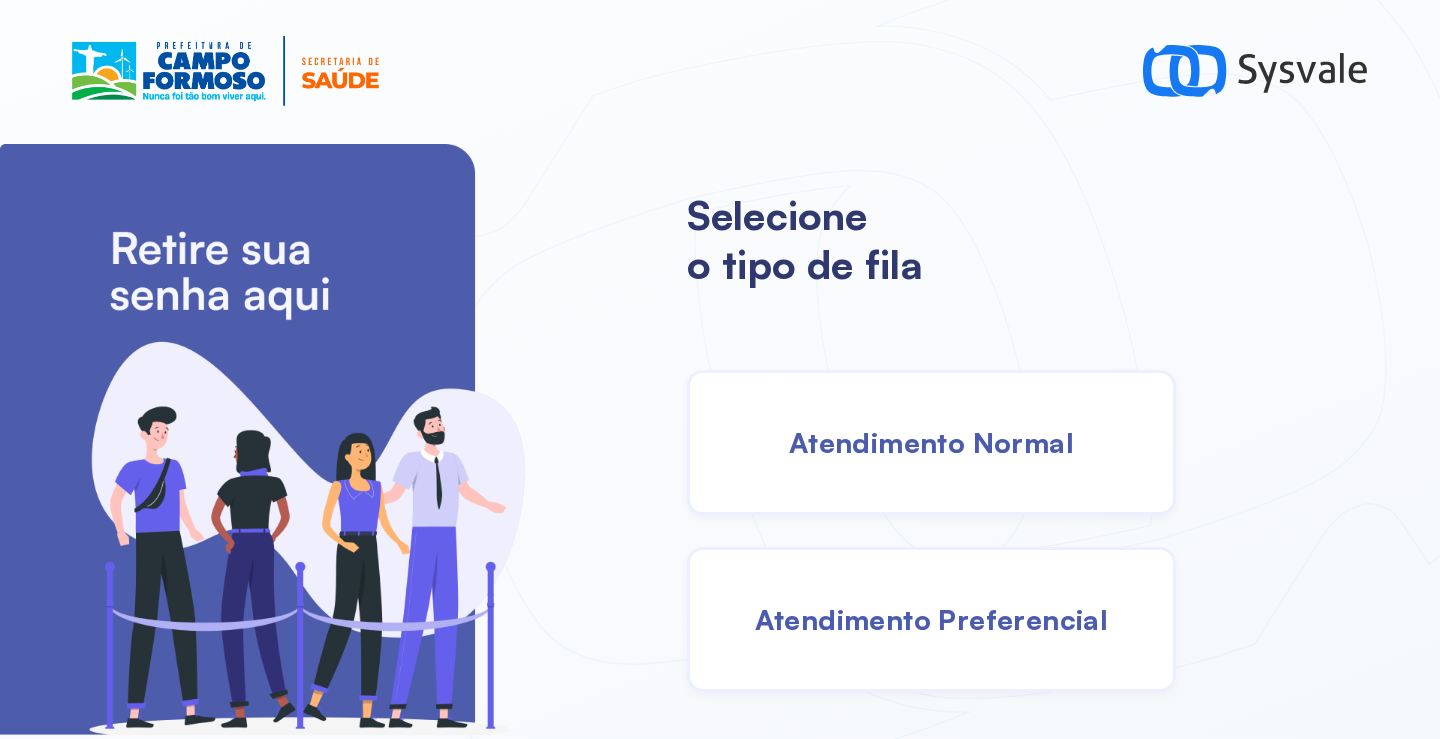 drag, startPoint x: 906, startPoint y: 432, endPoint x: 815, endPoint y: 428, distance: 91.08787 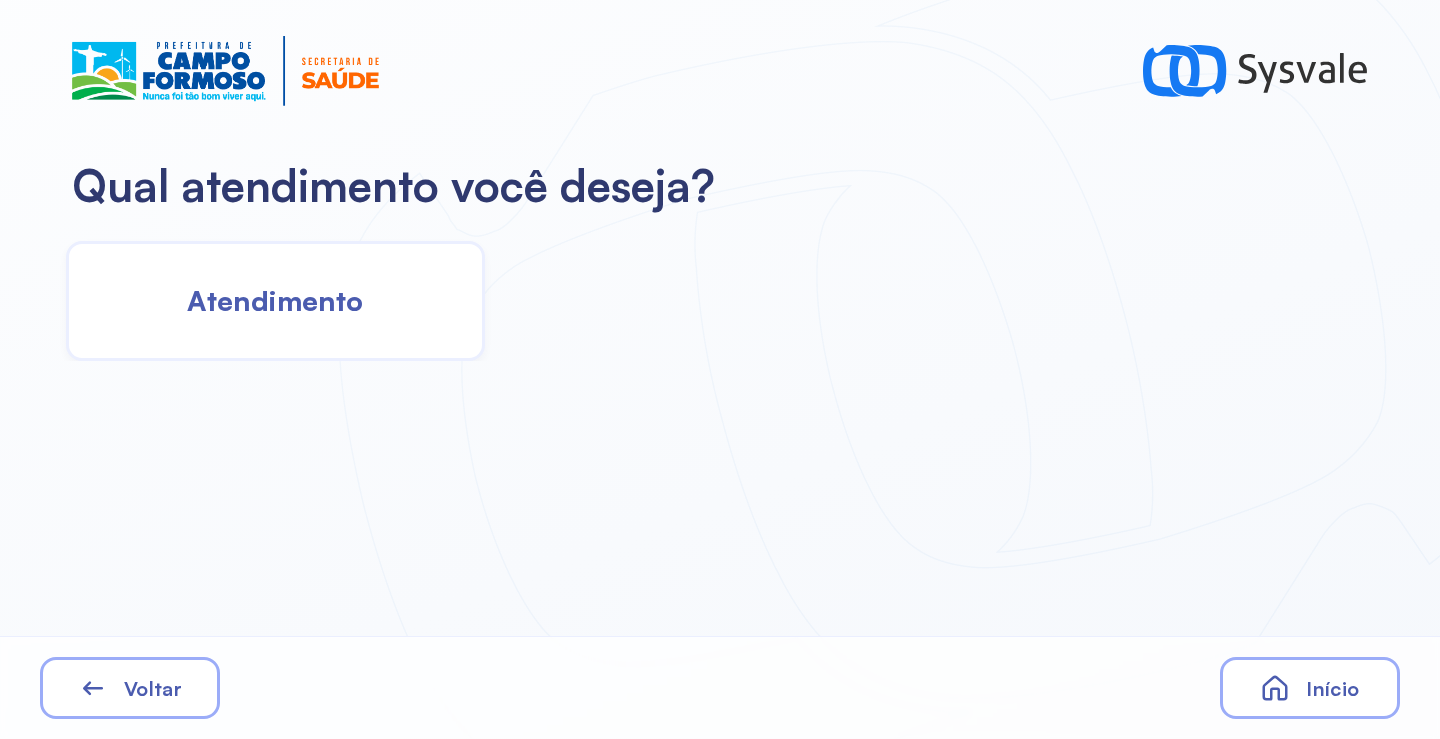 drag, startPoint x: 381, startPoint y: 317, endPoint x: 411, endPoint y: 317, distance: 30 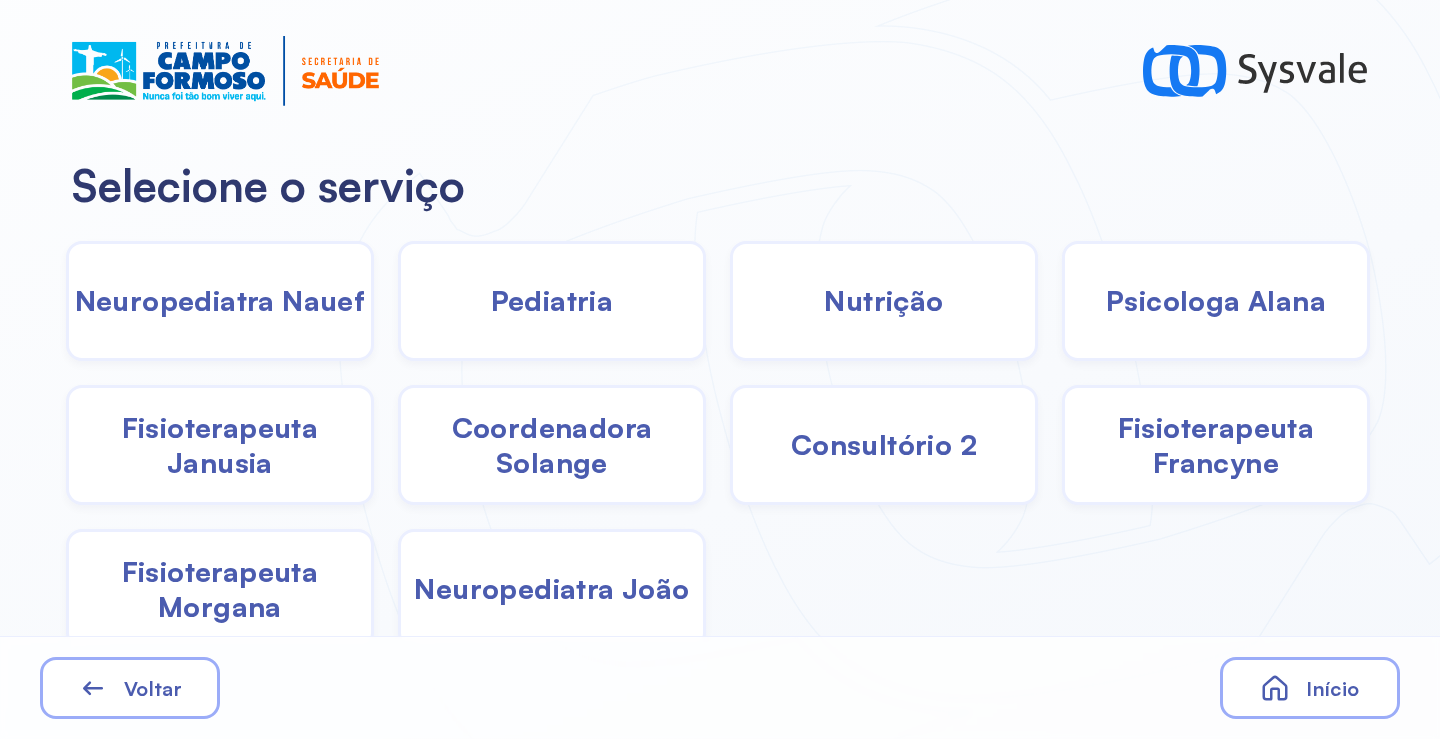 click on "Psicologa Alana" at bounding box center (1216, 300) 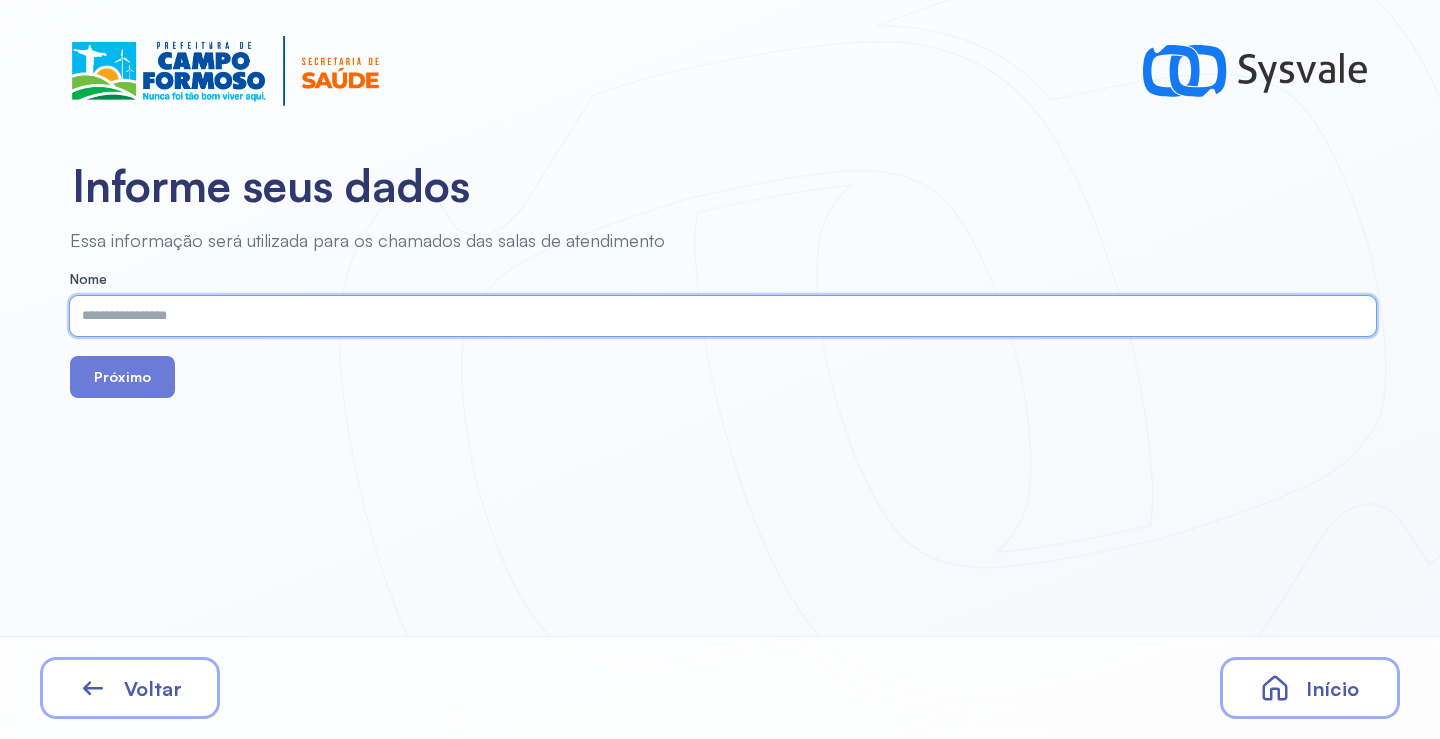 paste on "**********" 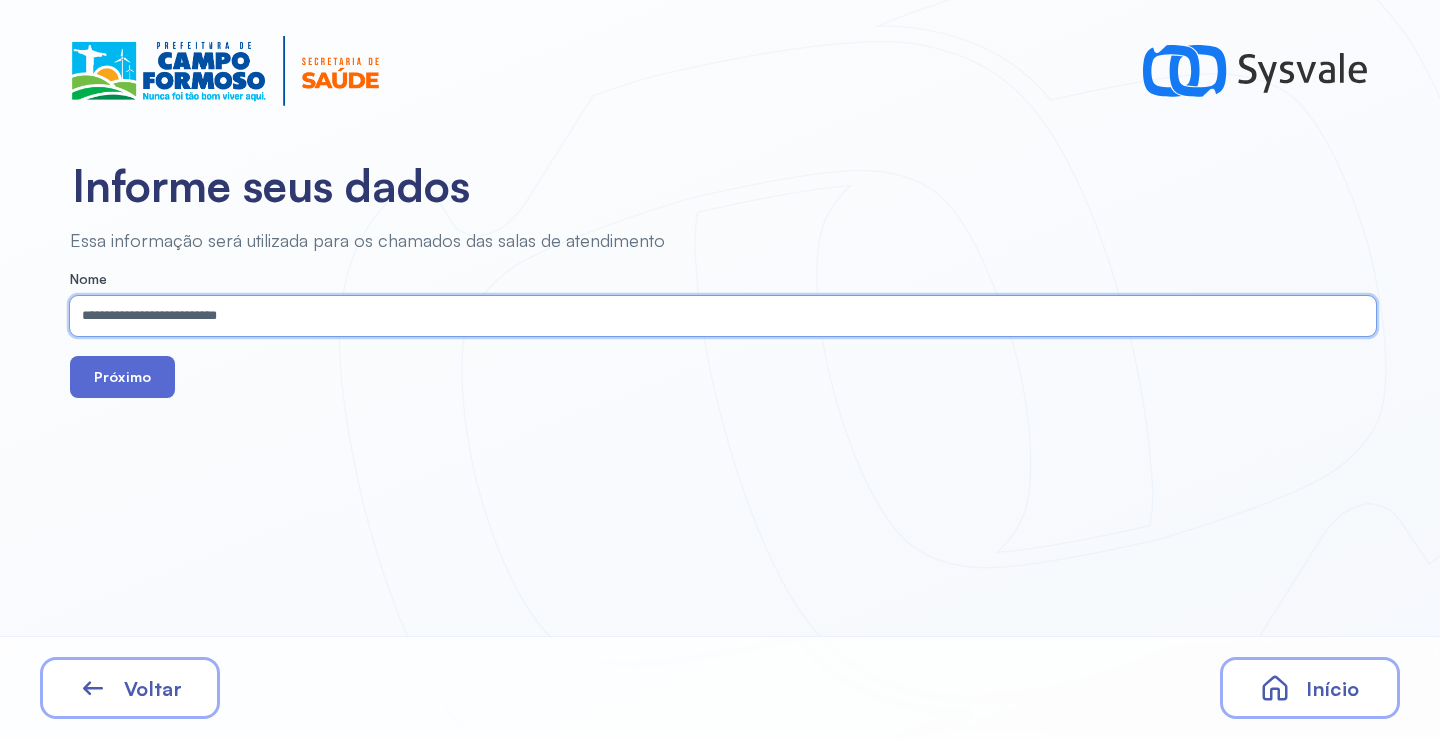 type on "**********" 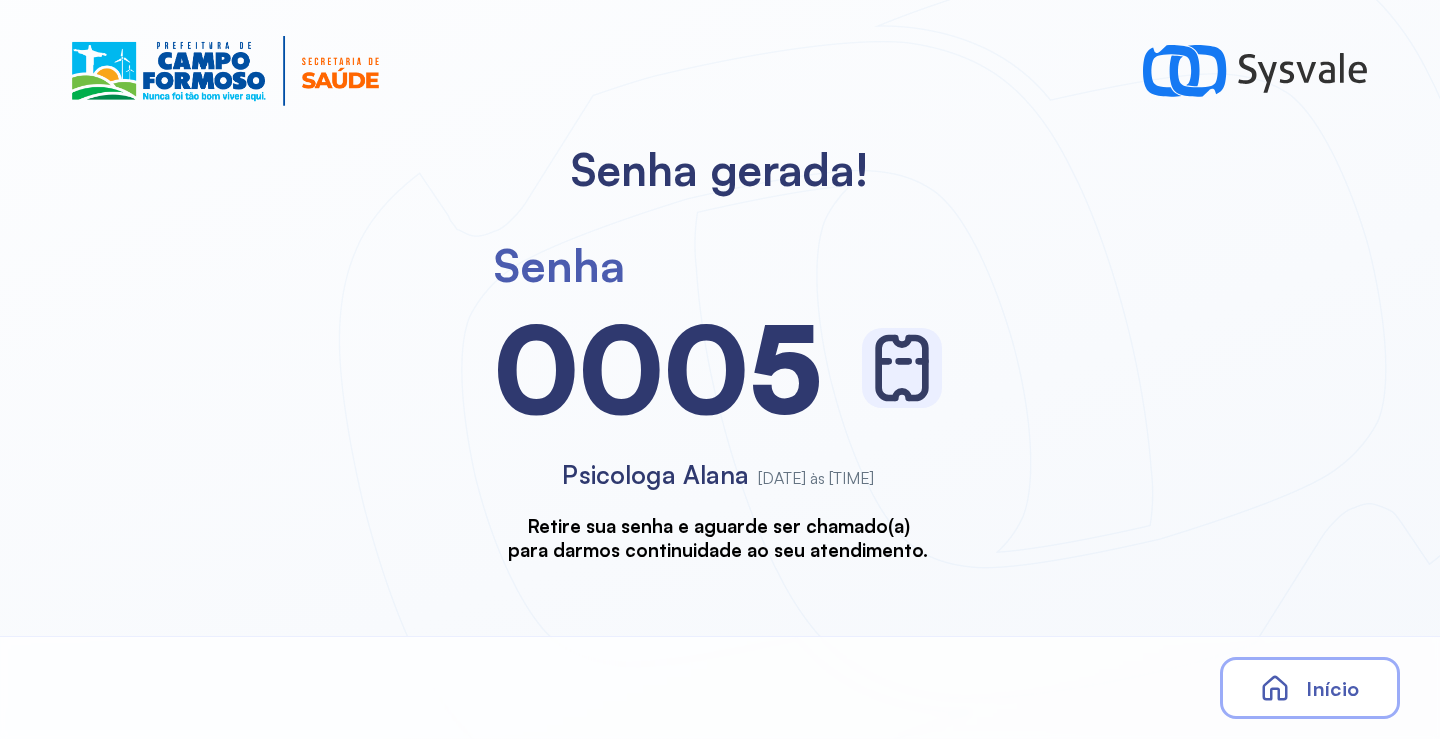 scroll, scrollTop: 0, scrollLeft: 0, axis: both 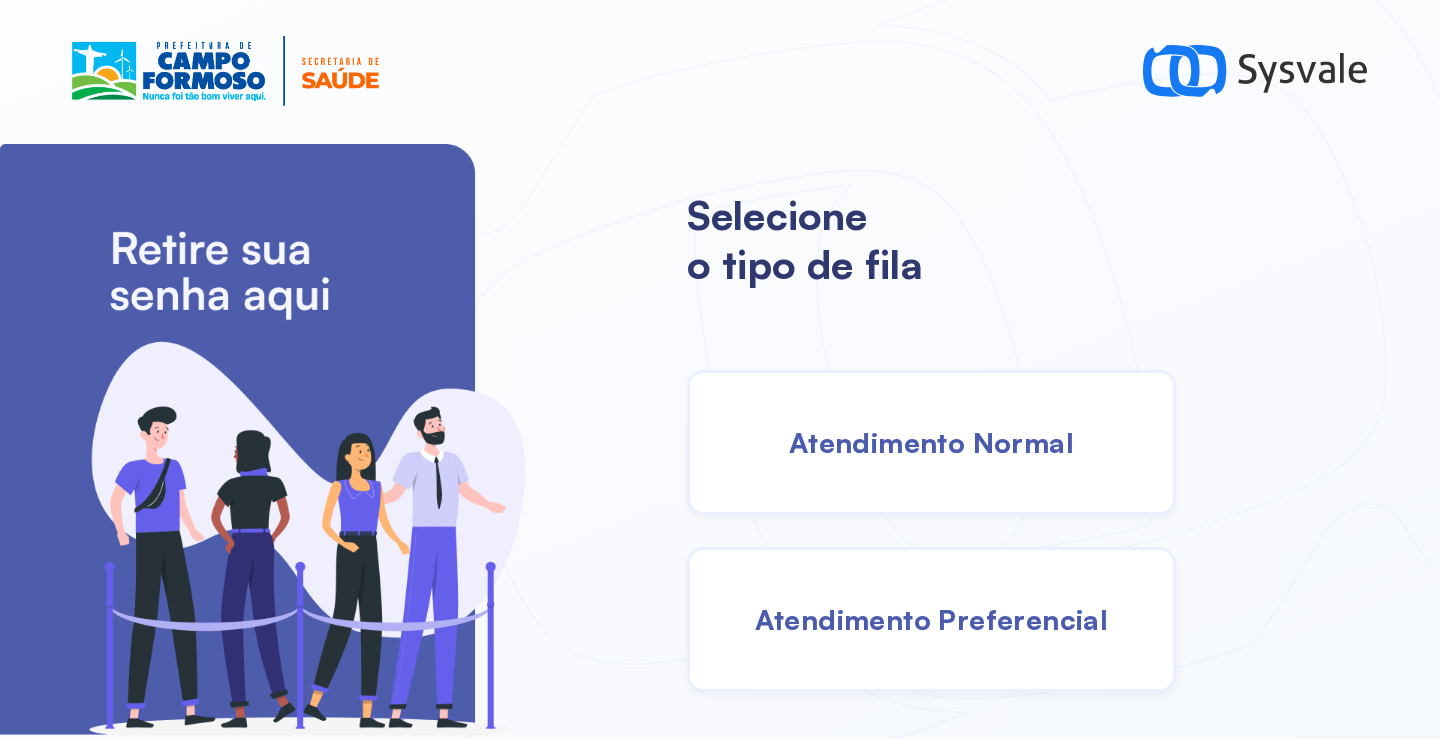 click on "Atendimento Normal" at bounding box center [931, 442] 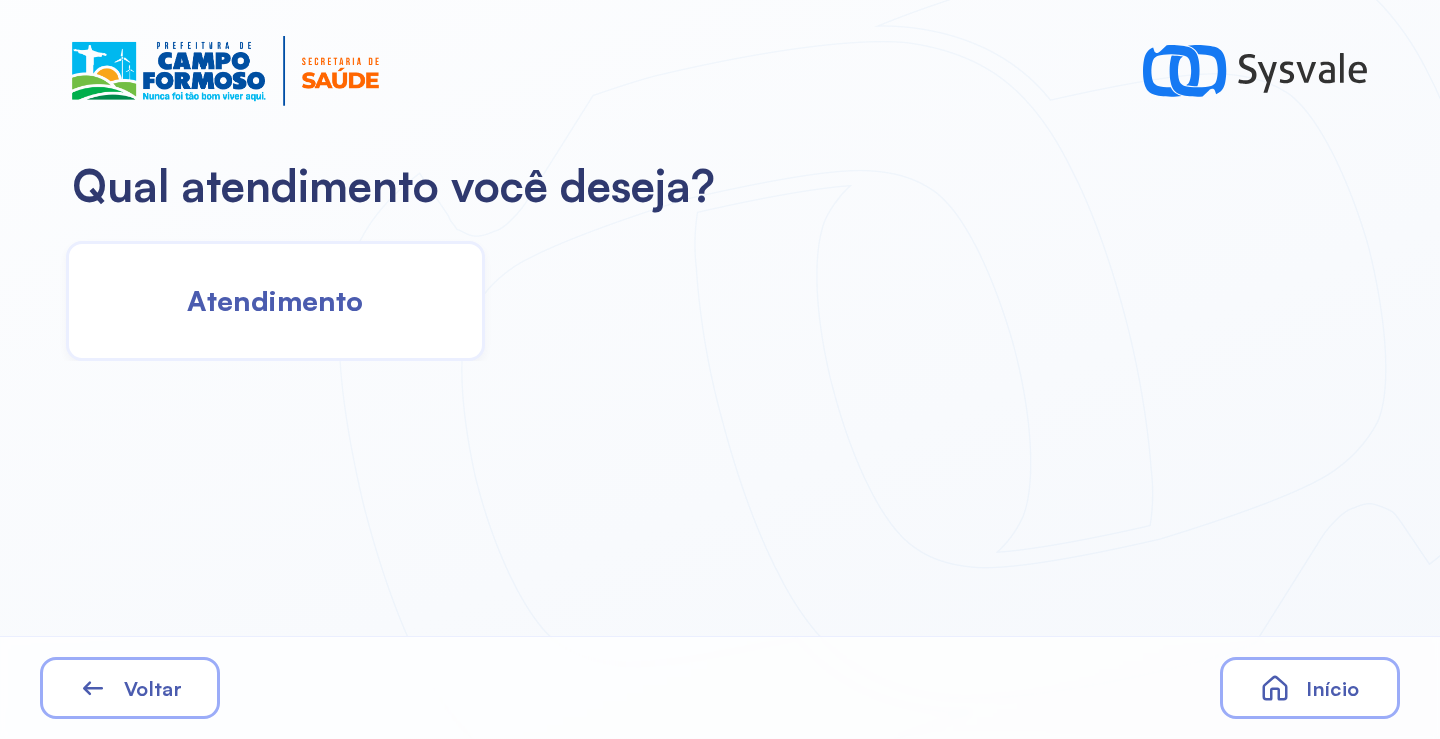 click on "Atendimento" at bounding box center [275, 300] 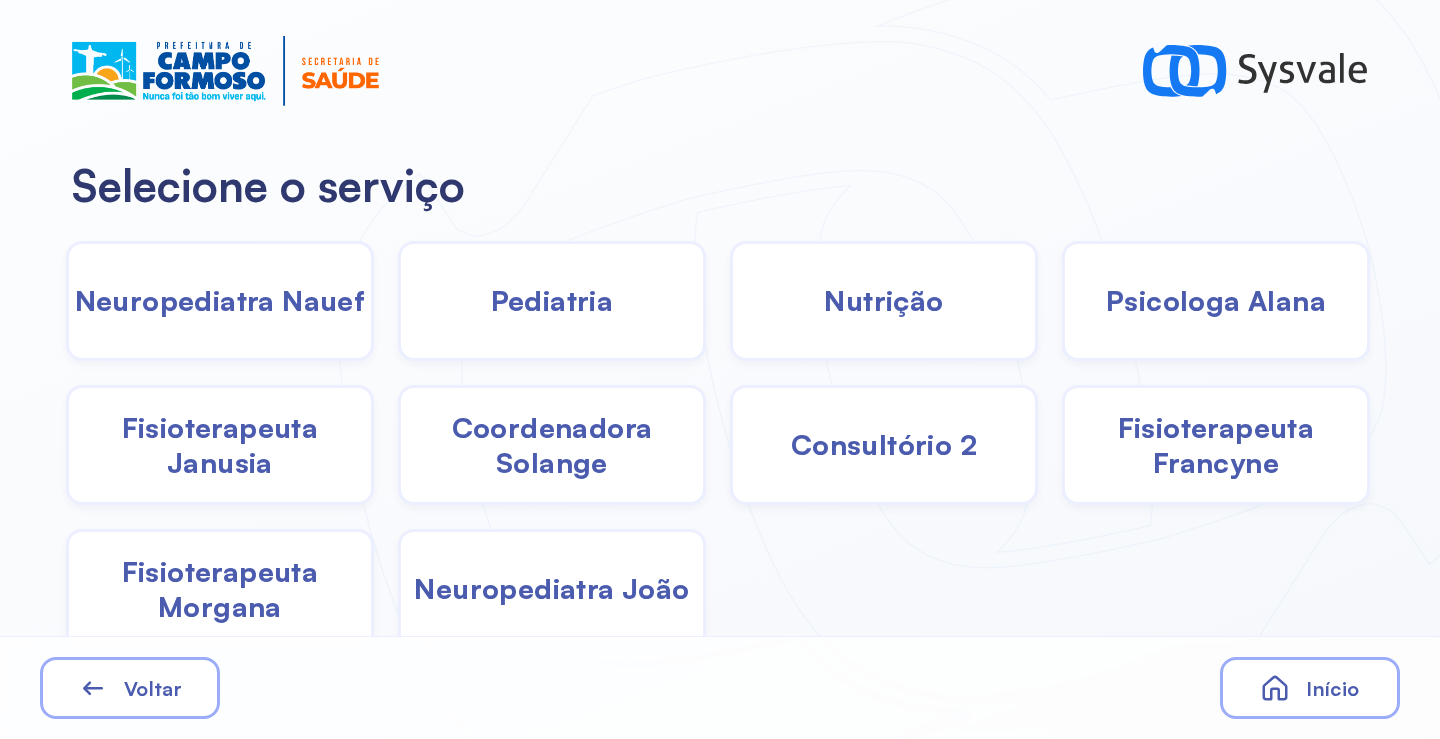 click on "Psicologa Alana" at bounding box center (1216, 300) 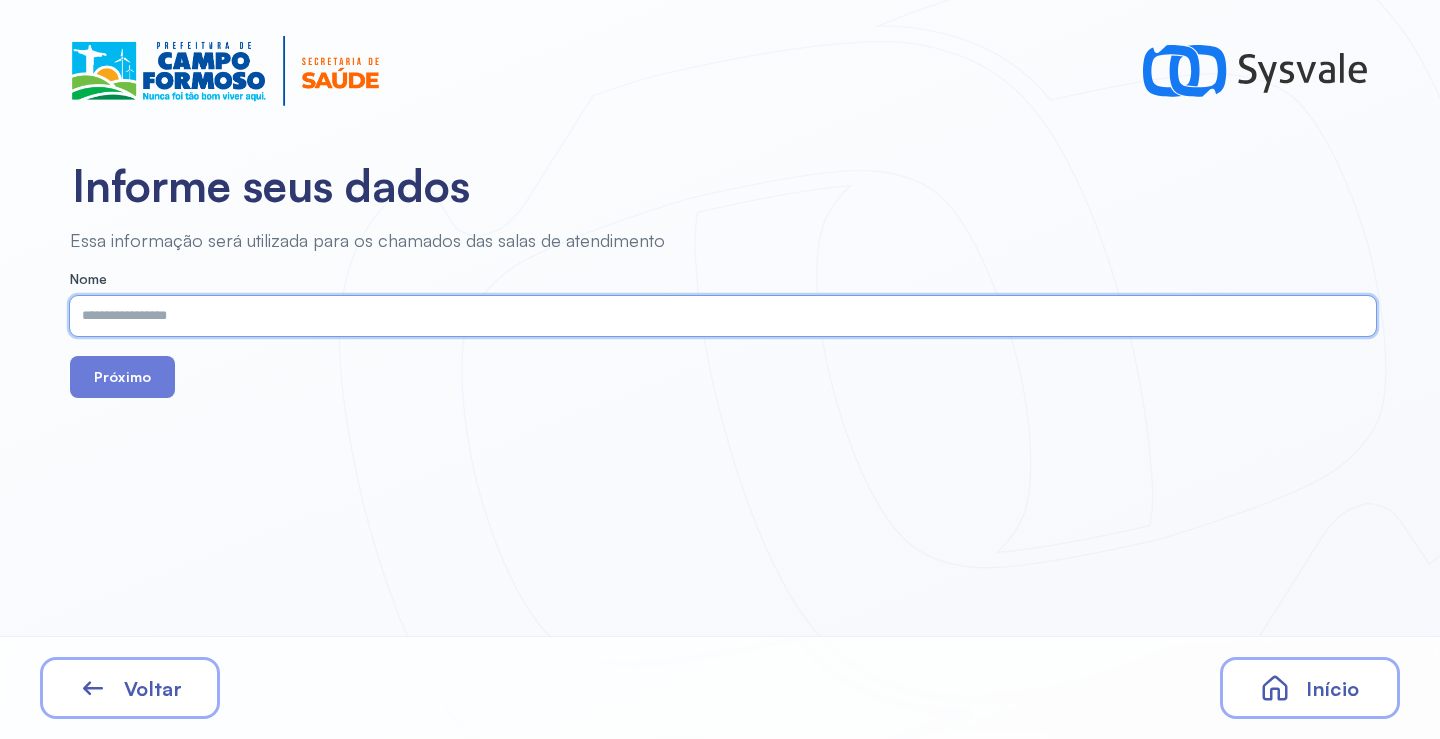 paste on "**********" 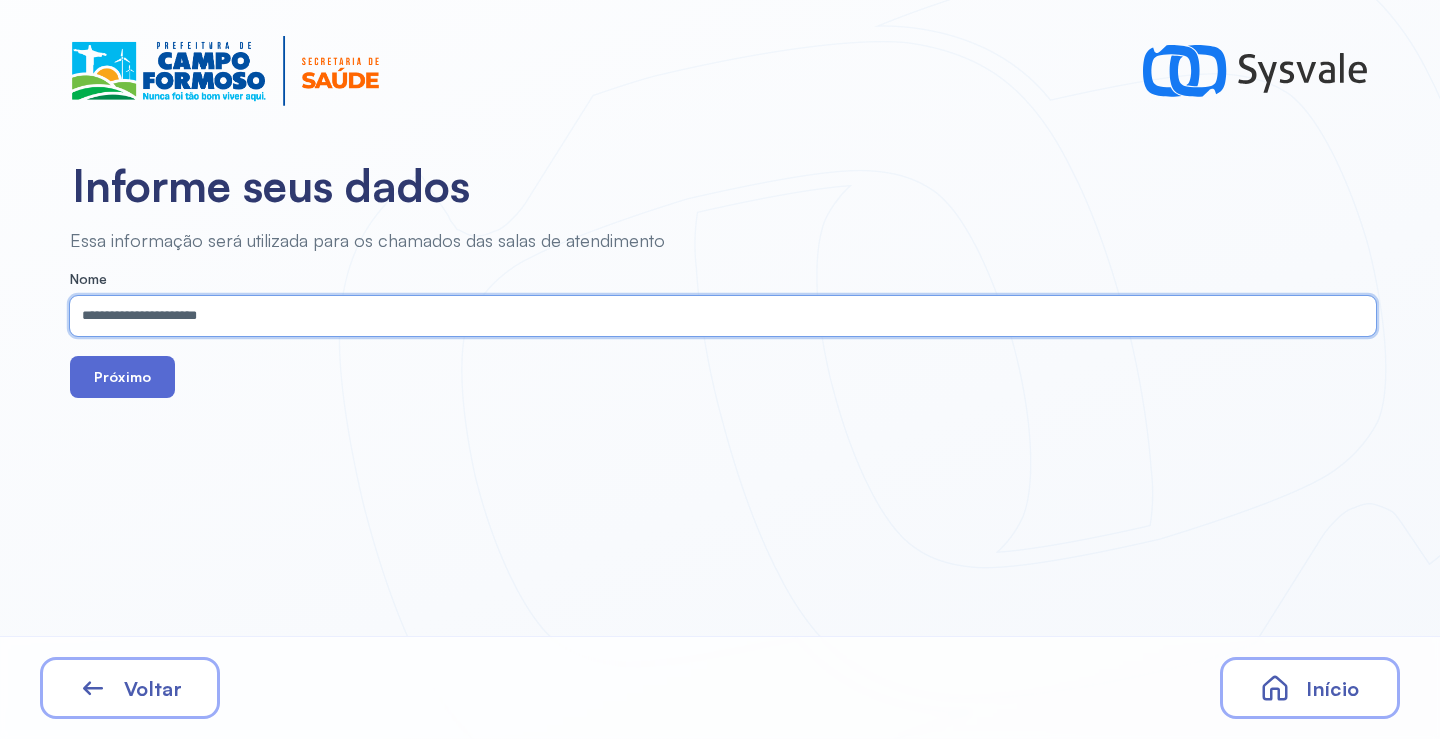 type on "**********" 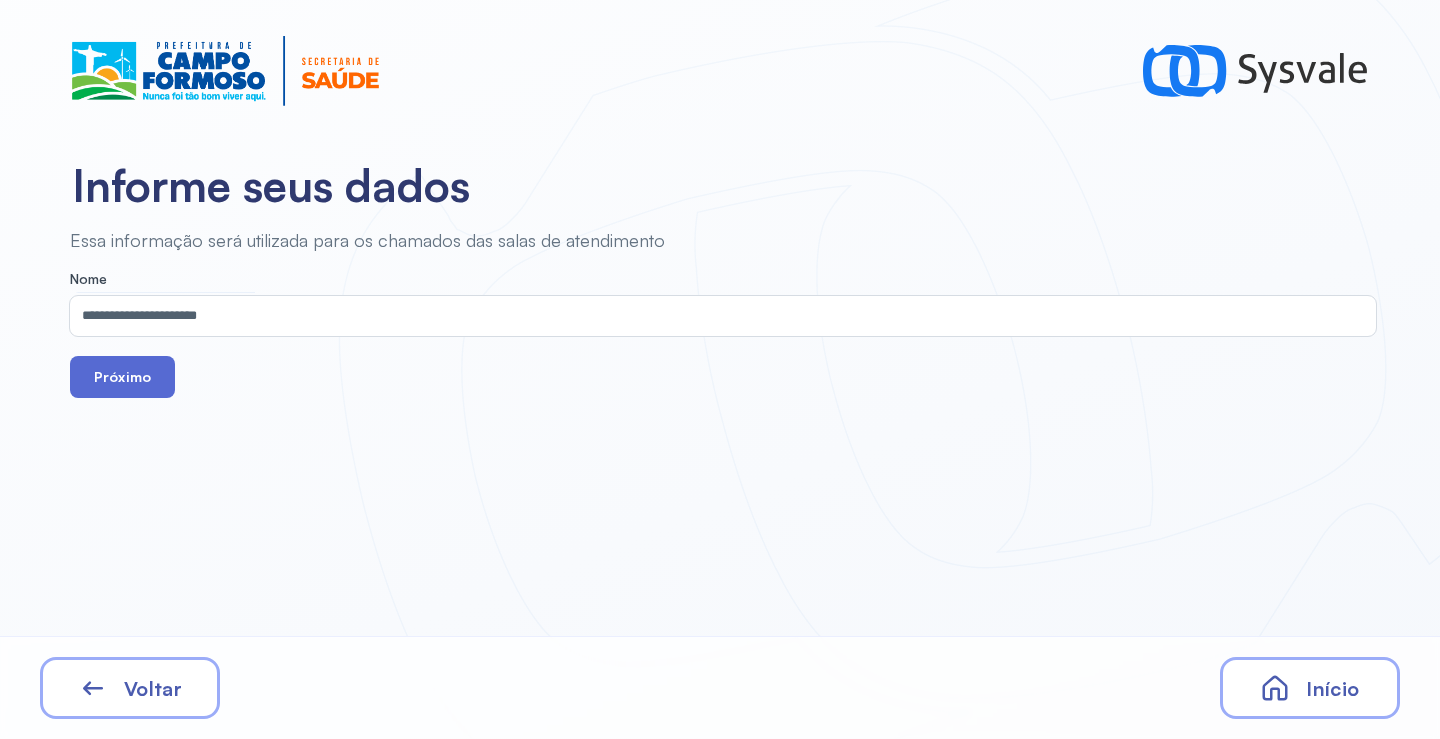click on "Próximo" at bounding box center [122, 377] 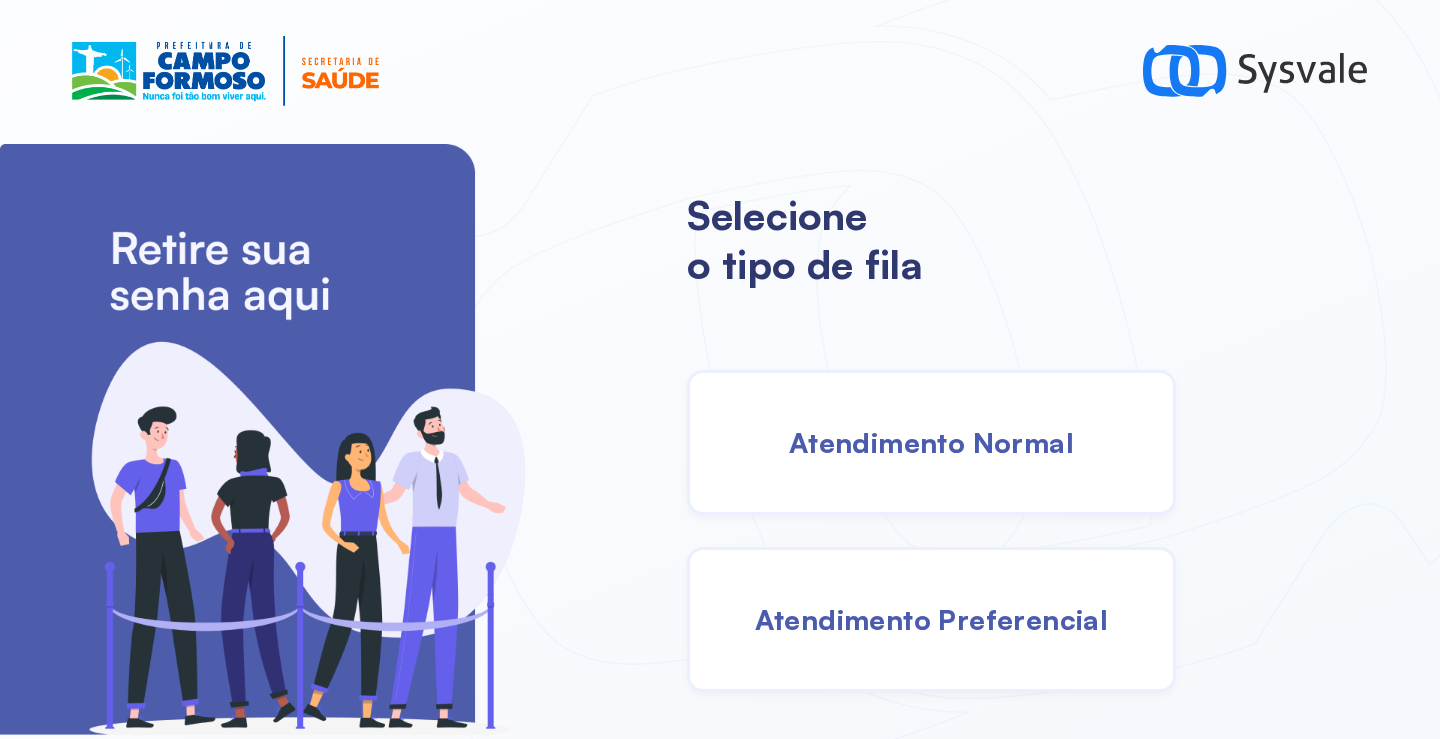 scroll, scrollTop: 0, scrollLeft: 0, axis: both 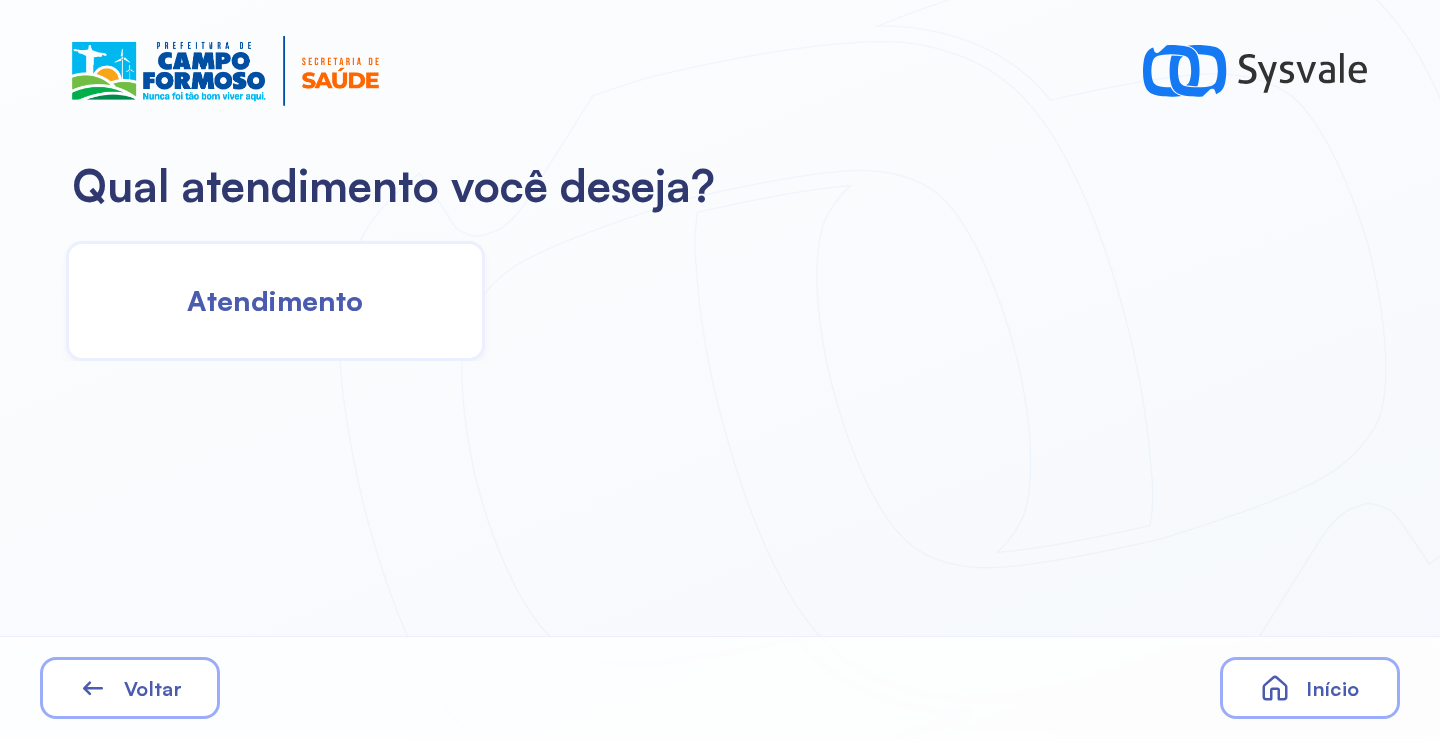 click on "Atendimento" 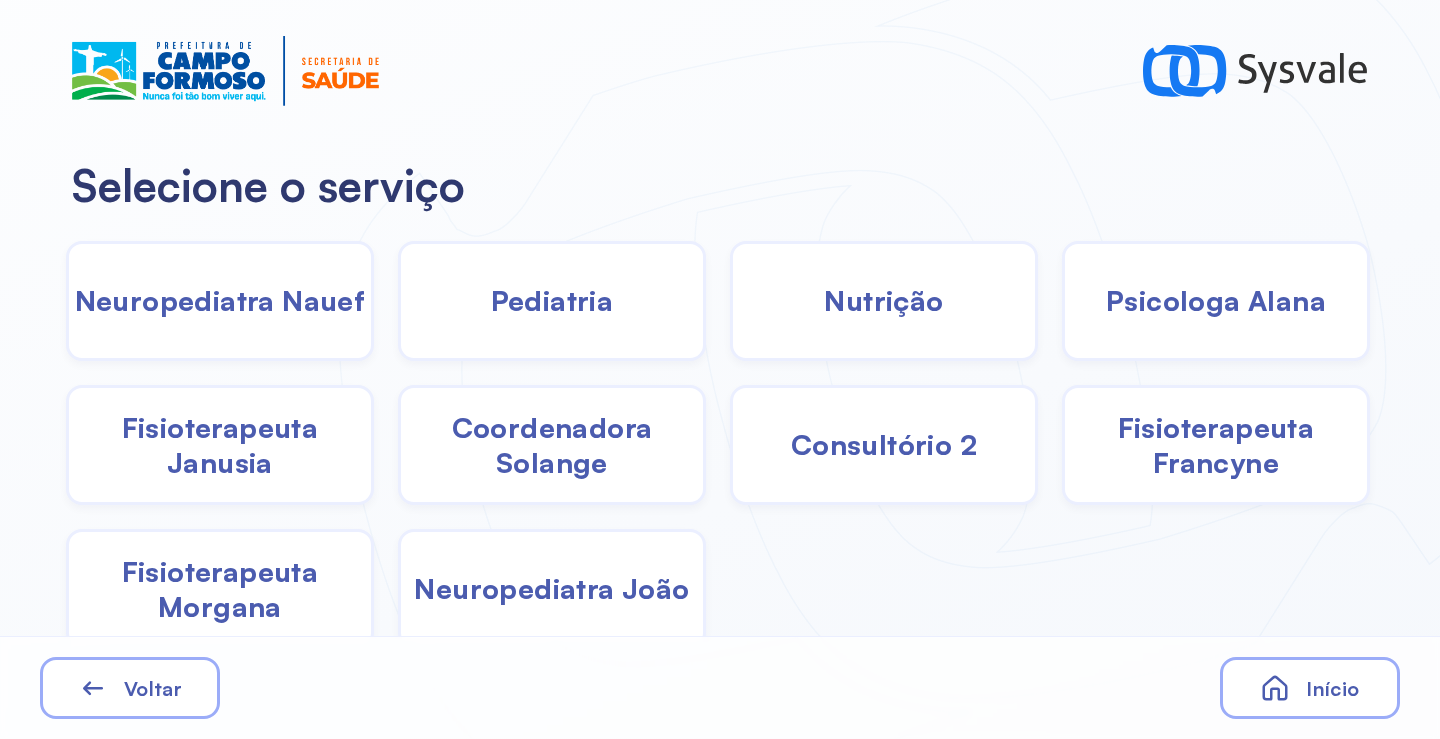 click on "Pediatria" 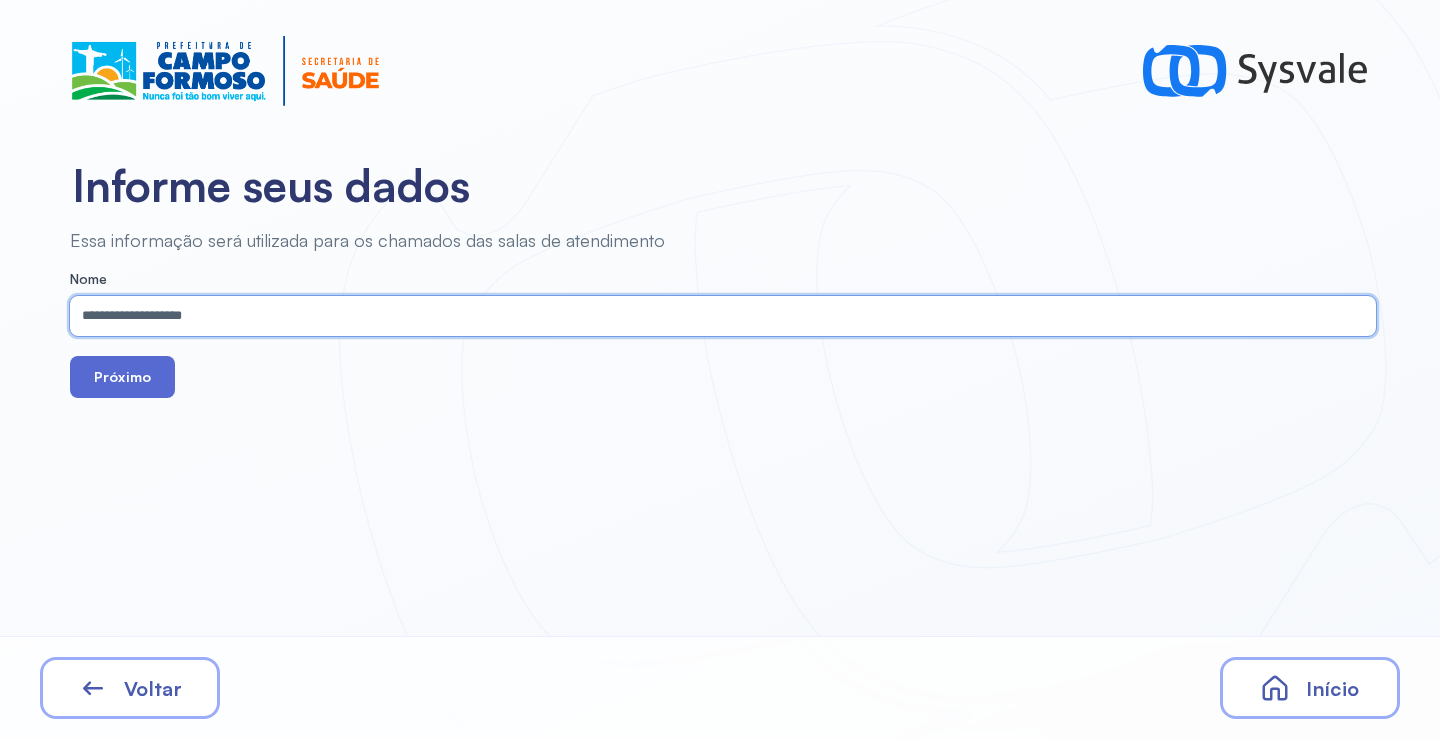 type on "**********" 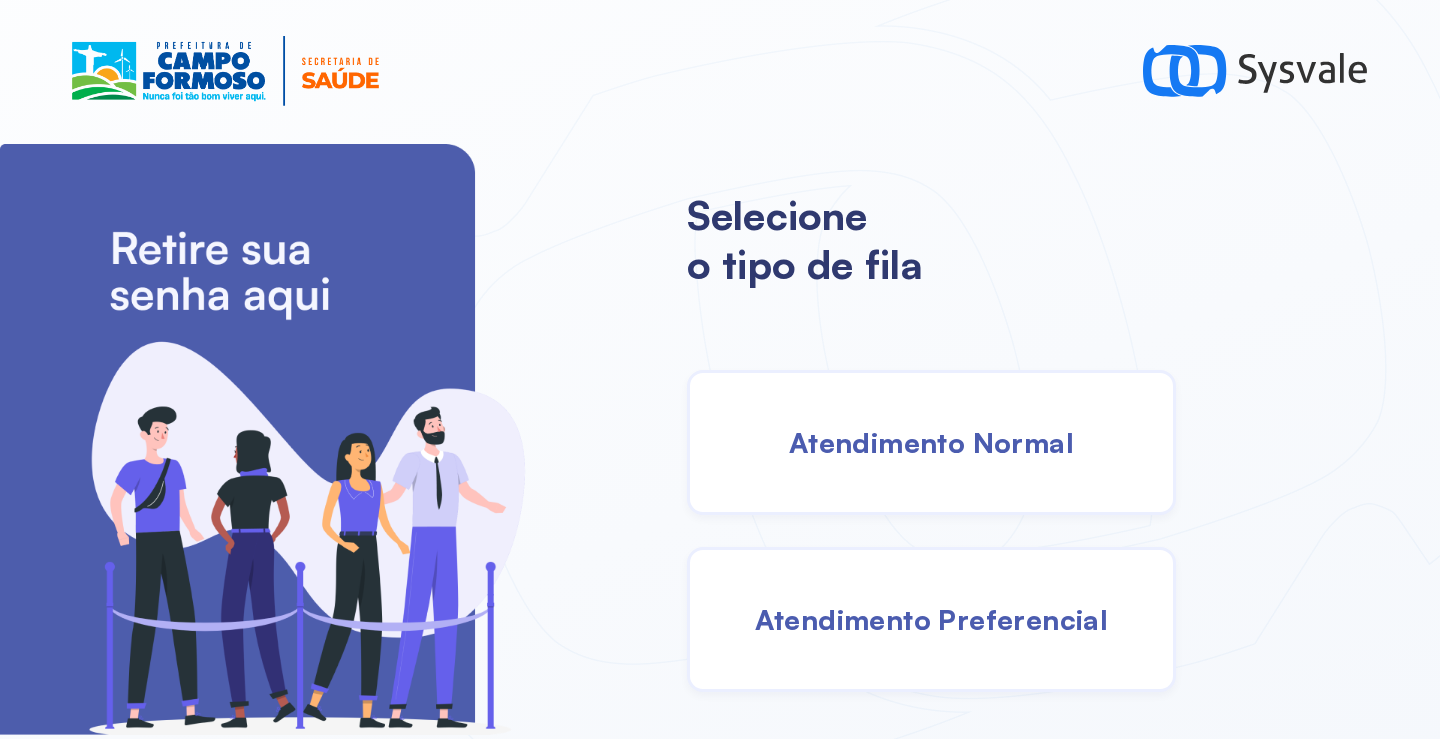 scroll, scrollTop: 0, scrollLeft: 0, axis: both 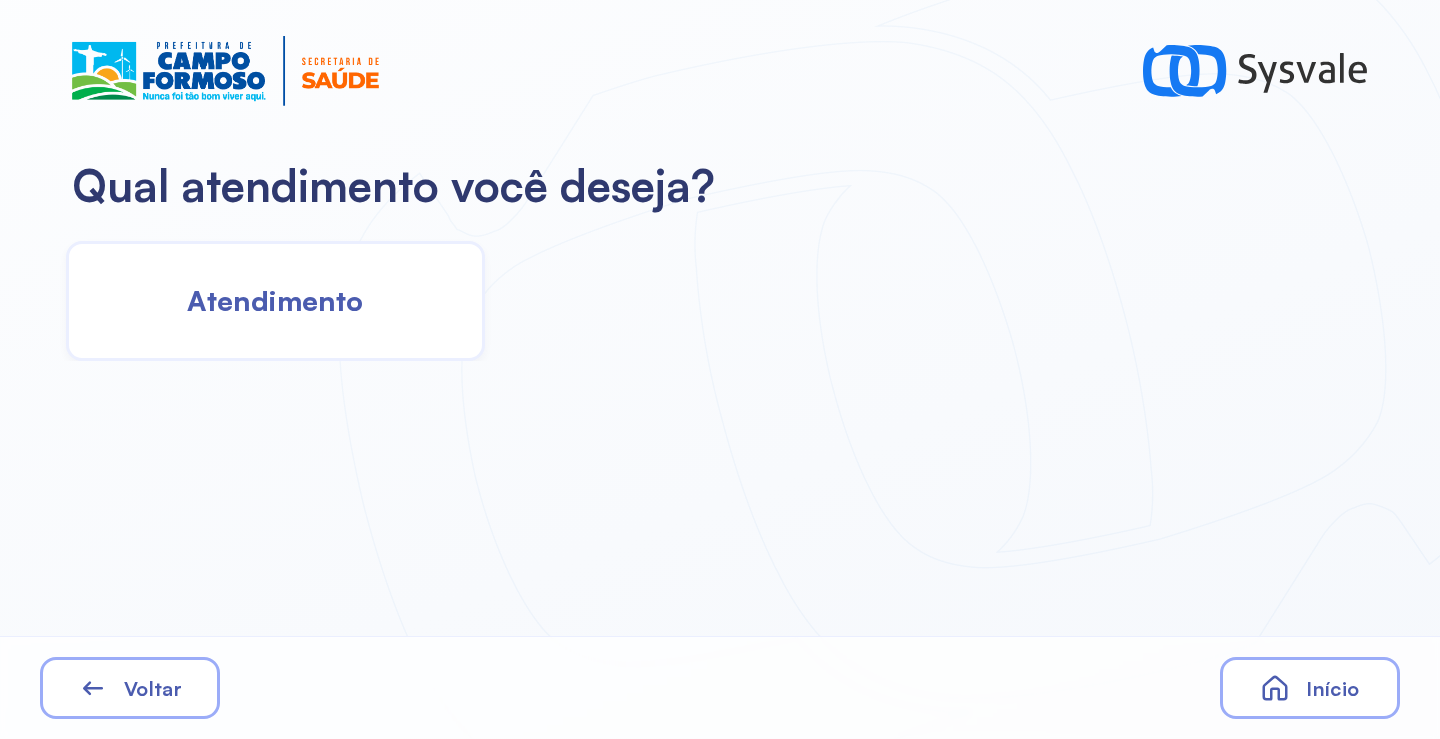 click on "Atendimento" 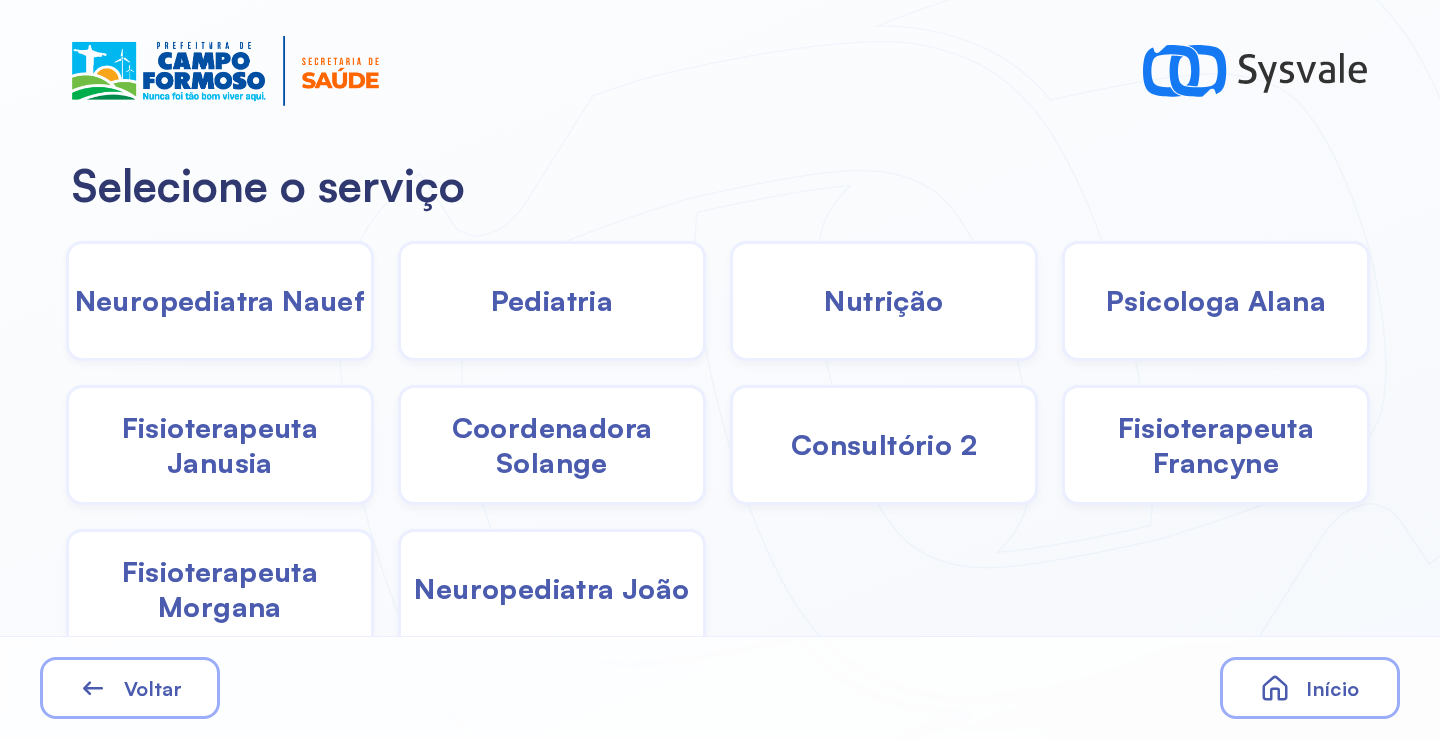 click on "Pediatria" at bounding box center (552, 300) 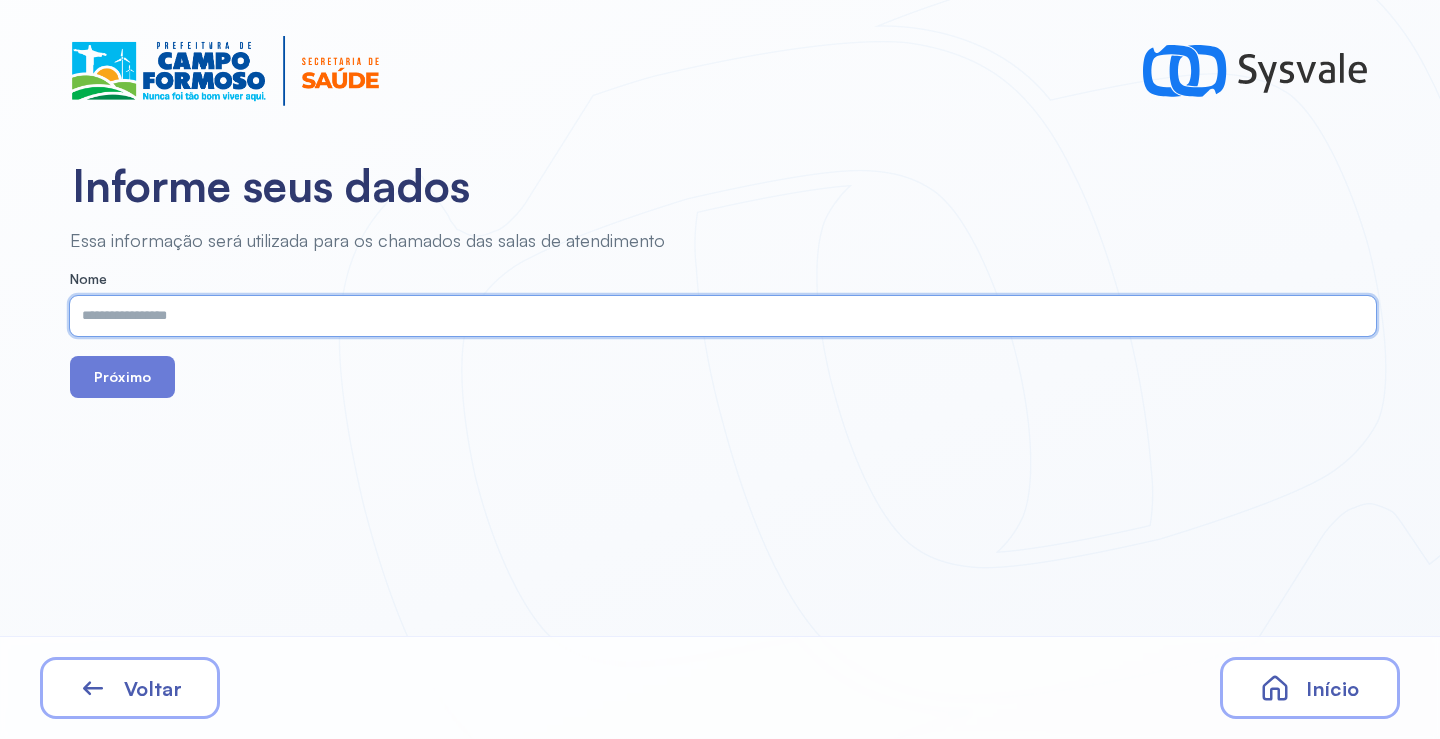 paste on "**********" 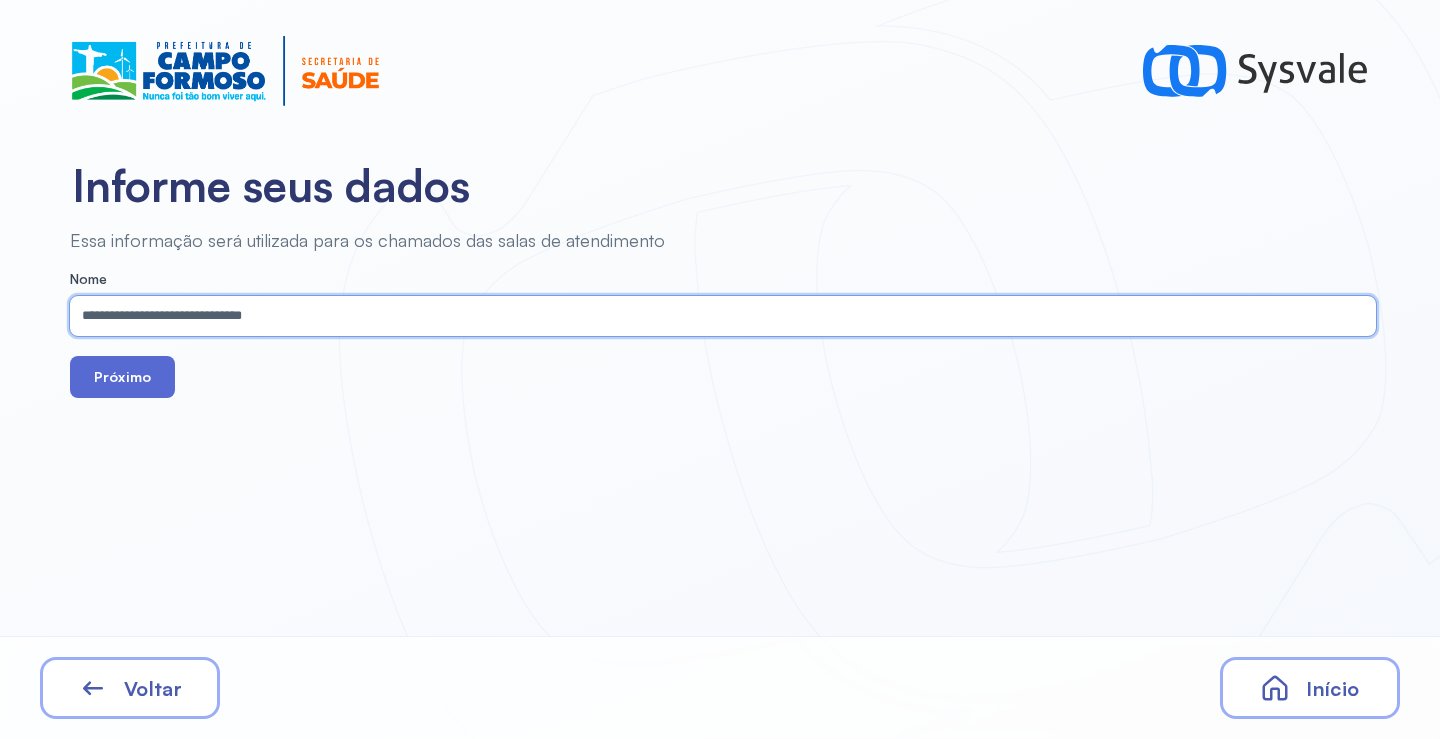 type on "**********" 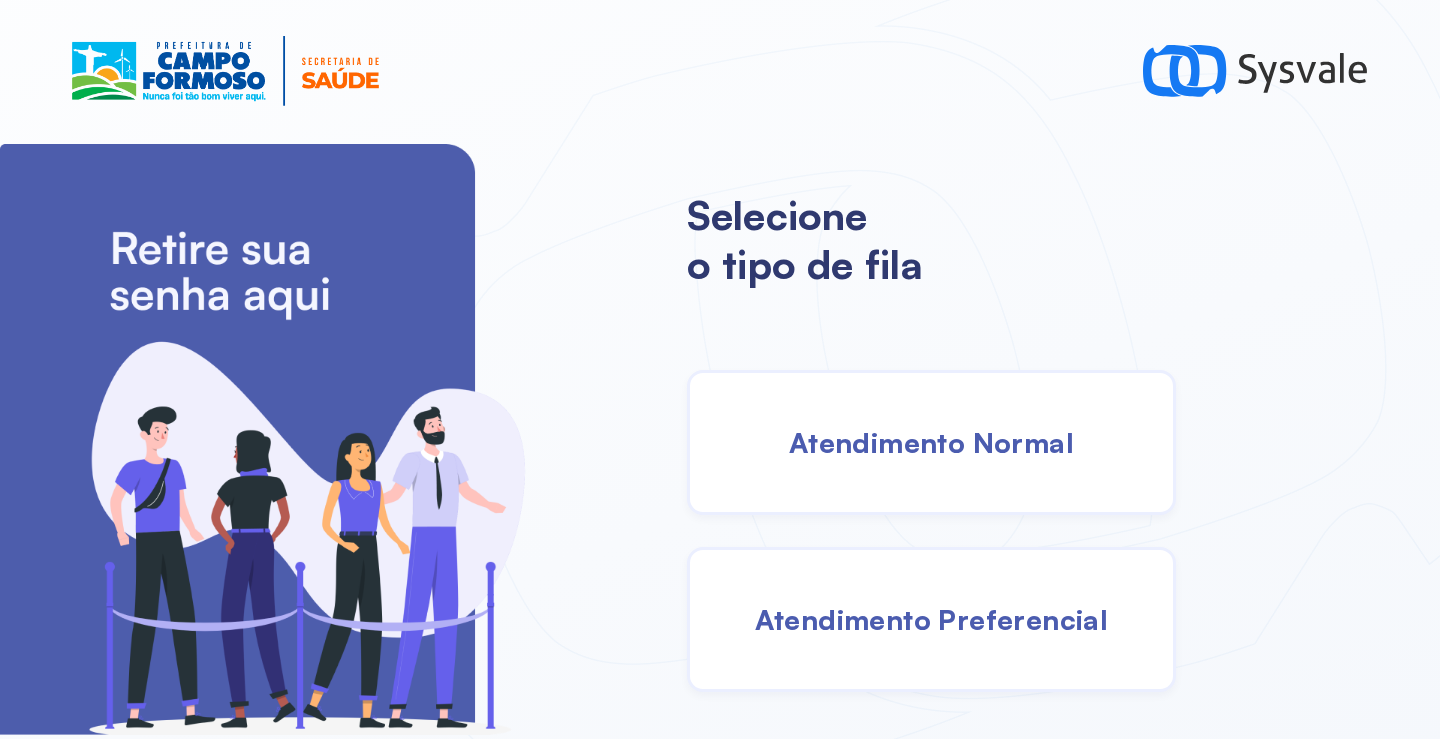 scroll, scrollTop: 0, scrollLeft: 0, axis: both 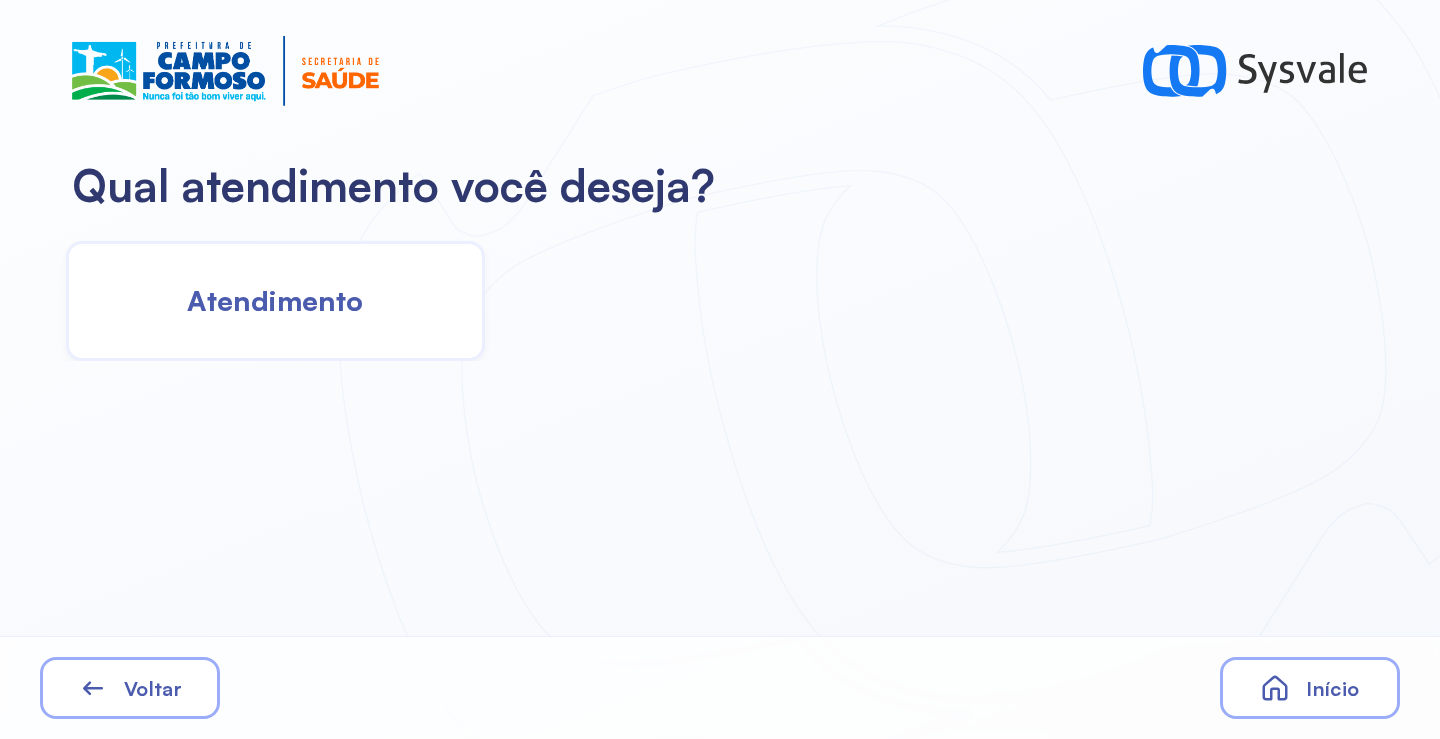 click on "Atendimento" at bounding box center (275, 300) 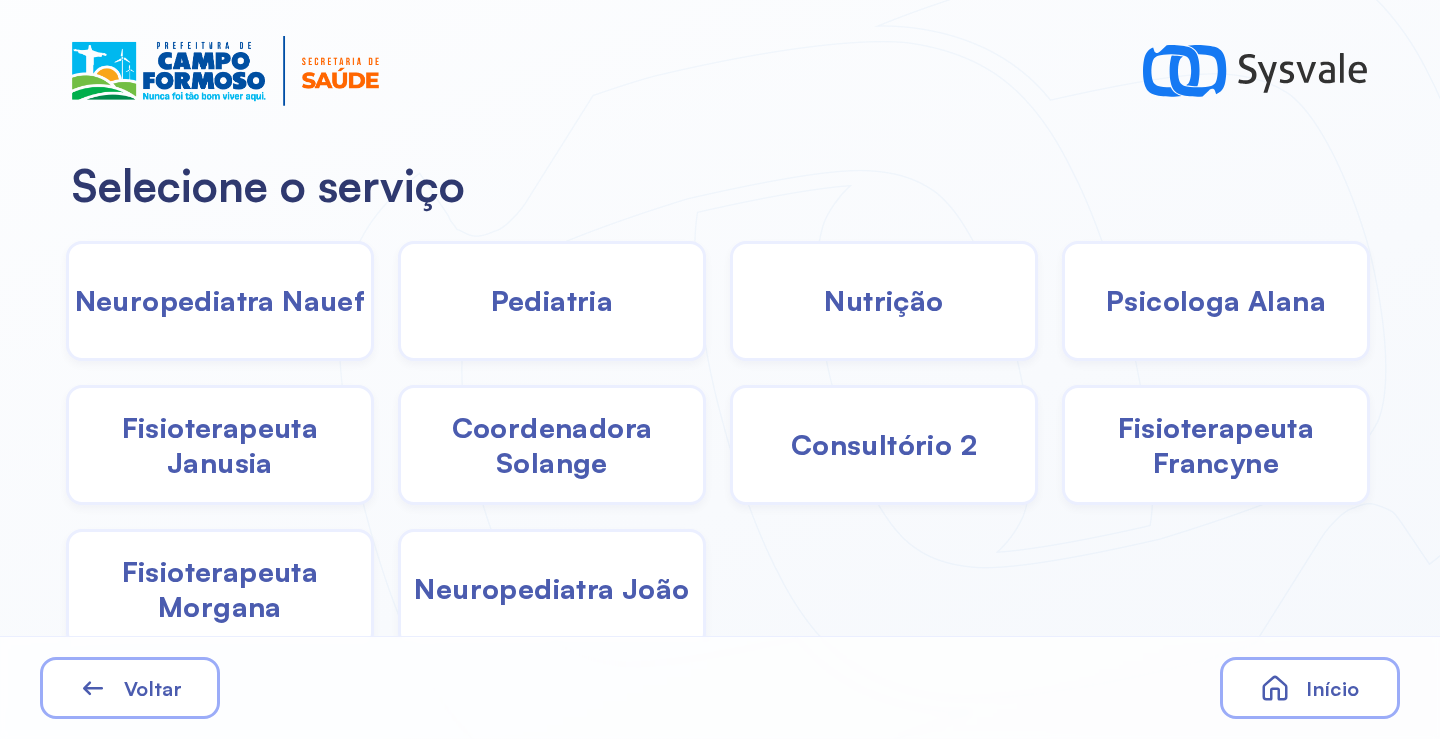 click on "Pediatria" at bounding box center (552, 300) 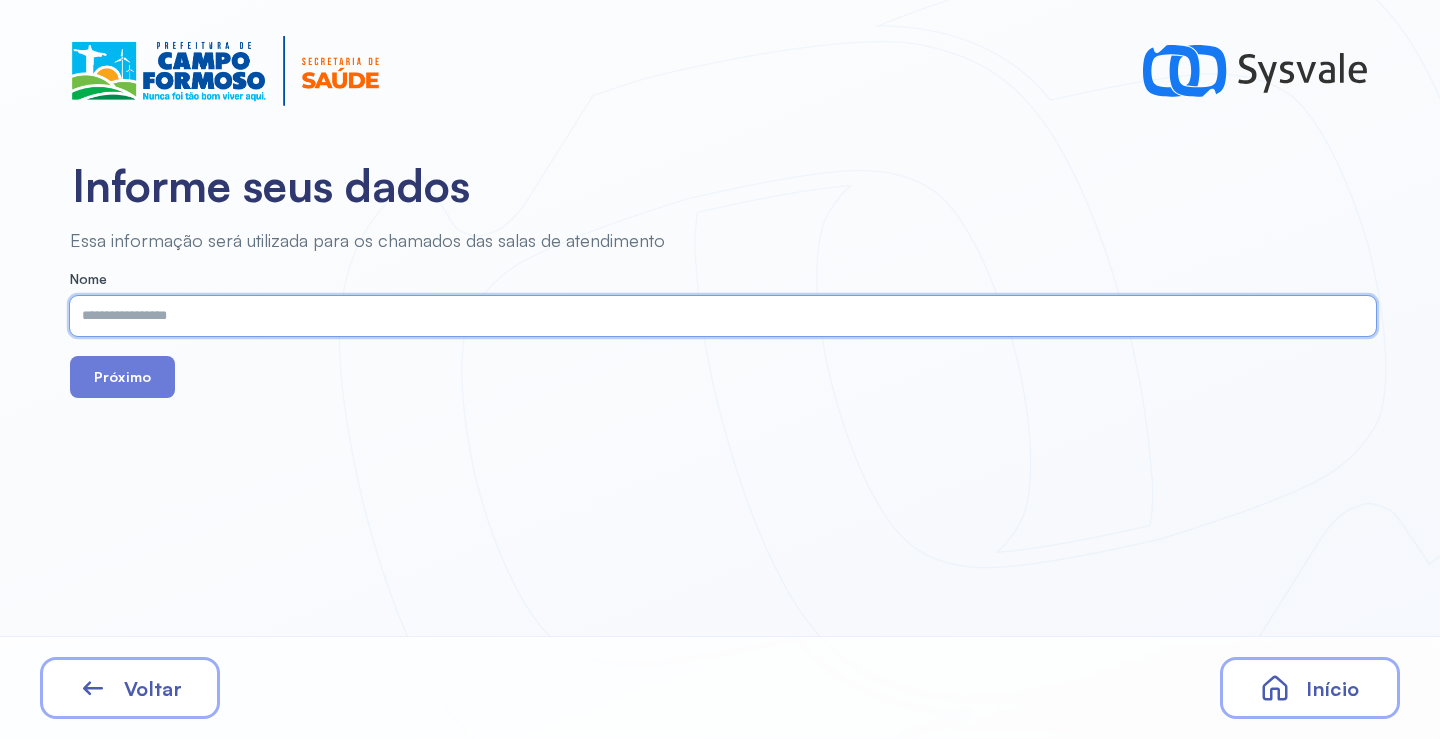 paste on "**********" 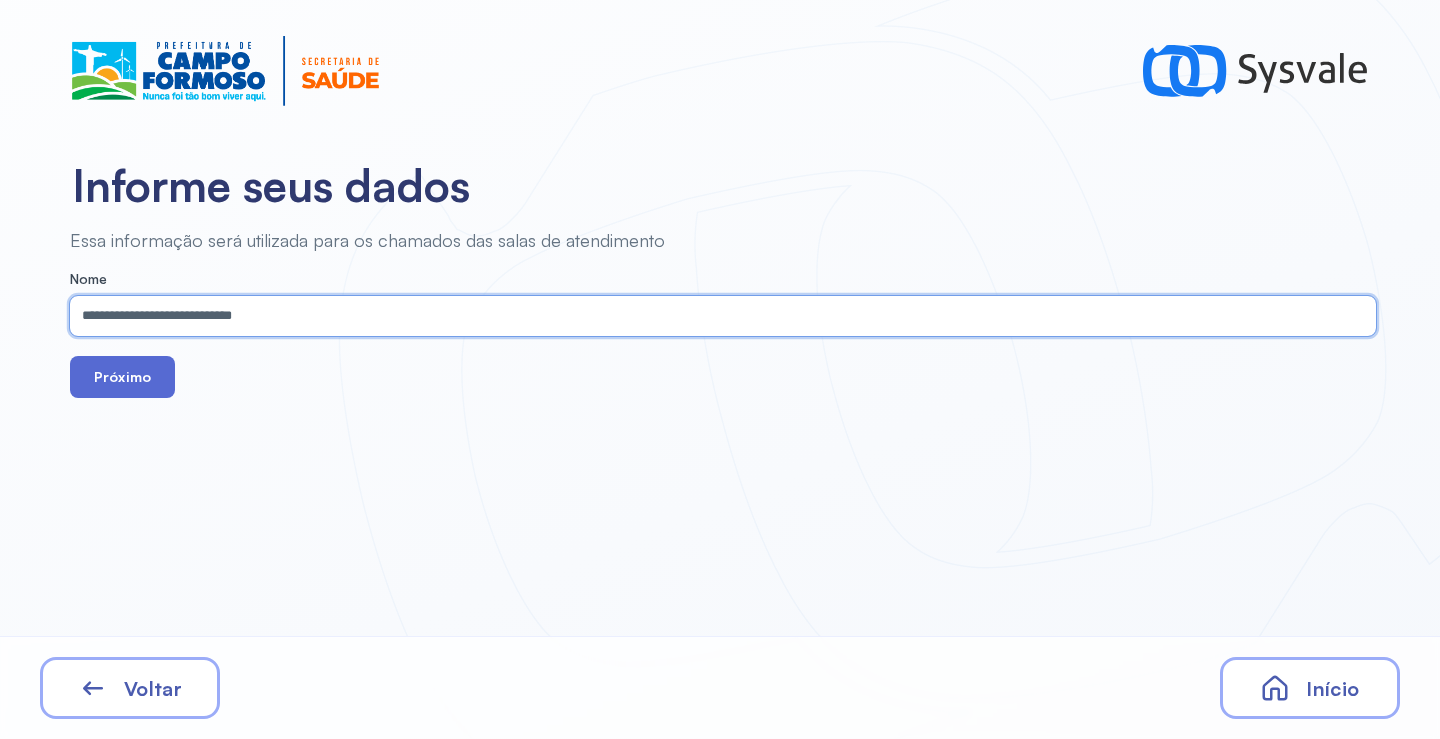 type on "**********" 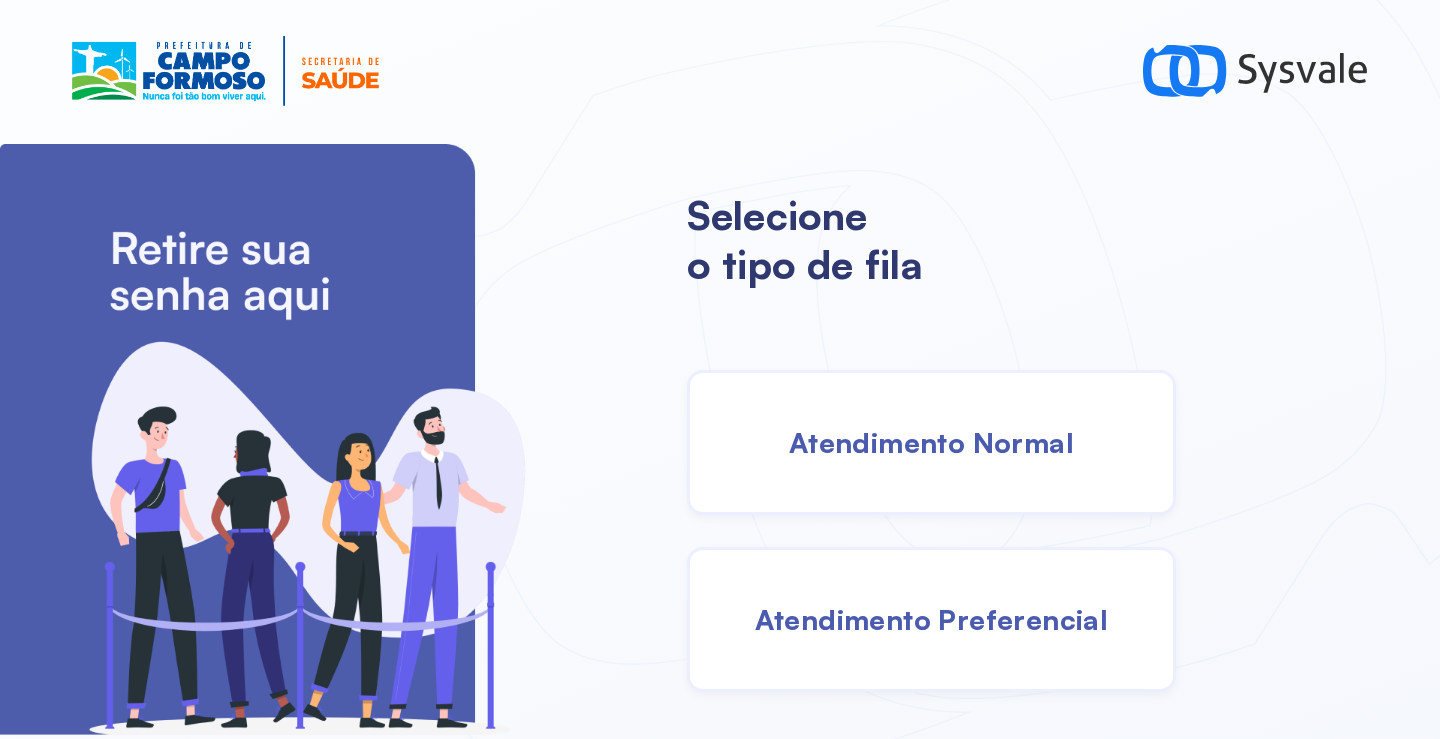 click on "Atendimento Normal" at bounding box center (931, 442) 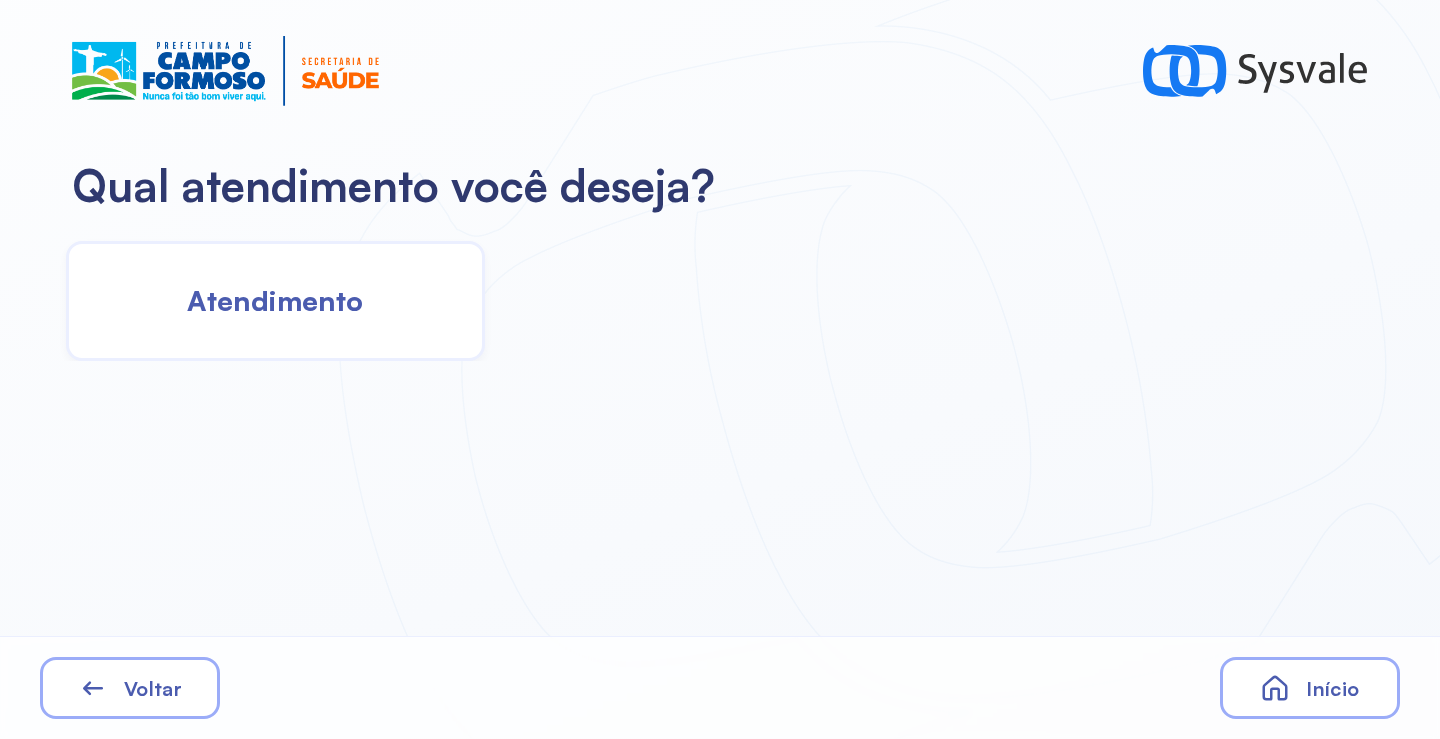 click on "Atendimento" 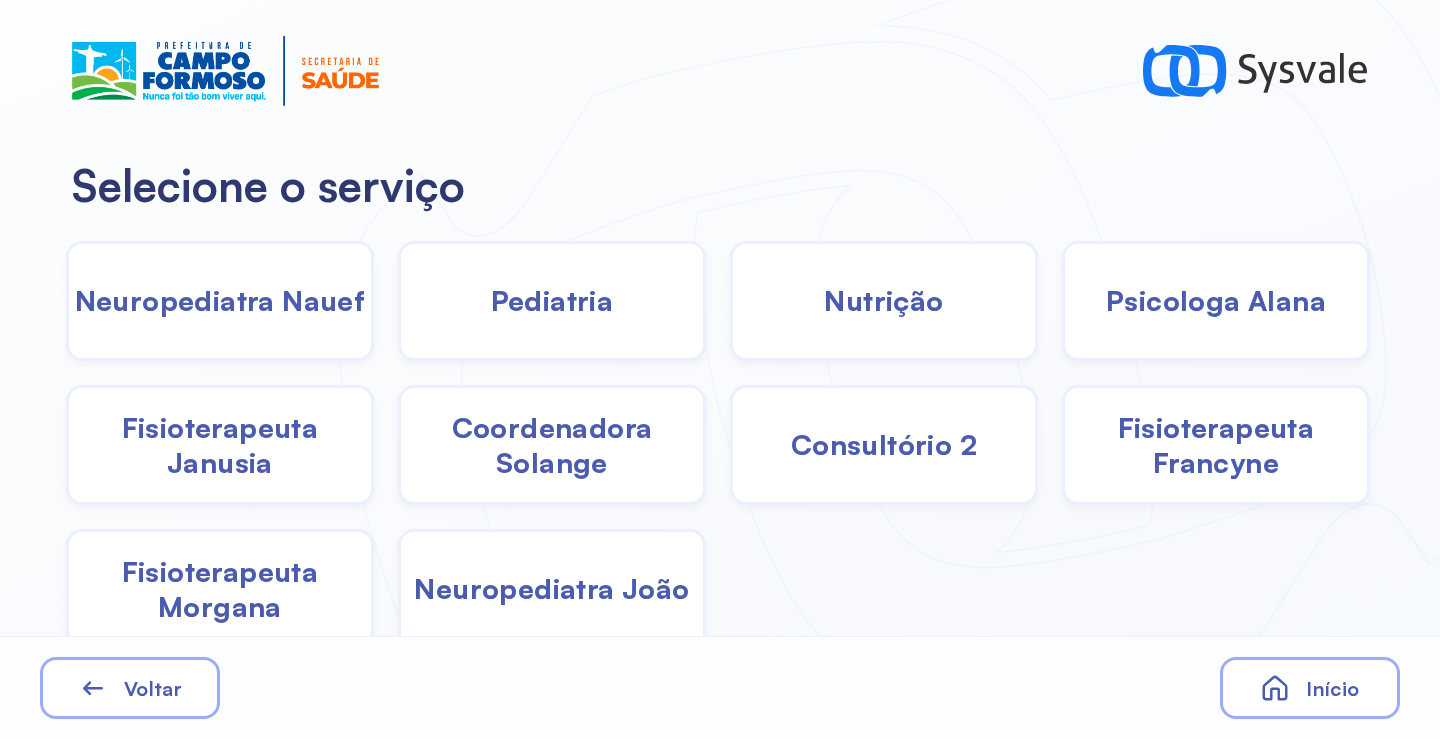 click on "Nutrição" at bounding box center (883, 300) 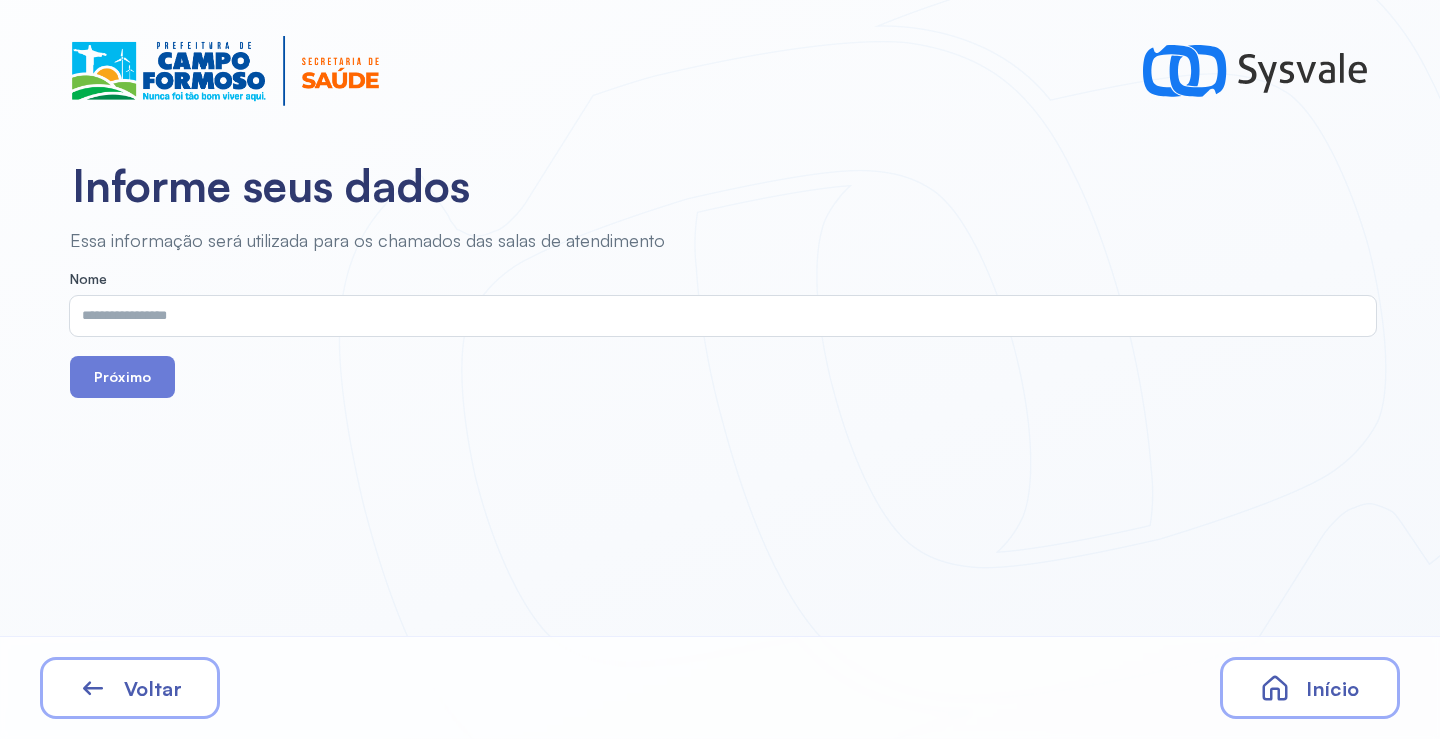 click on "Voltar" at bounding box center [130, 688] 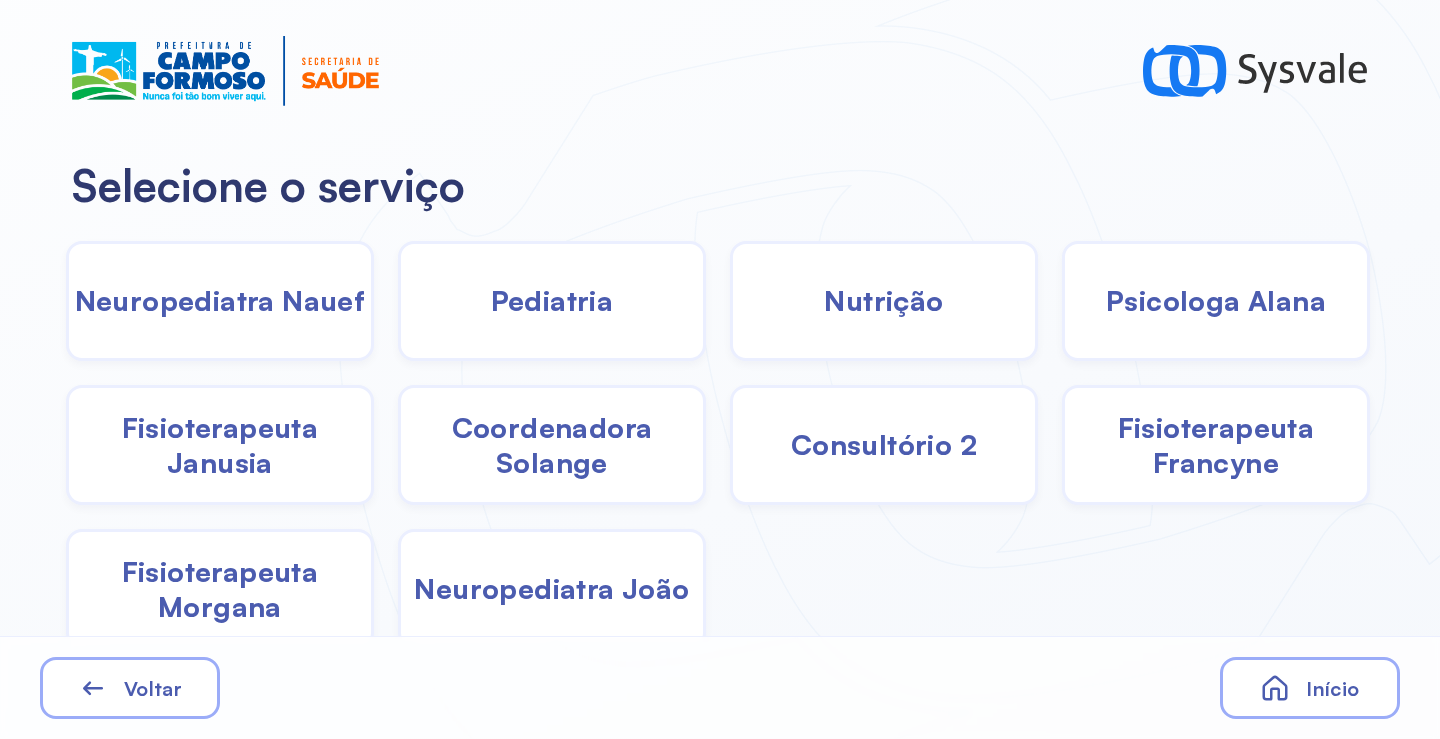 click on "Pediatria" at bounding box center [552, 300] 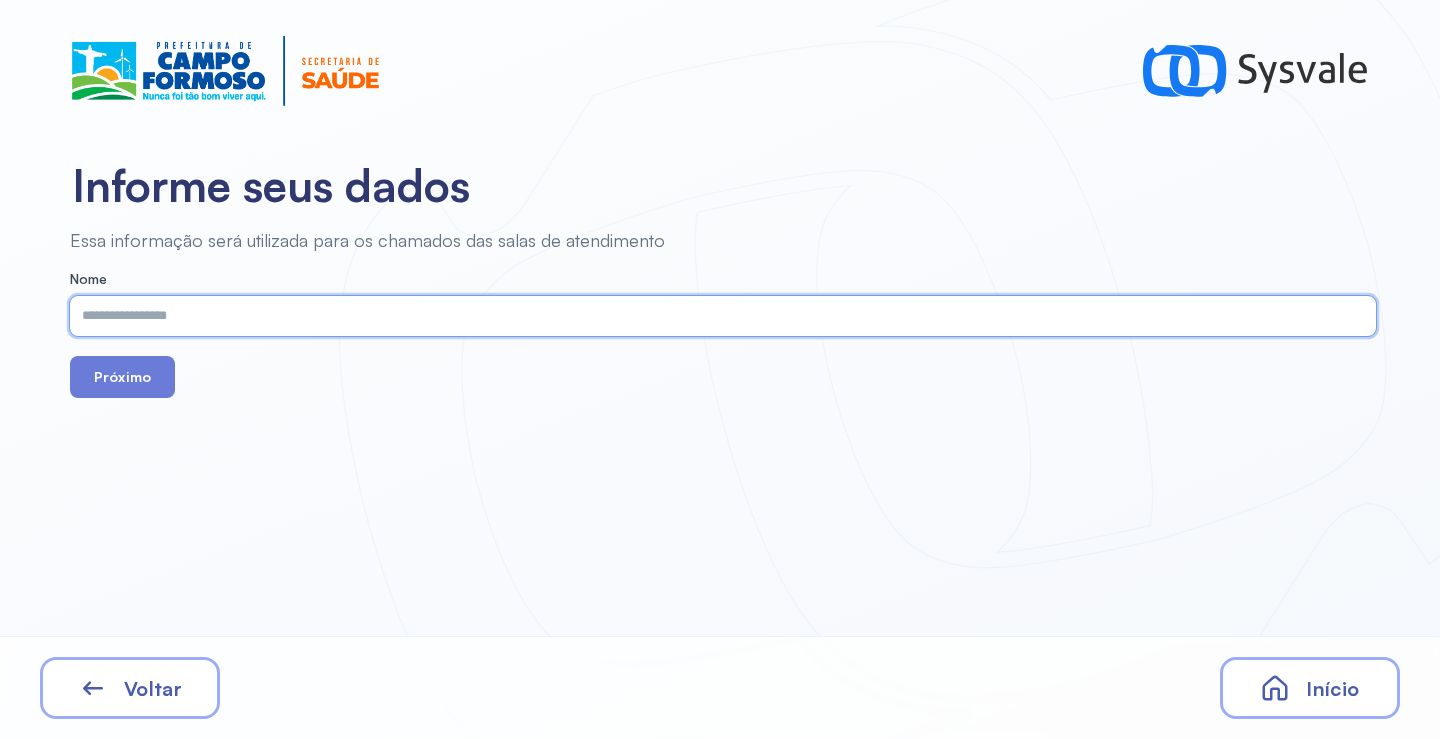 paste on "**********" 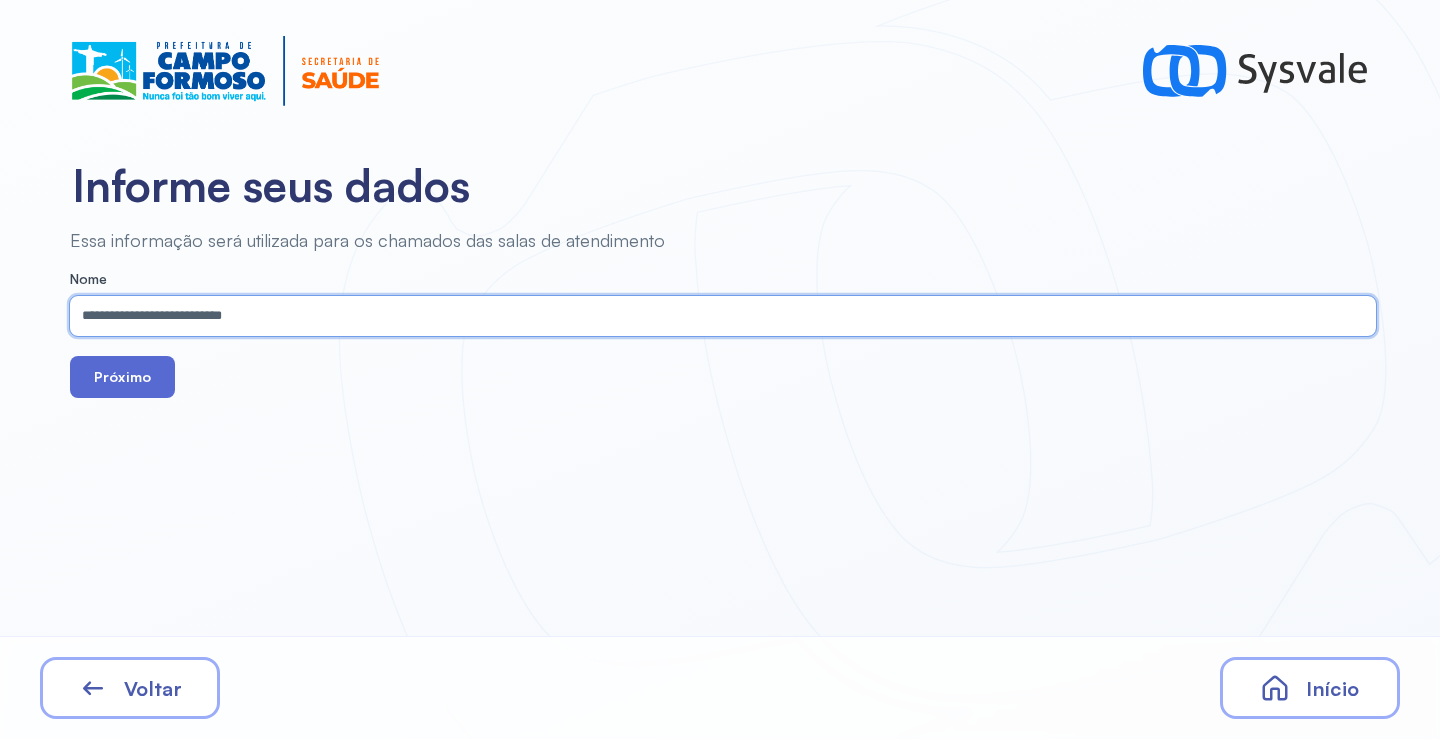 type on "**********" 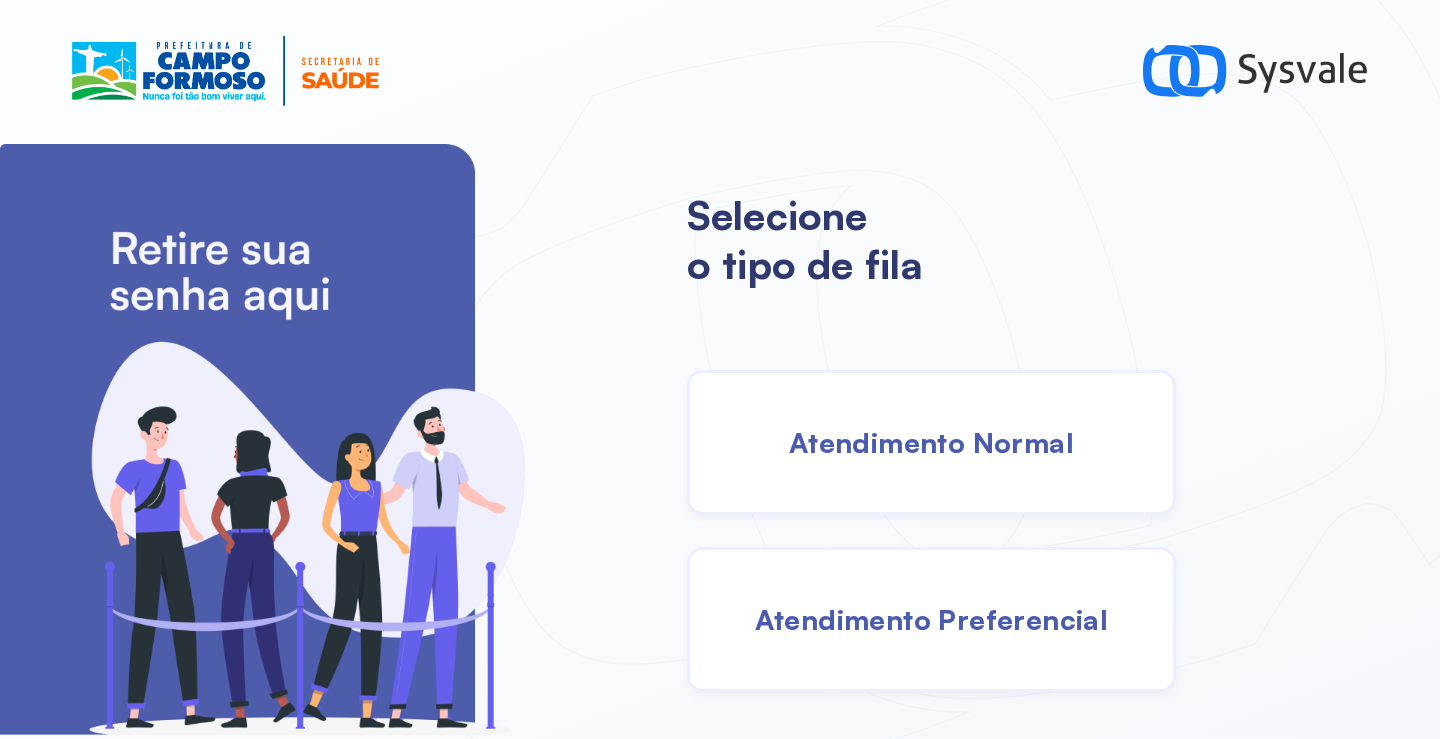 drag, startPoint x: 893, startPoint y: 457, endPoint x: 858, endPoint y: 451, distance: 35.510563 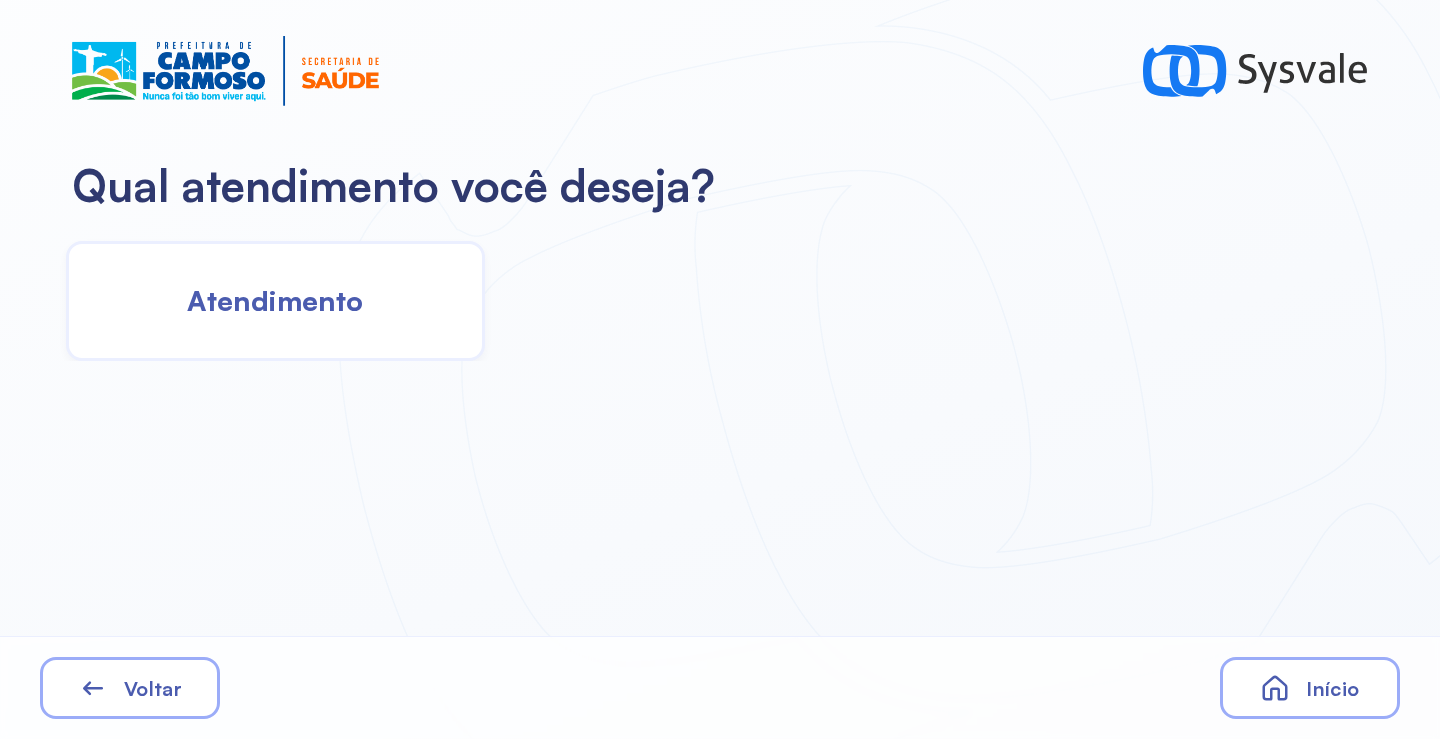 click on "Atendimento" 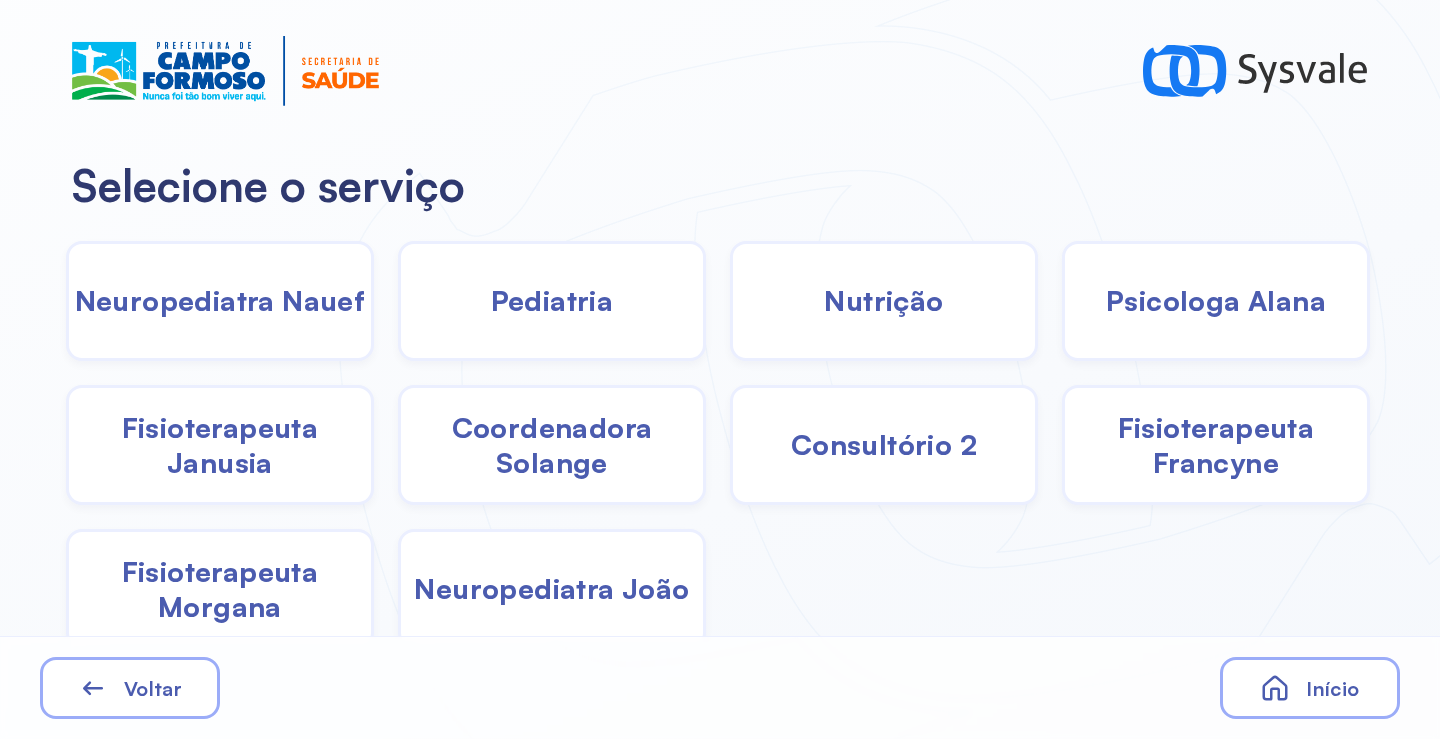 click on "Pediatria" at bounding box center [552, 300] 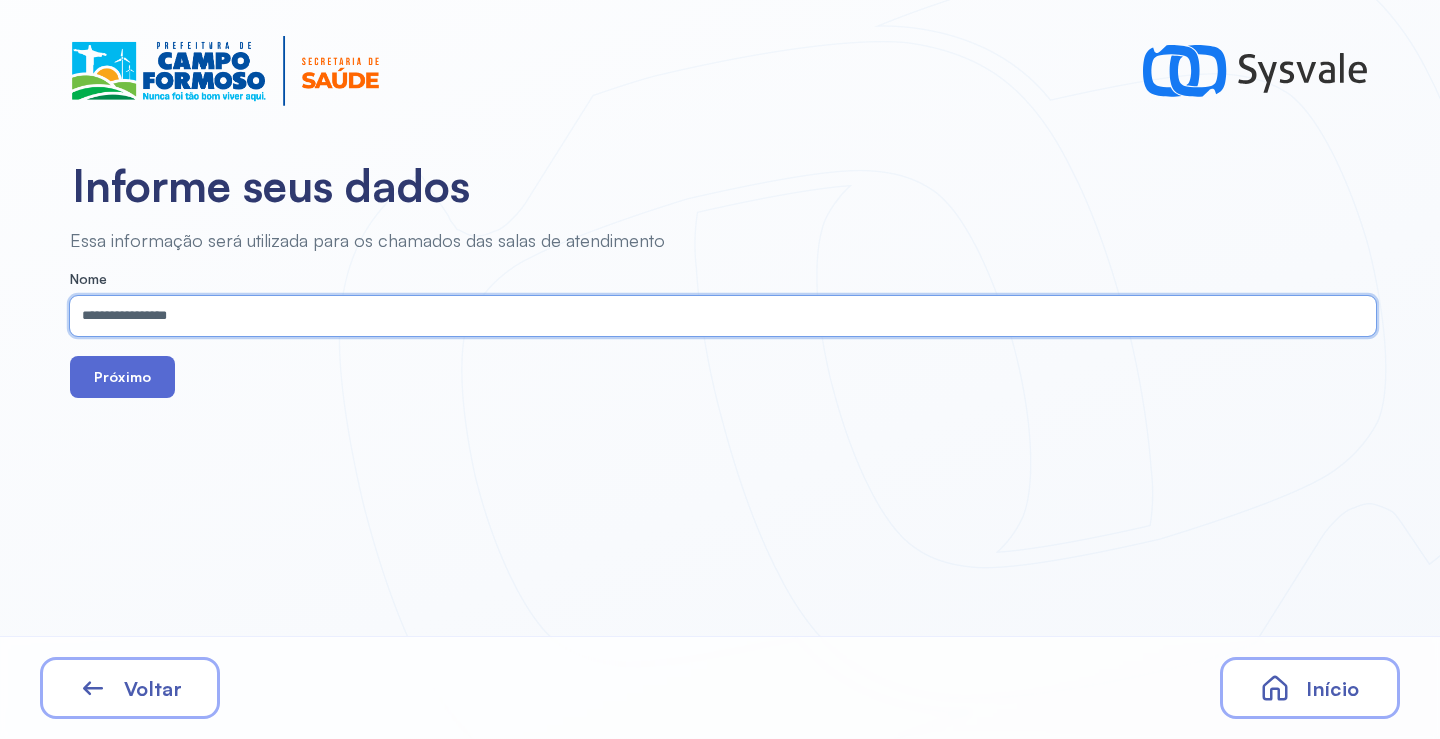 type on "**********" 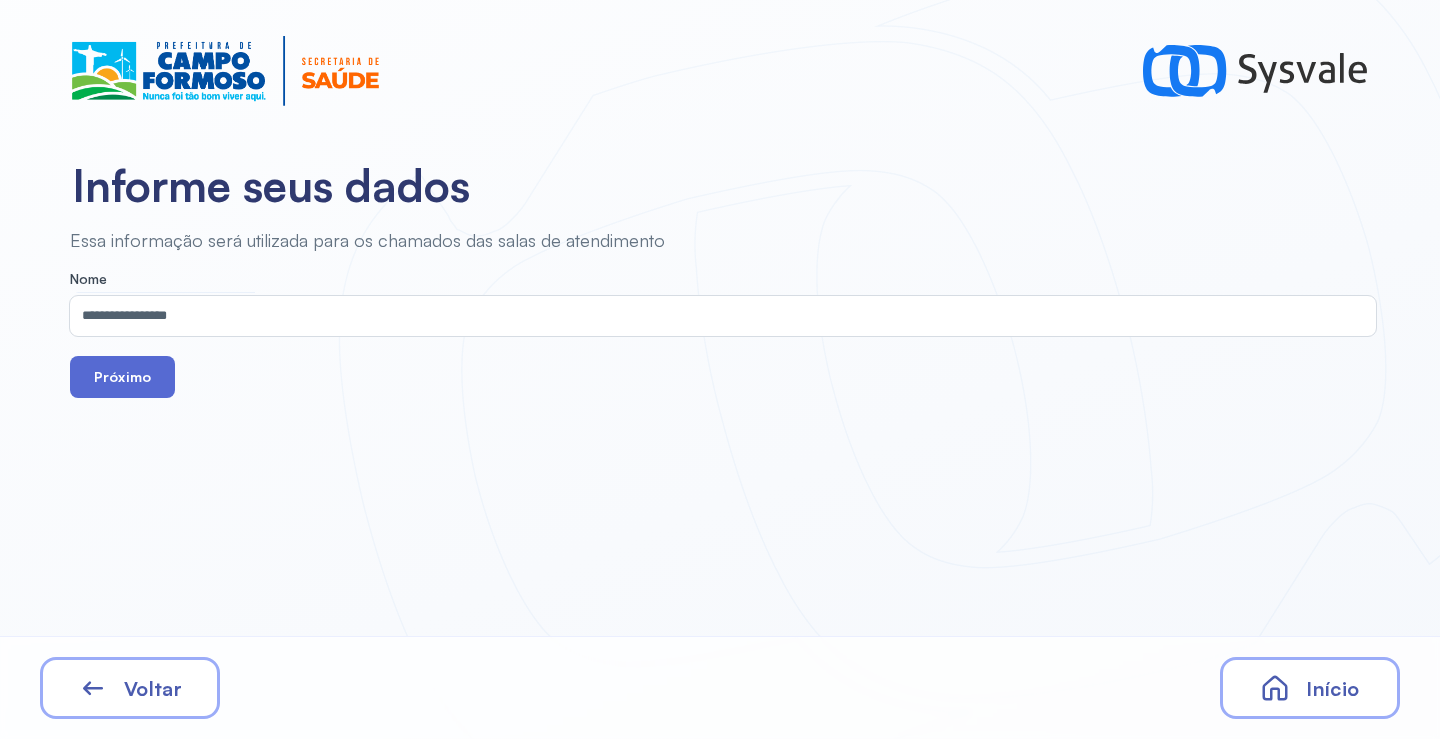 click on "Próximo" at bounding box center (122, 377) 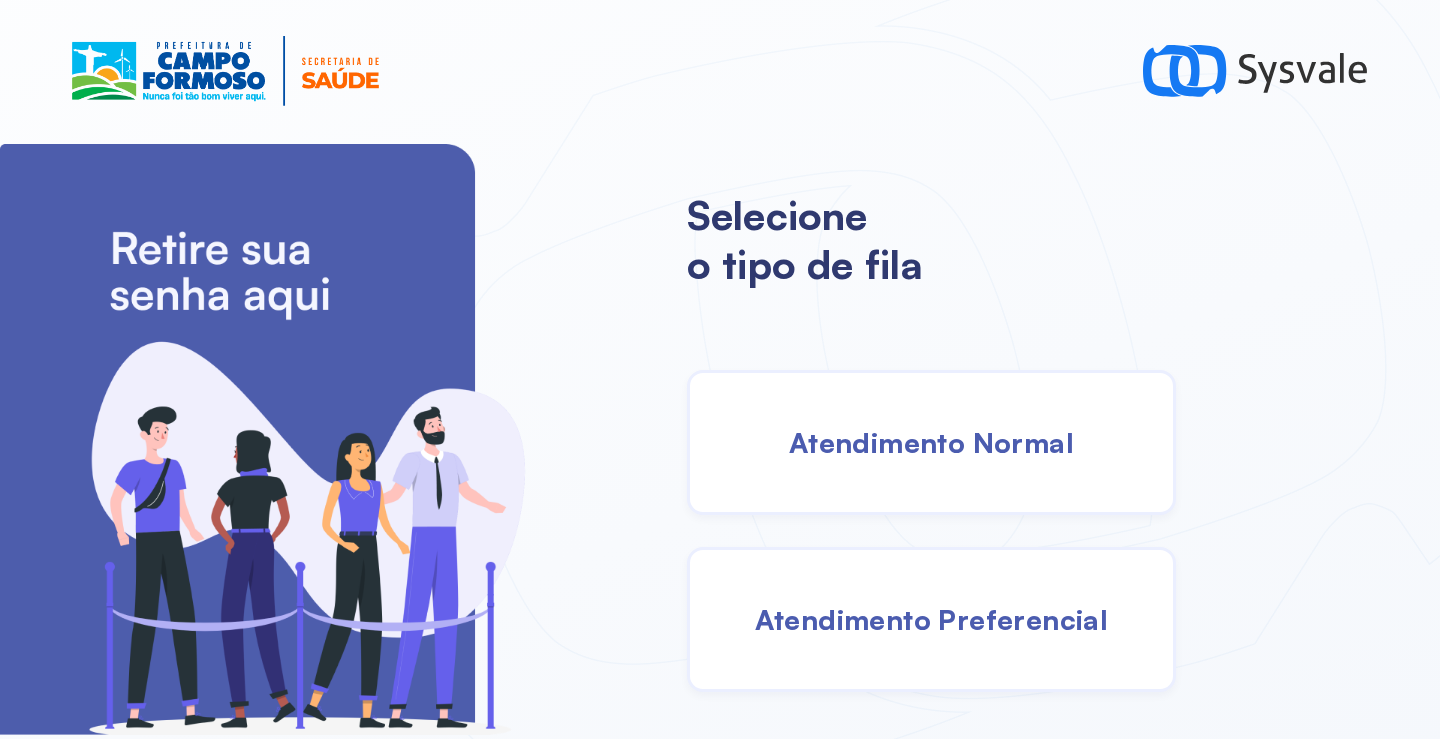 click on "Atendimento Normal" at bounding box center (931, 442) 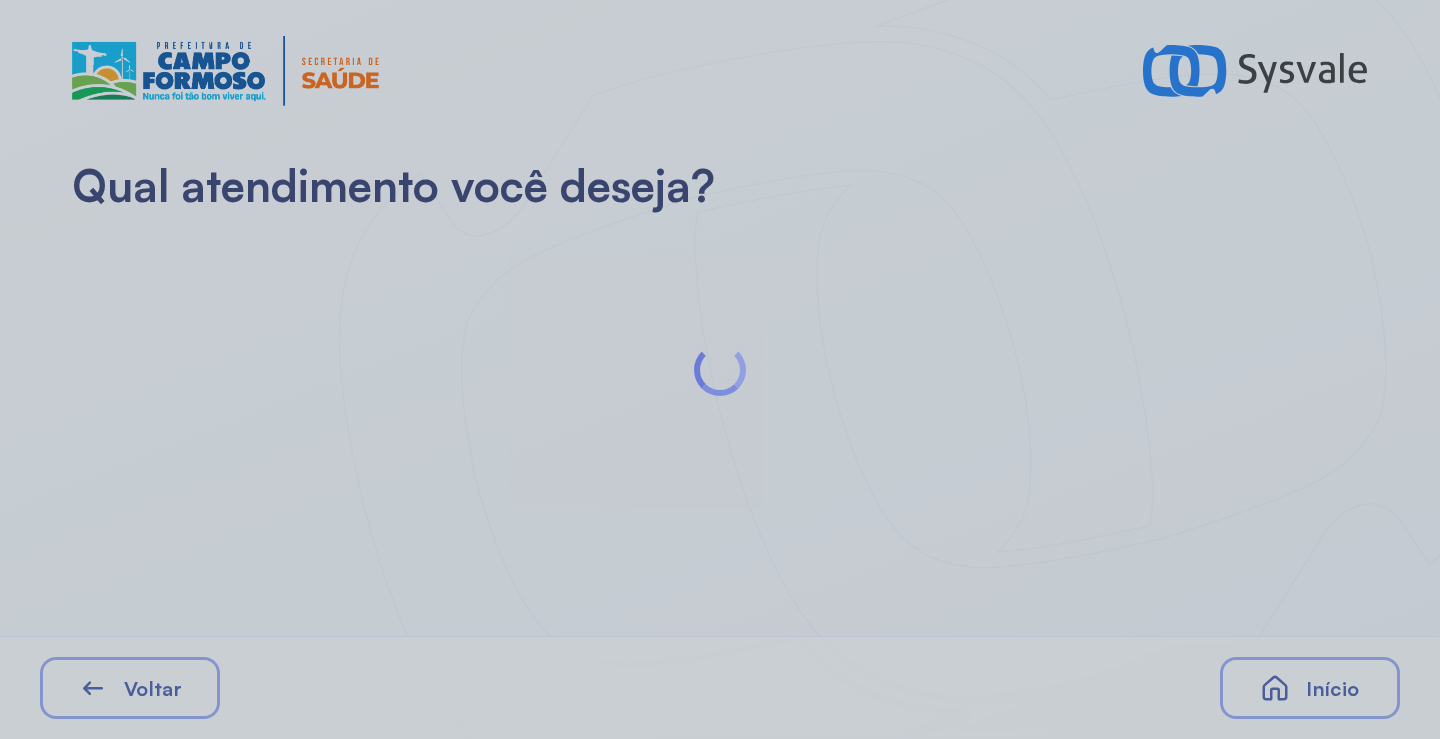 drag, startPoint x: 317, startPoint y: 294, endPoint x: 331, endPoint y: 298, distance: 14.56022 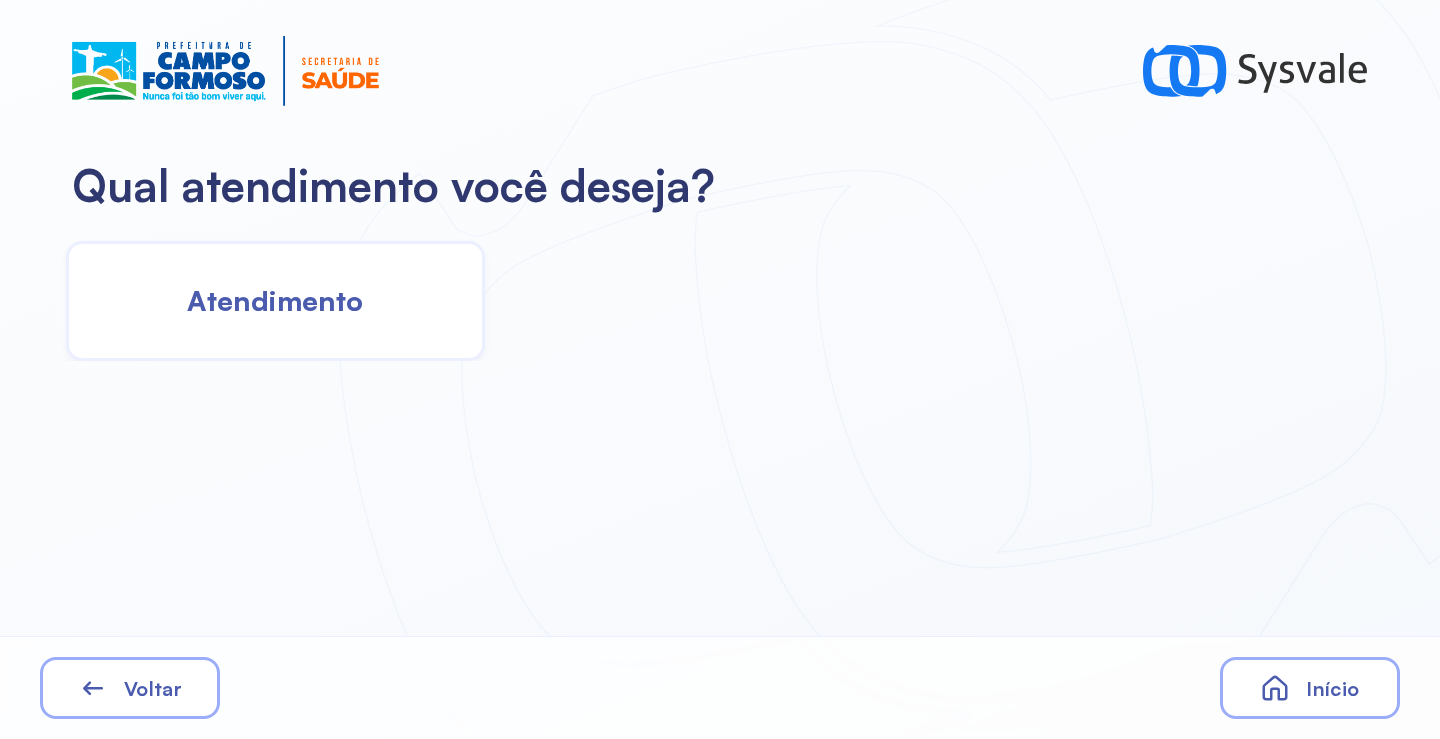drag, startPoint x: 338, startPoint y: 330, endPoint x: 361, endPoint y: 319, distance: 25.495098 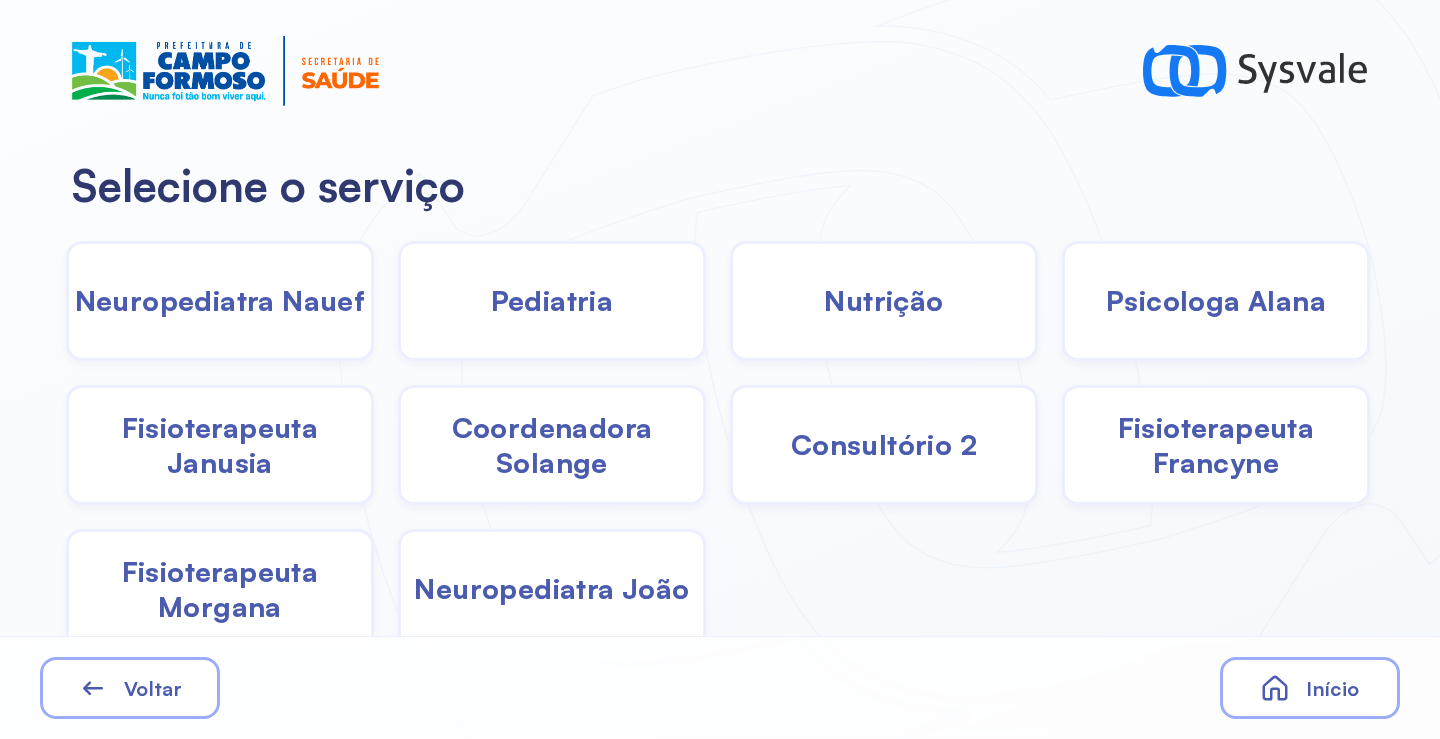 click on "Pediatria" at bounding box center [552, 300] 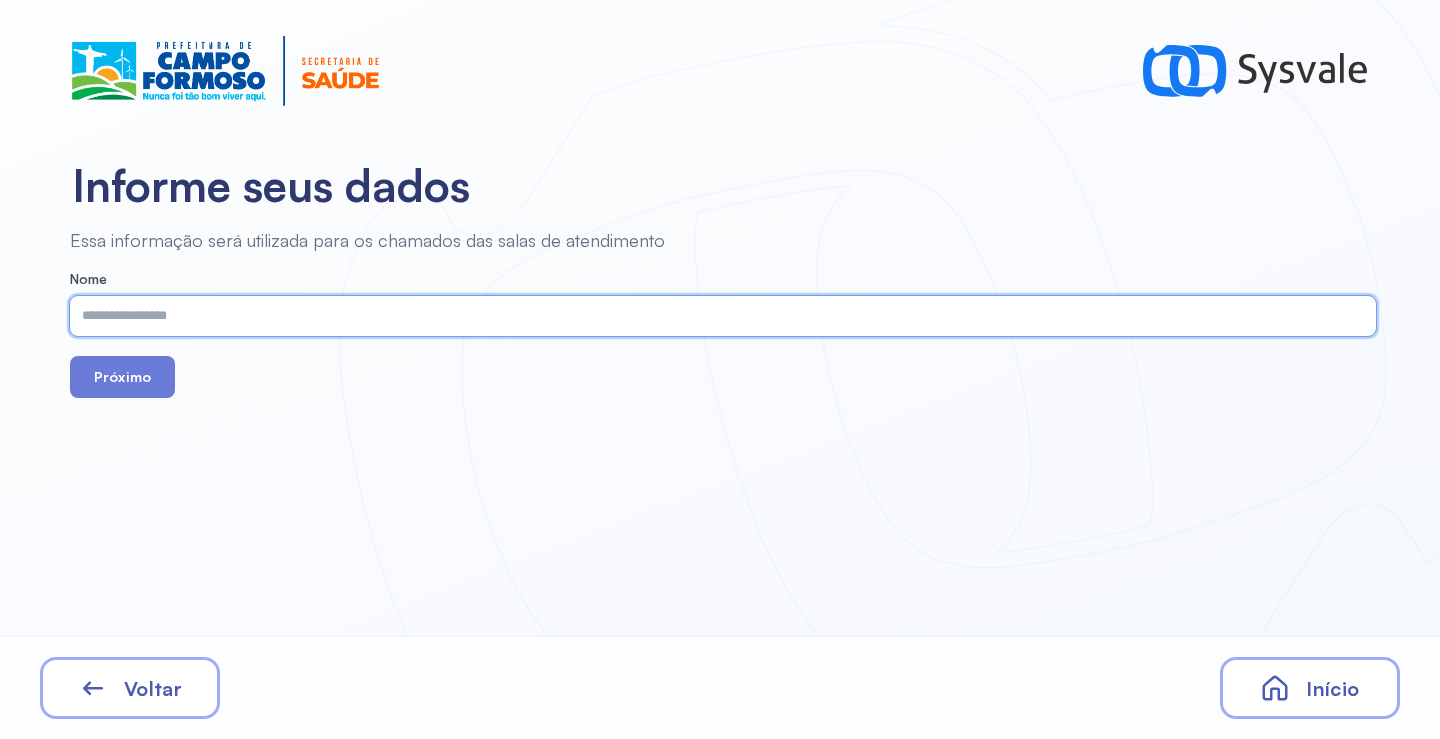 paste on "**********" 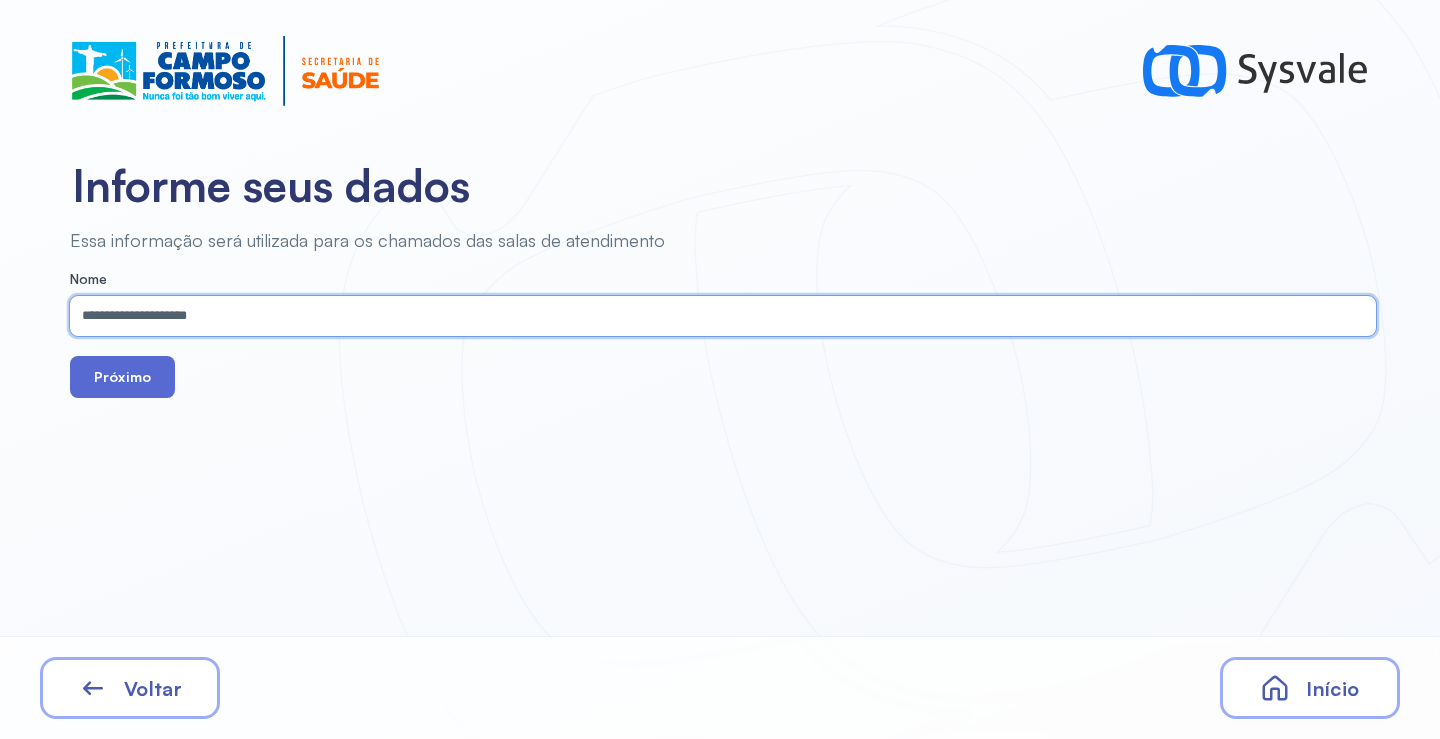 type on "**********" 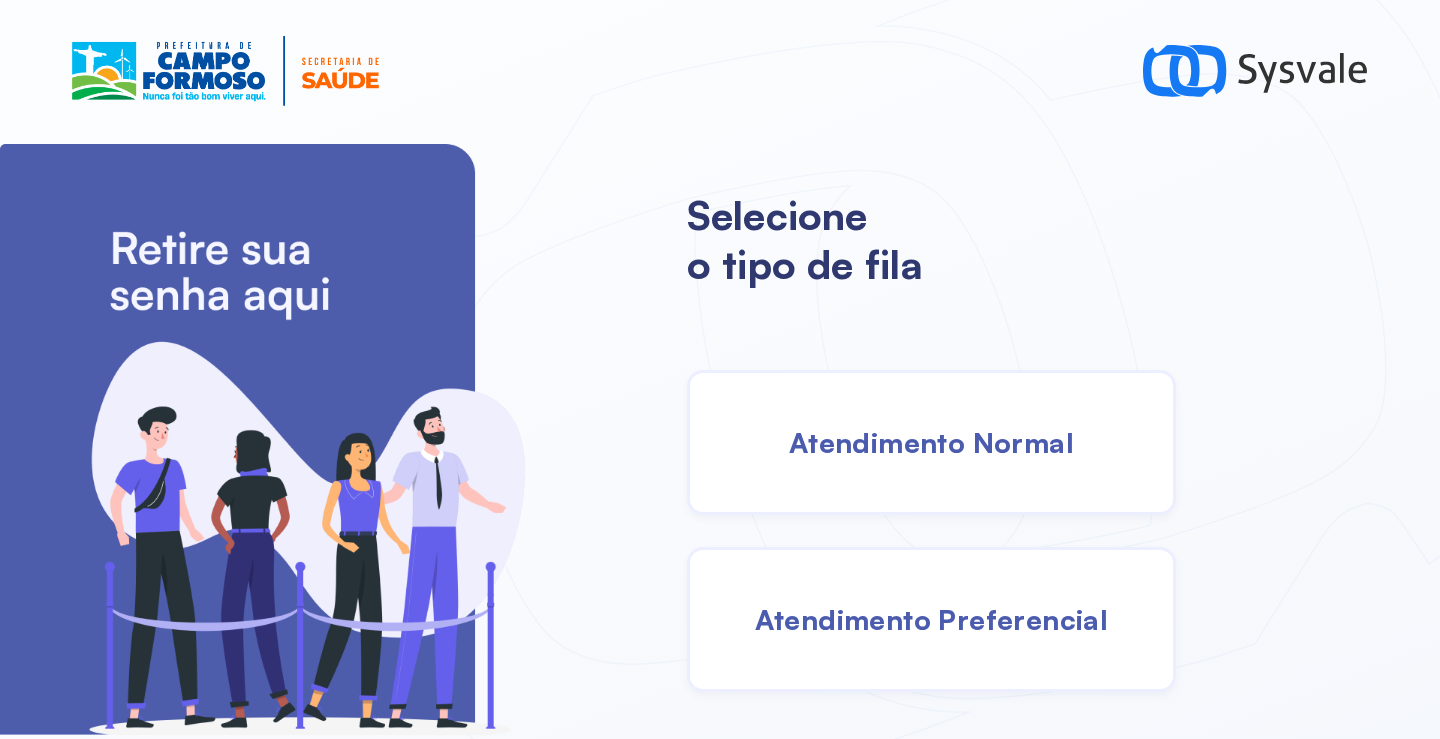 click on "Atendimento Normal" at bounding box center (931, 442) 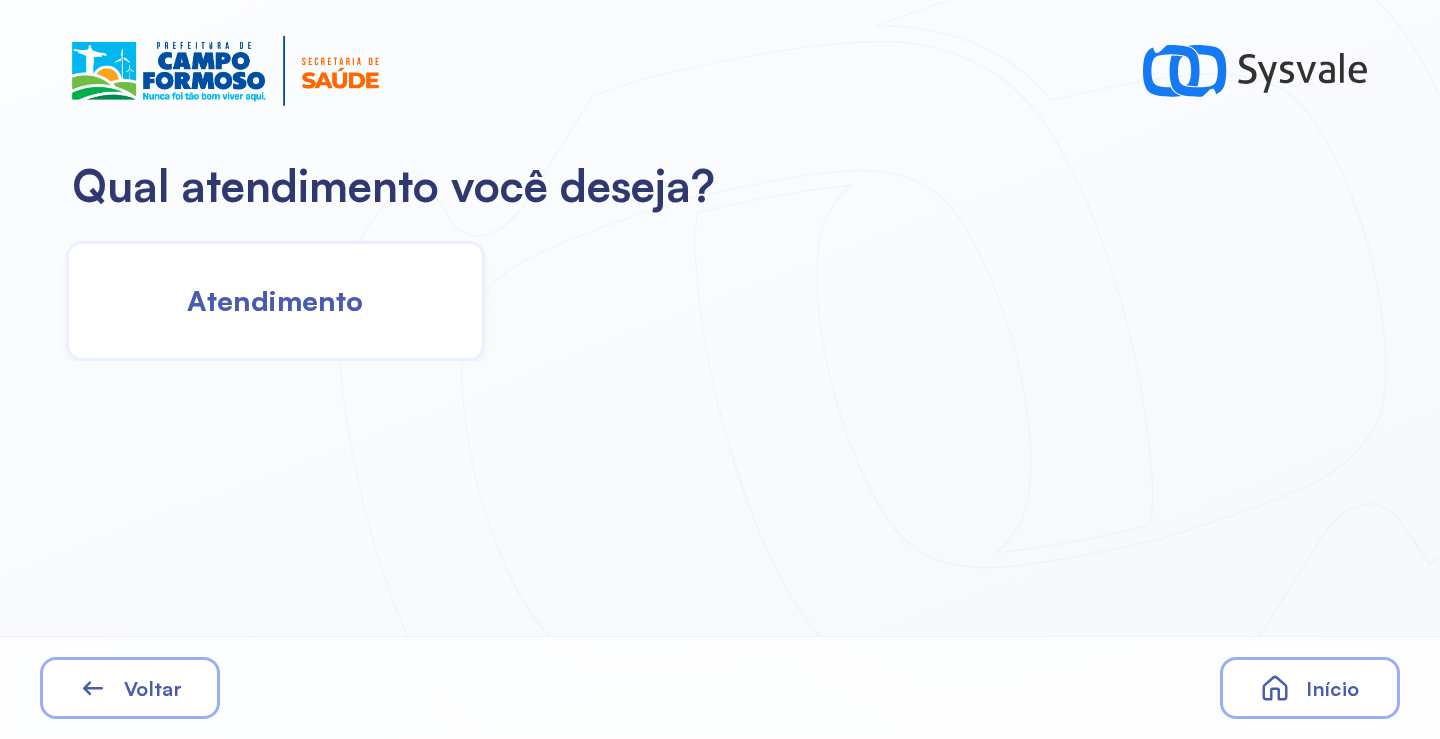 click on "Atendimento" 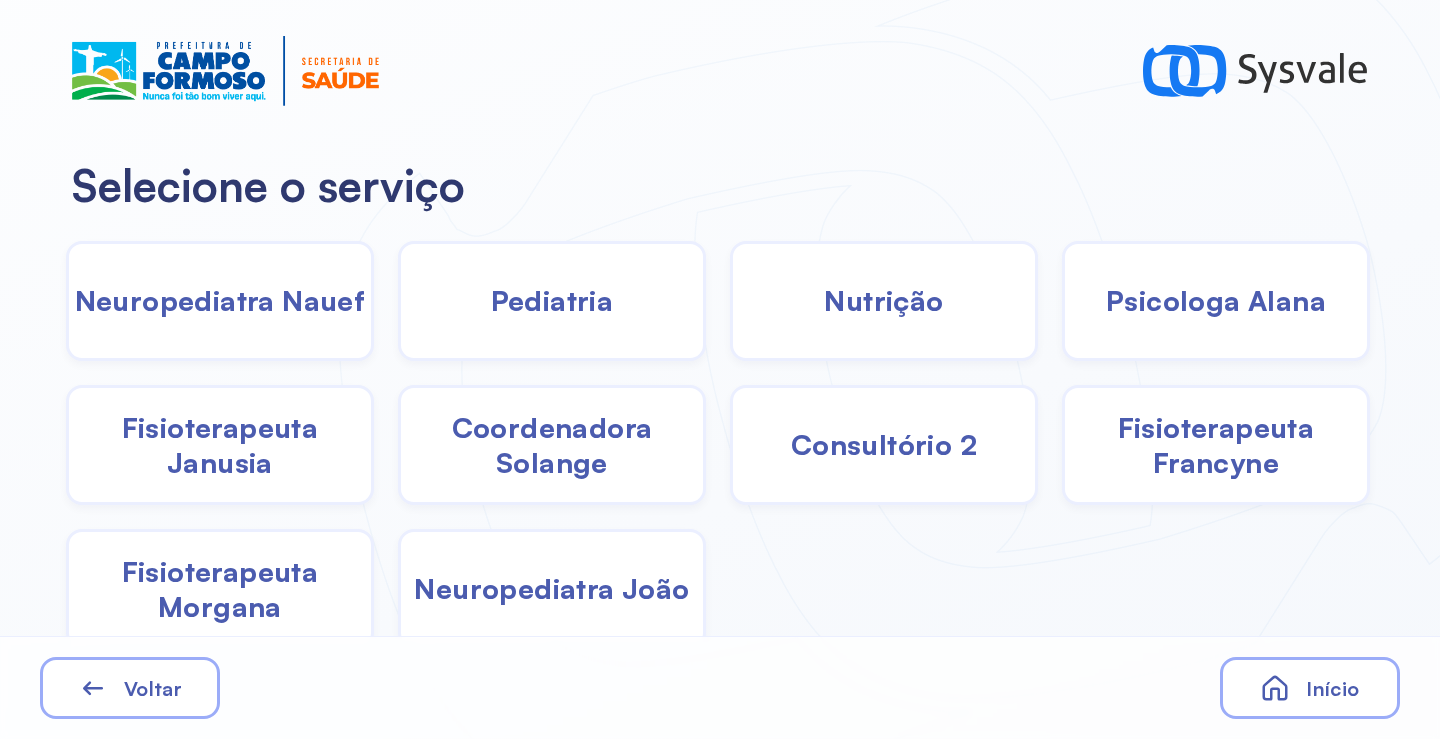 click on "Fisioterapeuta Francyne" at bounding box center [1216, 445] 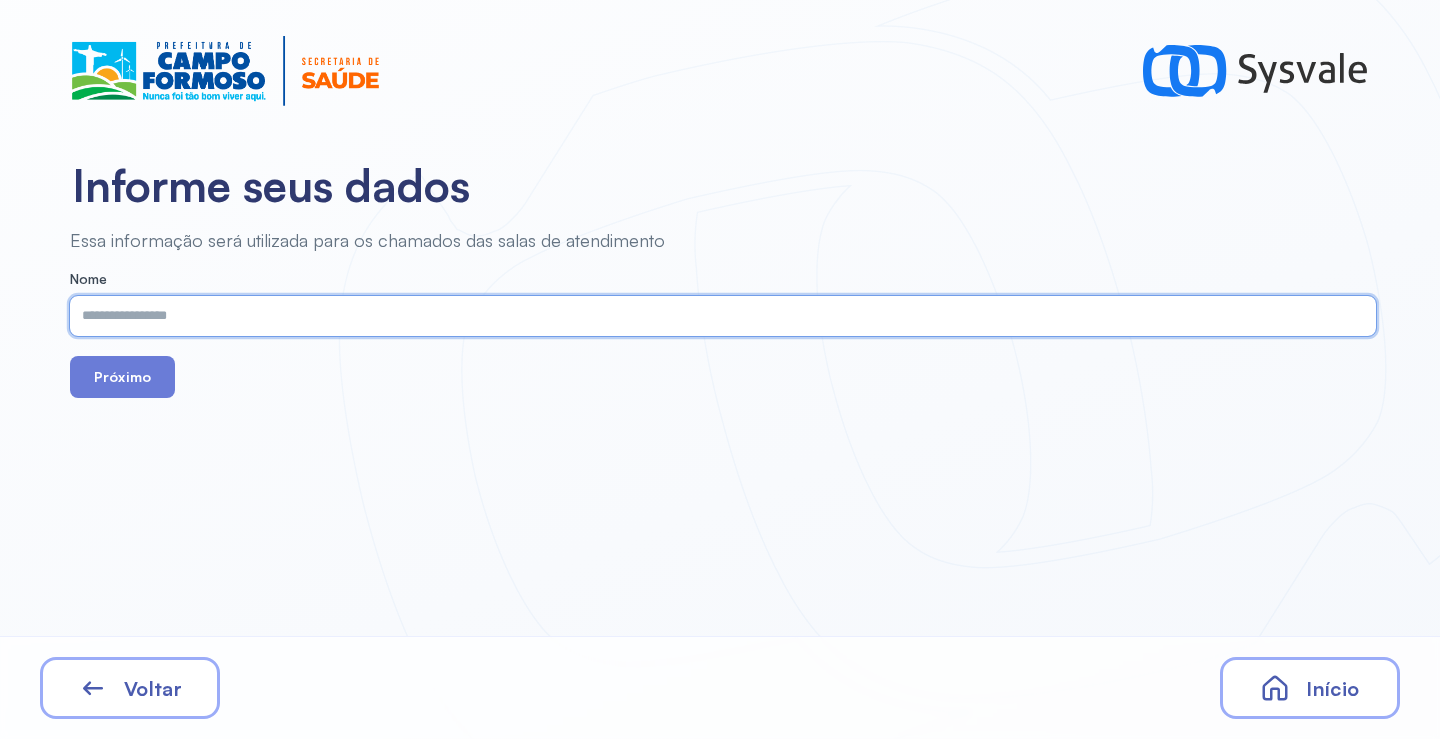 paste on "**********" 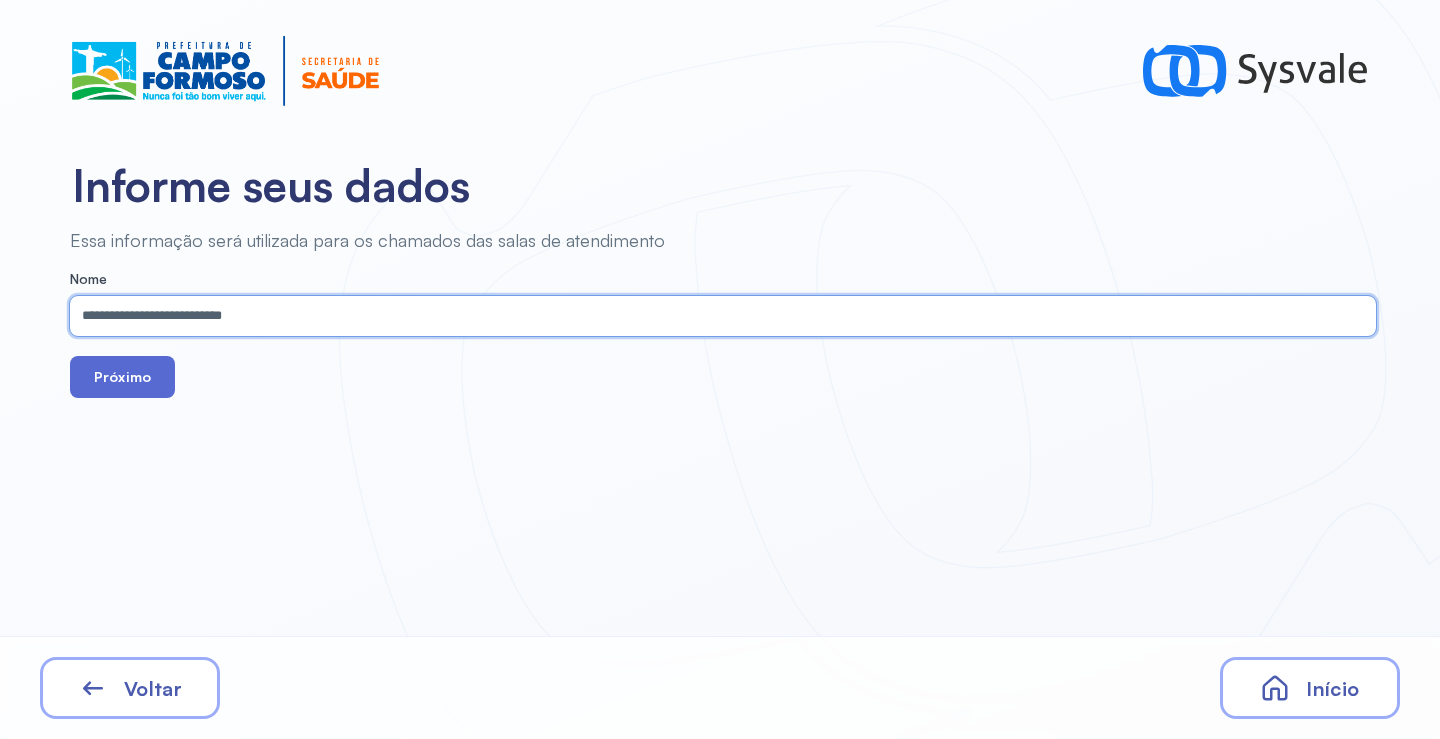 type on "**********" 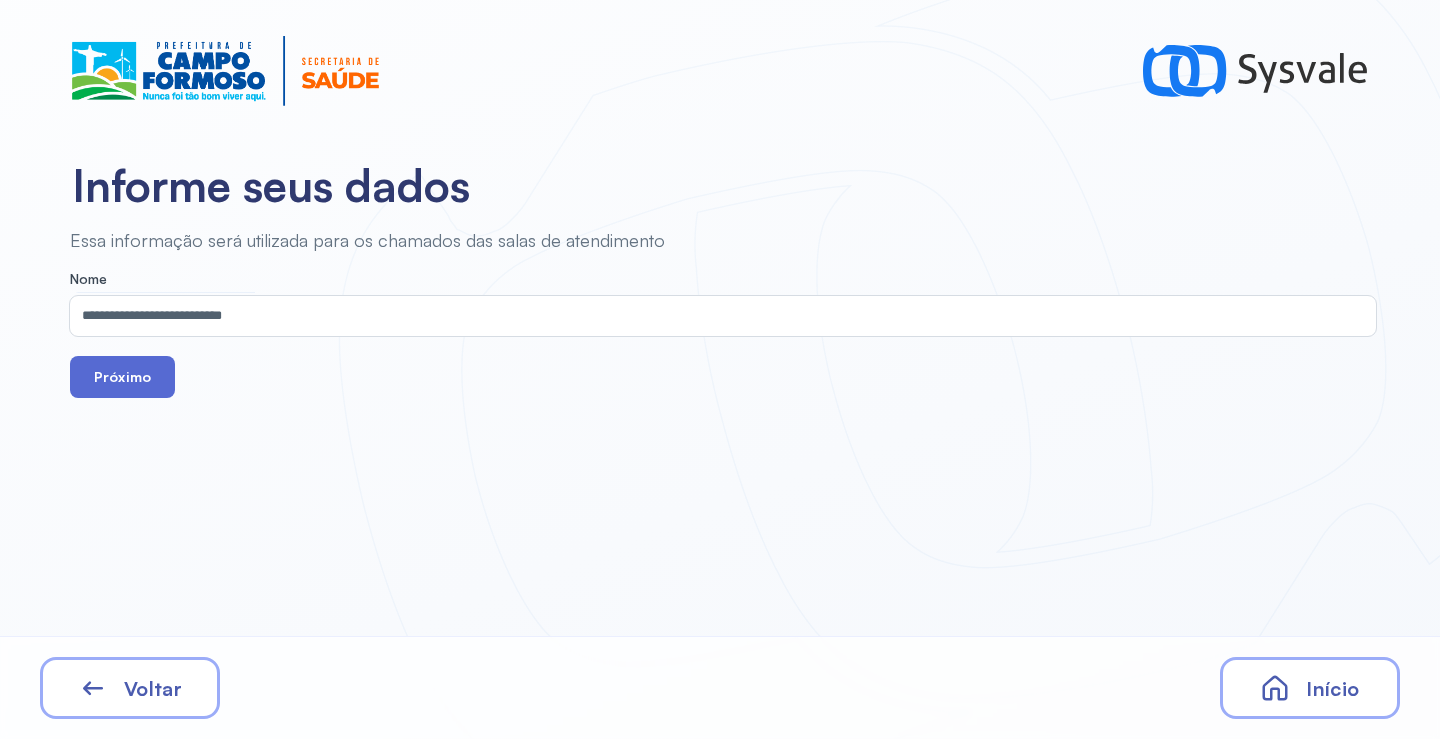 click on "Próximo" at bounding box center (122, 377) 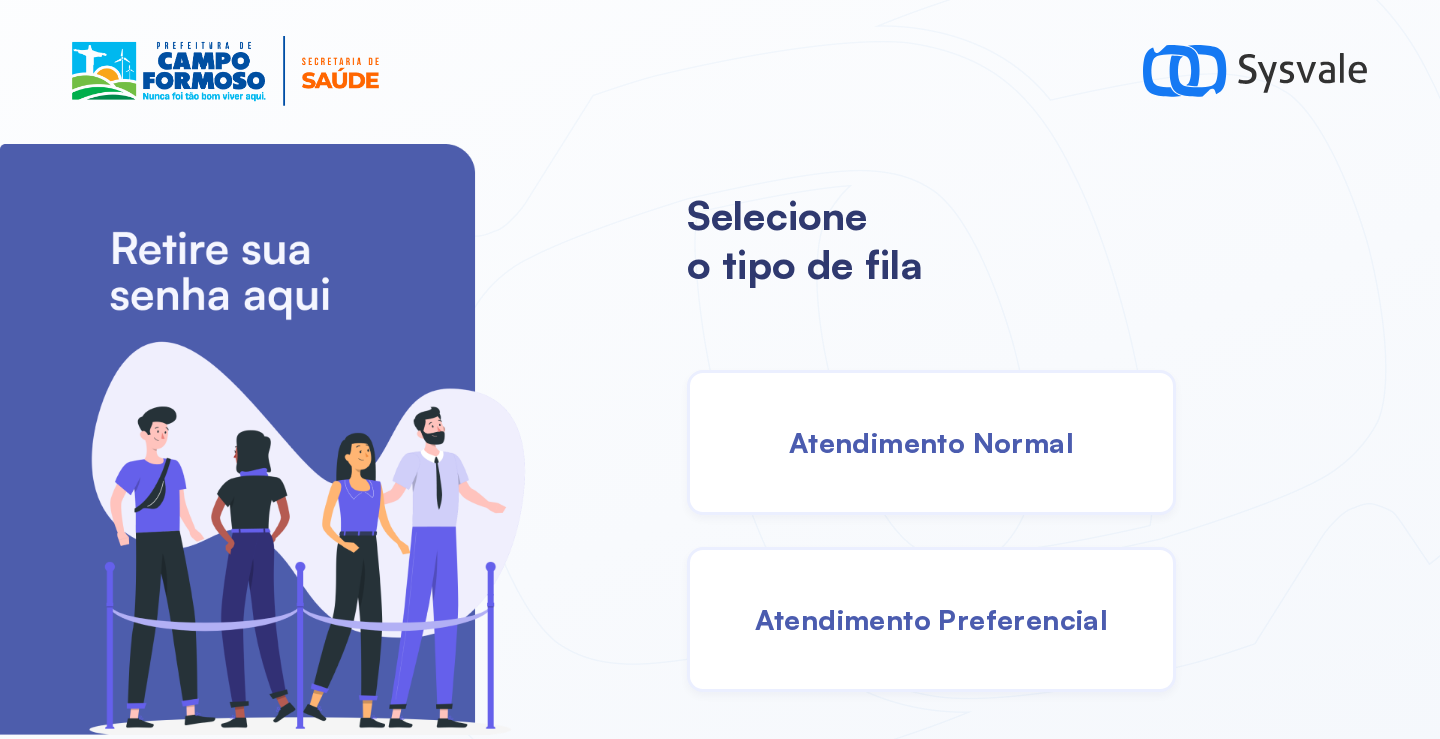 click on "Atendimento Normal" at bounding box center [931, 442] 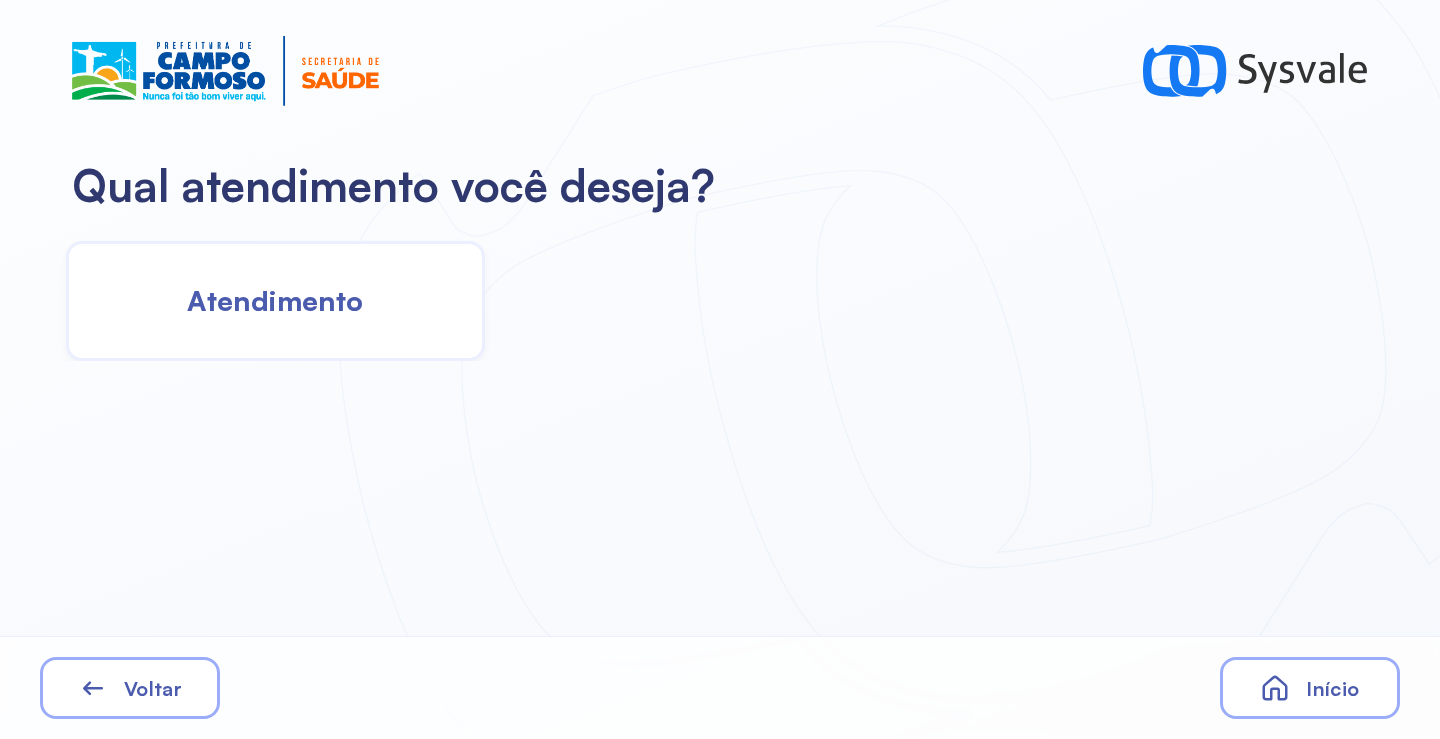 click on "Atendimento" at bounding box center [275, 300] 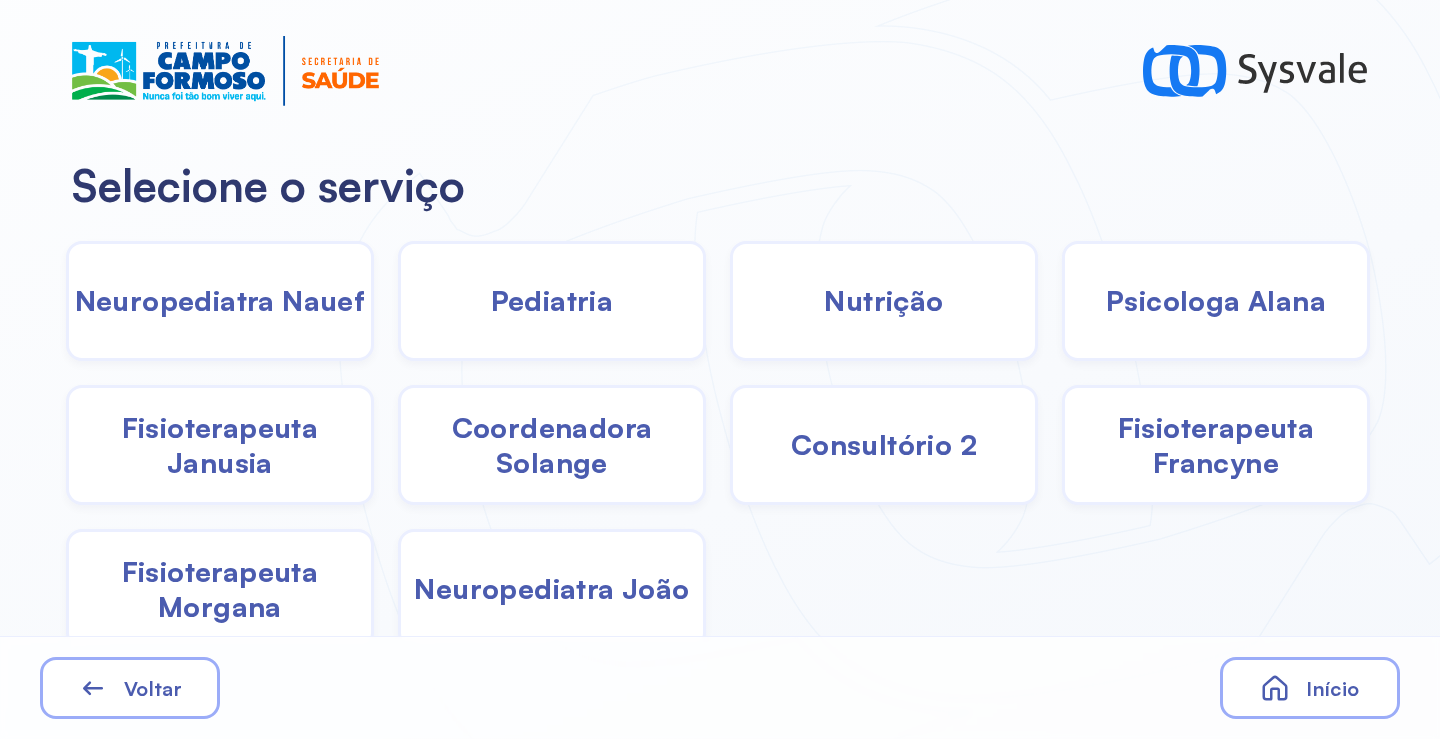 click on "Pediatria" at bounding box center (552, 300) 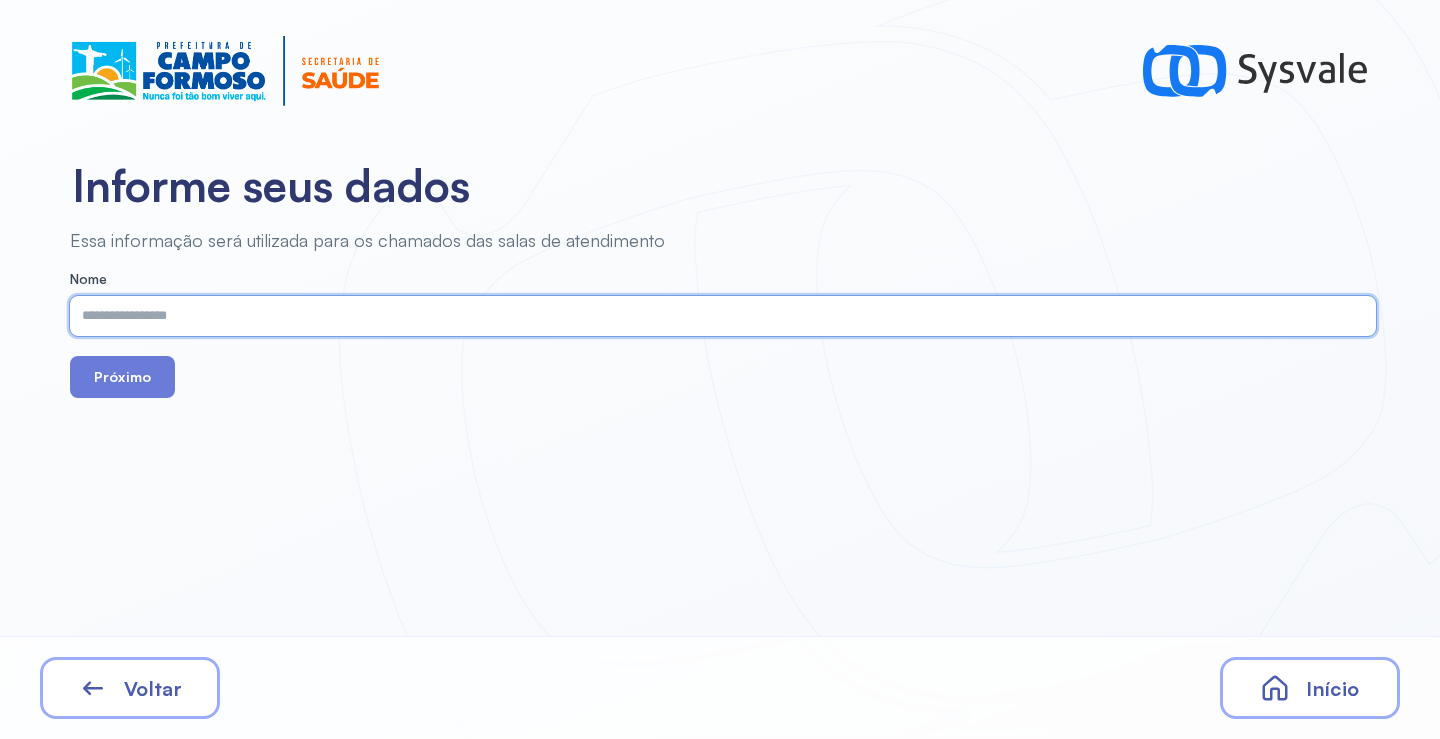 drag, startPoint x: 314, startPoint y: 342, endPoint x: 289, endPoint y: 325, distance: 30.232433 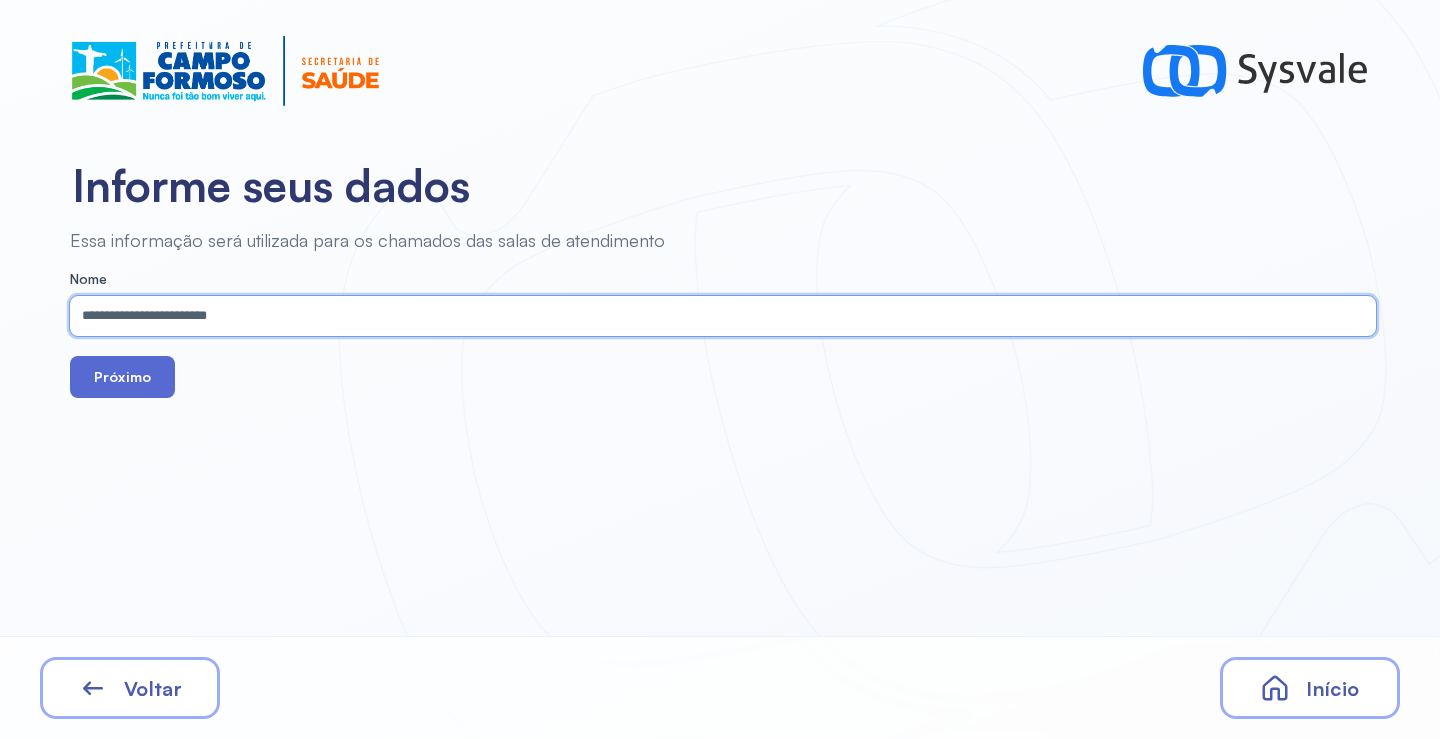 type on "**********" 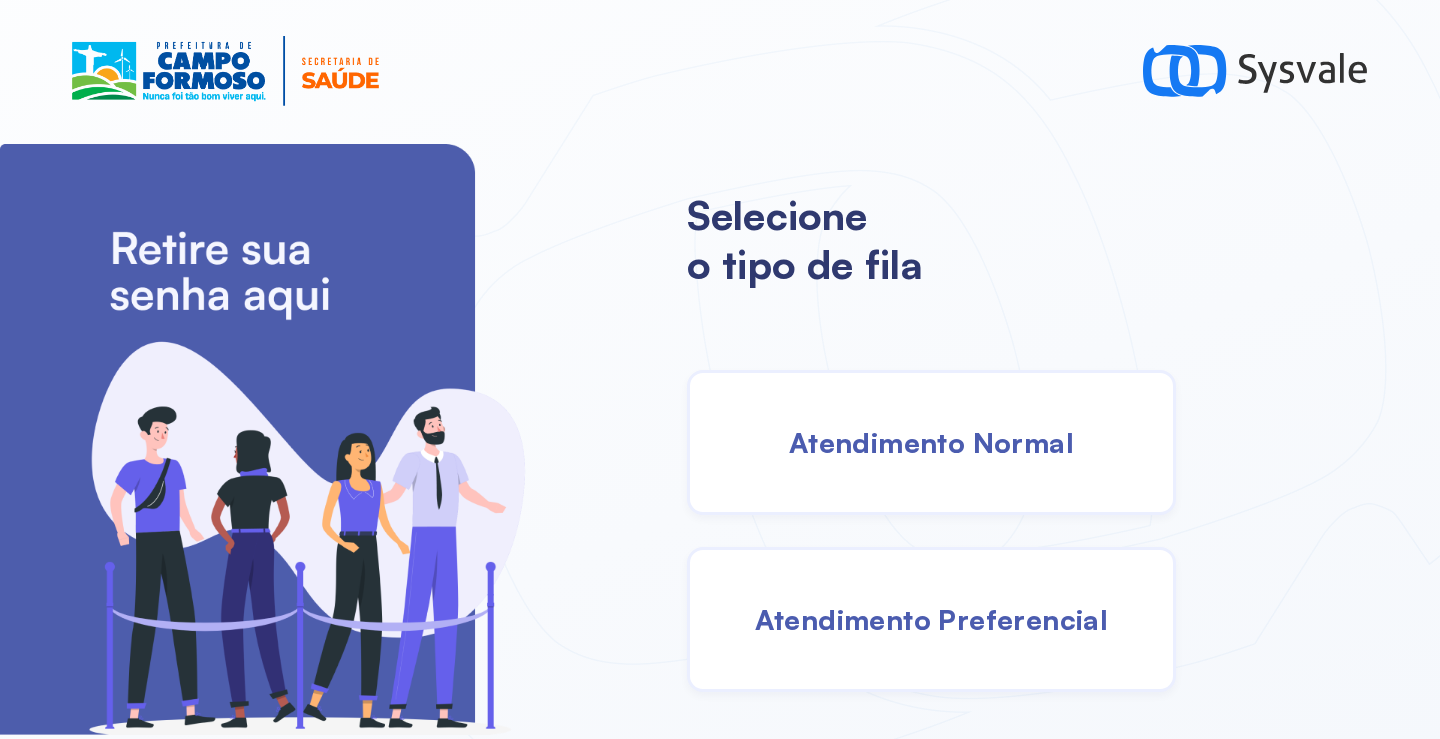 click on "Atendimento Normal" at bounding box center [931, 442] 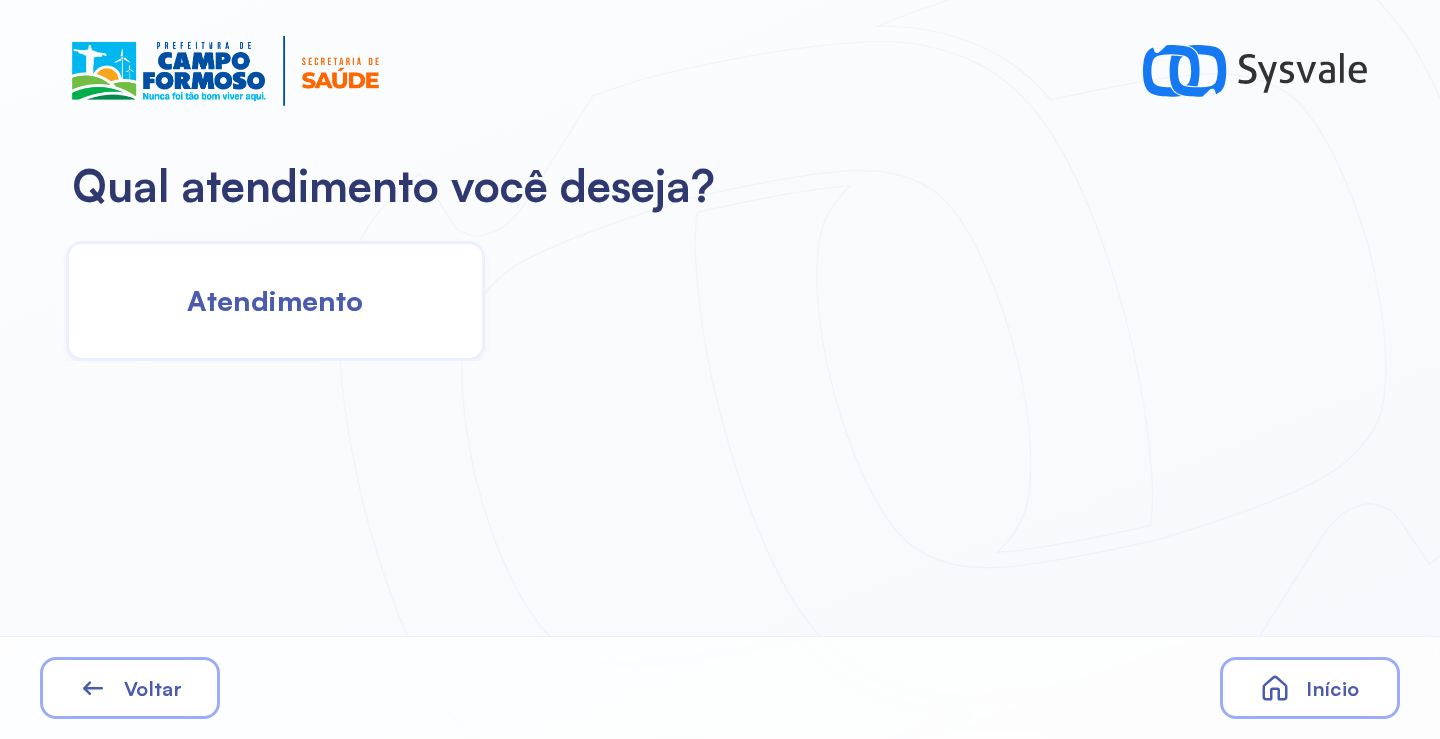 click on "Atendimento" 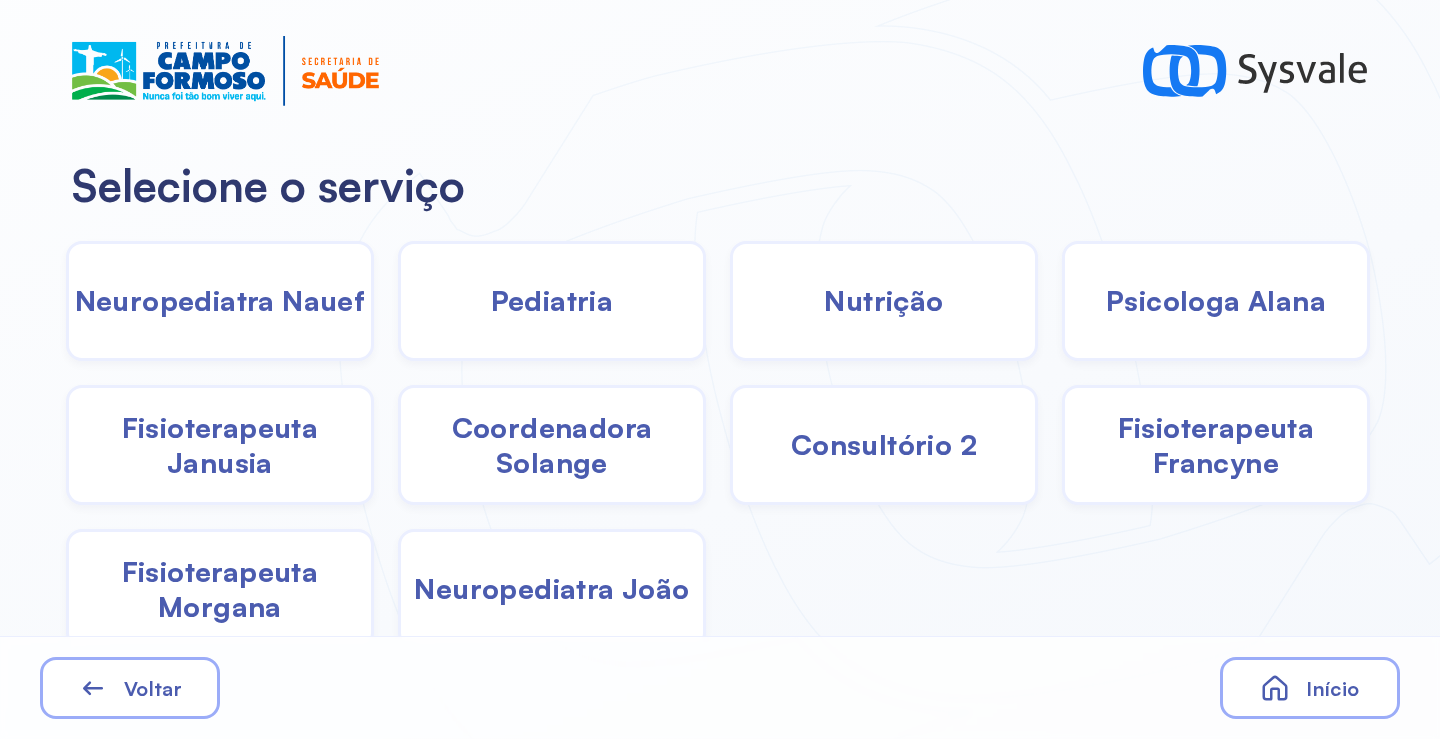click on "Pediatria" at bounding box center (552, 300) 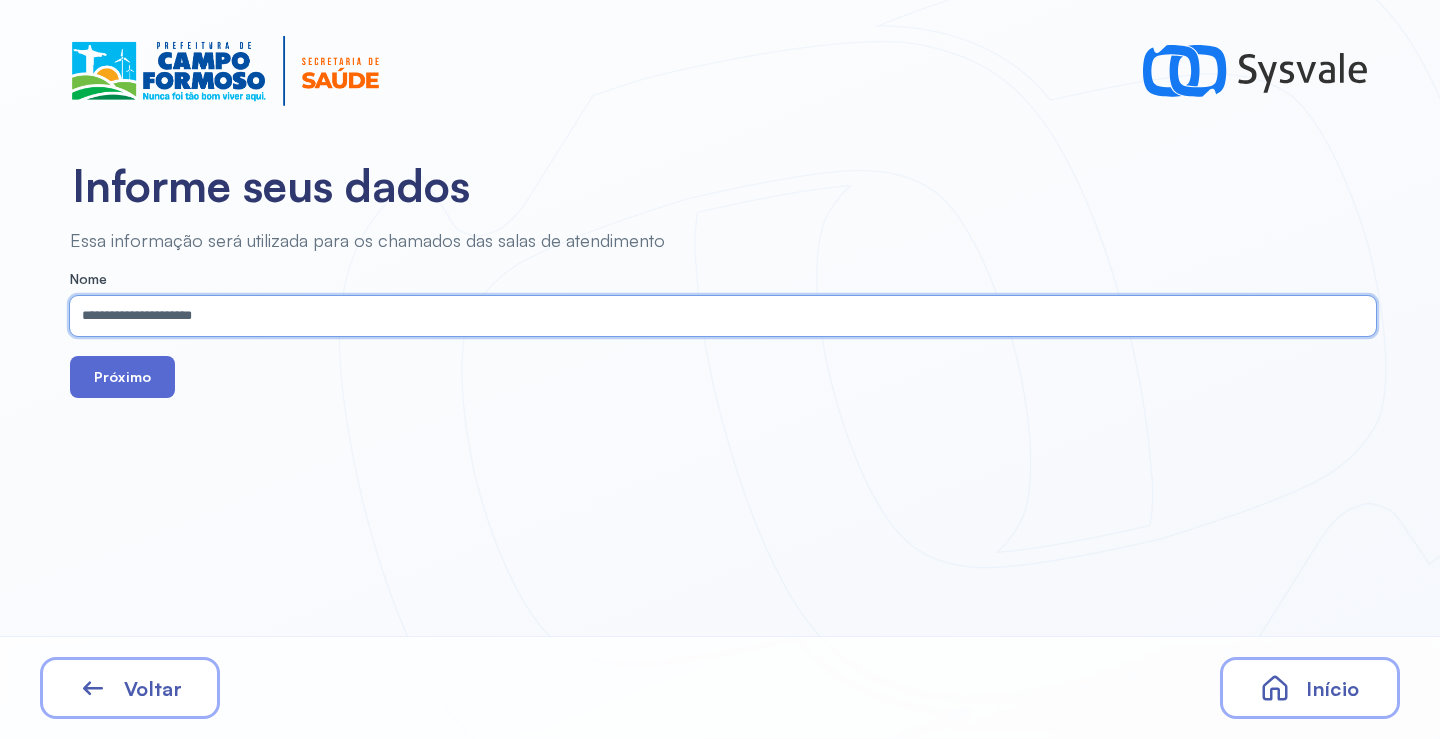 type on "**********" 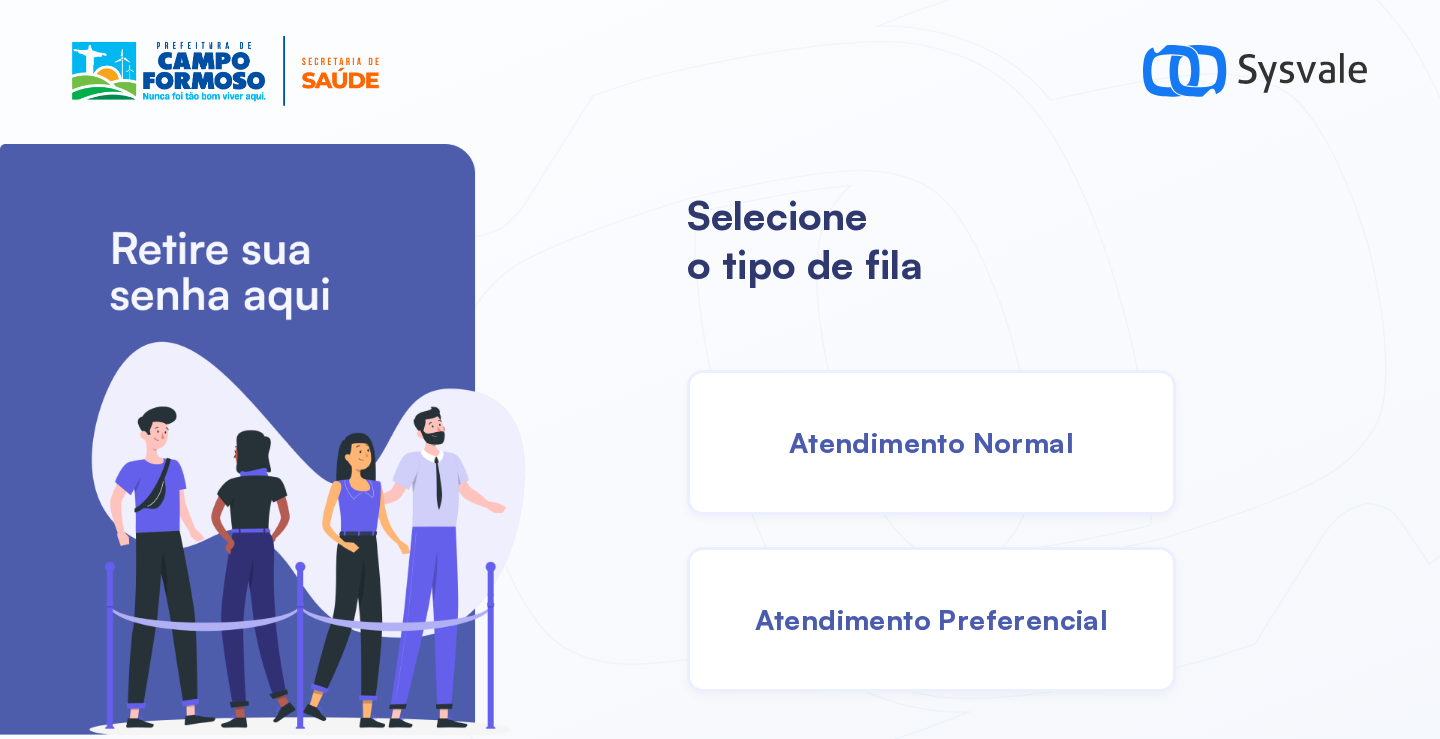 click on "Atendimento Normal" at bounding box center (931, 442) 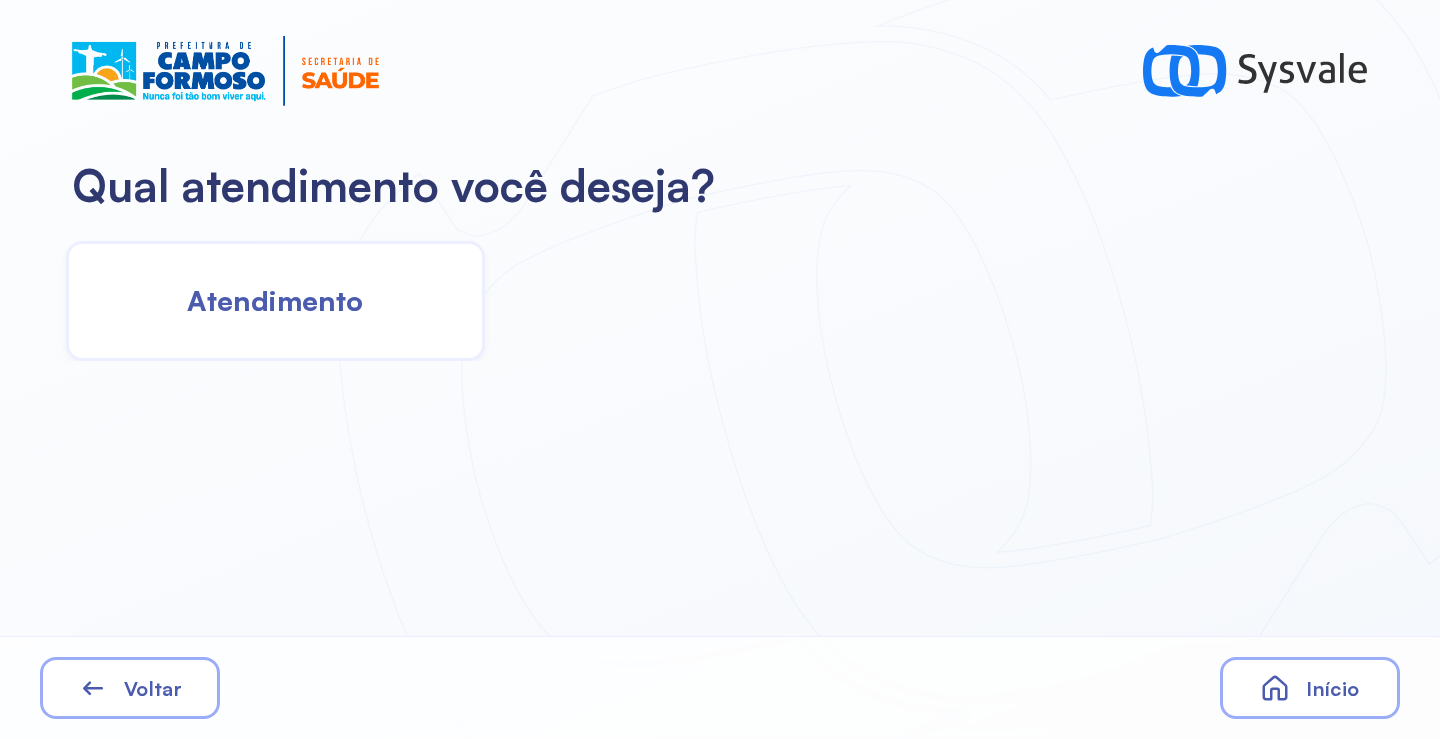 click on "Atendimento" at bounding box center (275, 300) 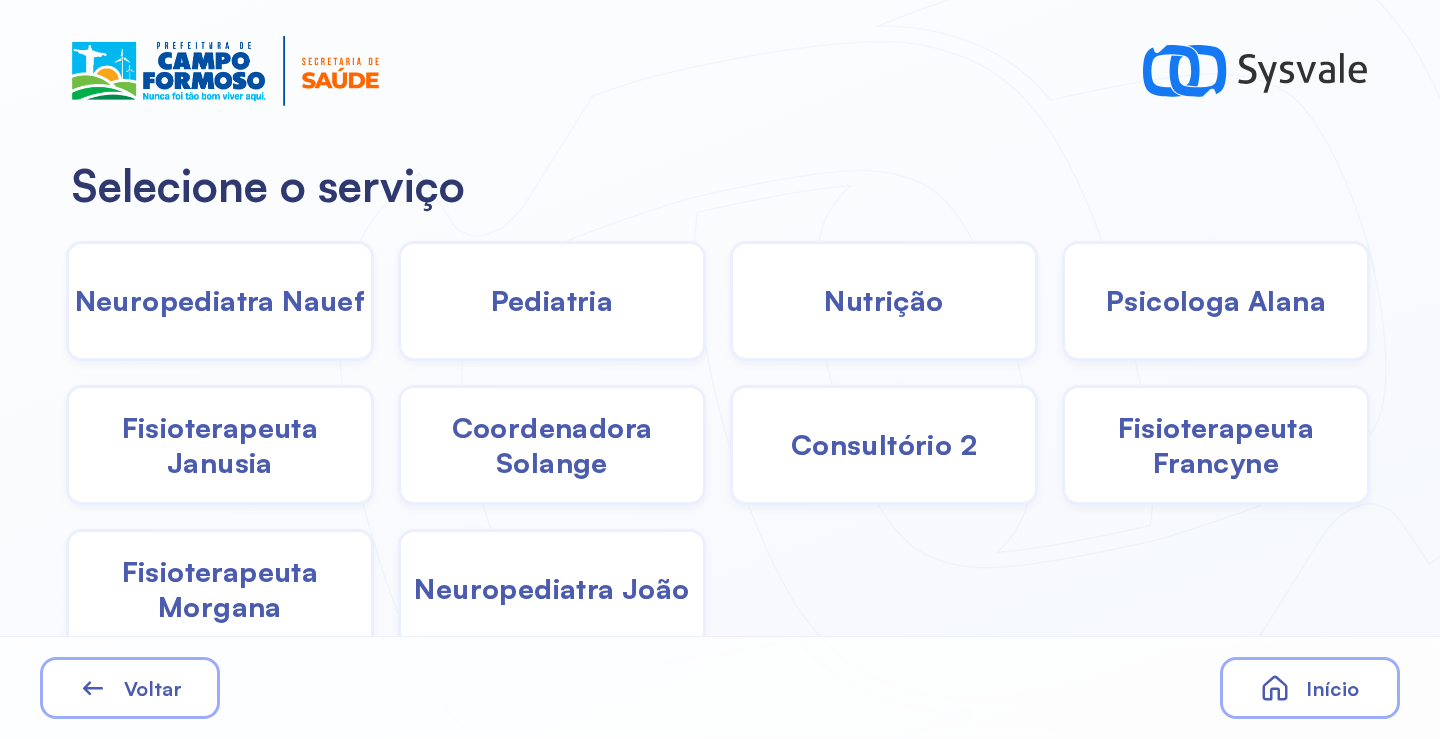 click on "Pediatria" at bounding box center (552, 300) 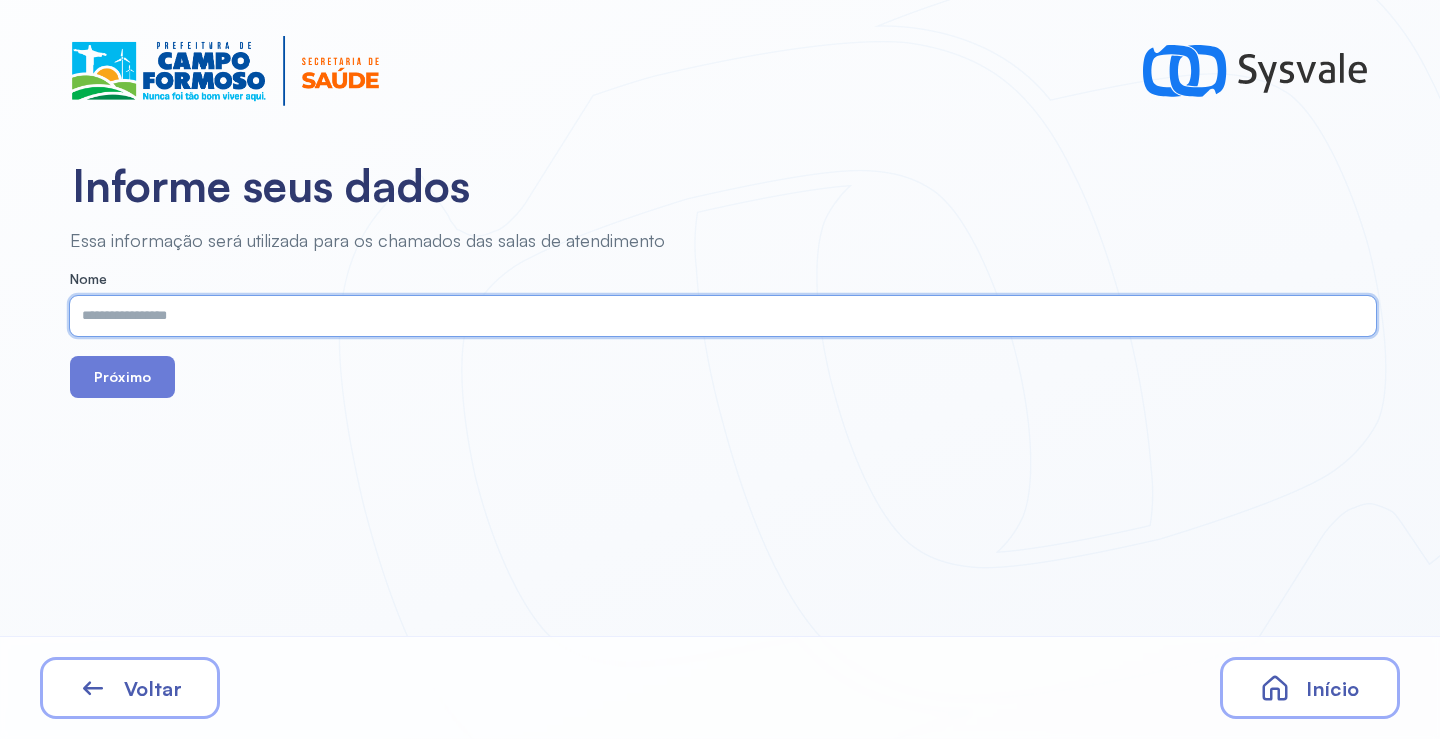 paste on "**********" 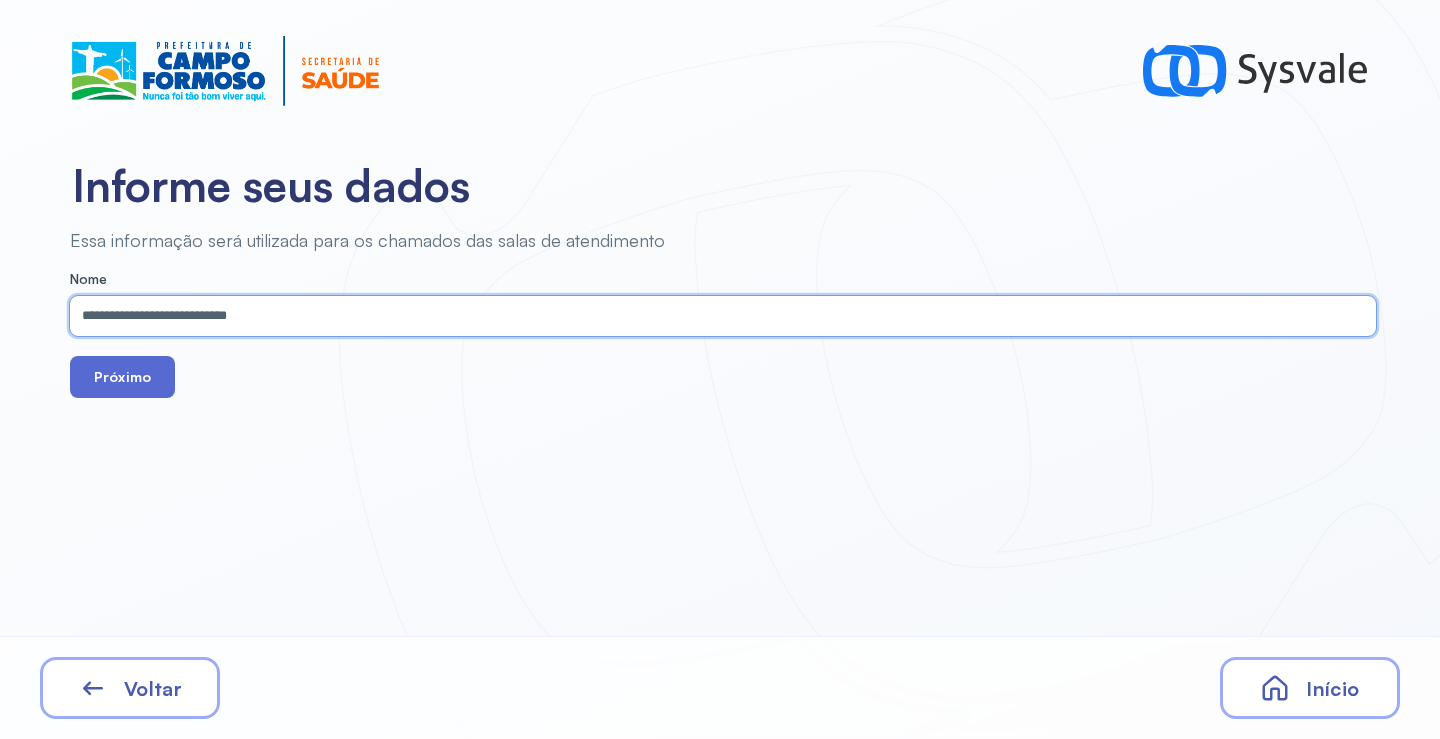 type on "**********" 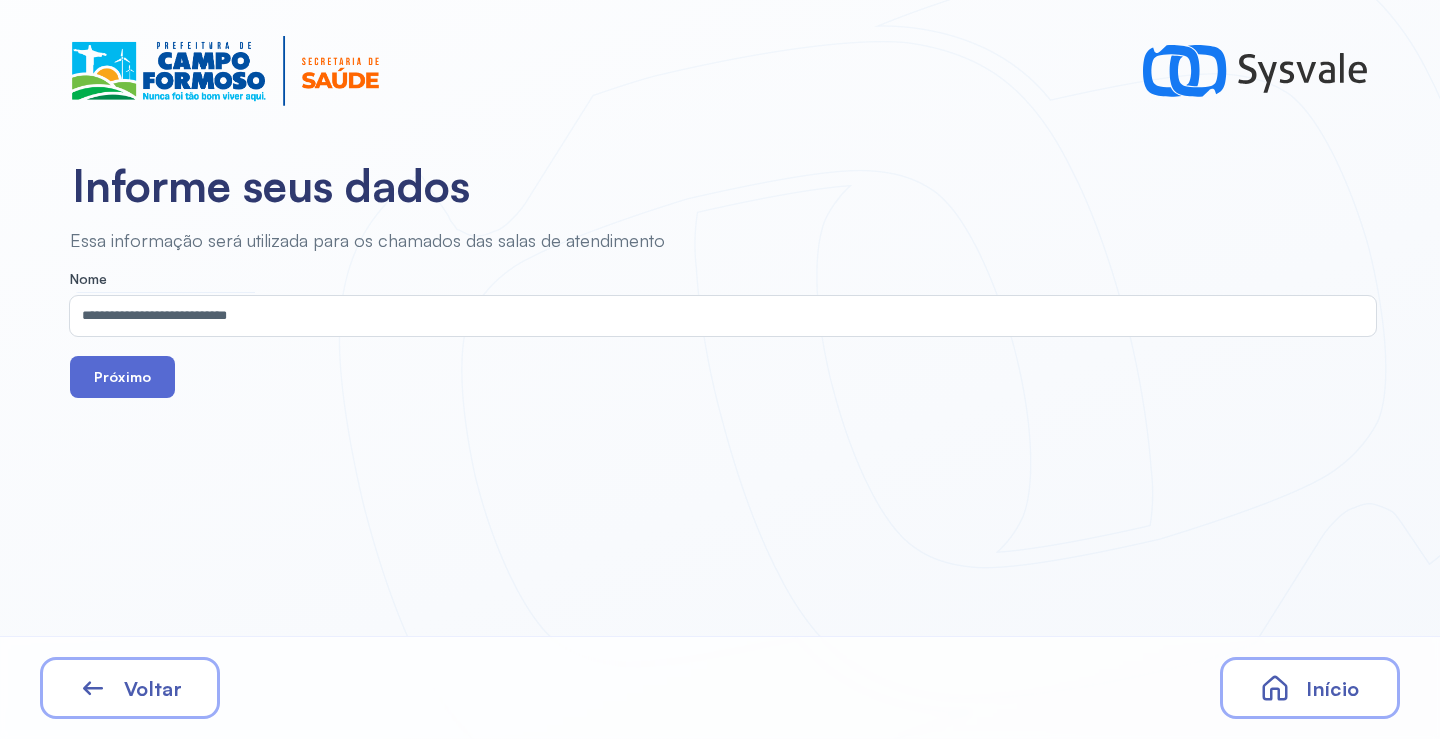 click on "Próximo" at bounding box center [122, 377] 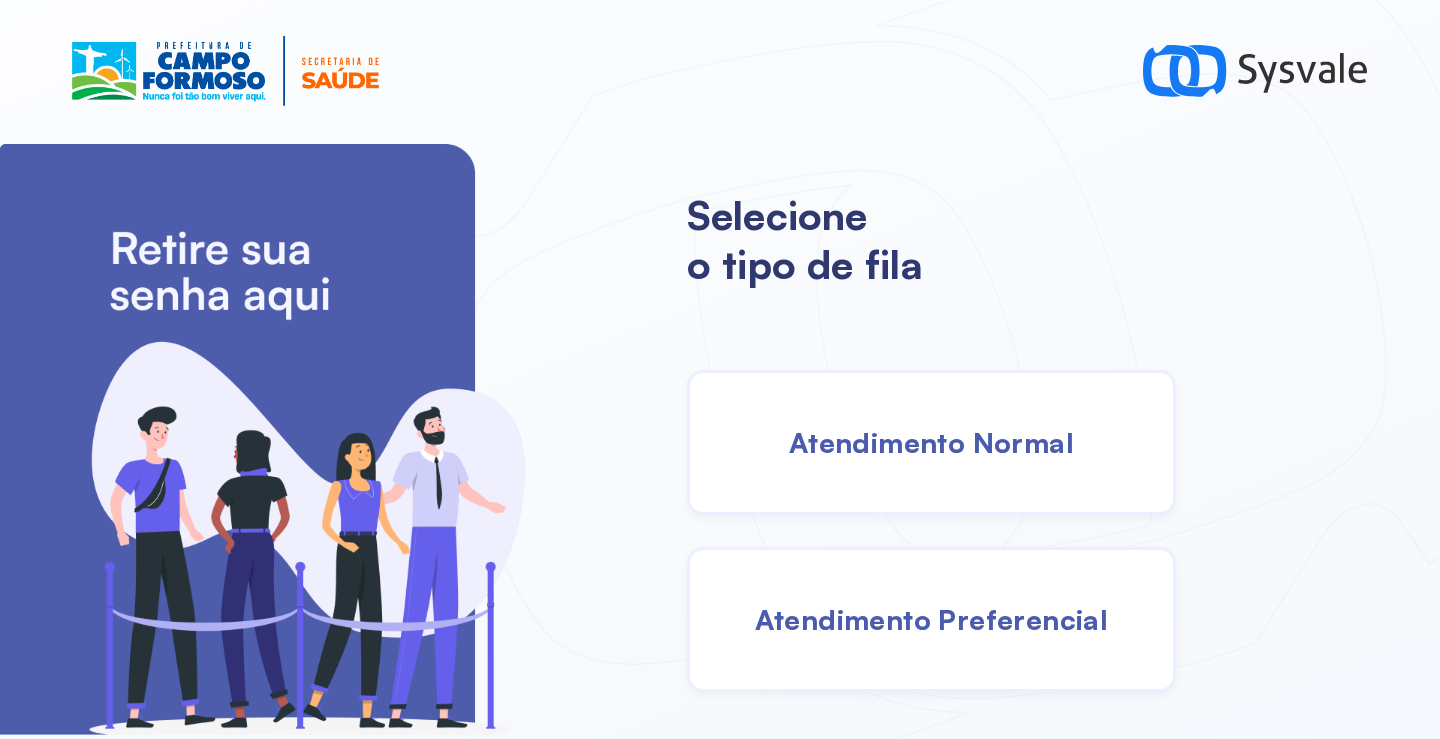 click on "Atendimento Normal" at bounding box center (931, 442) 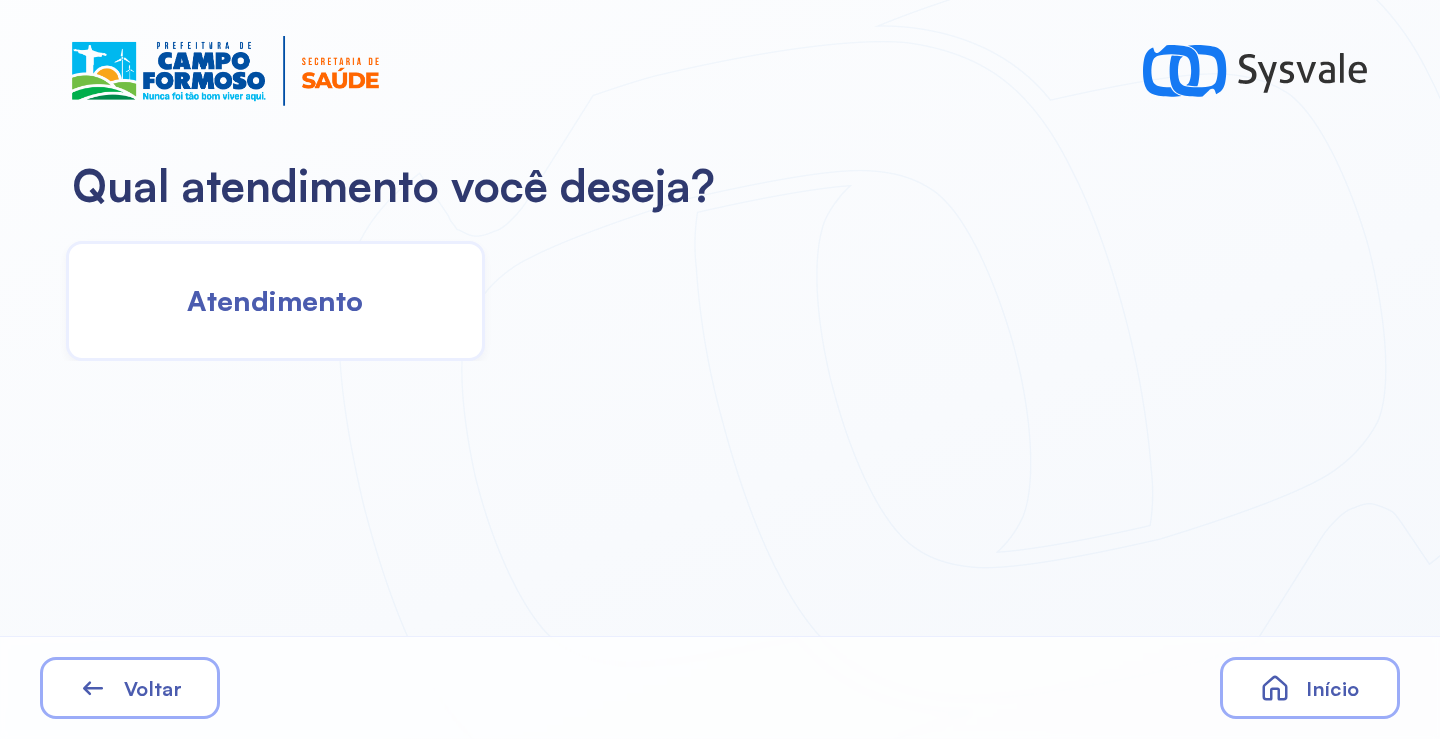 click on "Atendimento" at bounding box center (275, 300) 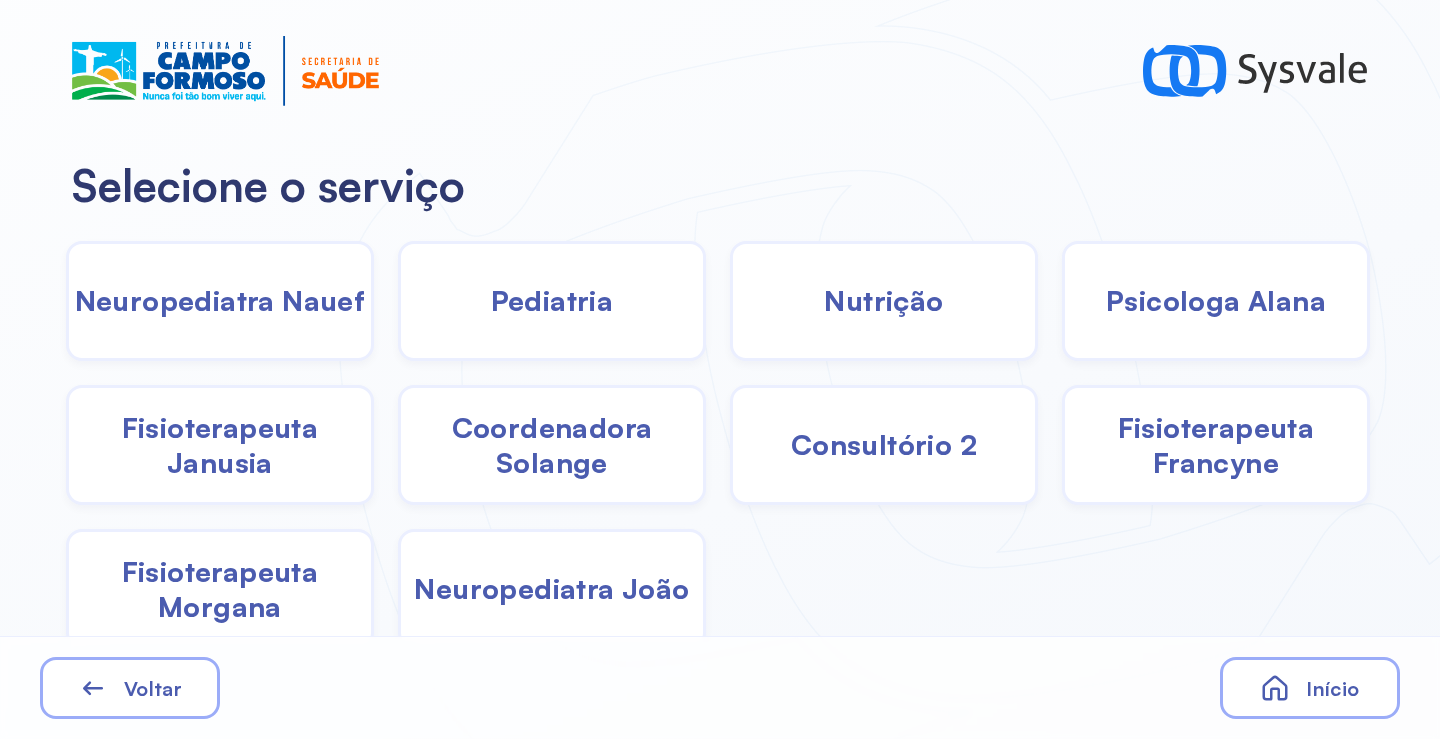click on "Nutrição" at bounding box center [883, 300] 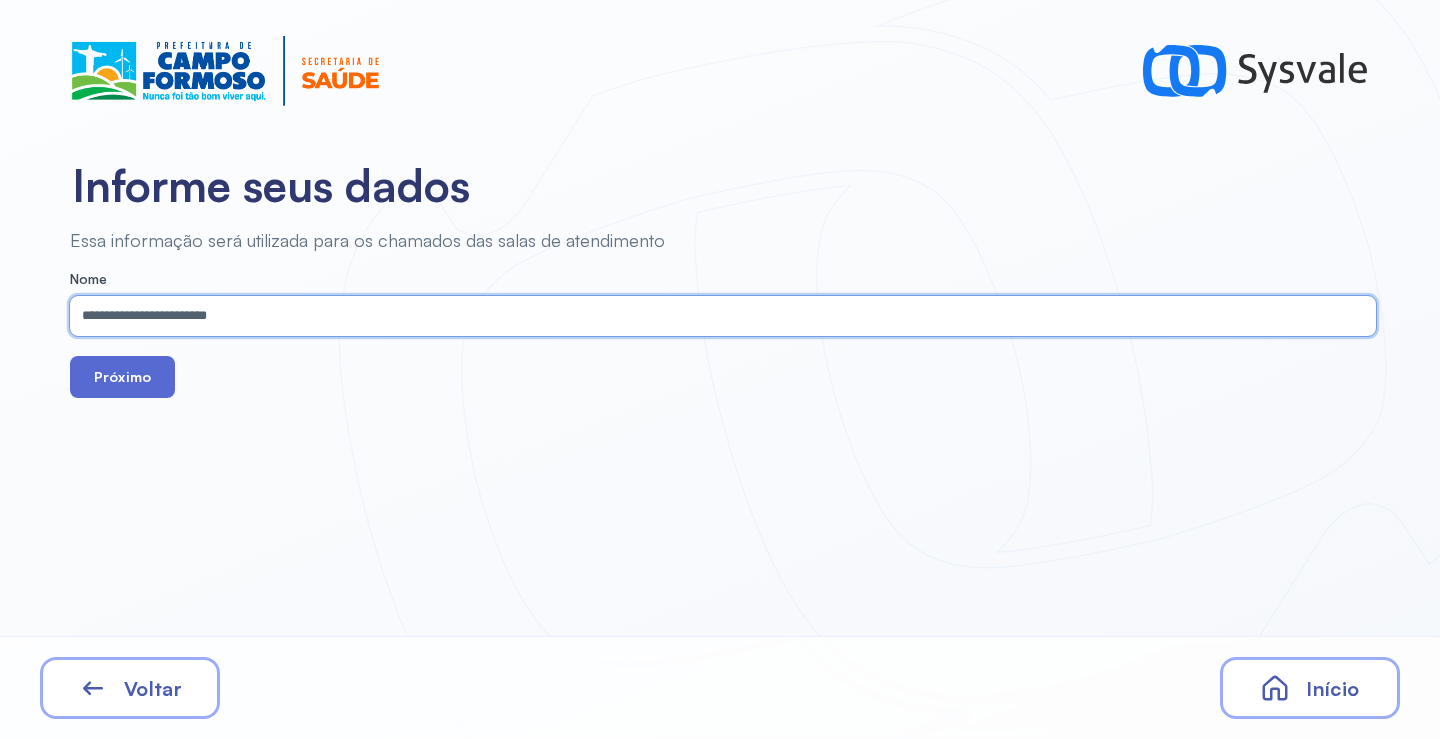 type on "**********" 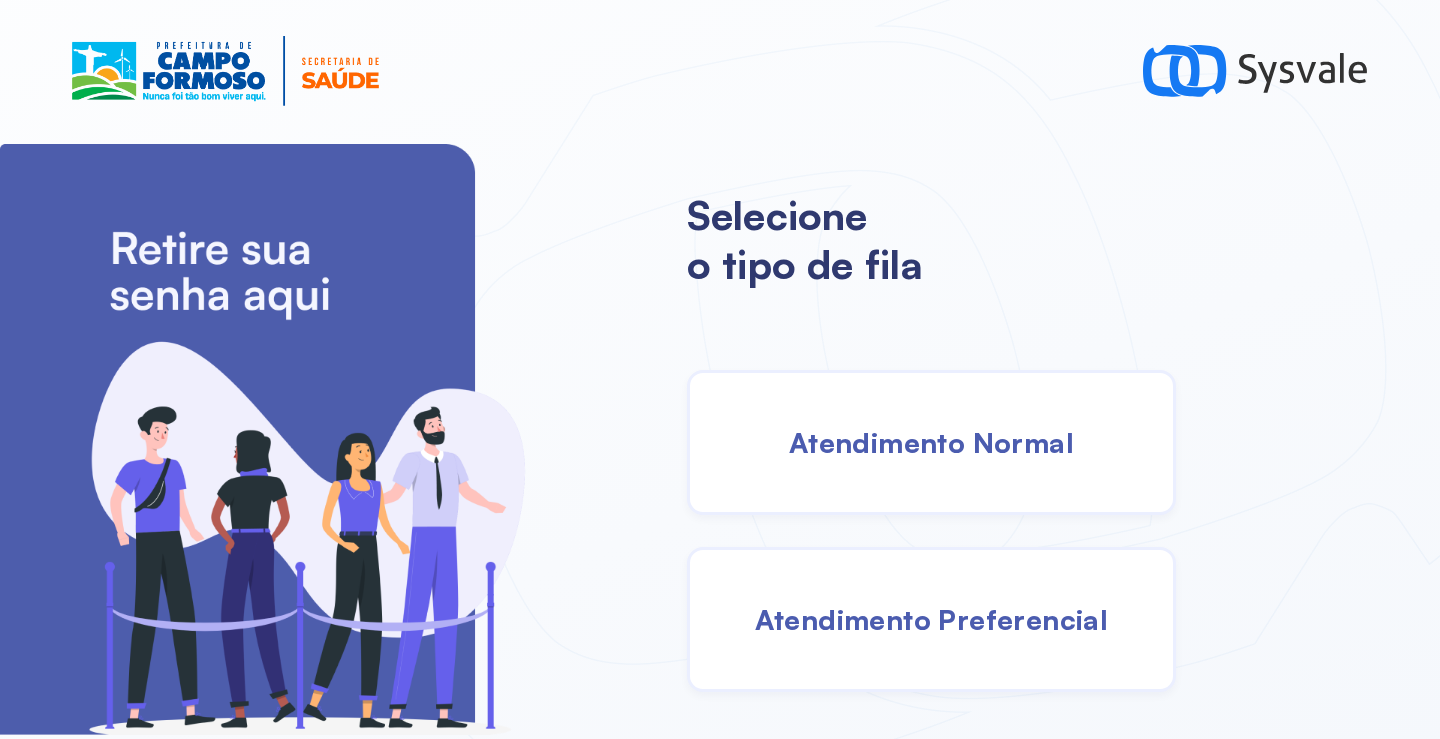 click on "Atendimento Normal" at bounding box center [931, 442] 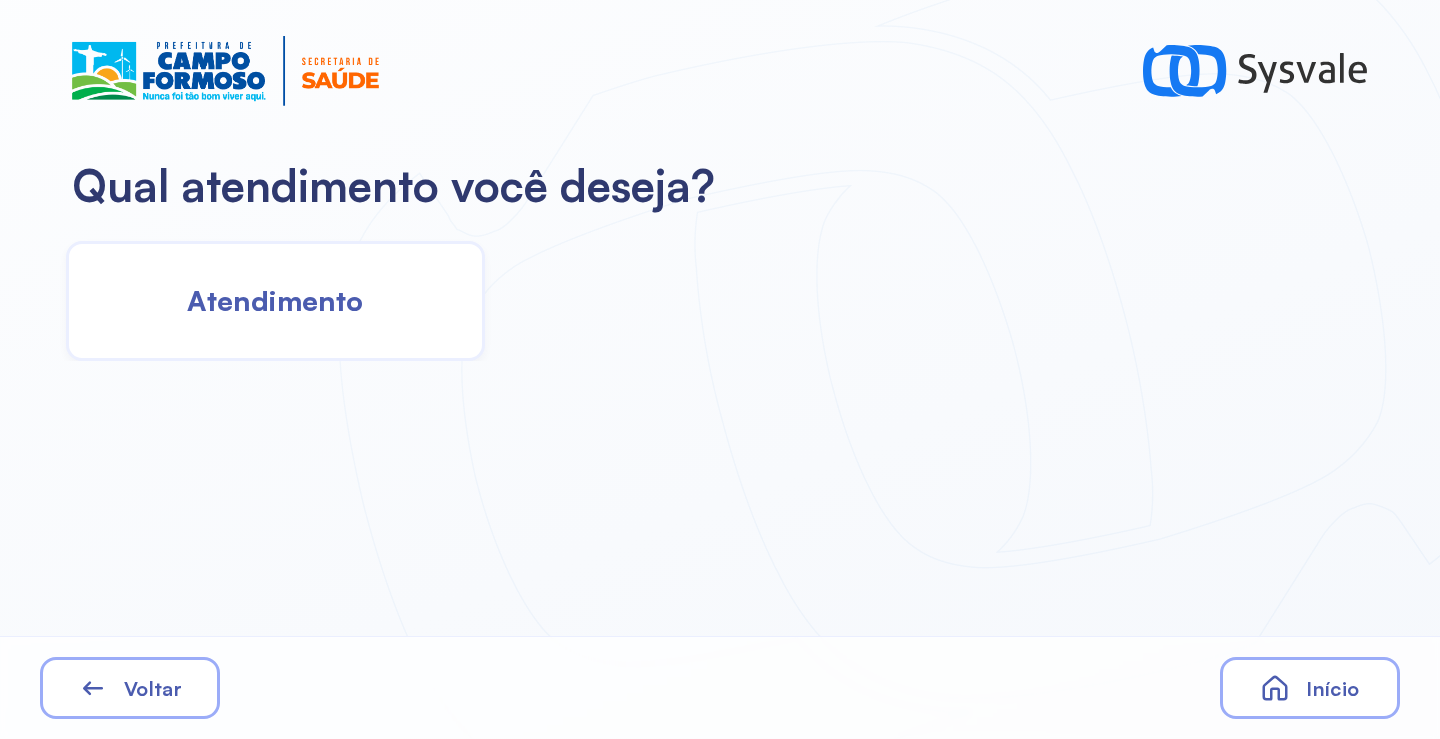 click on "Atendimento" 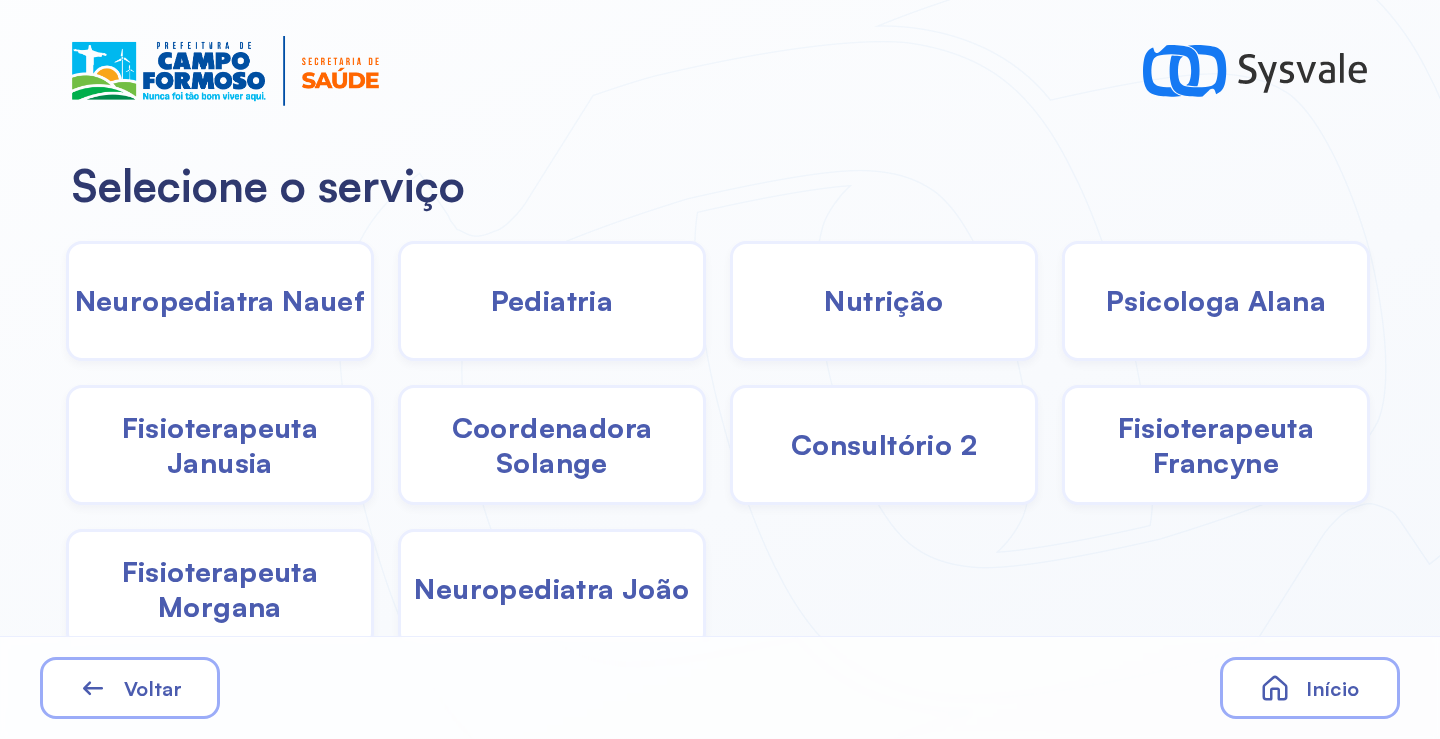 click on "Psicologa Alana" 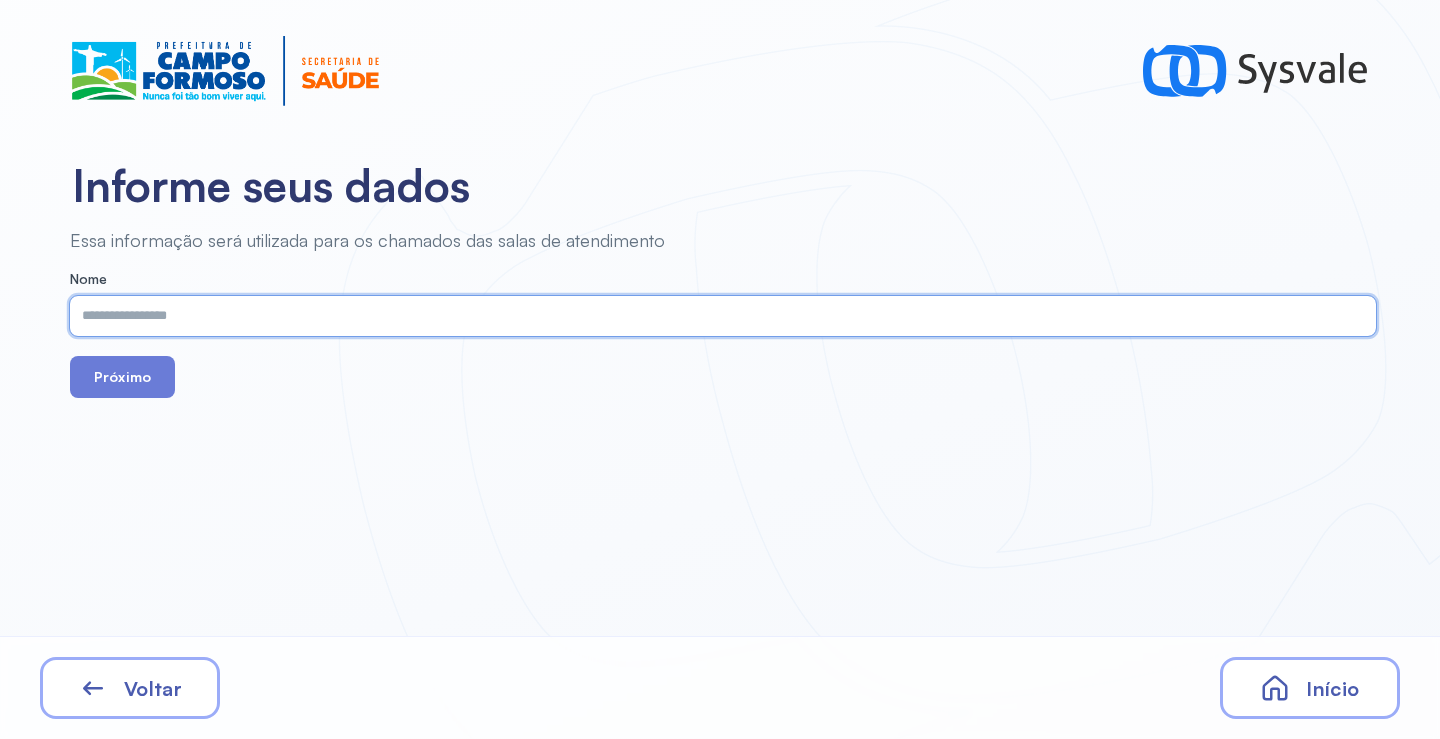 paste on "**********" 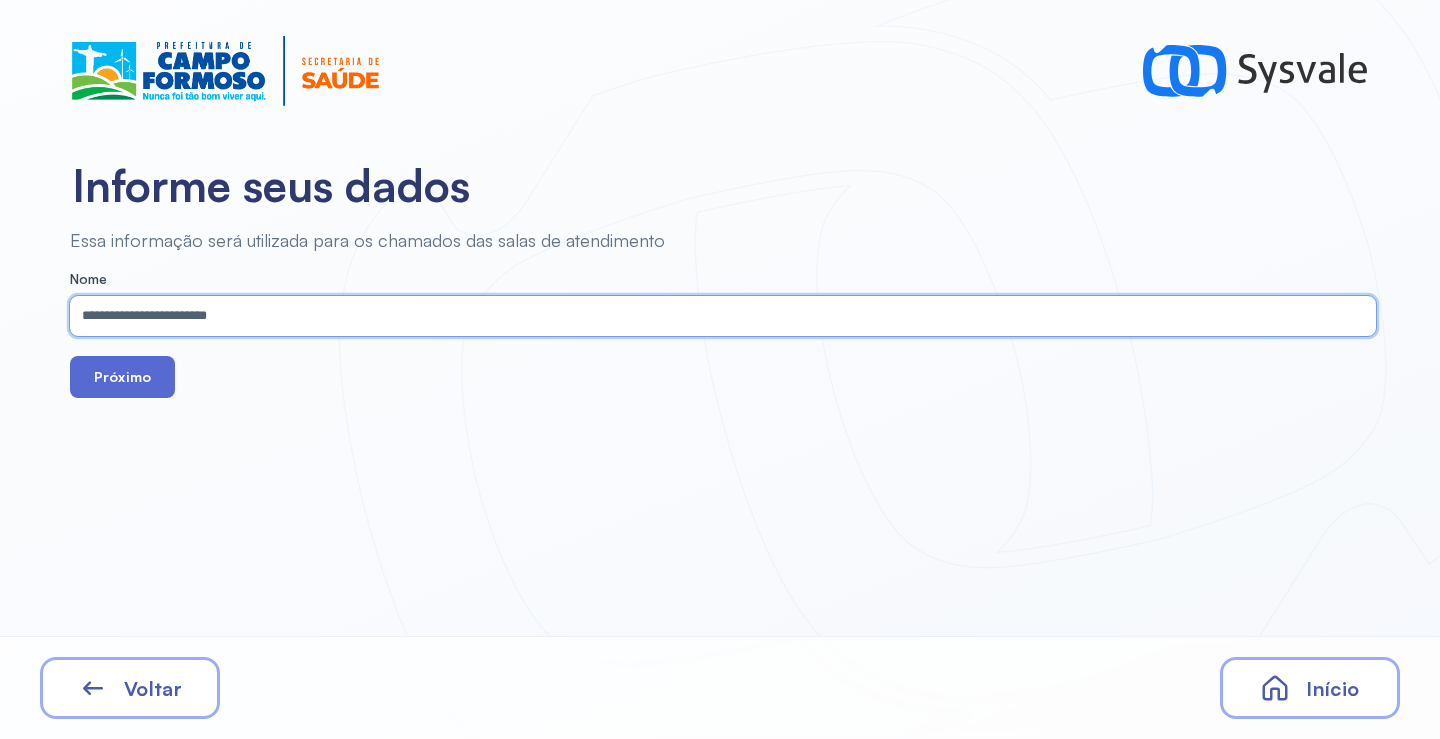 type on "**********" 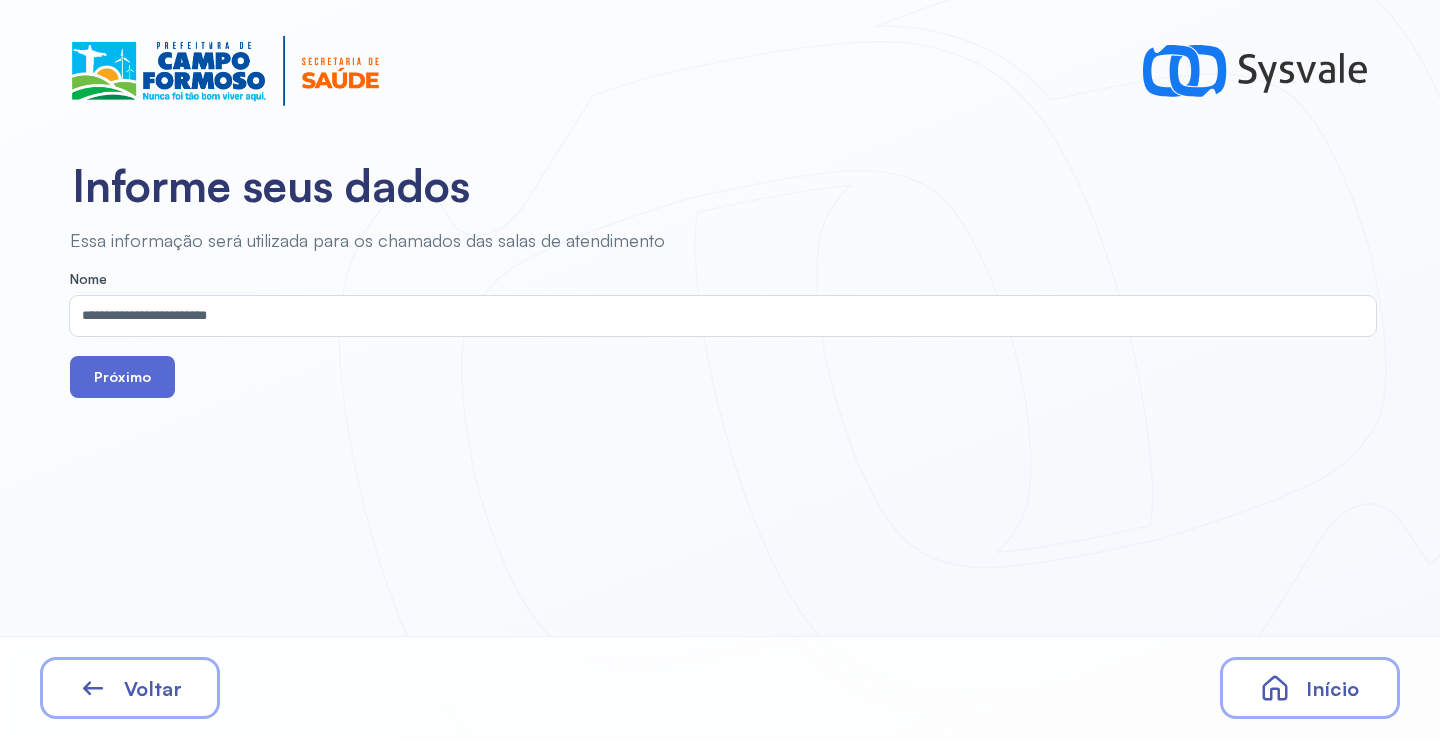 click on "Próximo" at bounding box center (122, 377) 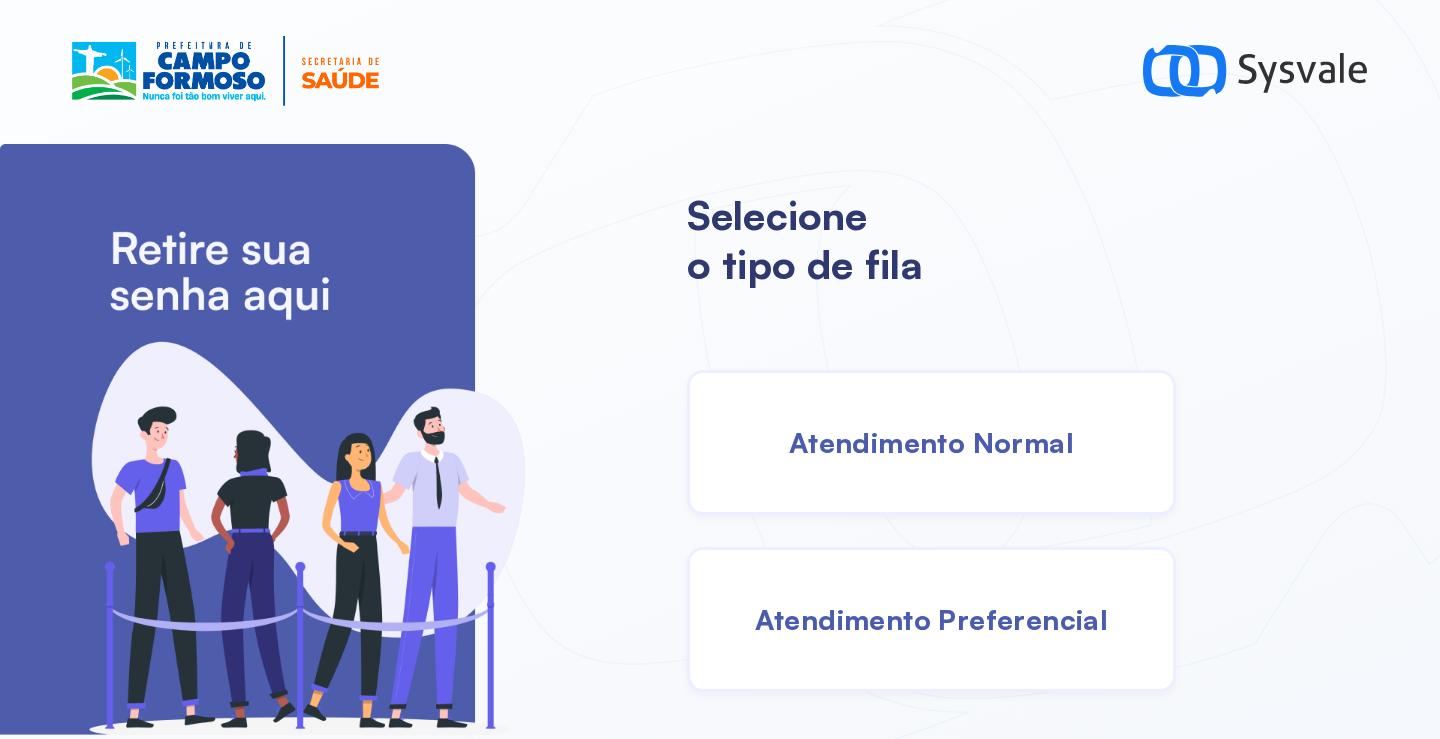 click on "Atendimento Normal" at bounding box center (931, 442) 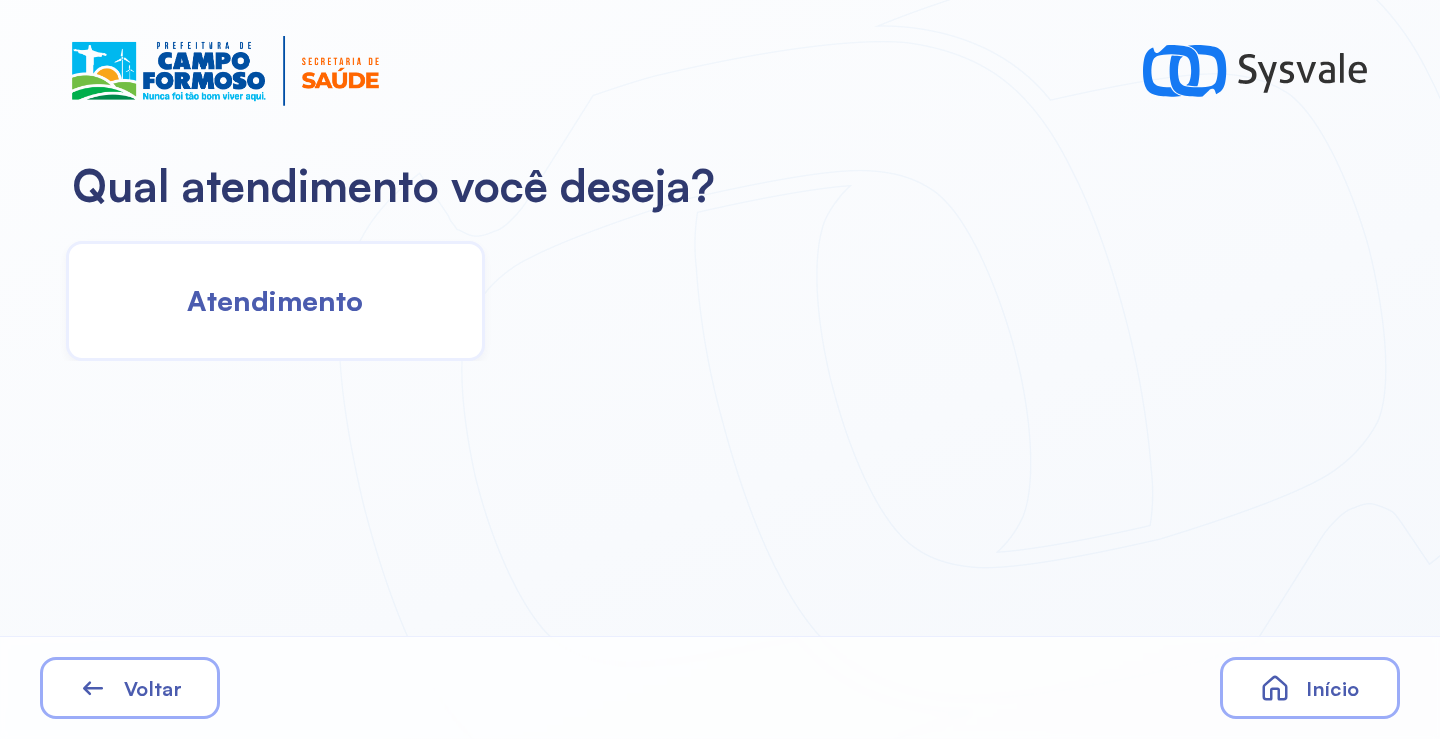 click on "Atendimento" 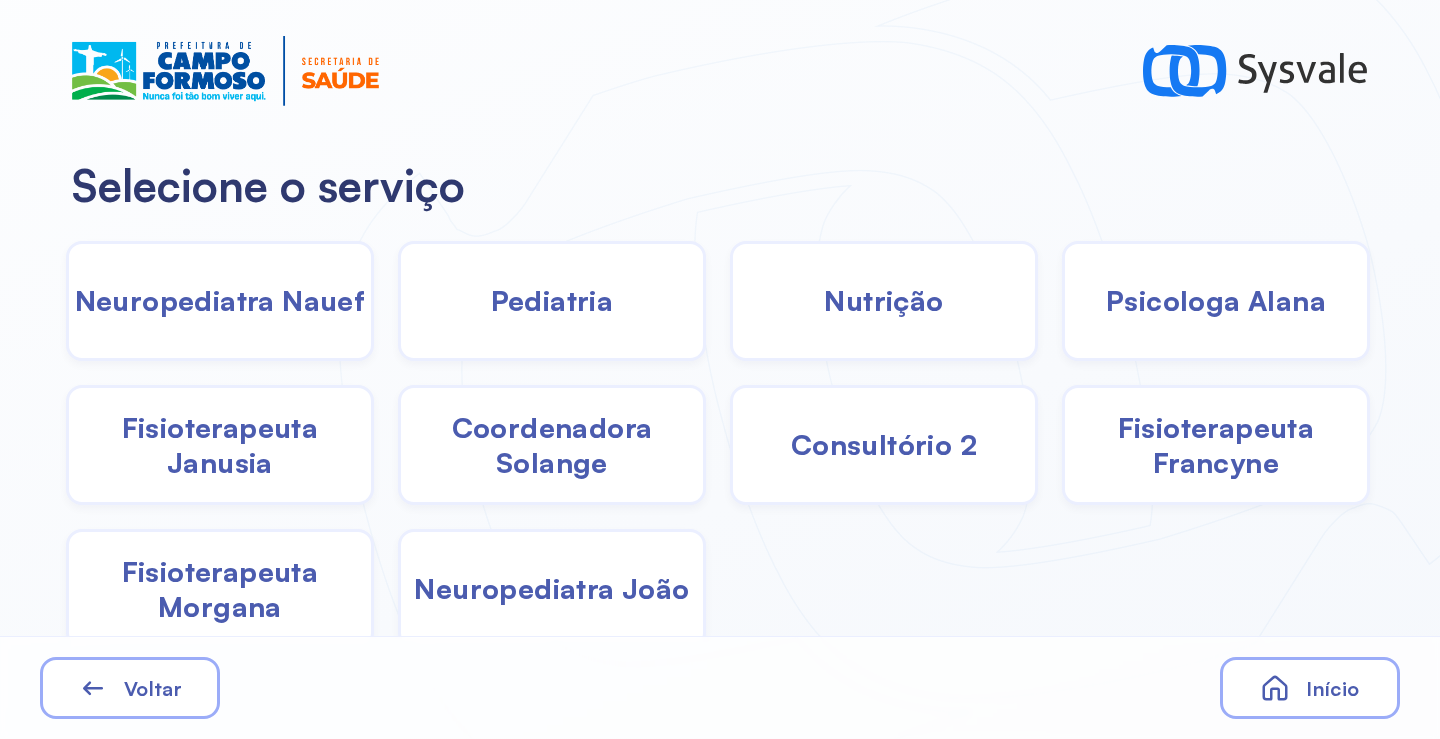 click on "Nutrição" at bounding box center [883, 300] 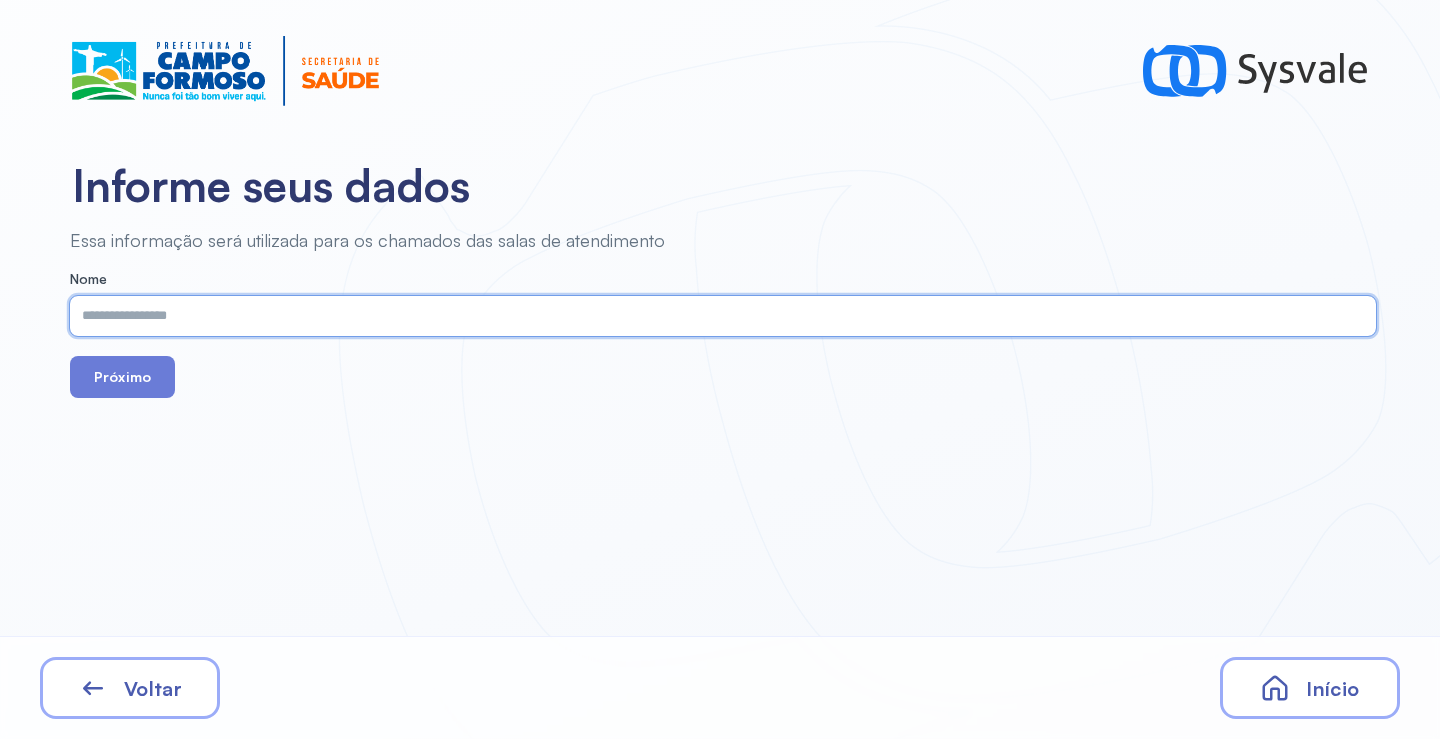 paste on "**********" 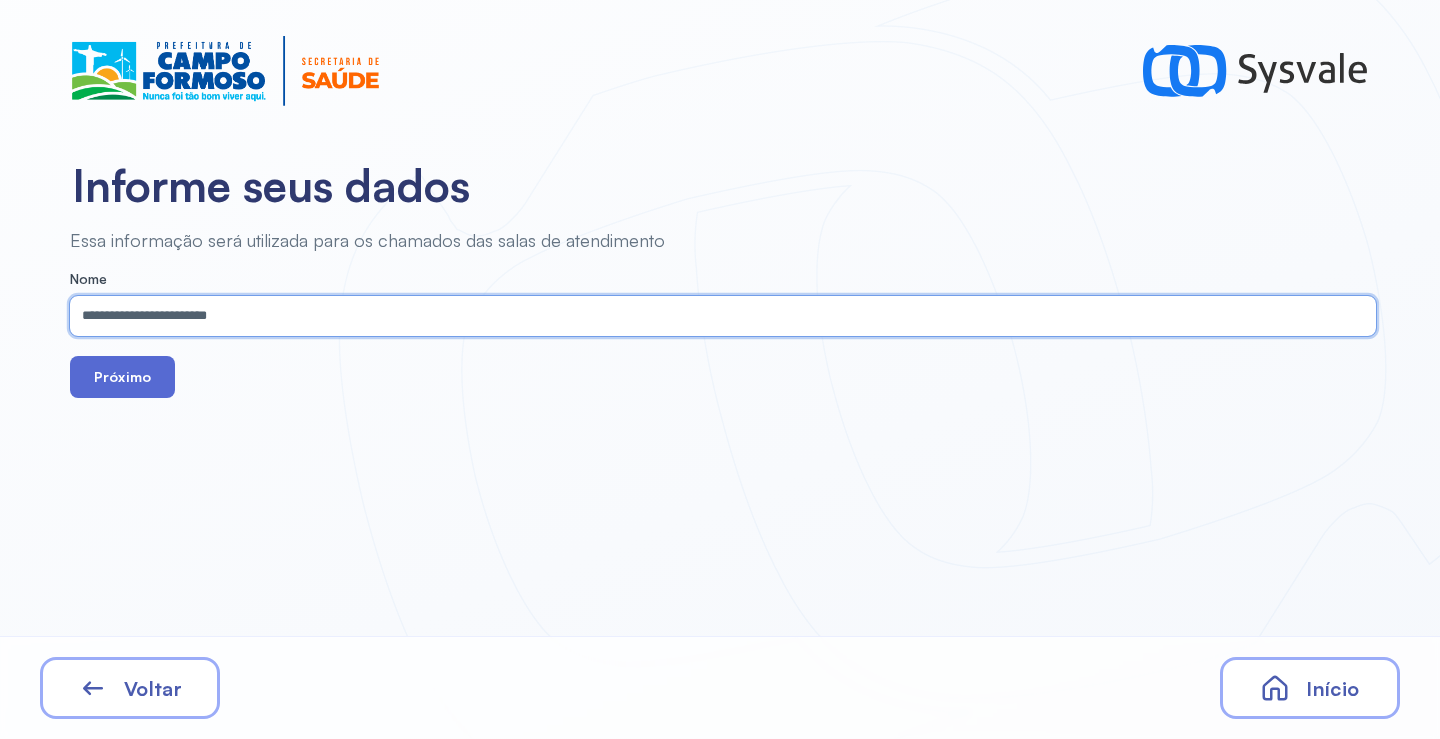 type on "**********" 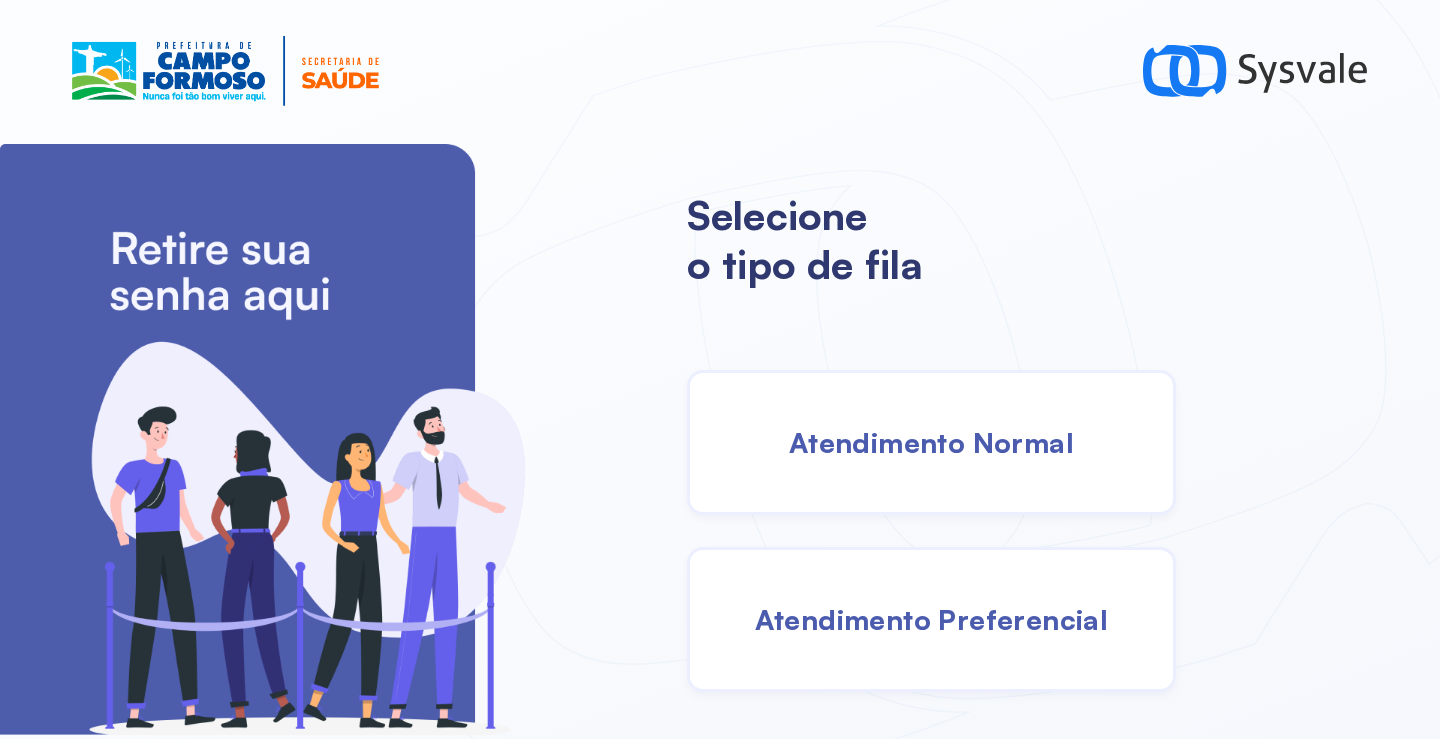 click on "Atendimento Normal" at bounding box center (931, 442) 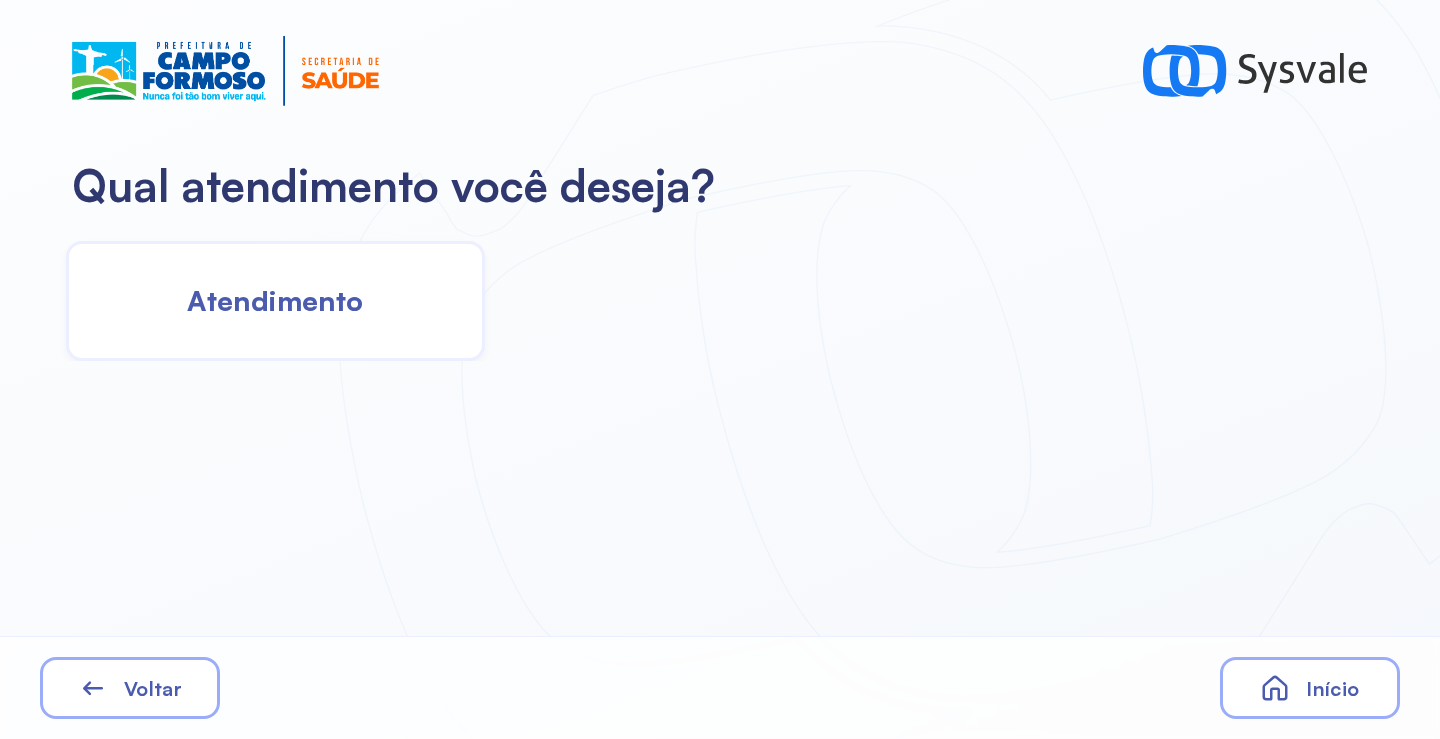 click on "Atendimento" at bounding box center [275, 300] 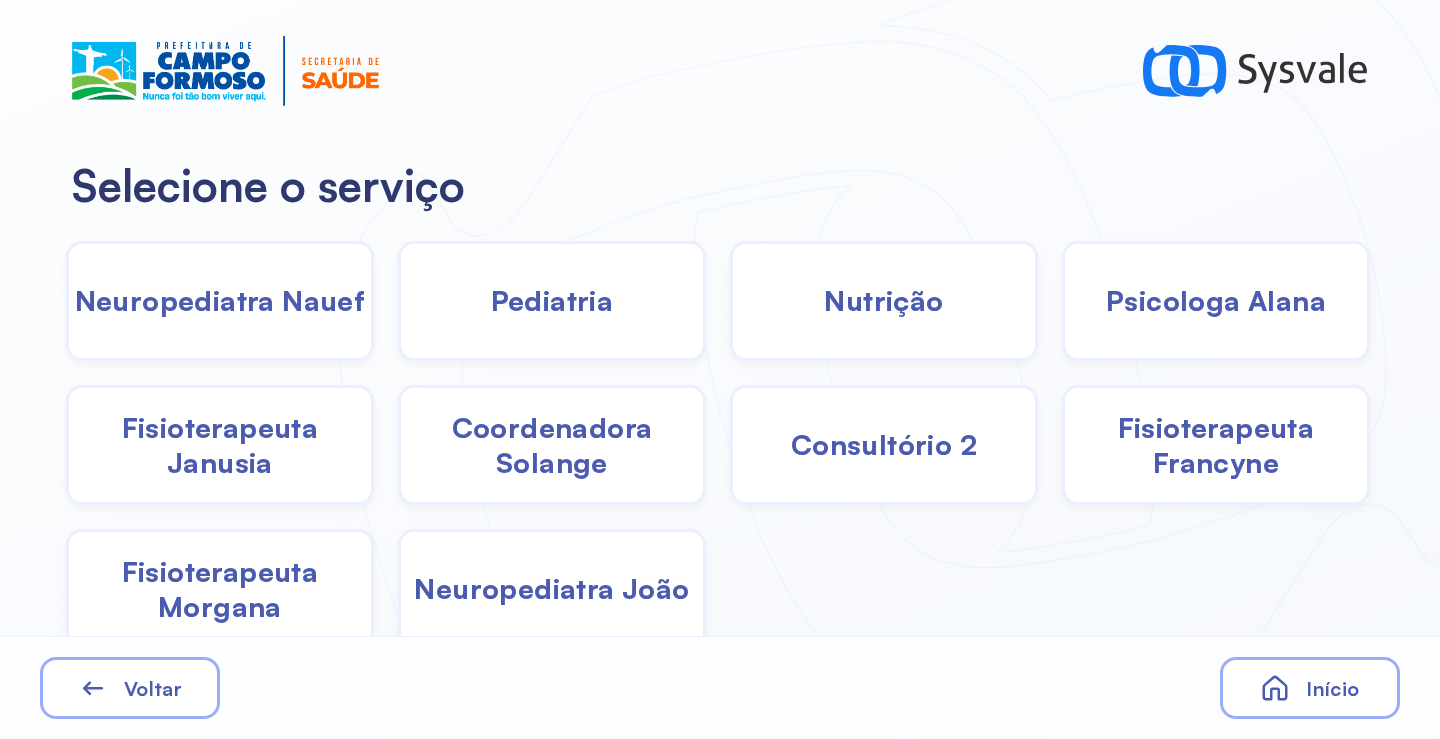 click on "Pediatria" at bounding box center (552, 300) 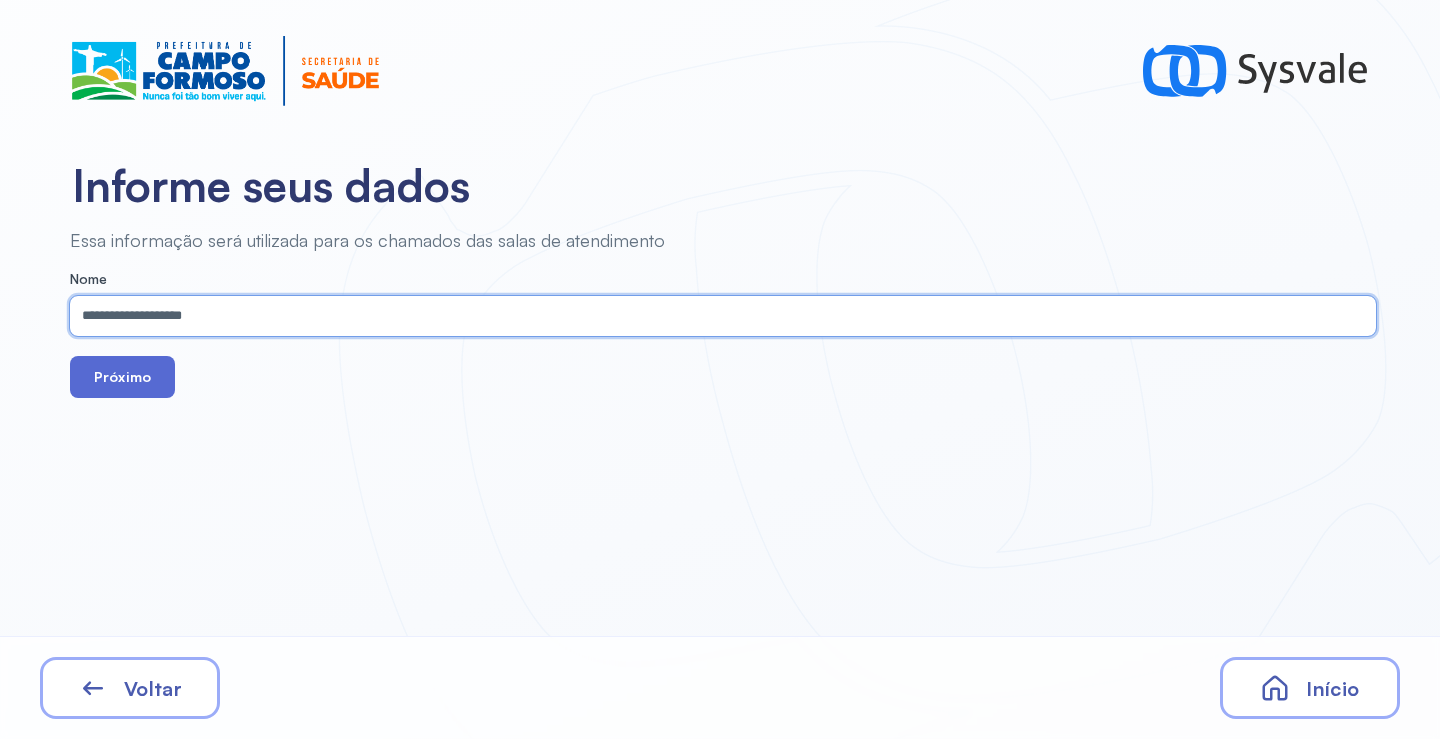 drag, startPoint x: 152, startPoint y: 394, endPoint x: 122, endPoint y: 395, distance: 30.016663 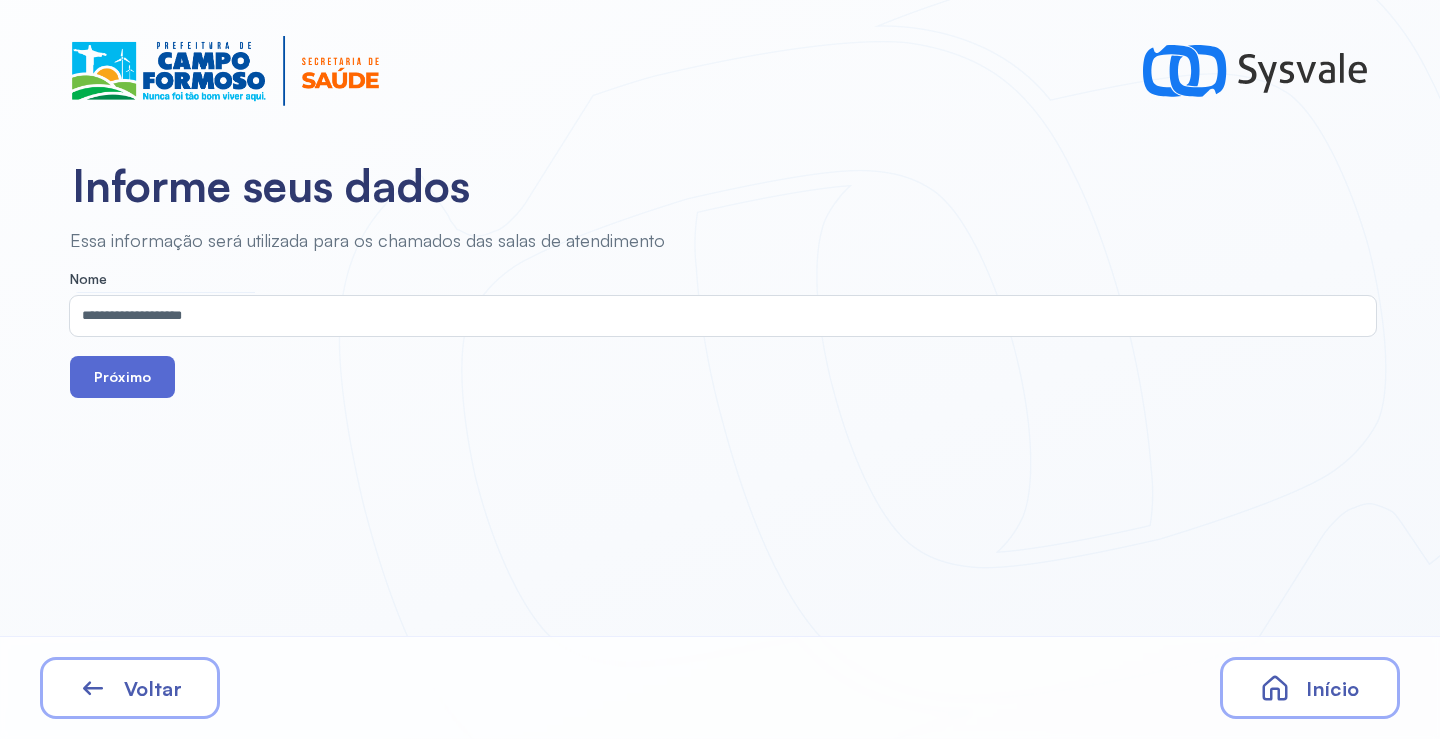 click on "Próximo" at bounding box center [122, 377] 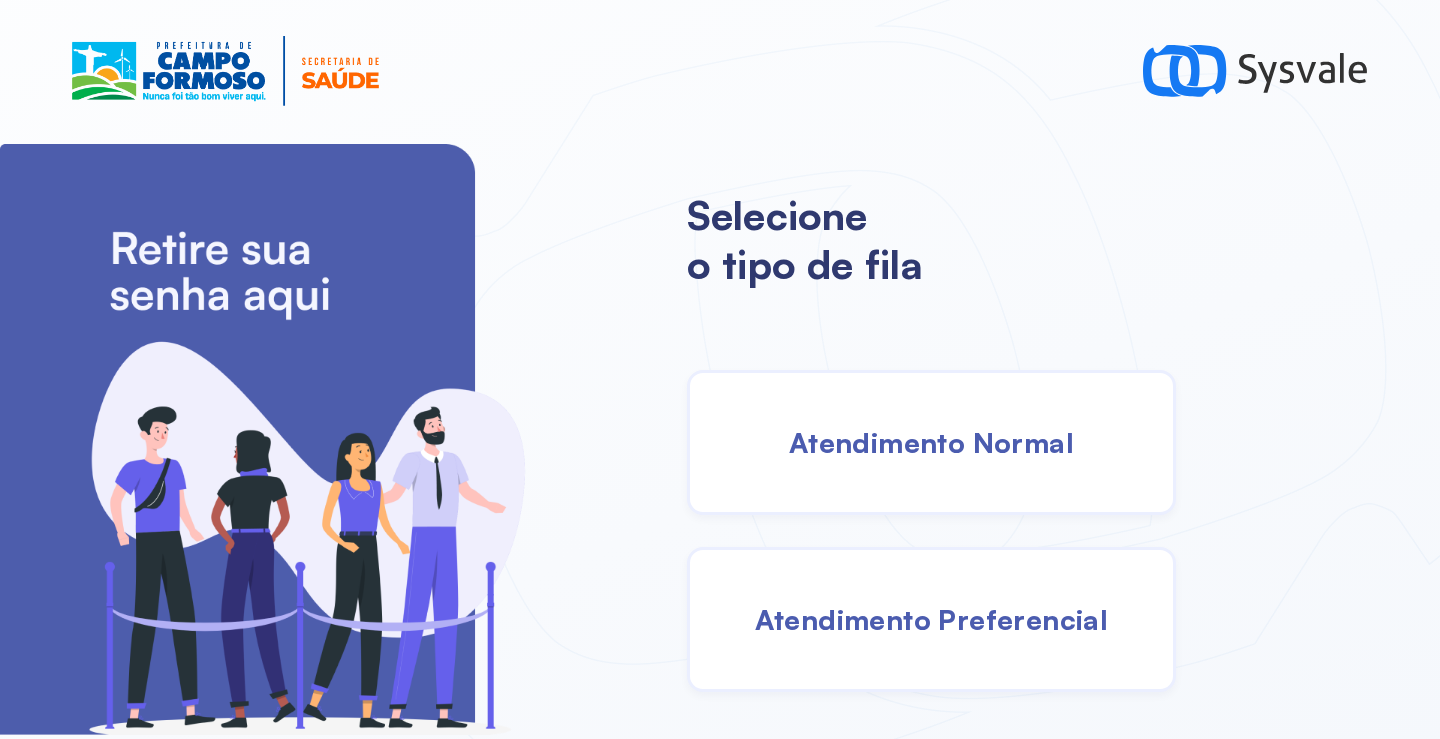click on "Atendimento Normal" at bounding box center (931, 442) 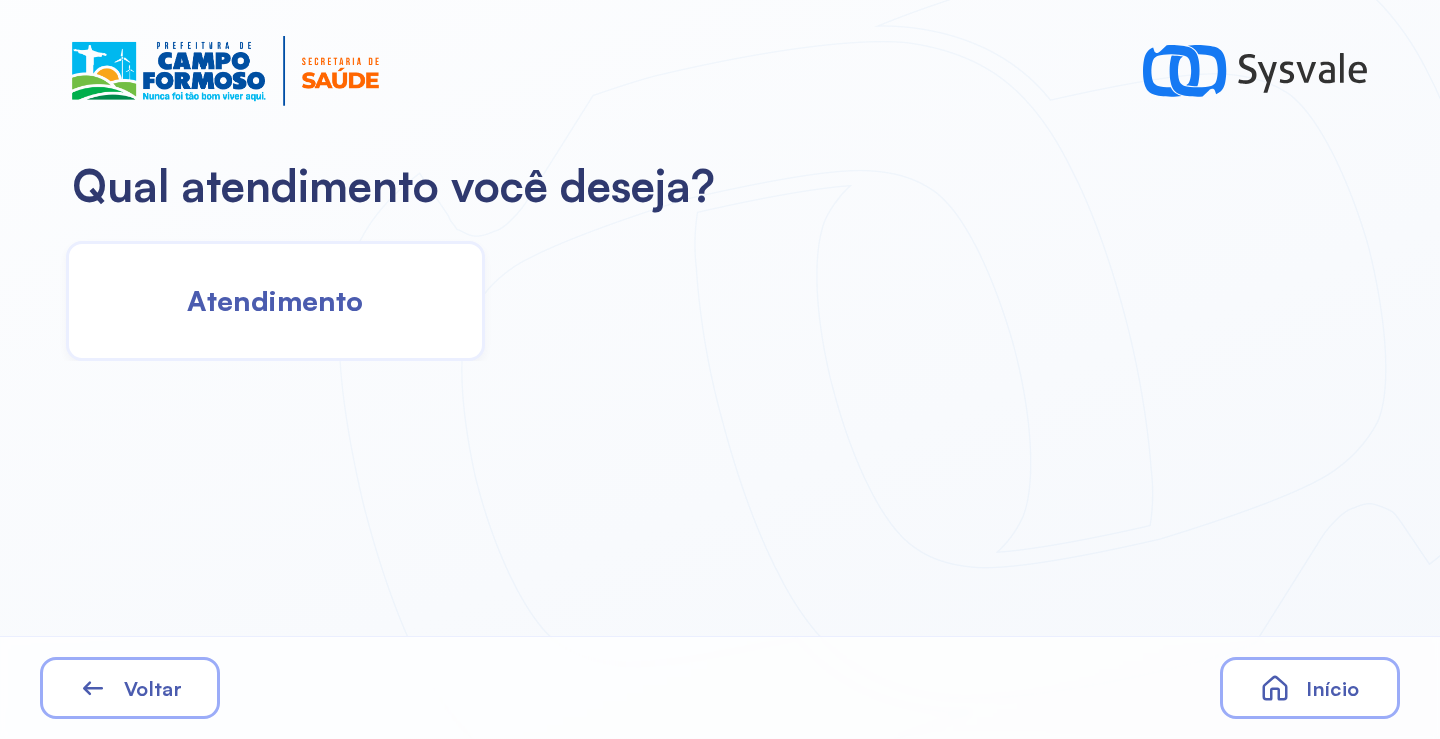 click on "Atendimento" 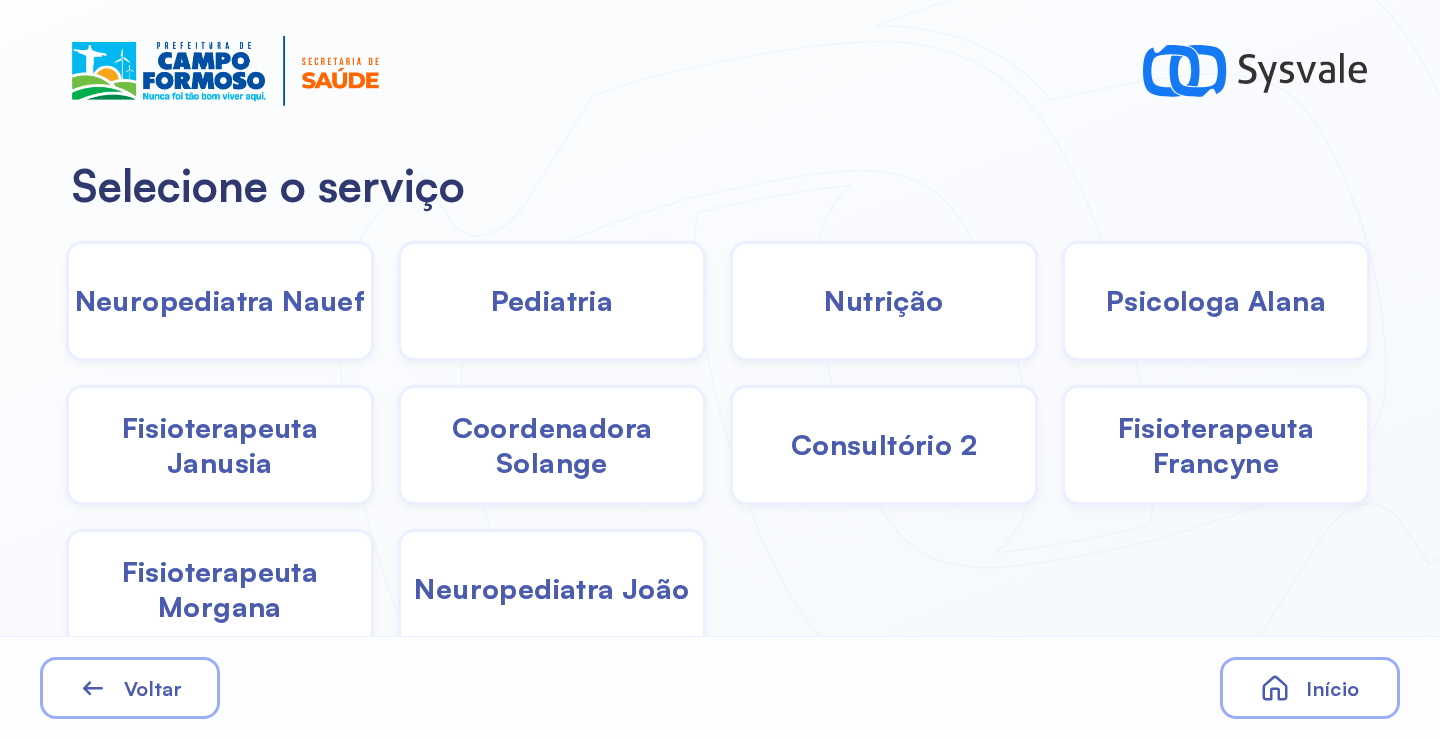 click on "Fisioterapeuta Francyne" at bounding box center (1216, 445) 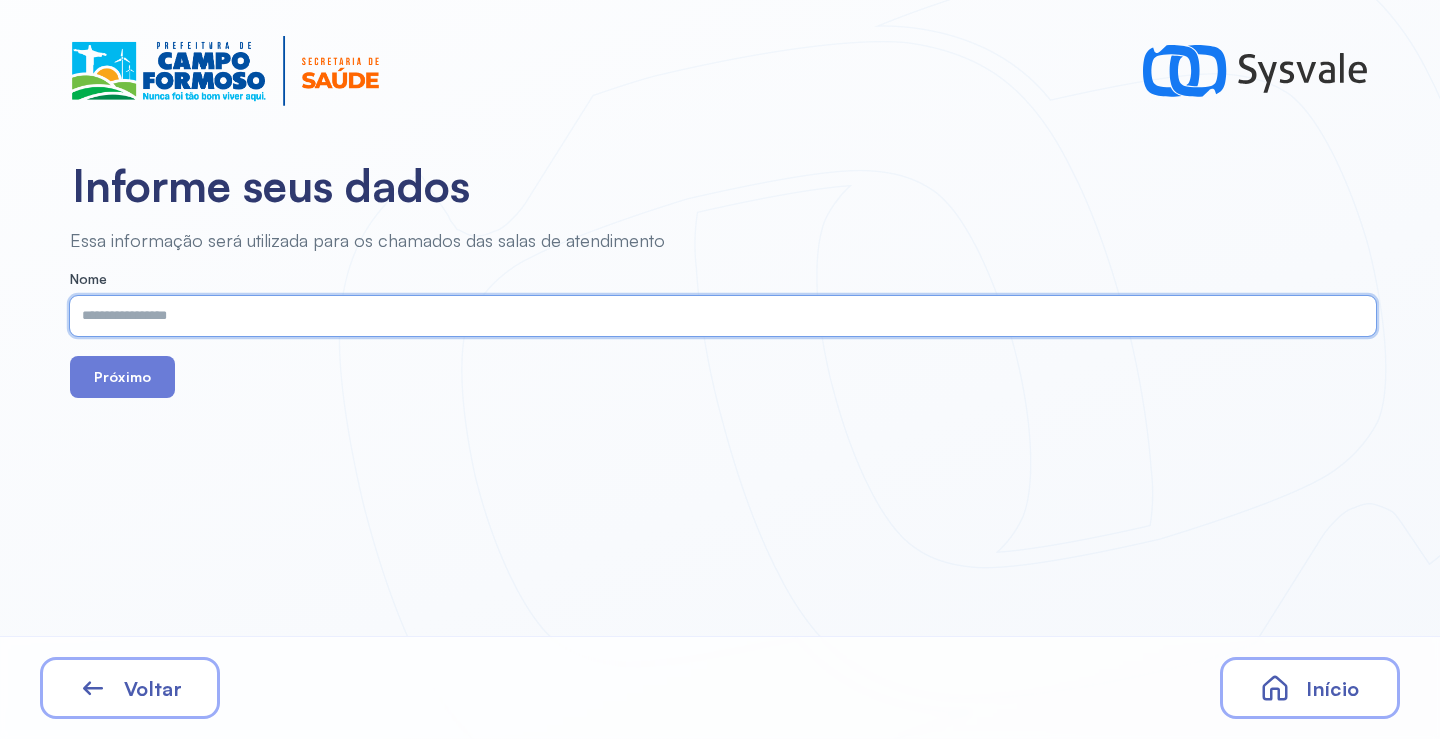 paste on "**********" 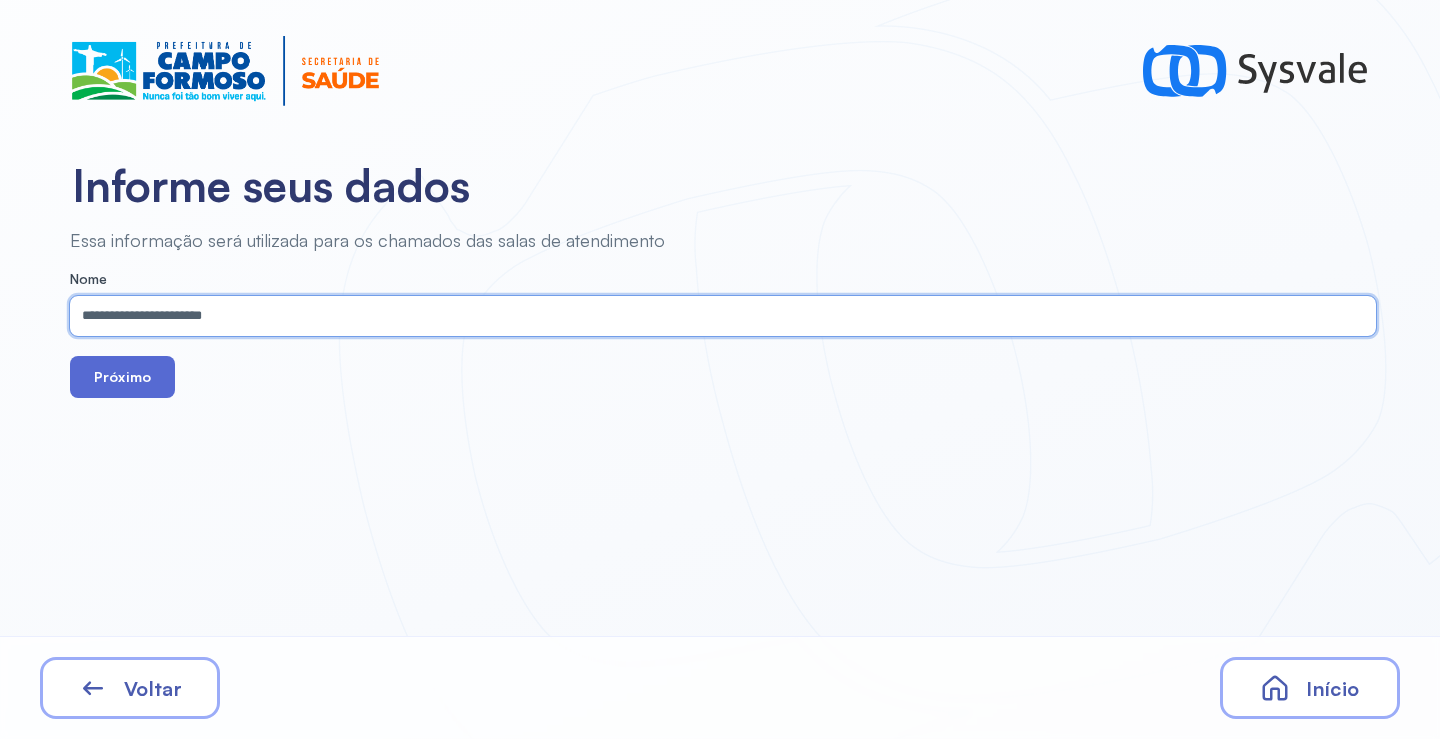 type on "**********" 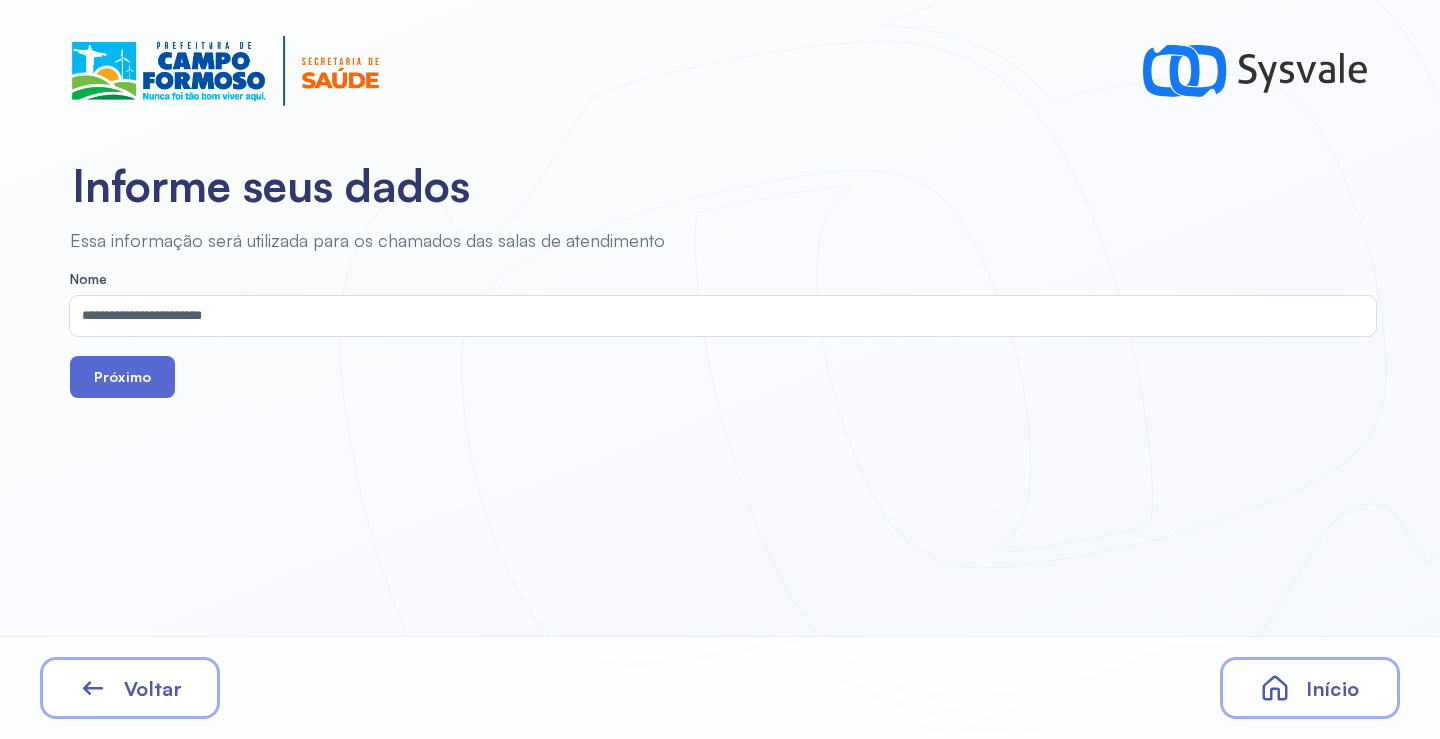 click on "Próximo" at bounding box center (122, 377) 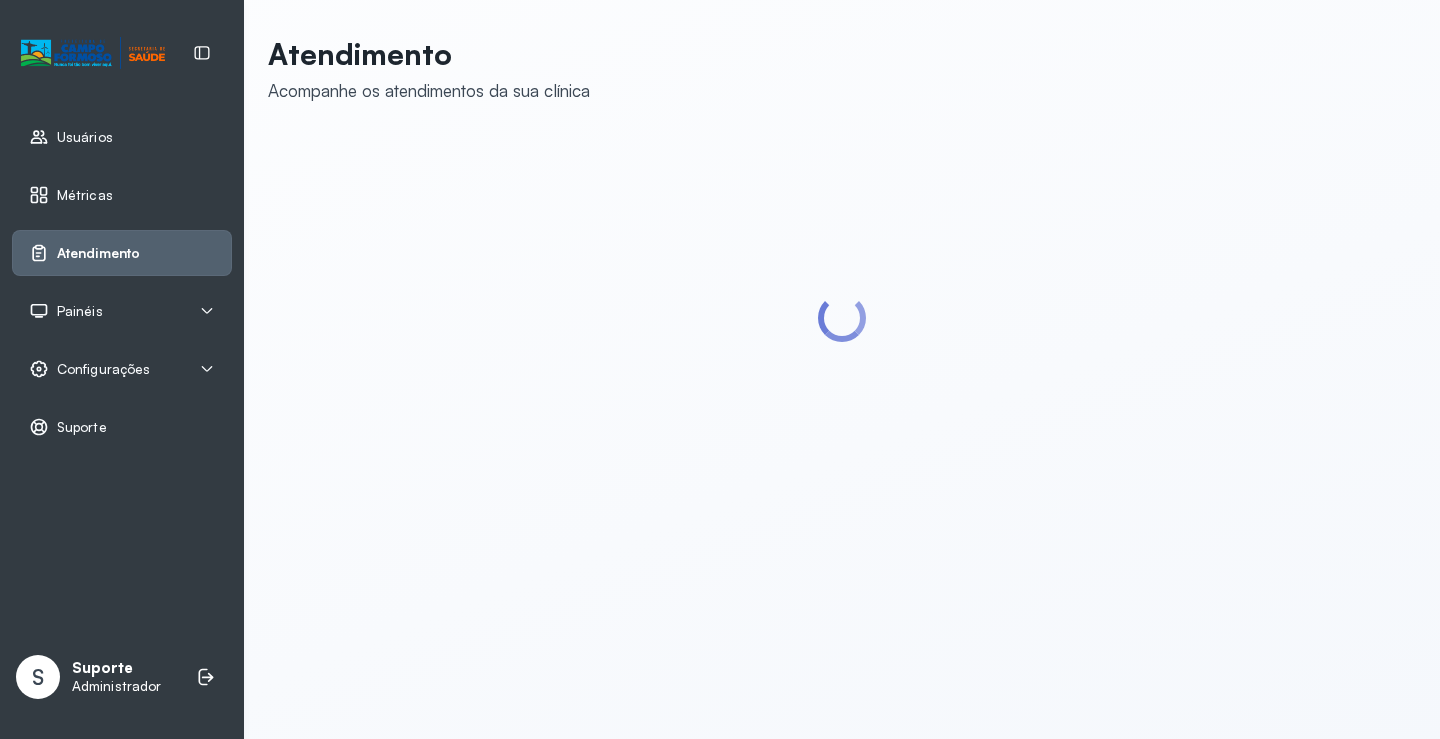 scroll, scrollTop: 0, scrollLeft: 0, axis: both 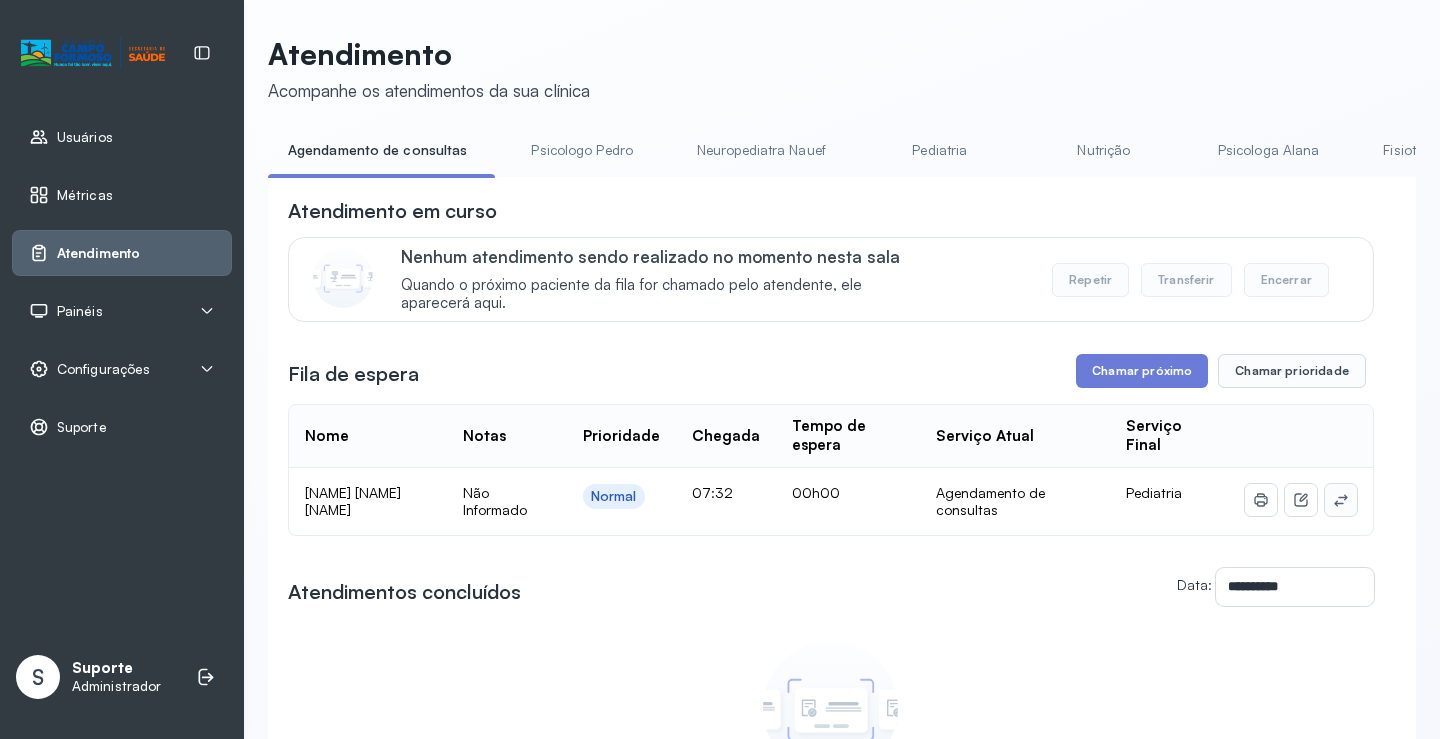 click 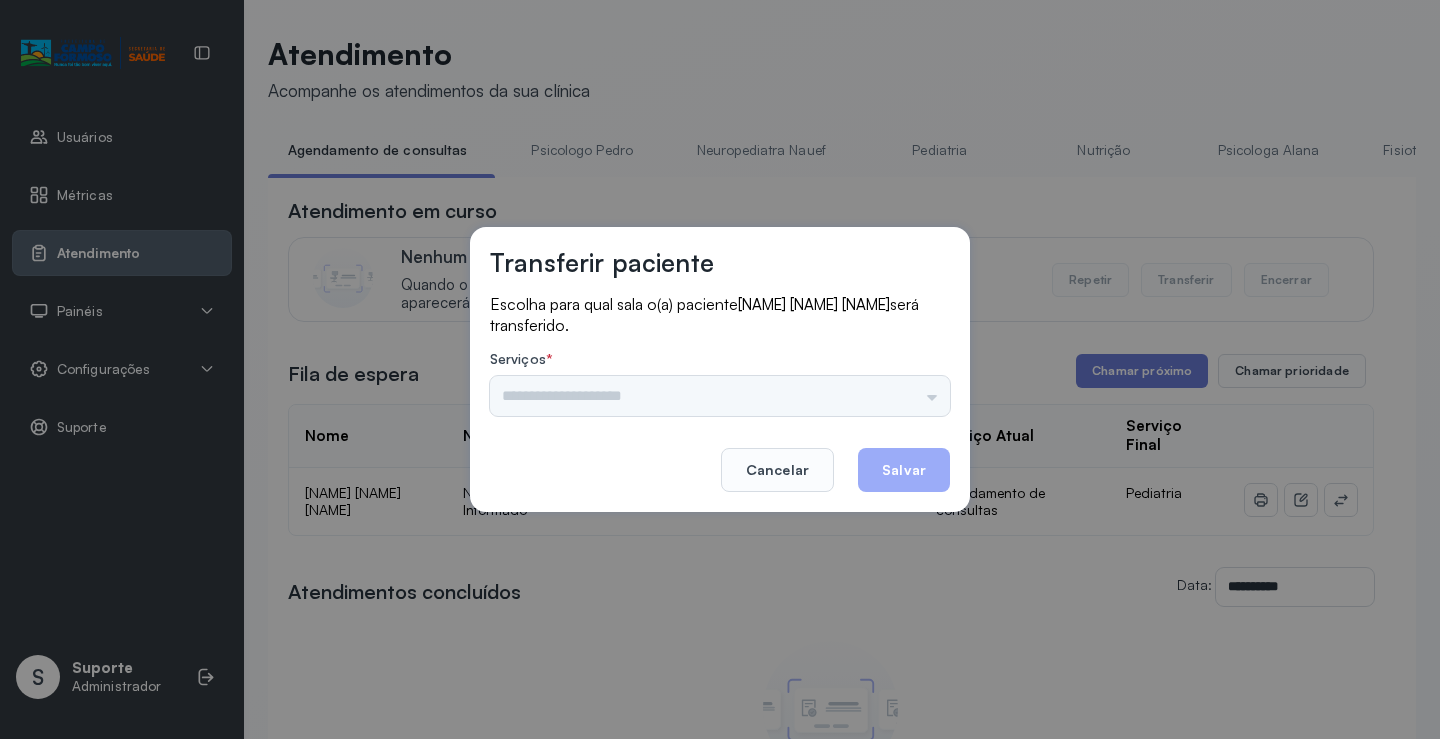 click on "Transferir paciente Escolha para qual sala o(a) paciente  SARAH FERNANDA DA SILVA TORRES  será transferido.  Serviços  *   Nenhuma opção encontrada  Cancelar Salvar" at bounding box center (720, 369) 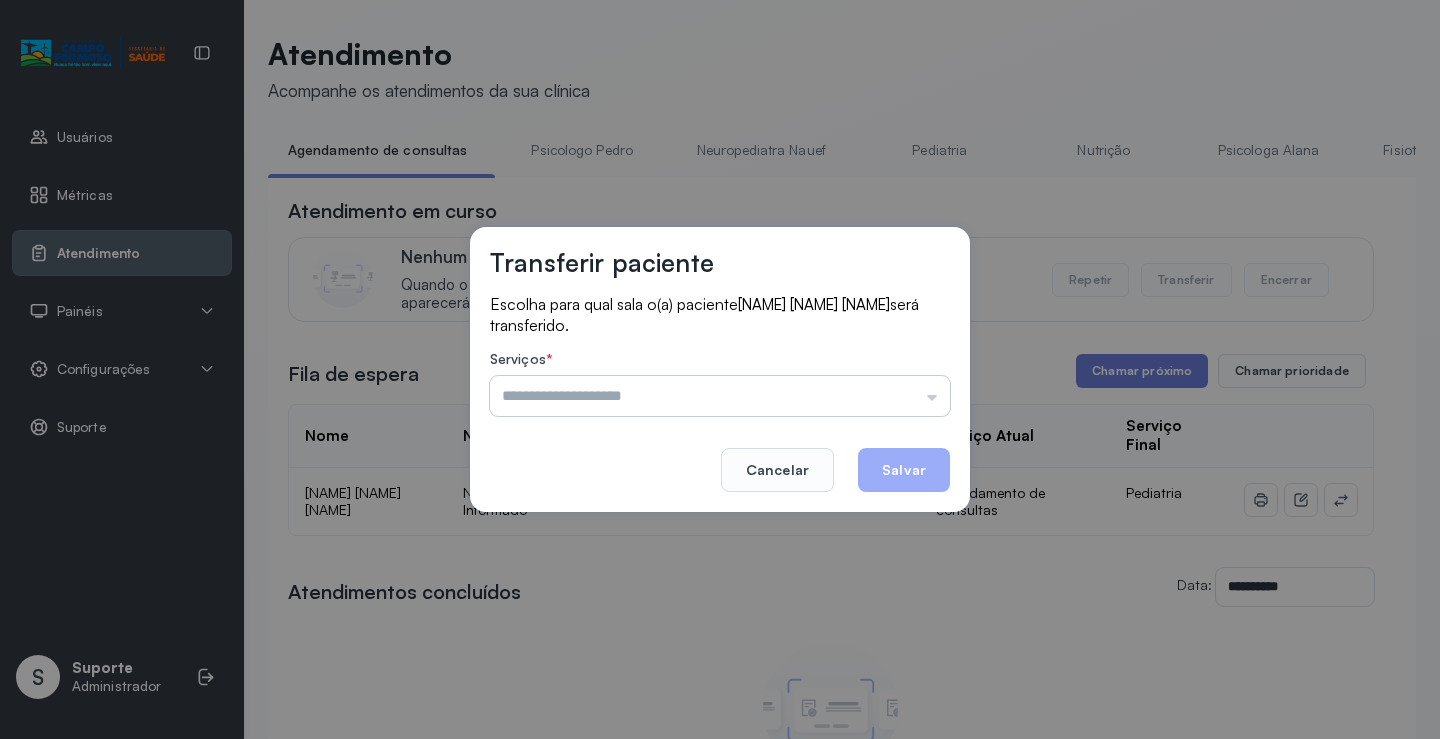 click at bounding box center [720, 396] 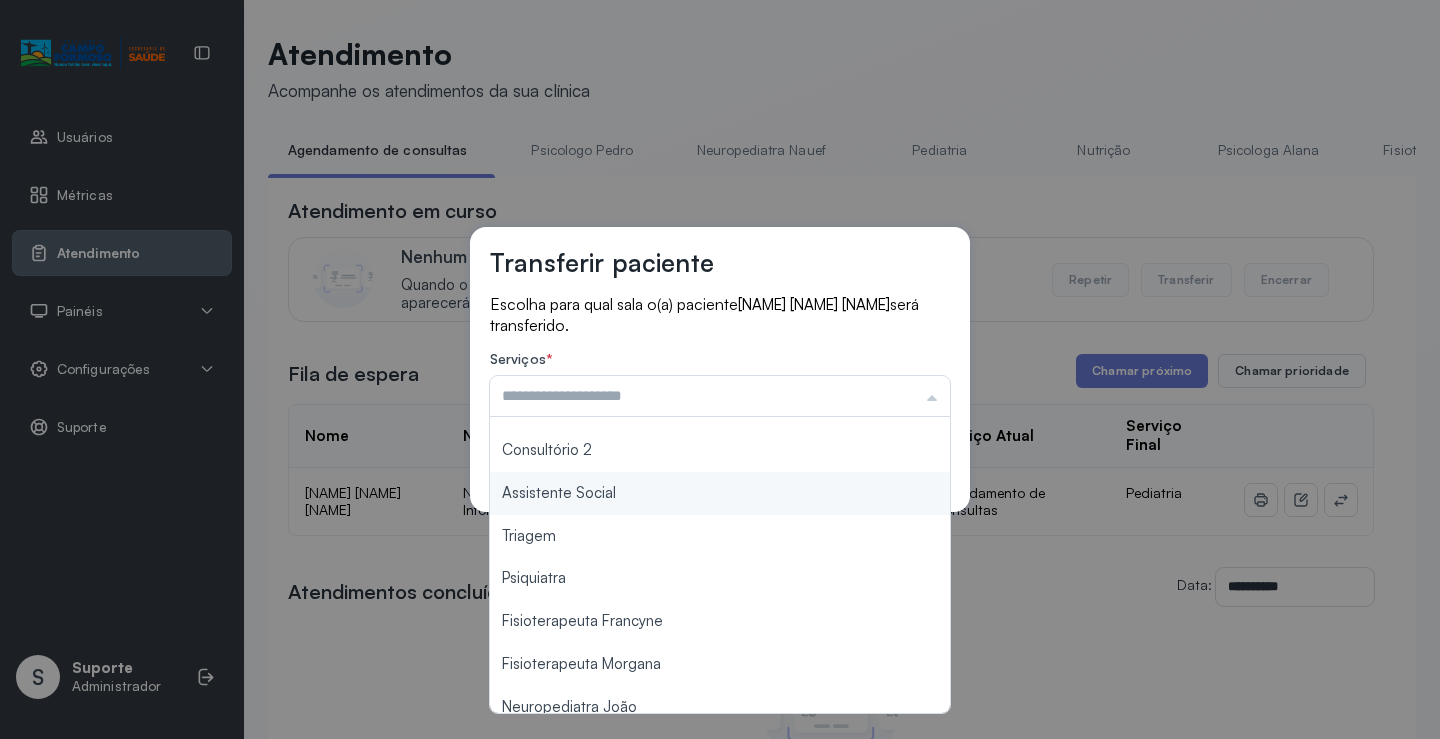 scroll, scrollTop: 303, scrollLeft: 0, axis: vertical 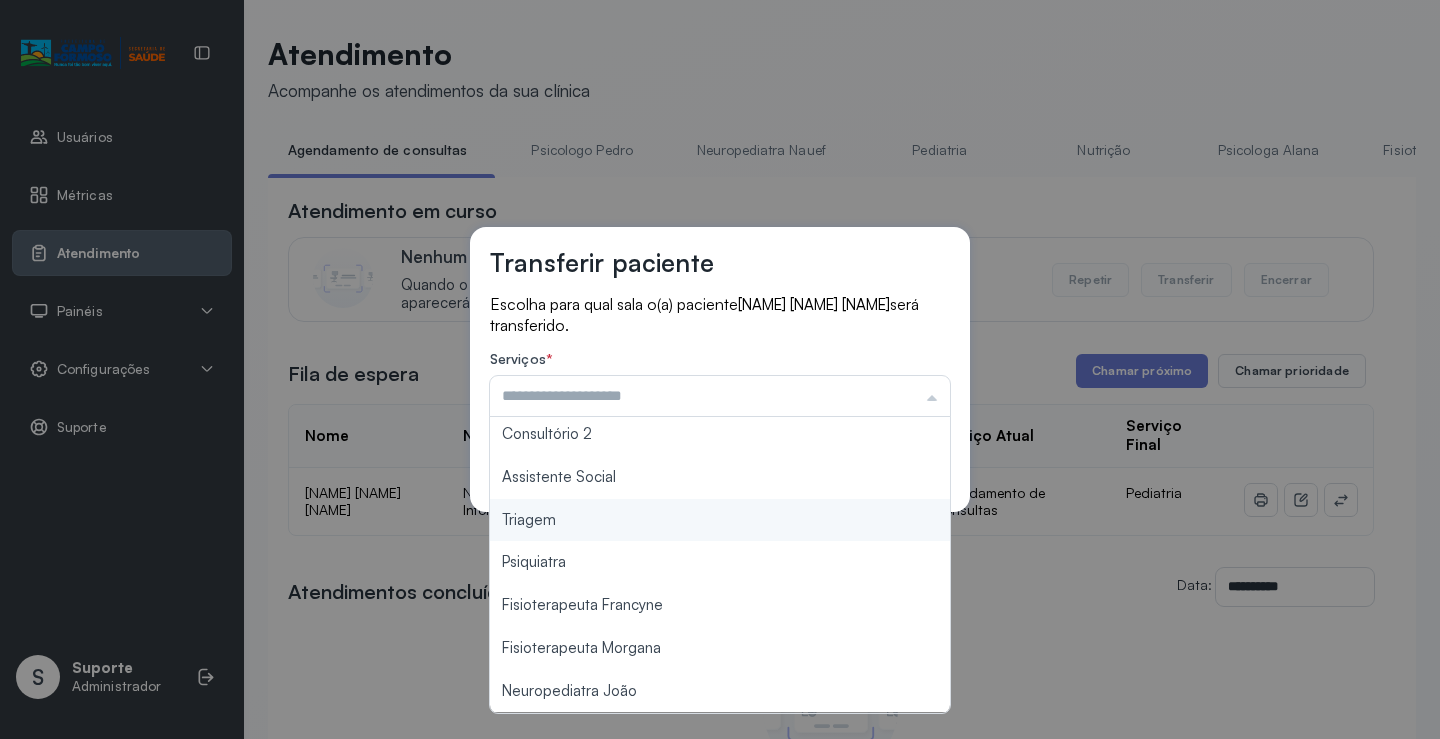 type on "*******" 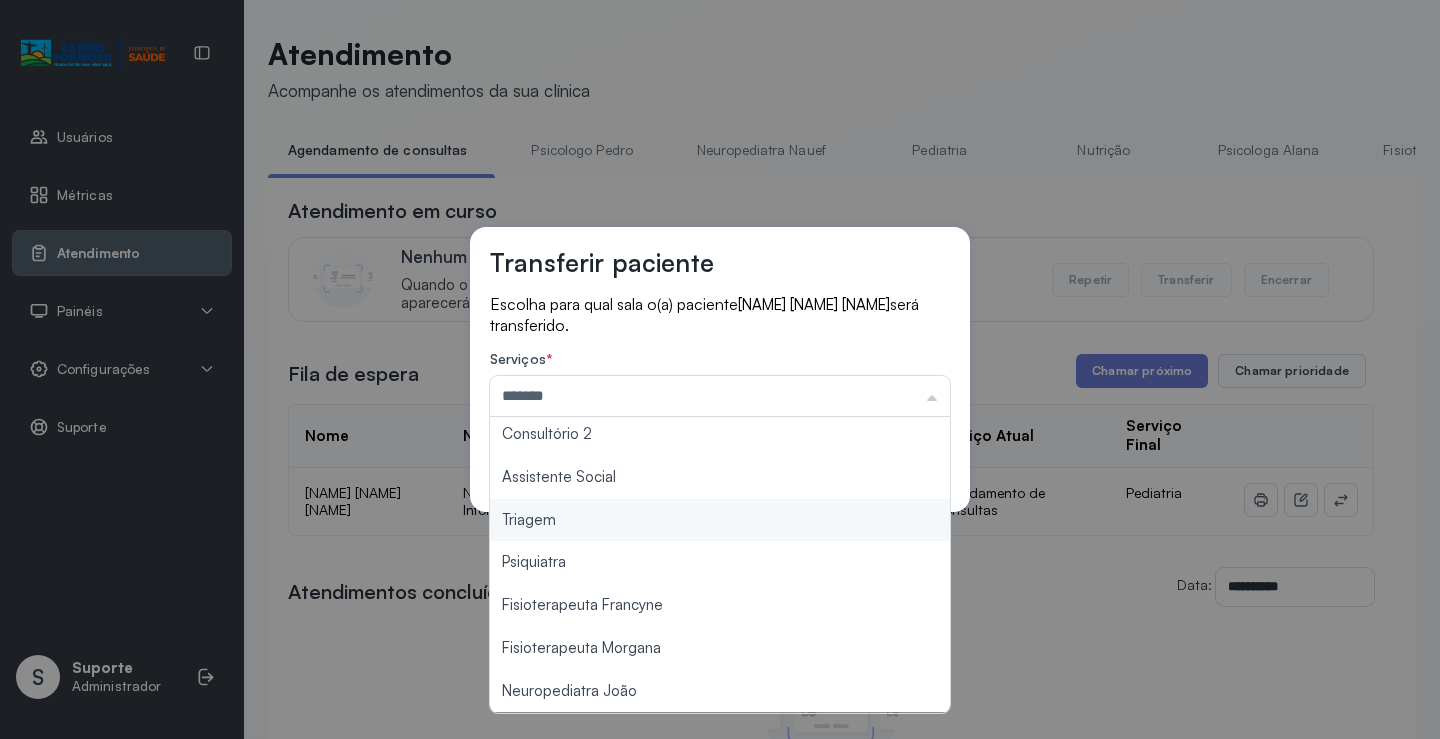 click on "Transferir paciente Escolha para qual sala o(a) paciente  SARAH FERNANDA DA SILVA TORRES  será transferido.  Serviços  *  ******* Psicologo Pedro Neuropediatra Nauef Pediatria Nutrição Psicologa Alana Fisioterapeuta Janusia Coordenadora Solange Consultório 2 Assistente Social Triagem Psiquiatra Fisioterapeuta Francyne Fisioterapeuta Morgana Neuropediatra João Cancelar Salvar" at bounding box center [720, 369] 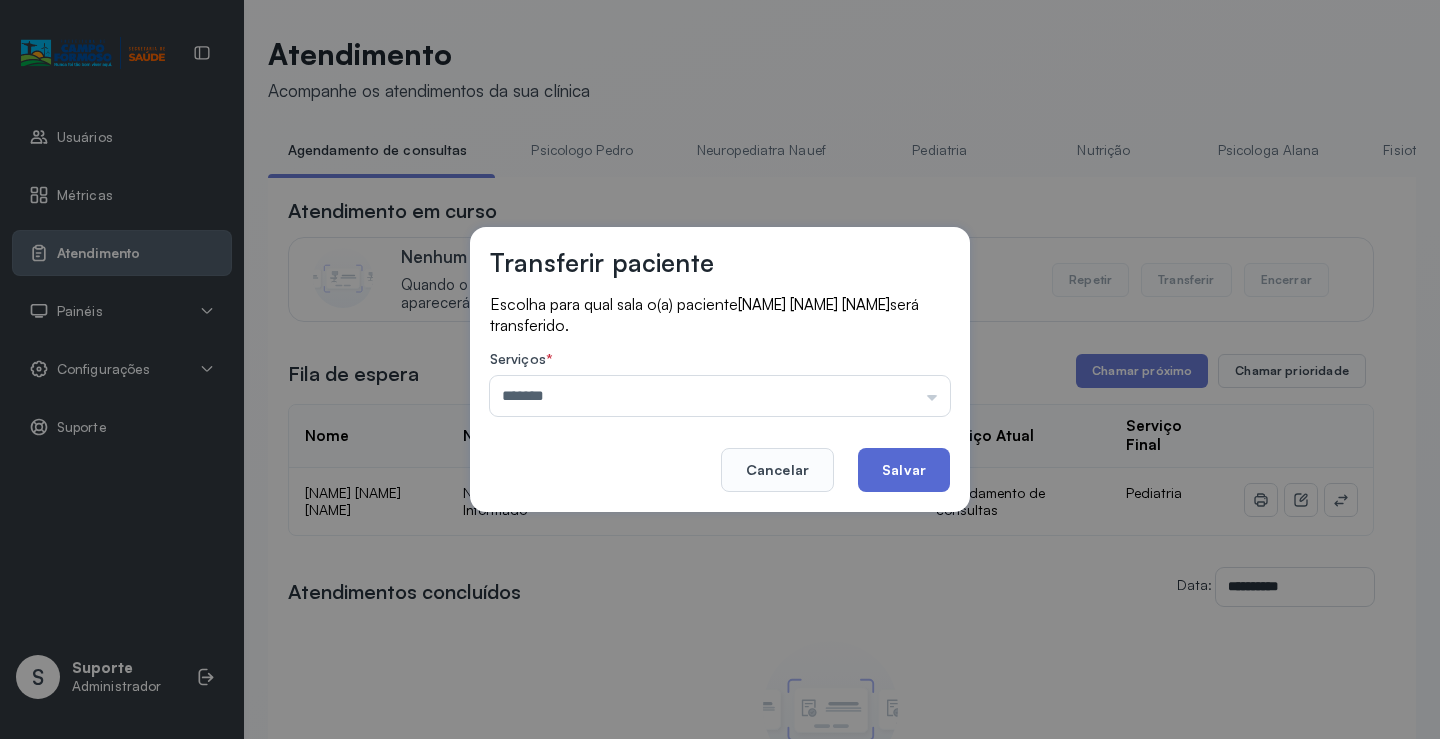 click on "Salvar" 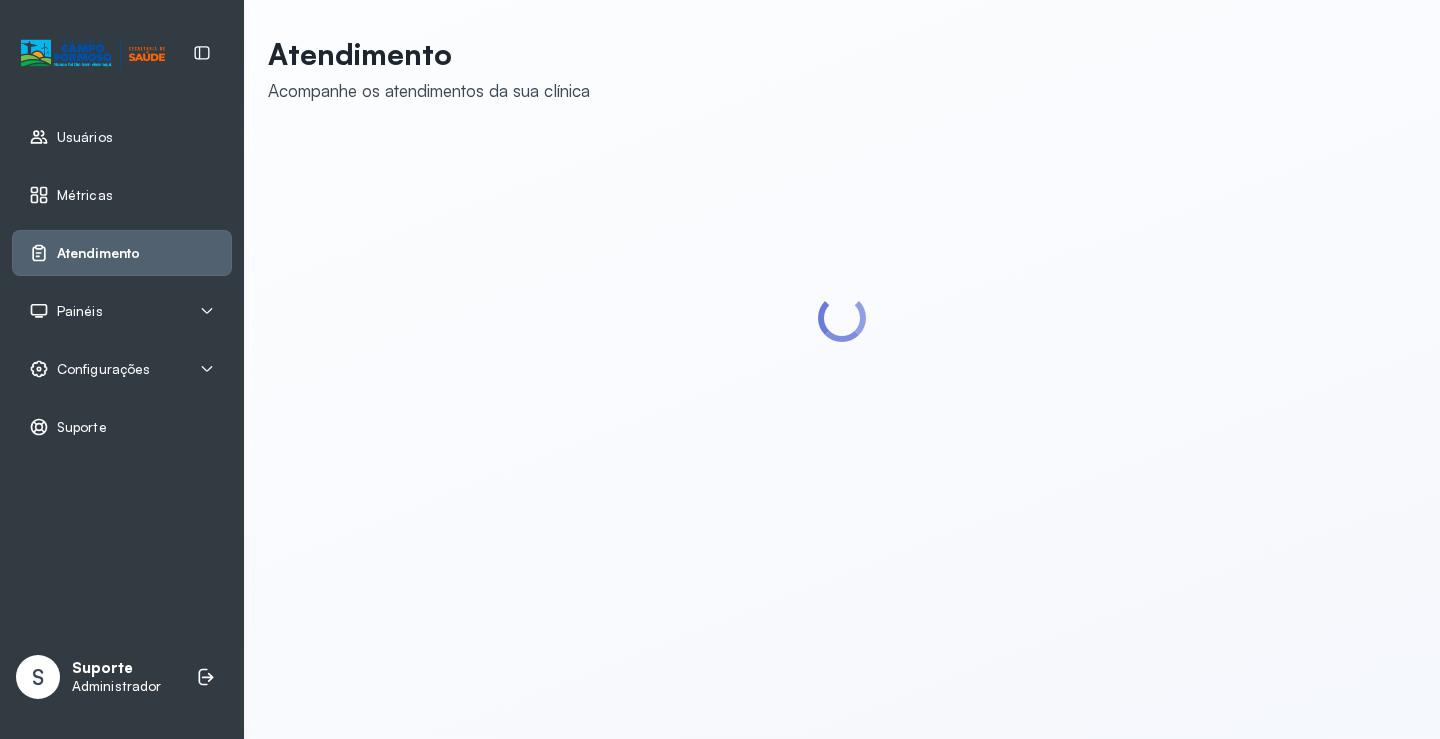 scroll, scrollTop: 0, scrollLeft: 0, axis: both 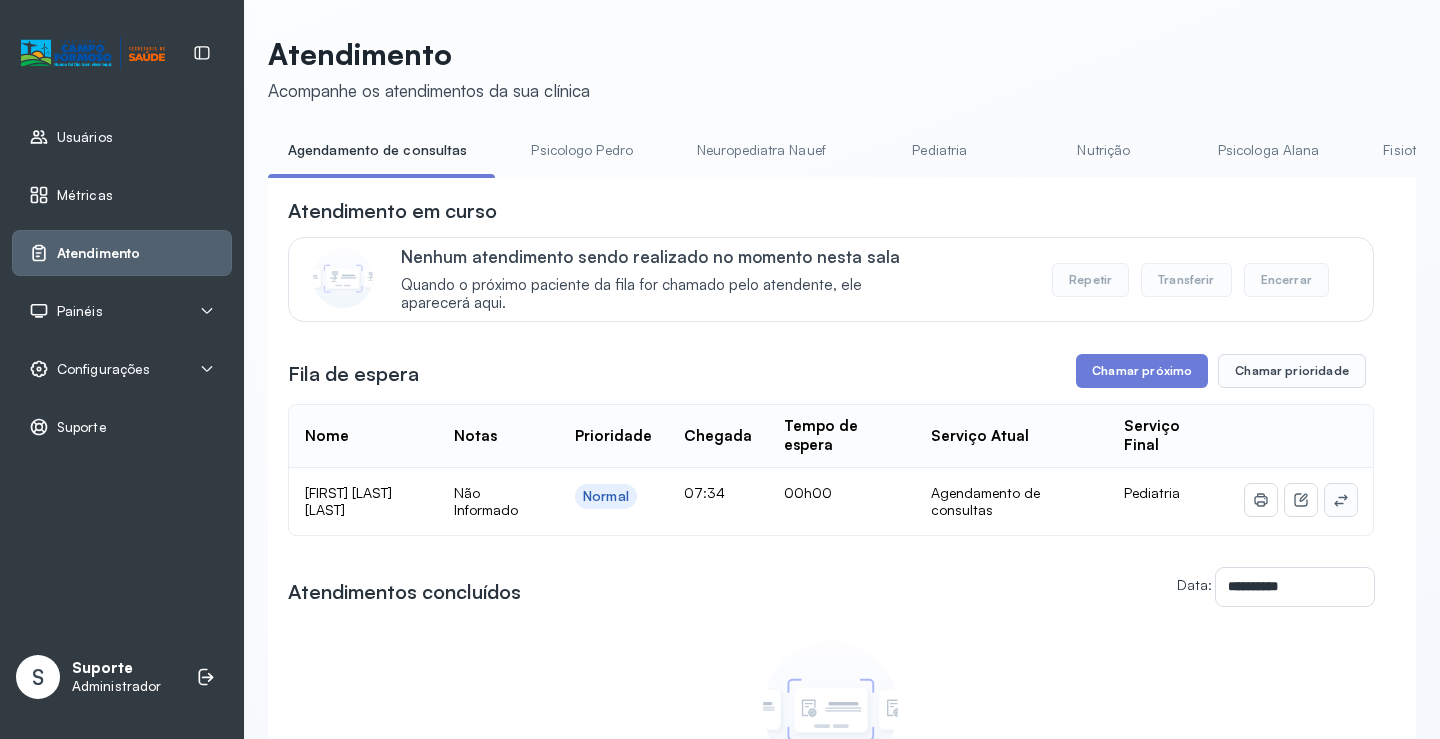 click 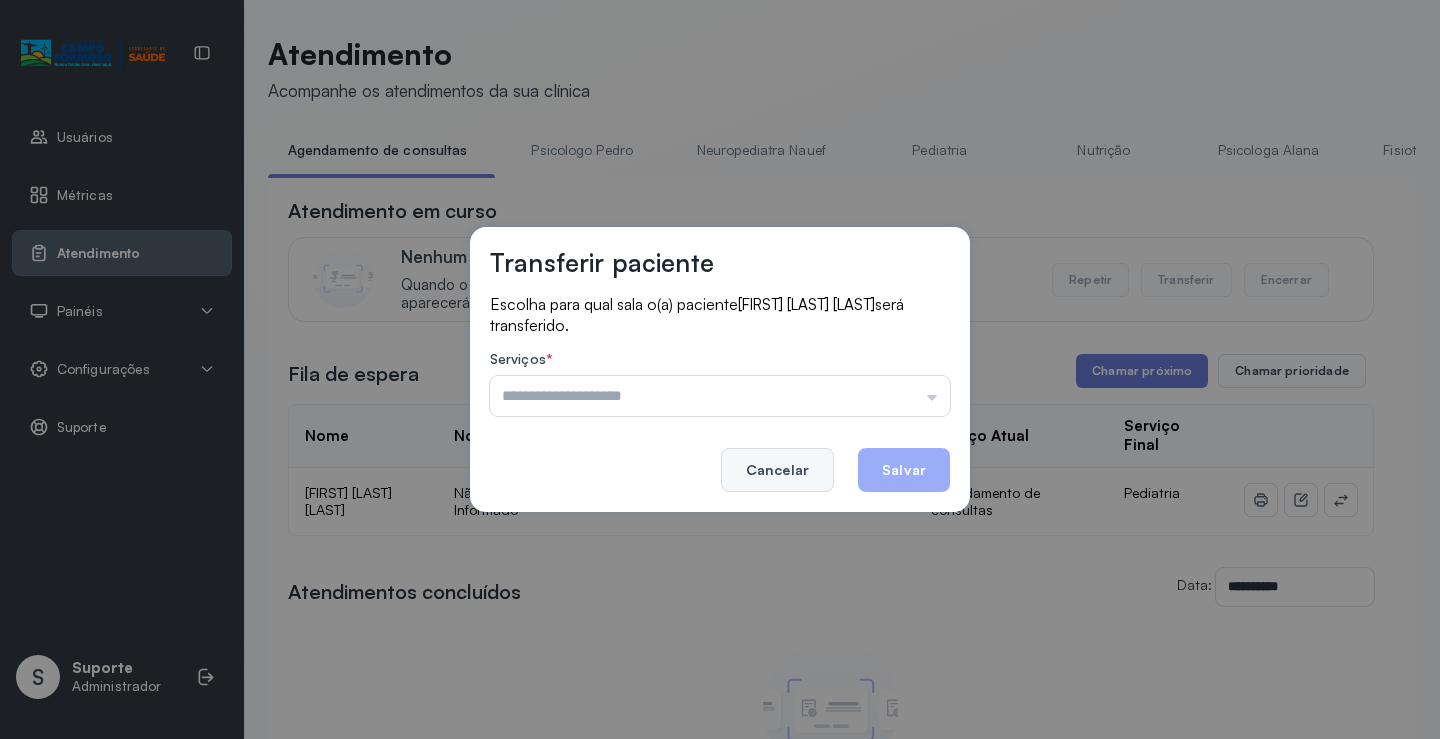 click on "Cancelar" 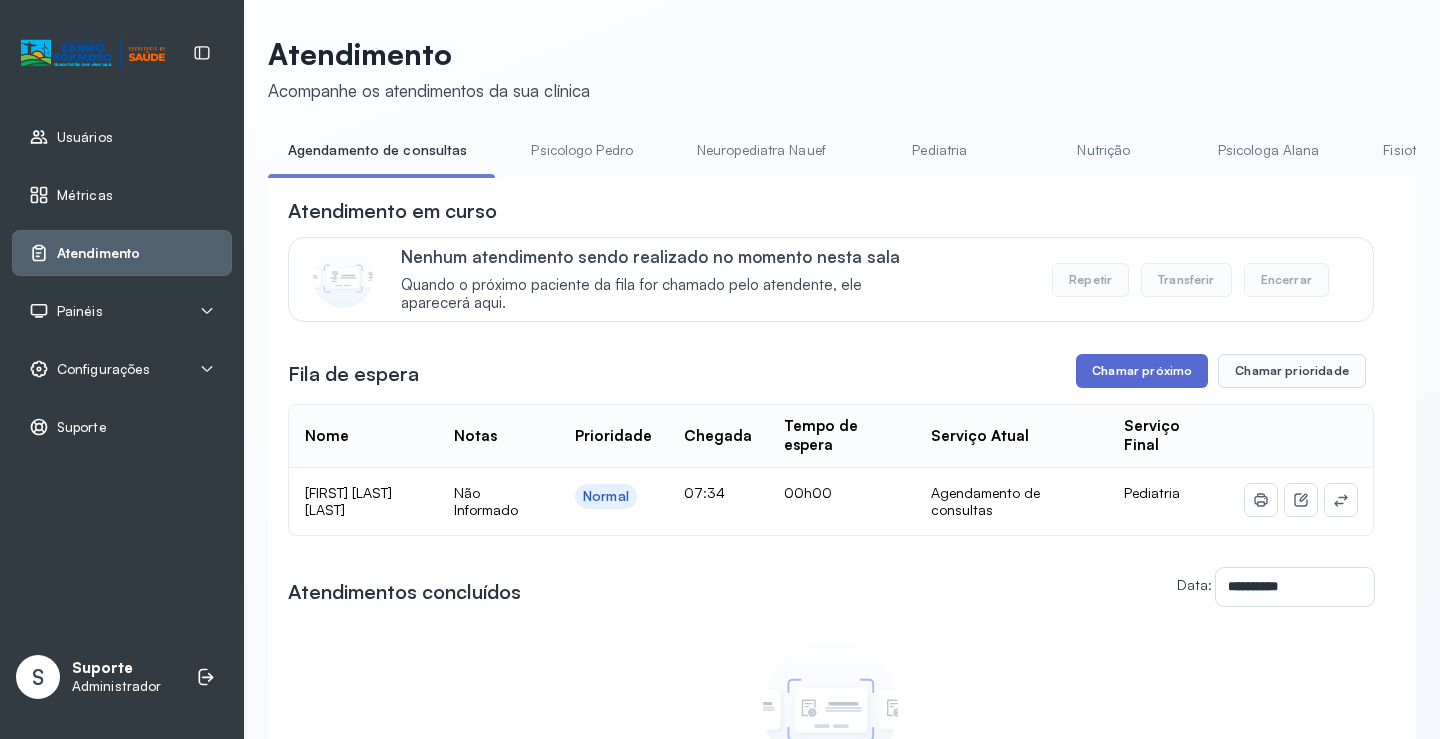 click on "Chamar próximo" at bounding box center [1142, 371] 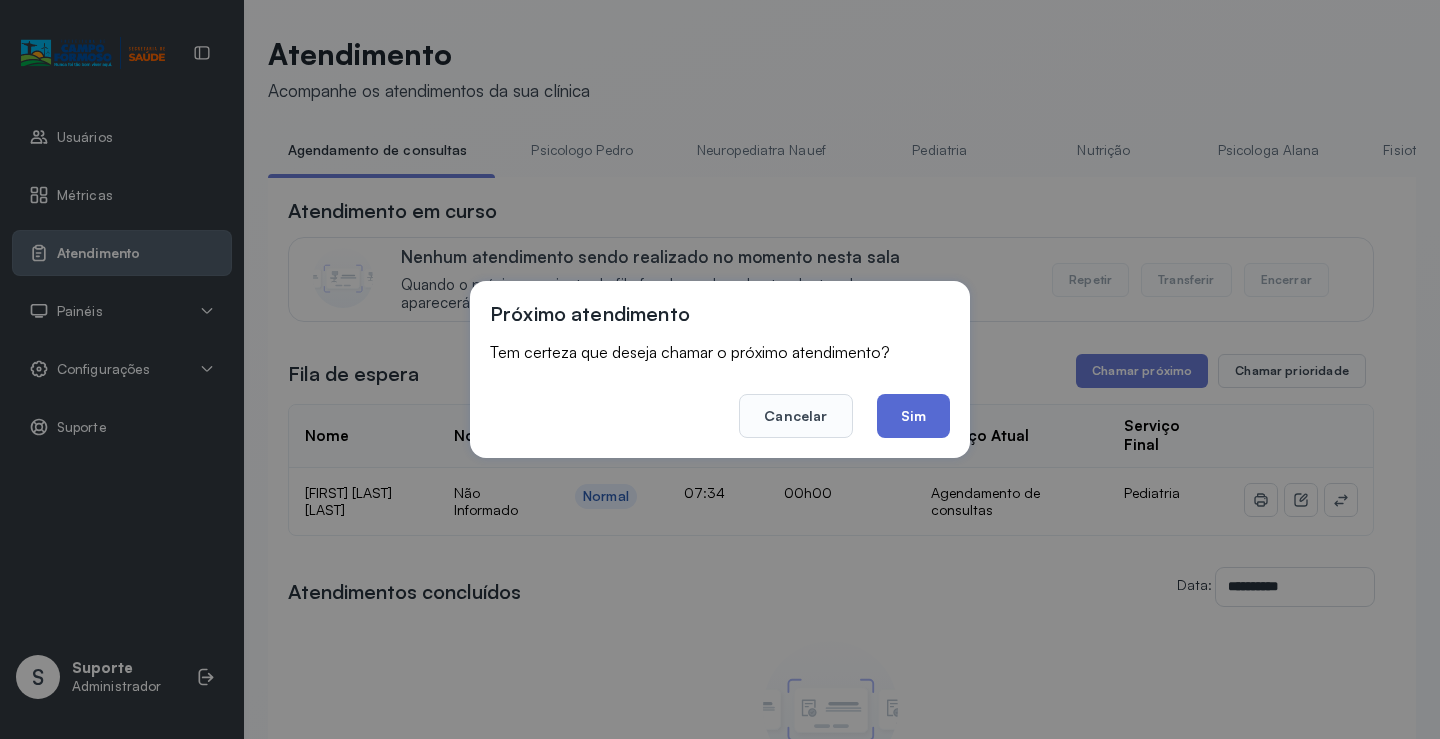 click on "Sim" 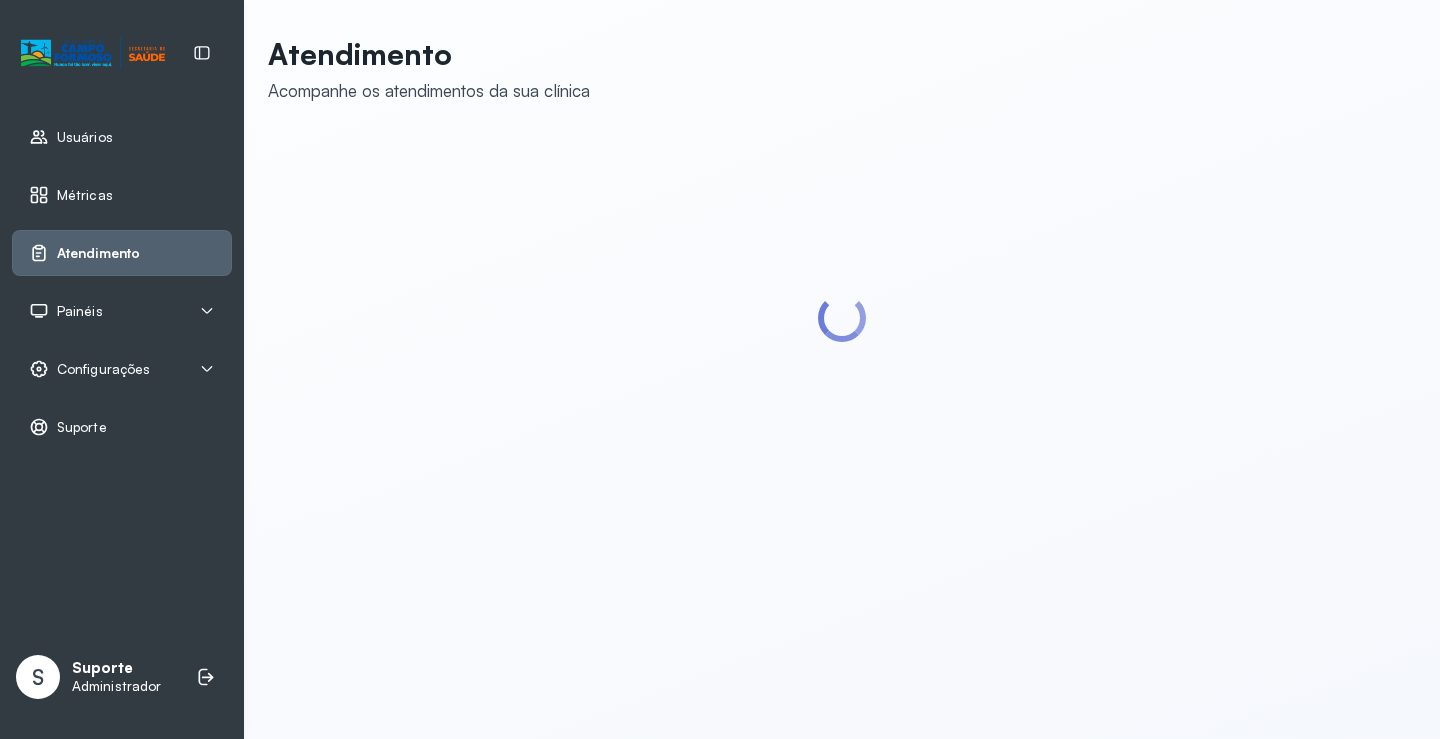 scroll, scrollTop: 0, scrollLeft: 0, axis: both 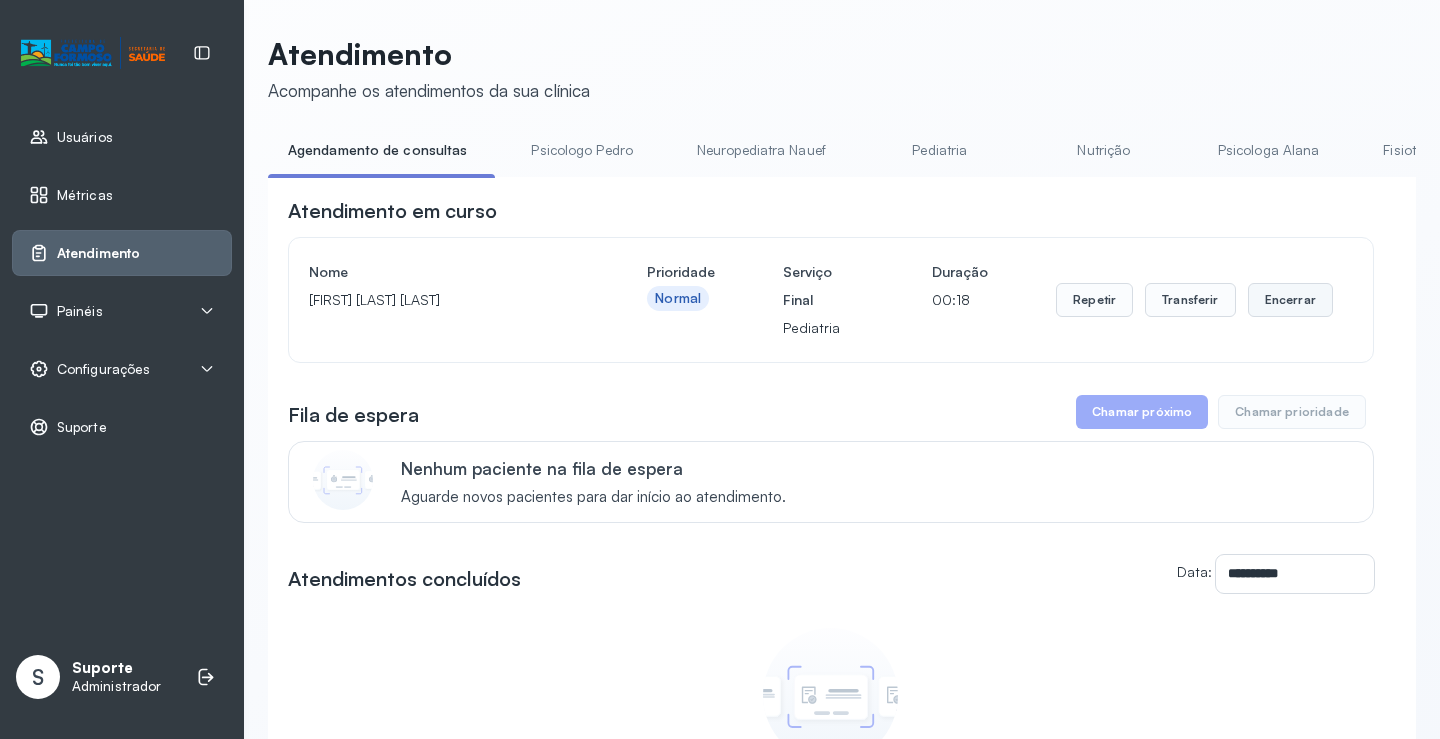 click on "Encerrar" at bounding box center [1290, 300] 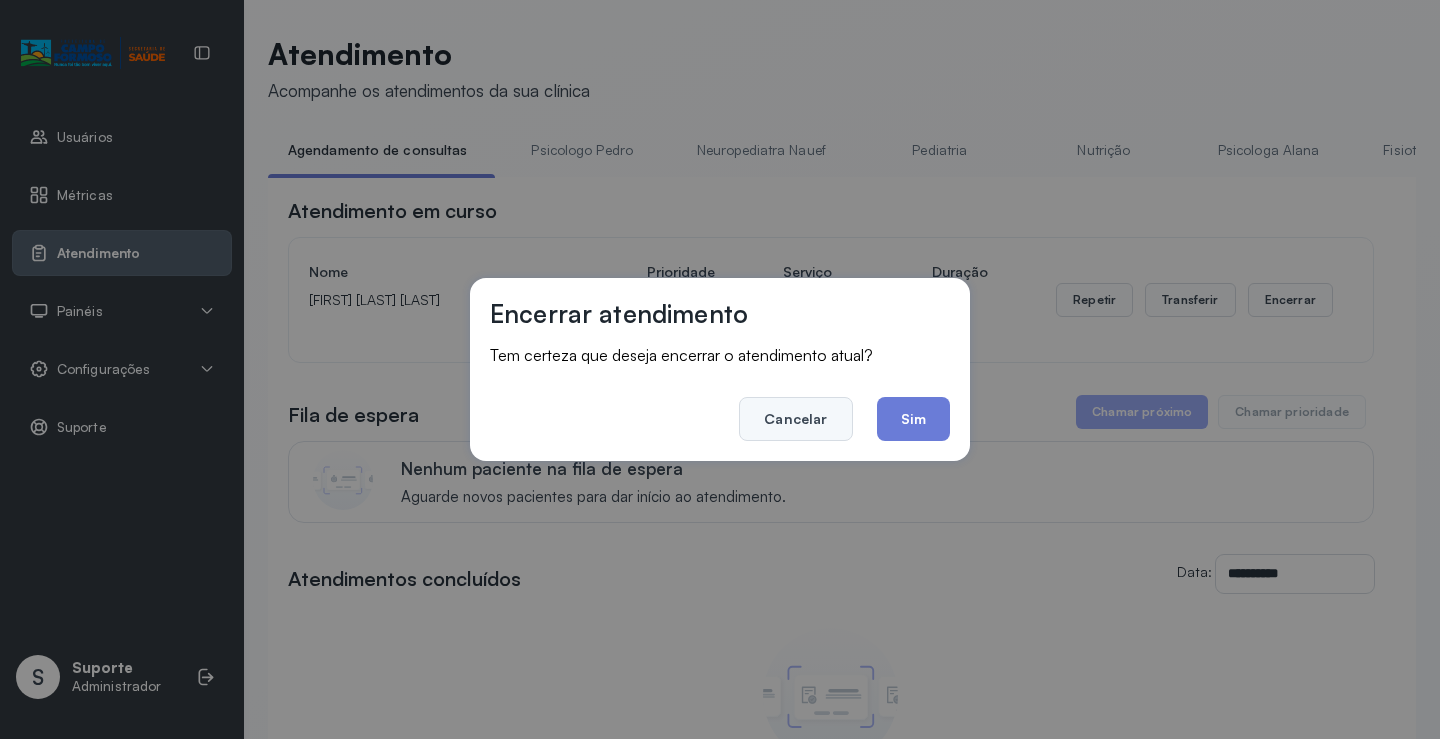 drag, startPoint x: 784, startPoint y: 434, endPoint x: 805, endPoint y: 424, distance: 23.259407 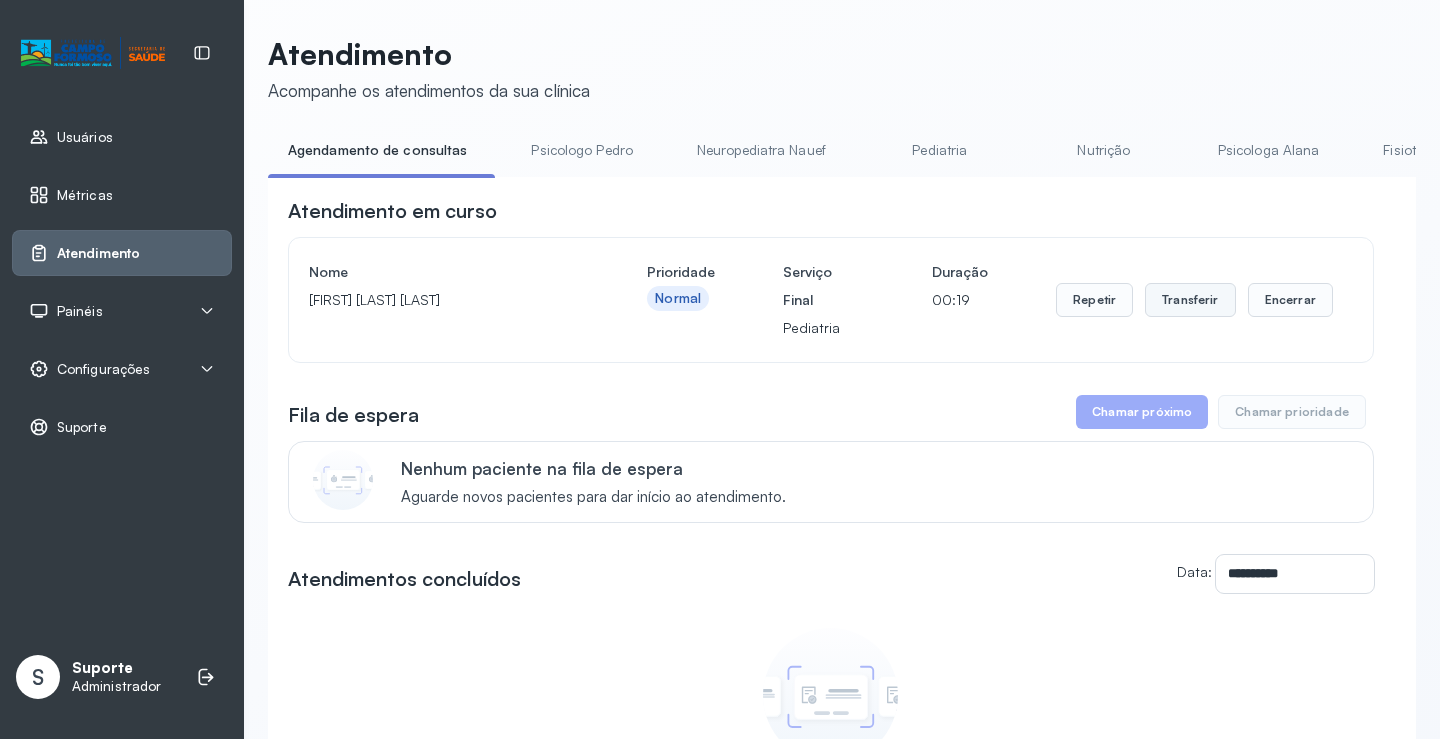 click on "Transferir" at bounding box center [1190, 300] 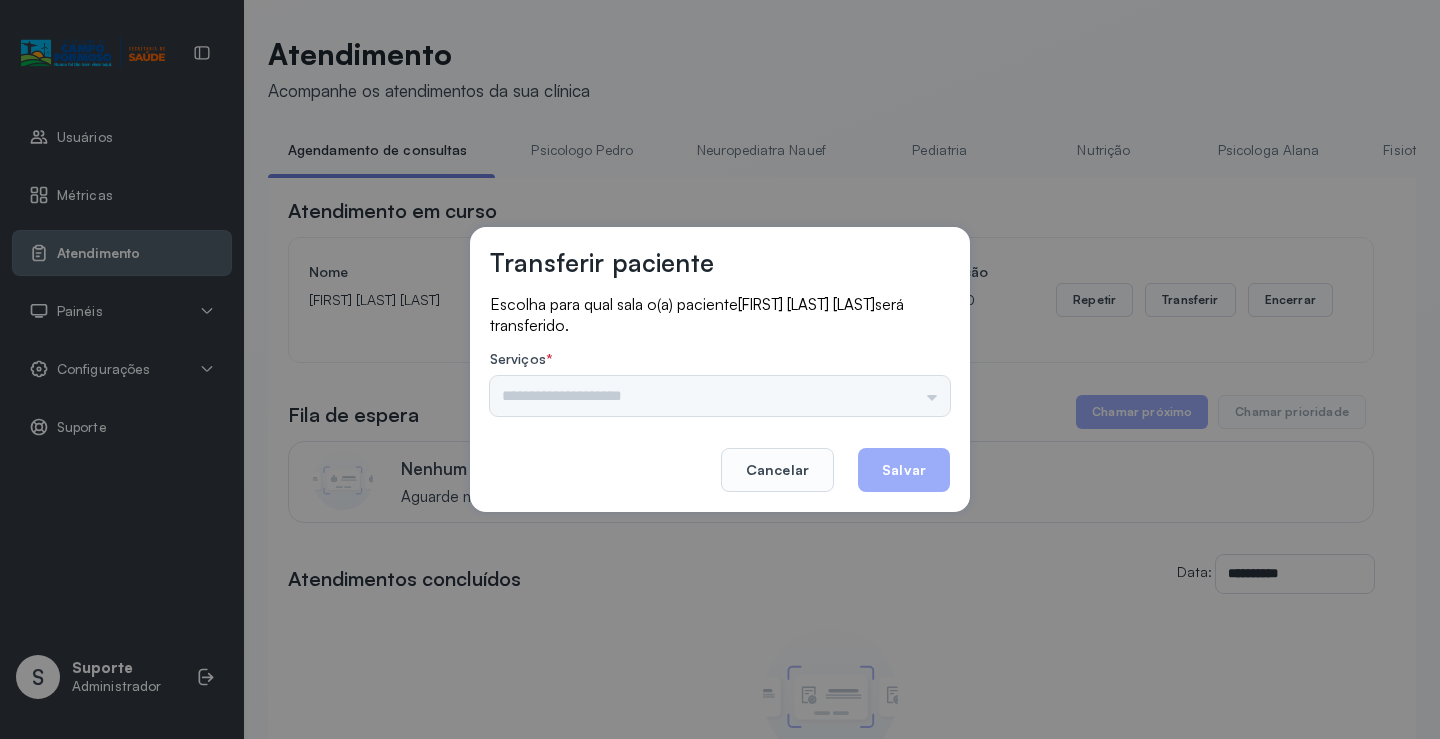 click on "Nenhuma opção encontrada" at bounding box center [720, 396] 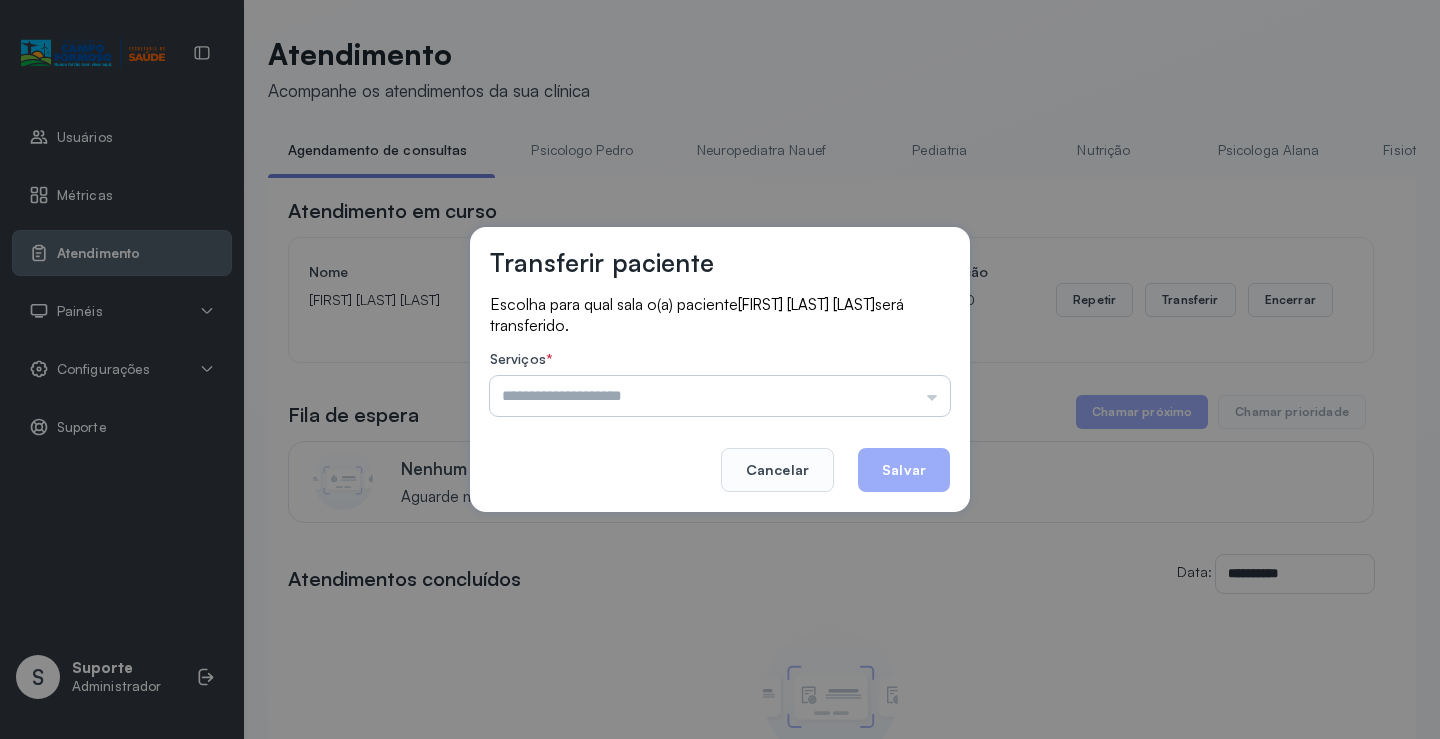click at bounding box center (720, 396) 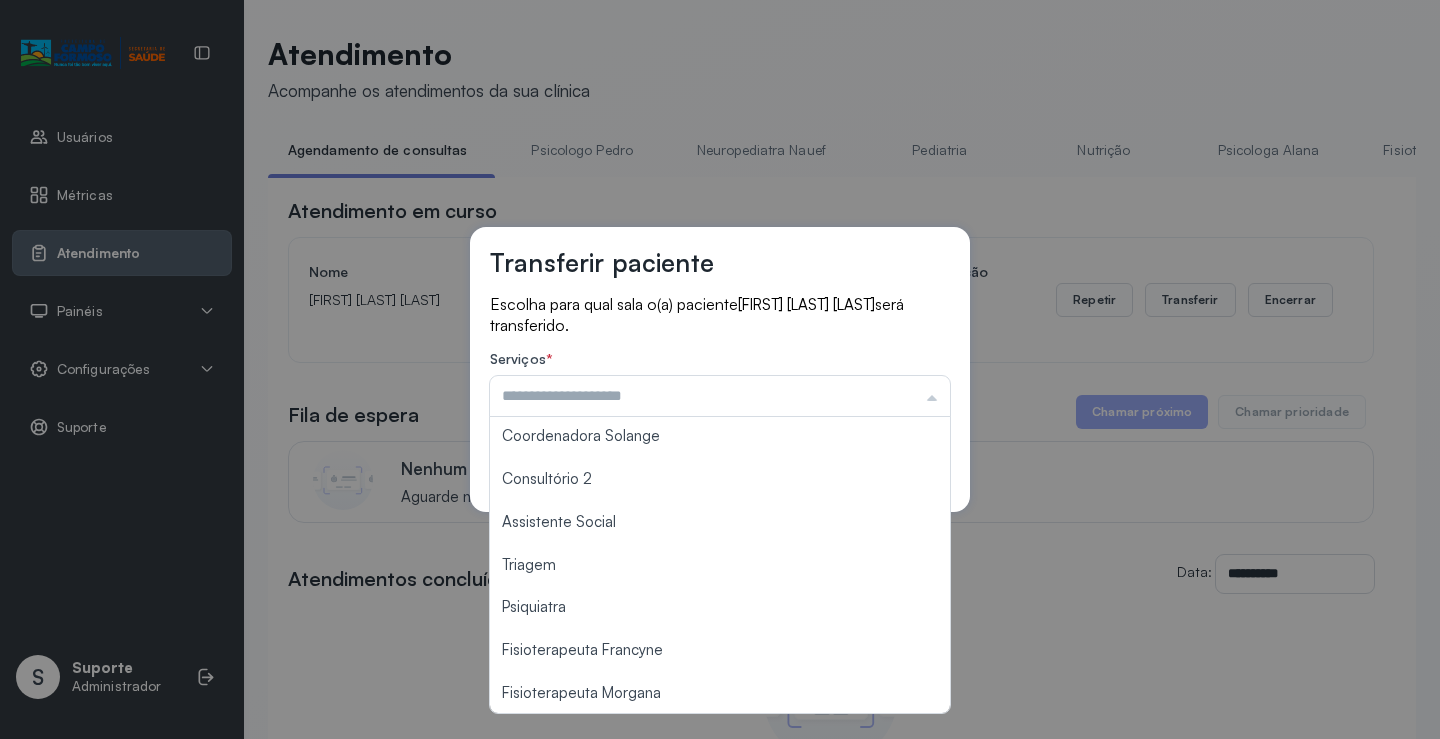 scroll, scrollTop: 302, scrollLeft: 0, axis: vertical 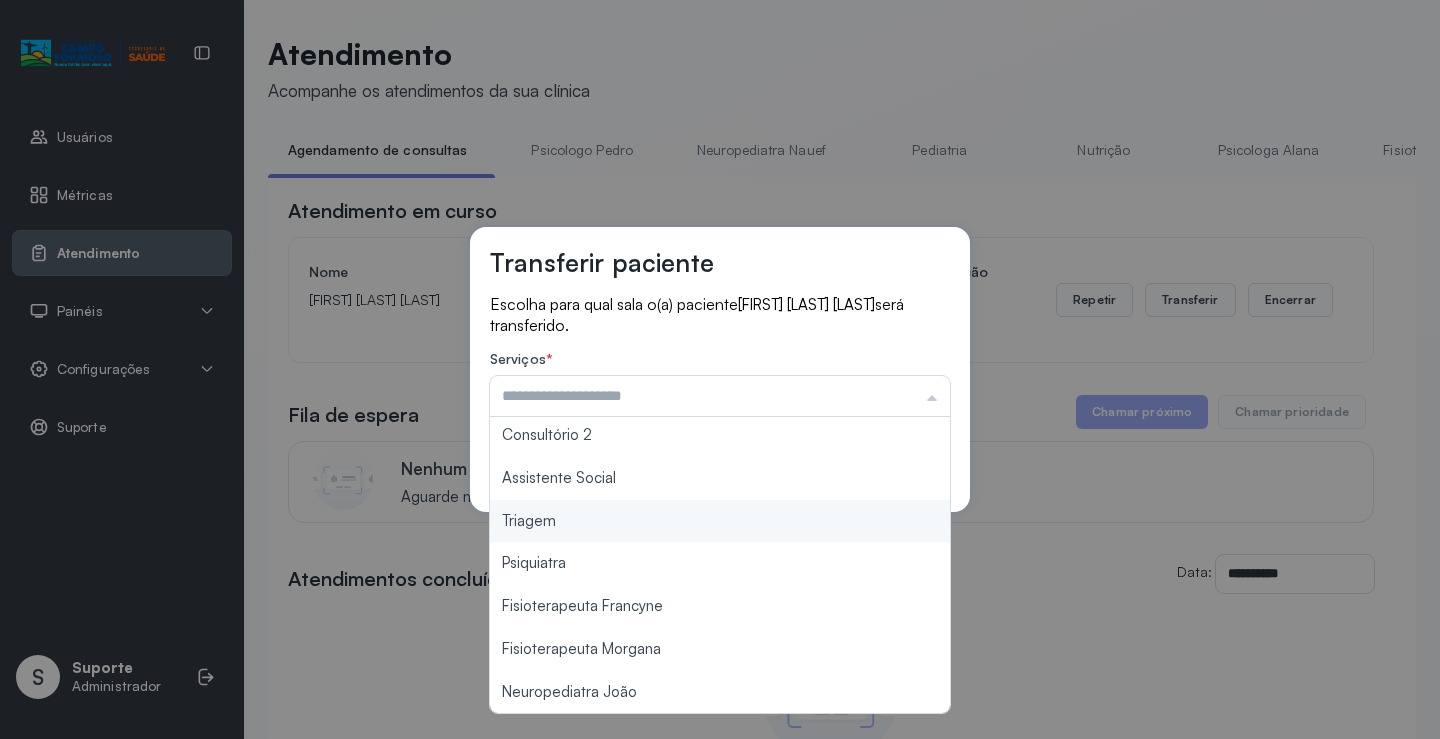 type on "*******" 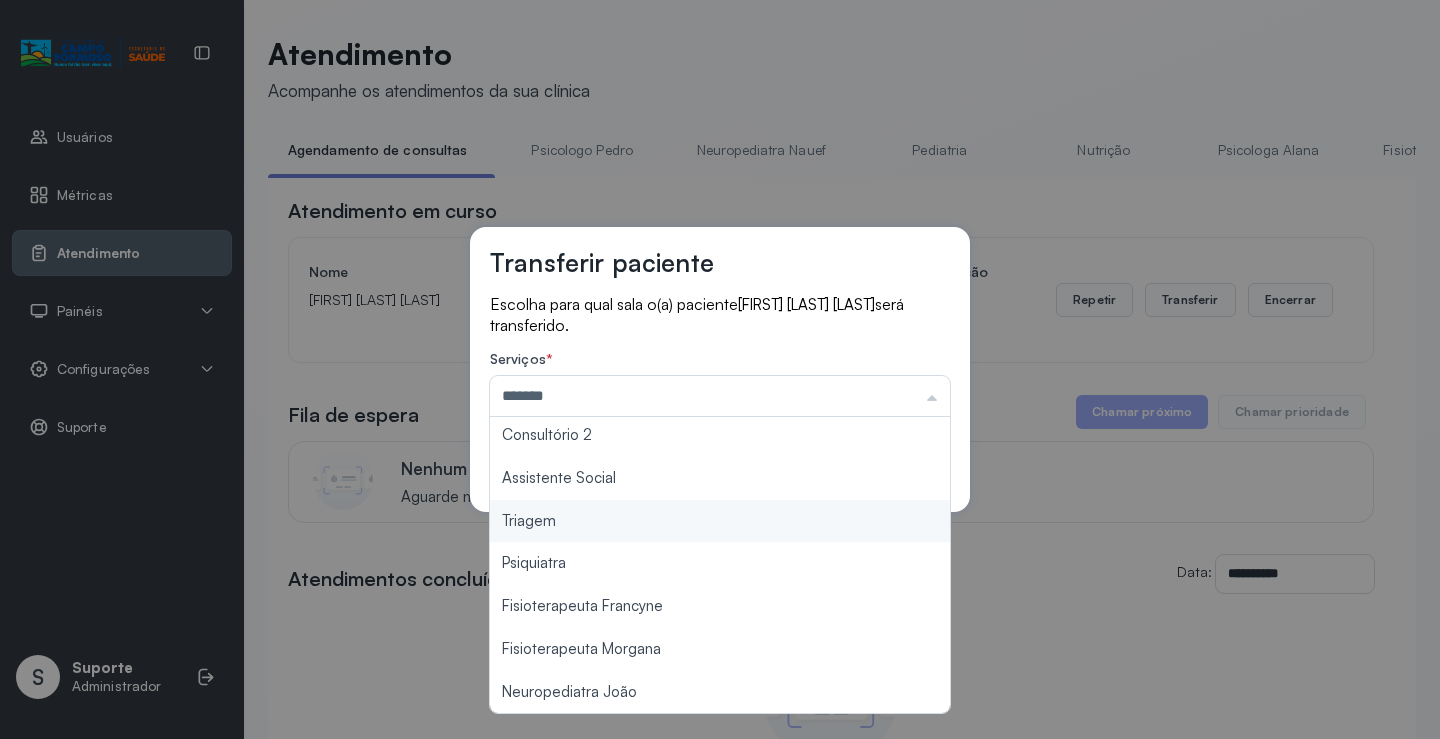 click on "Transferir paciente Escolha para qual sala o(a) paciente  [FIRST] [LAST] [LAST]  será transferido.  Serviços  *  ******* Psicologo Pedro Neuropediatra Nauef Pediatria Nutrição Psicologa Alana Fisioterapeuta Janusia Coordenadora Solange Consultório 2 Assistente Social Triagem Psiquiatra Fisioterapeuta Francyne Fisioterapeuta Morgana Neuropediatra João Cancelar Salvar" at bounding box center (720, 369) 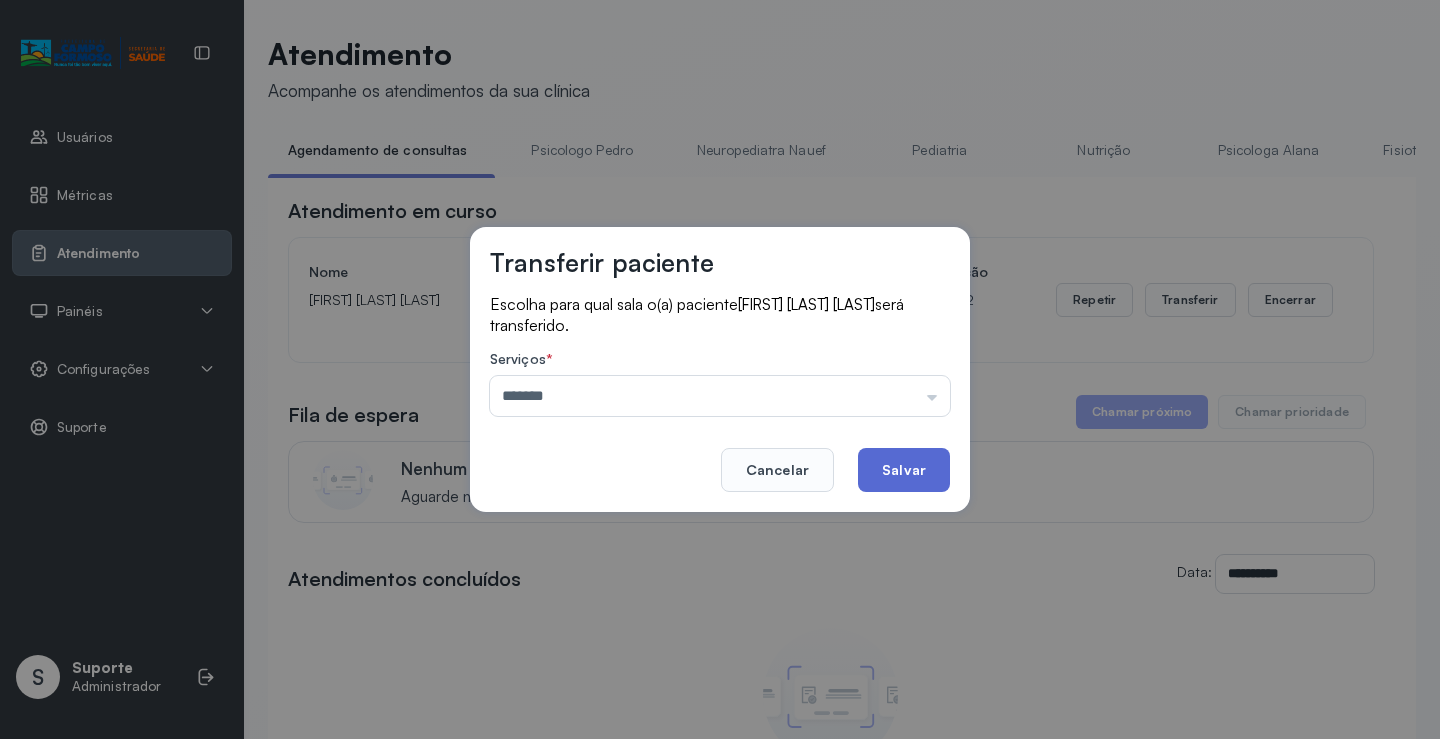 click on "Salvar" 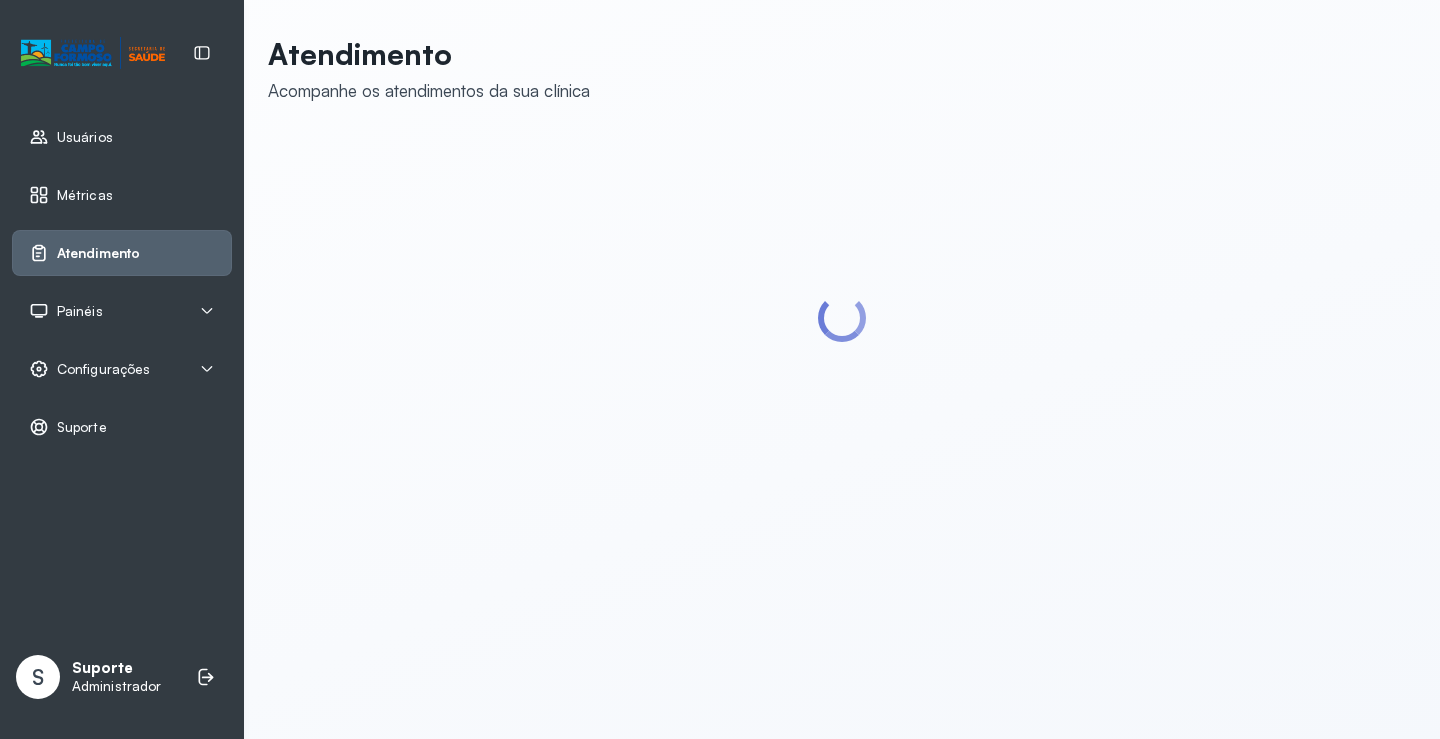 scroll, scrollTop: 0, scrollLeft: 0, axis: both 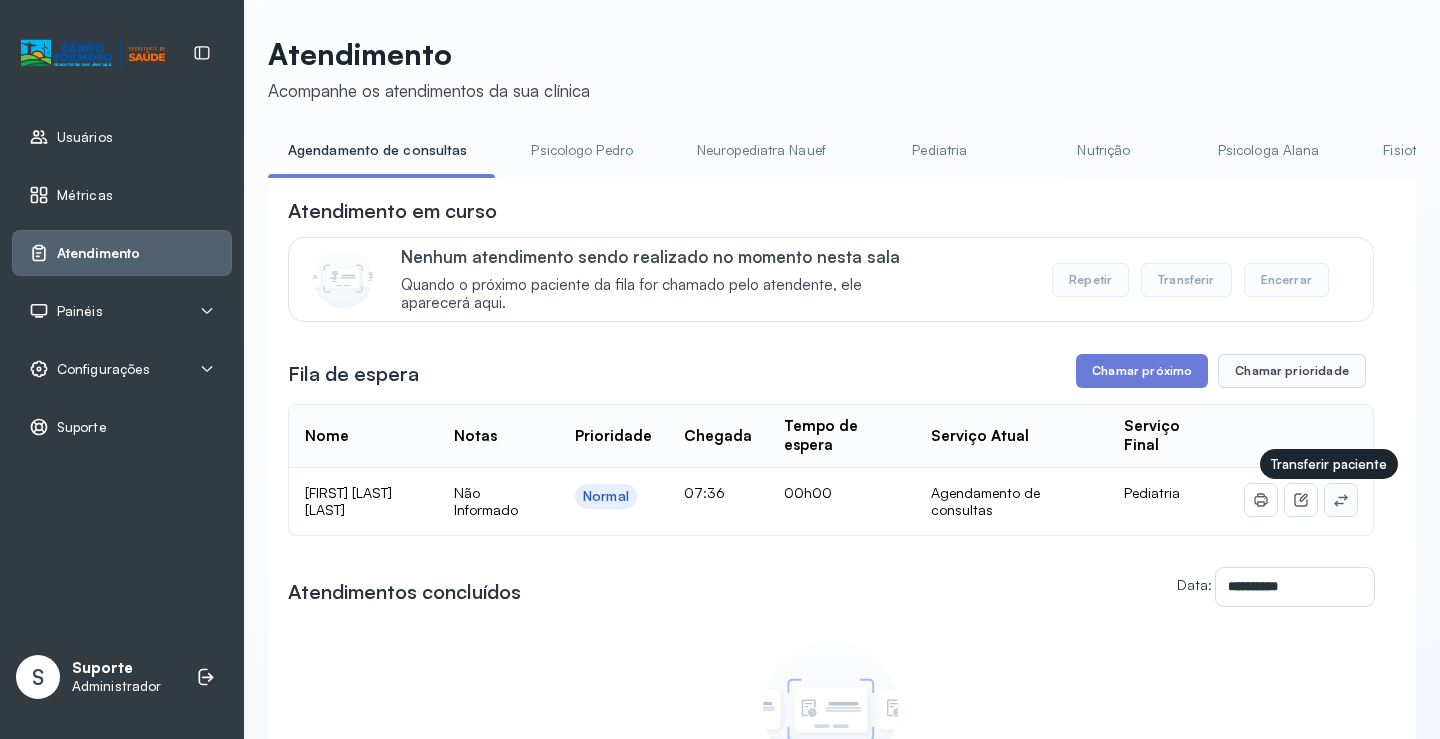 click 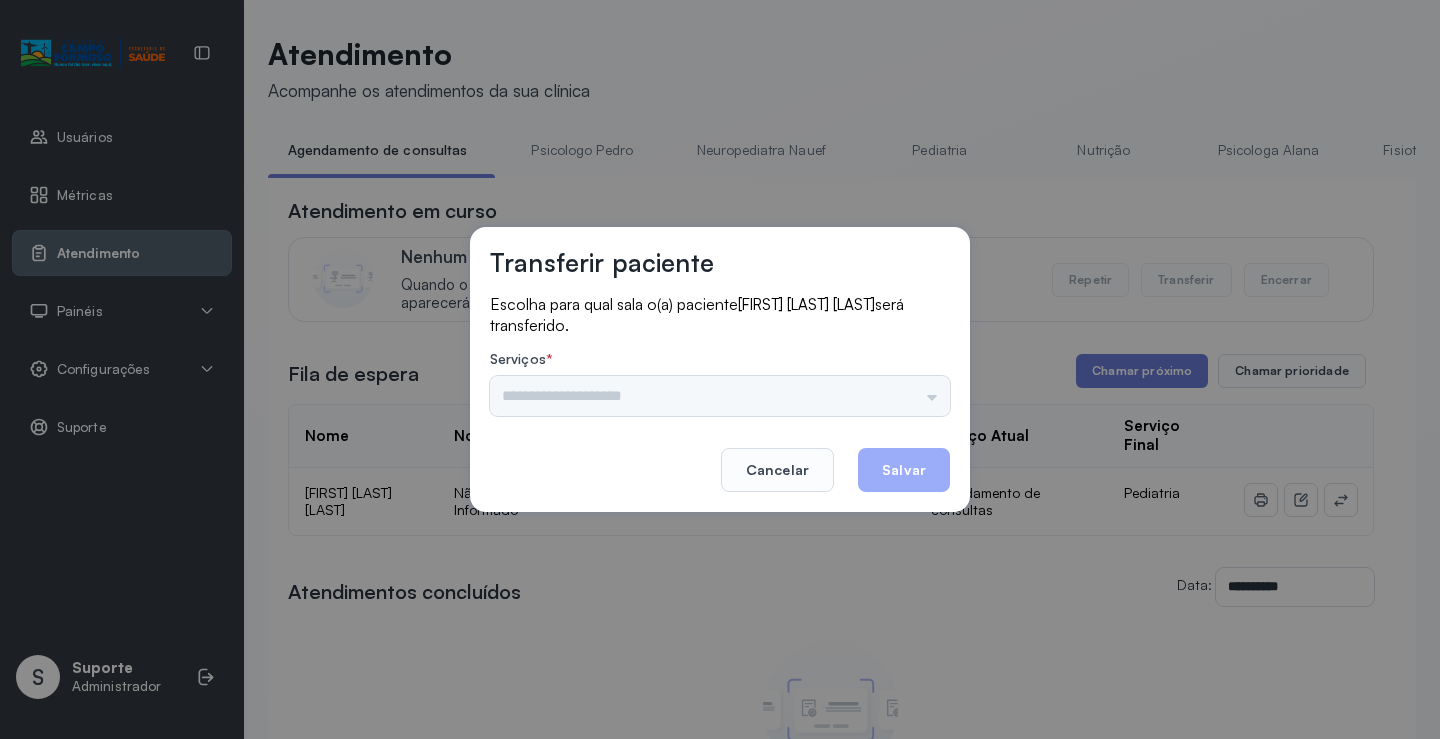 drag, startPoint x: 877, startPoint y: 407, endPoint x: 888, endPoint y: 391, distance: 19.416489 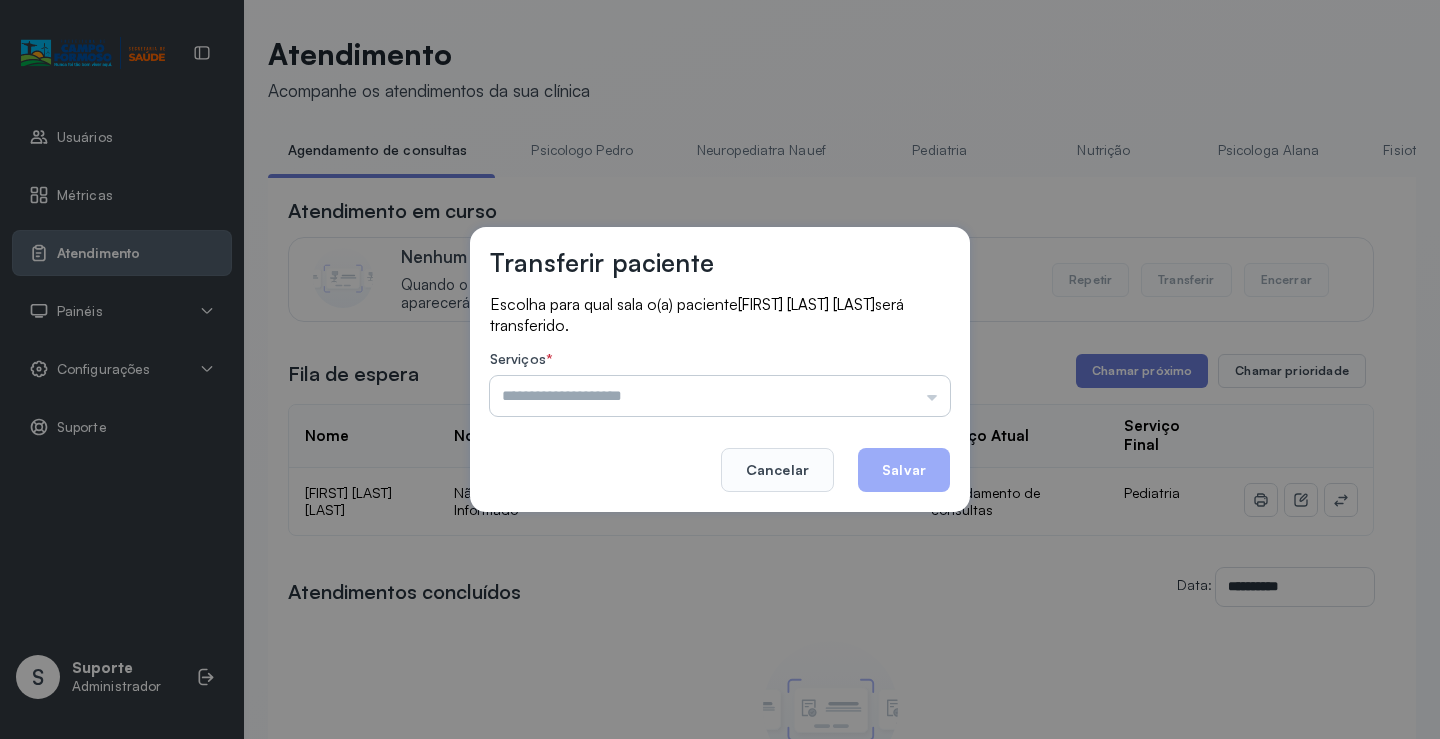 click at bounding box center [720, 396] 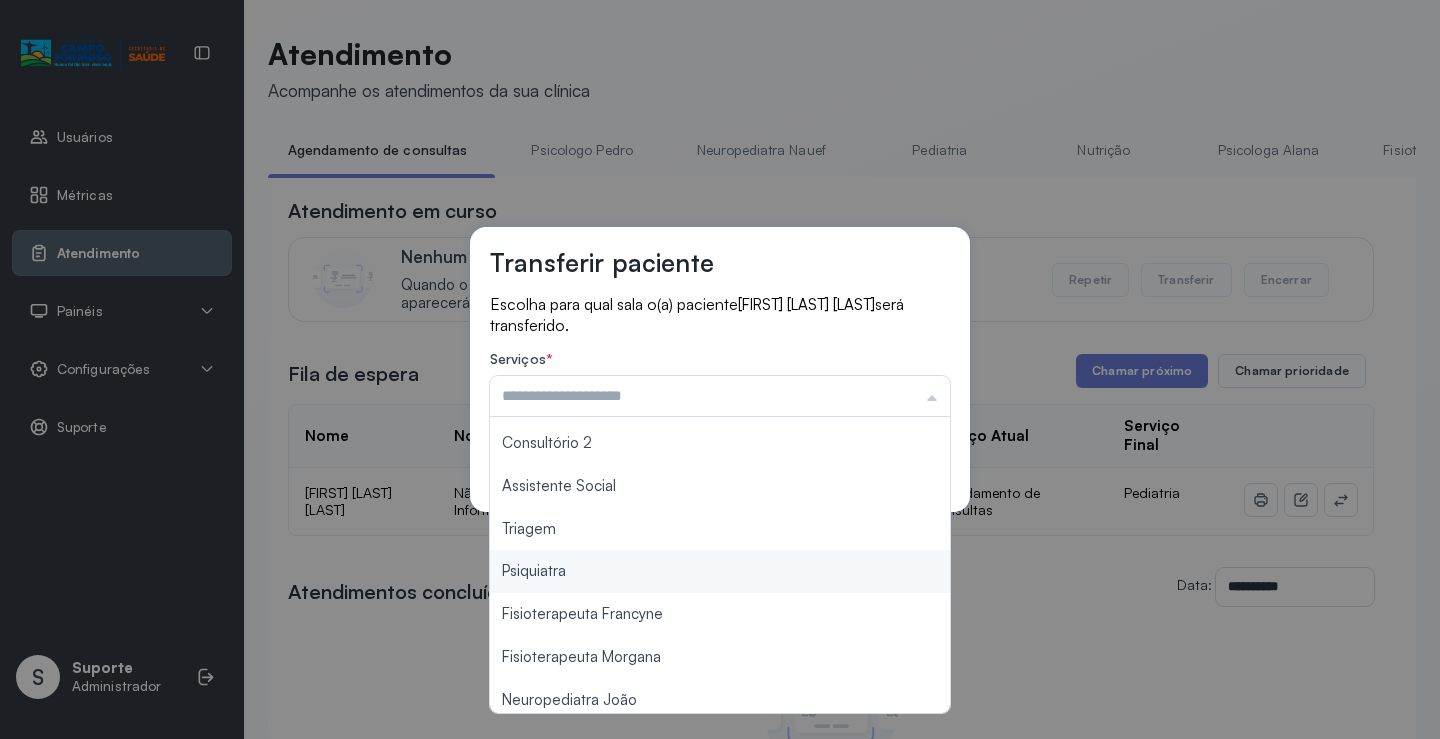 scroll, scrollTop: 302, scrollLeft: 0, axis: vertical 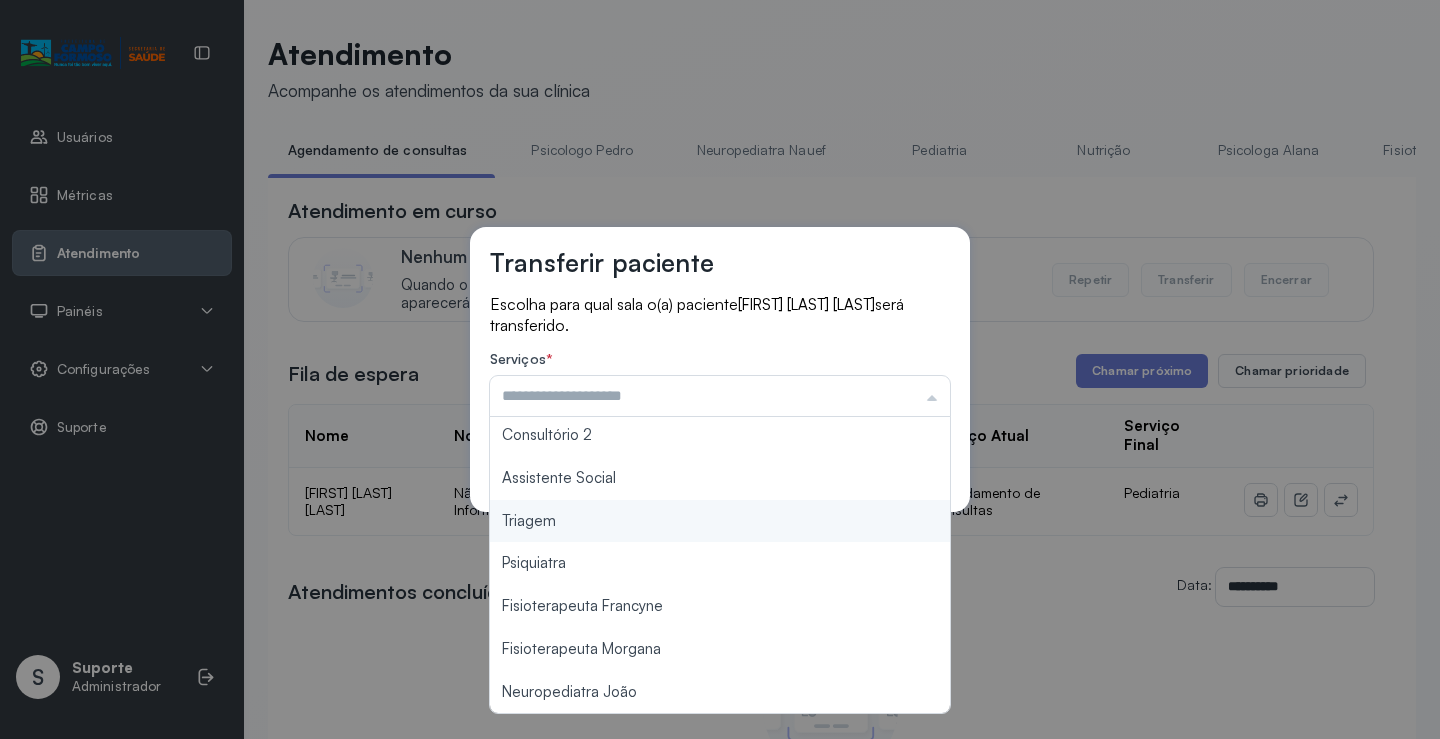type on "*******" 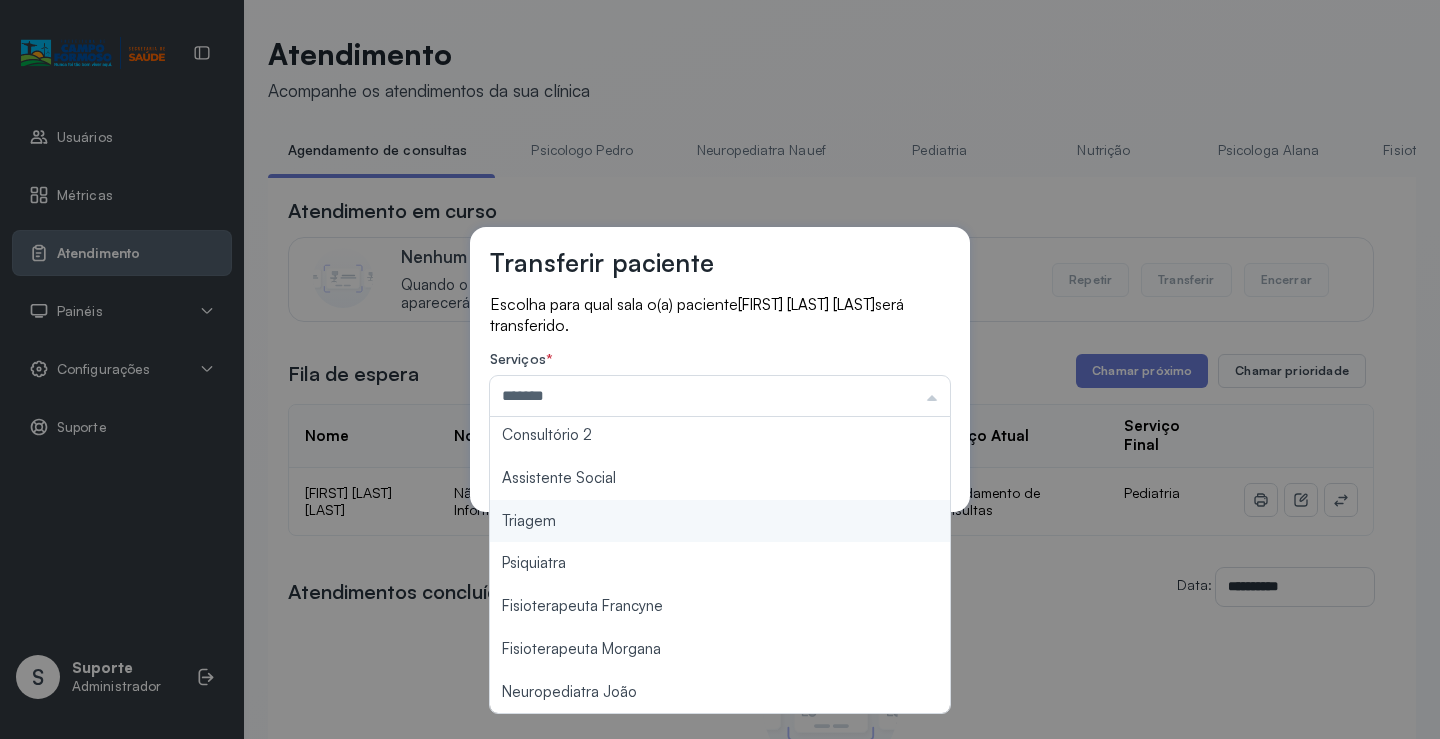 drag, startPoint x: 611, startPoint y: 519, endPoint x: 742, endPoint y: 486, distance: 135.09256 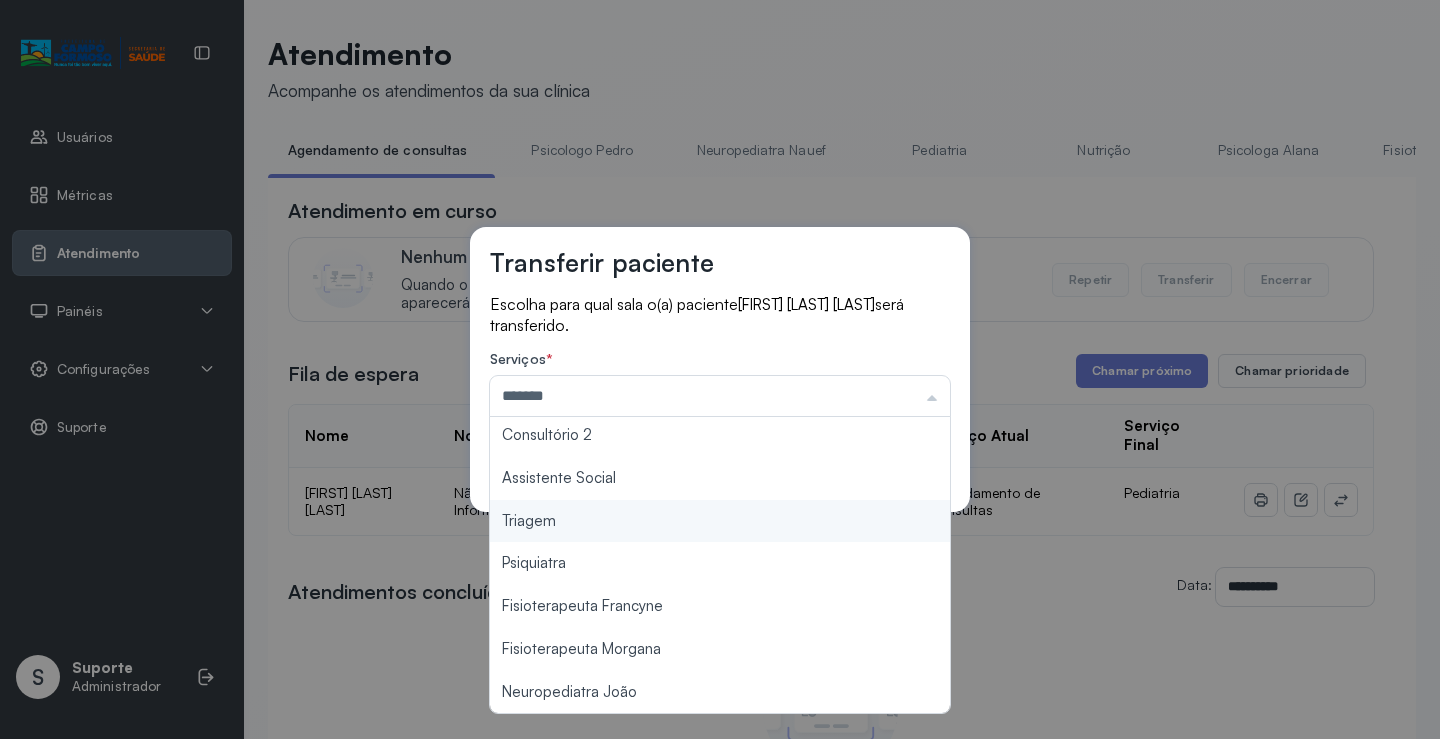 click on "Transferir paciente Escolha para qual sala o(a) paciente  LUCAS SANTOS MARTINS  será transferido.  Serviços  *  ******* Psicologo Pedro Neuropediatra Nauef Pediatria Nutrição Psicologa Alana Fisioterapeuta Janusia Coordenadora Solange Consultório 2 Assistente Social Triagem Psiquiatra Fisioterapeuta Francyne Fisioterapeuta Morgana Neuropediatra João Cancelar Salvar" at bounding box center [720, 369] 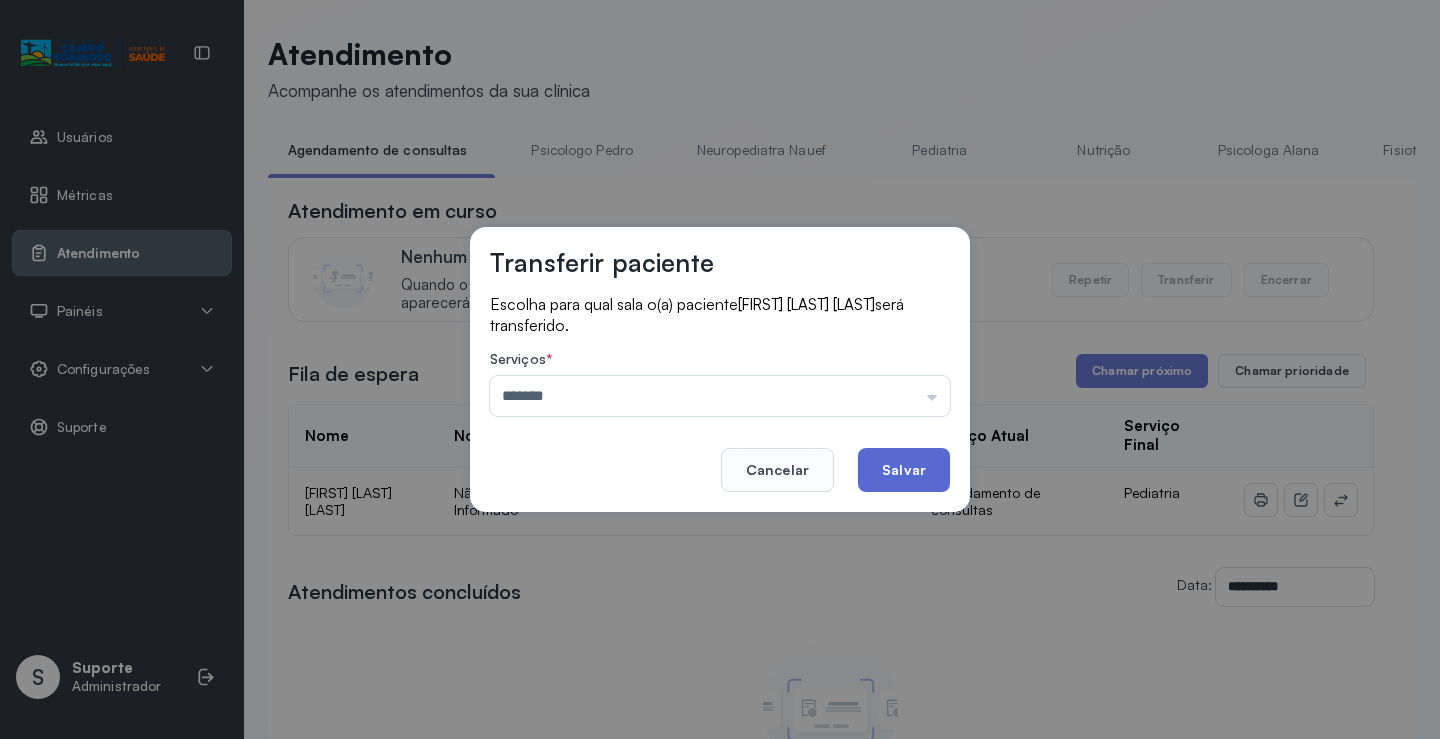 click on "Salvar" 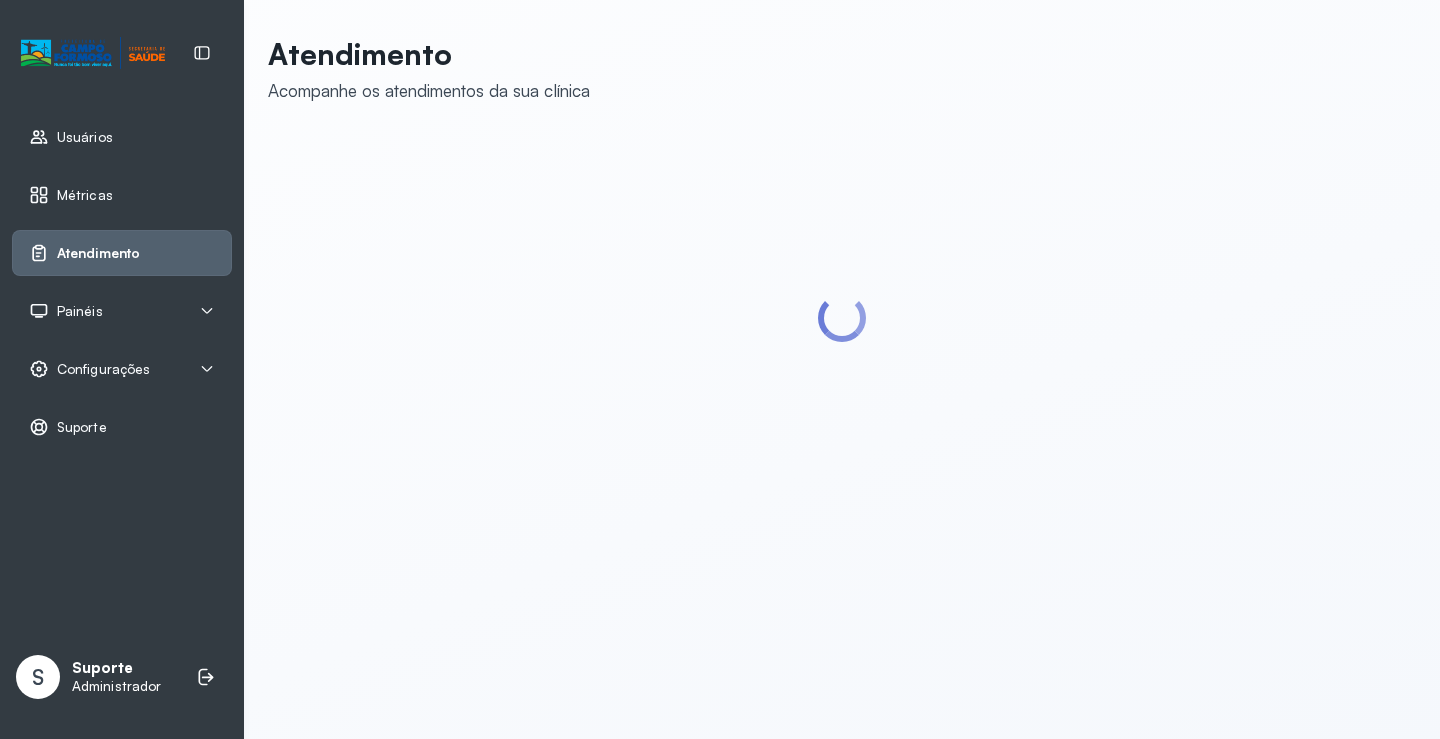 scroll, scrollTop: 0, scrollLeft: 0, axis: both 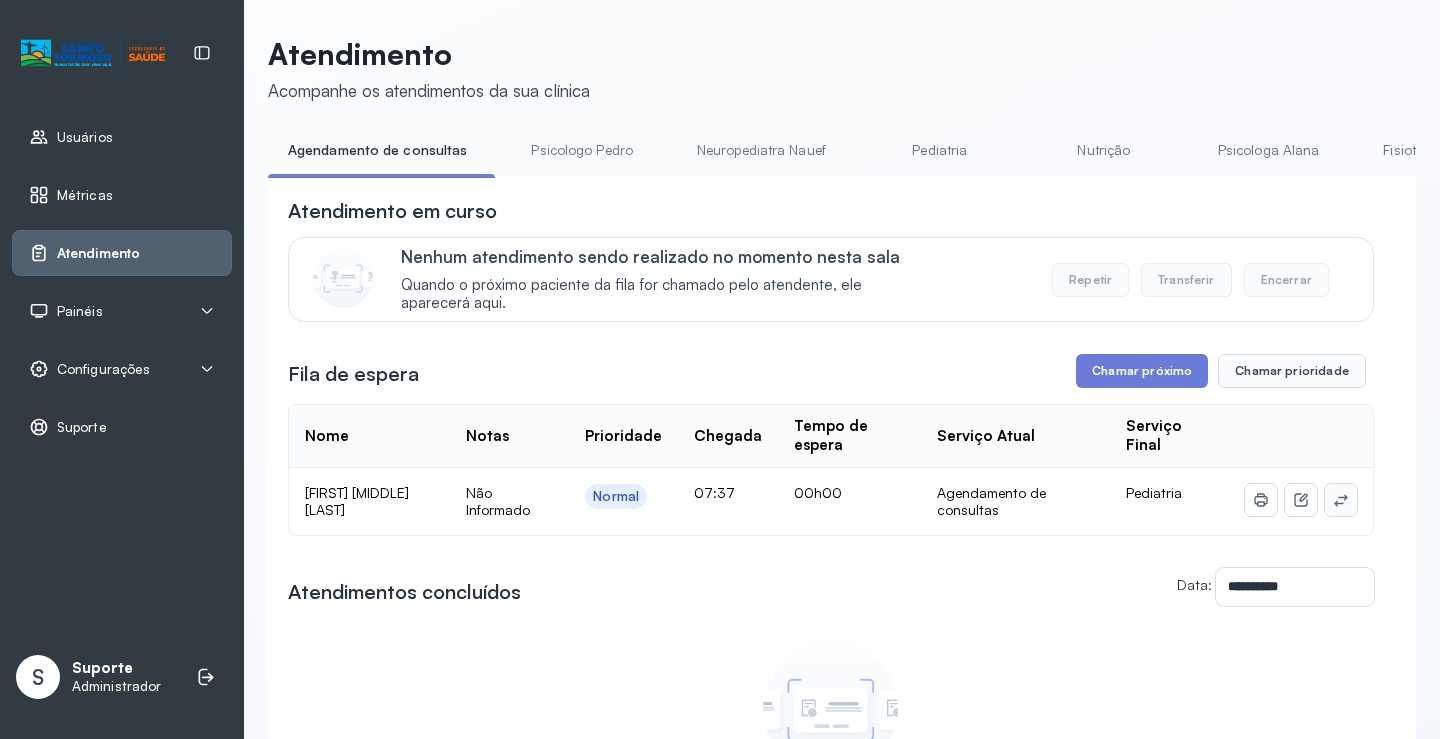 click 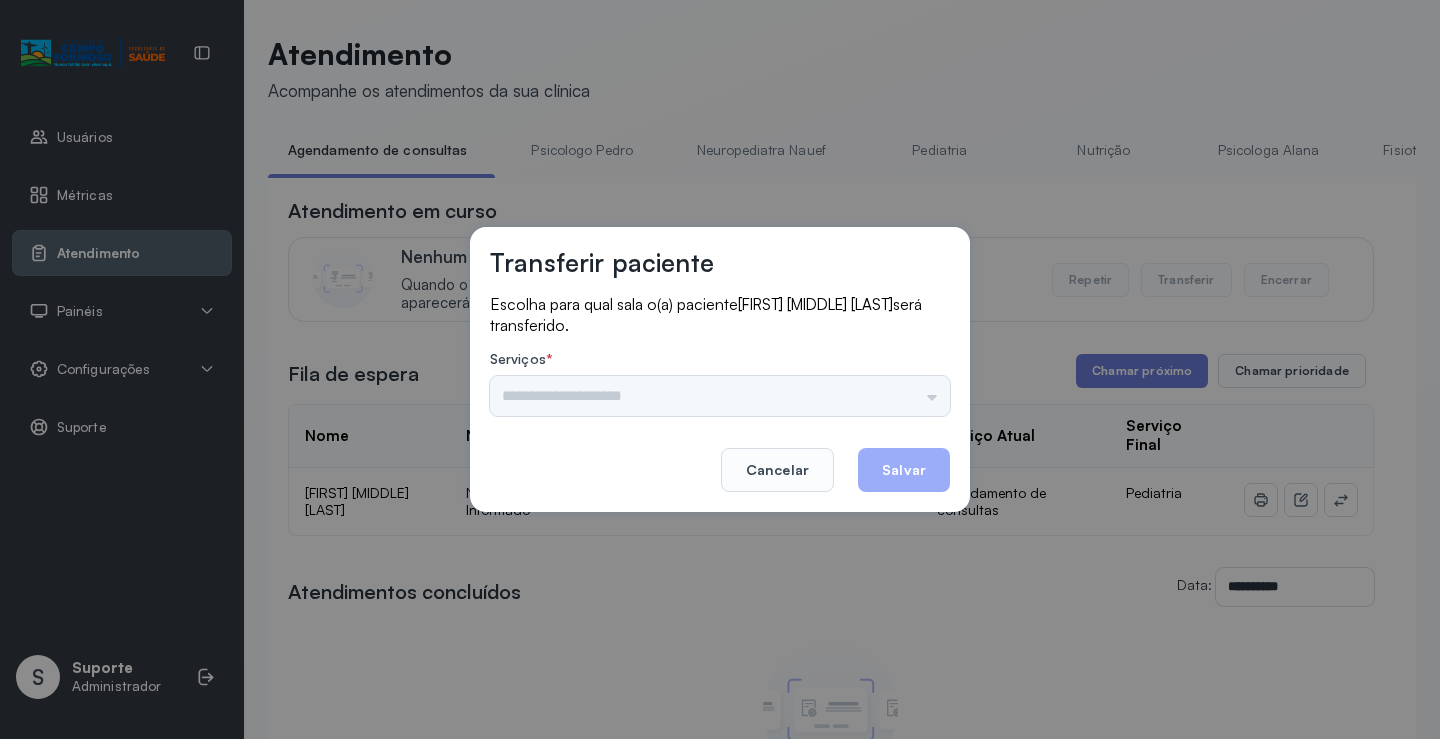 click on "Nenhuma opção encontrada" at bounding box center (720, 396) 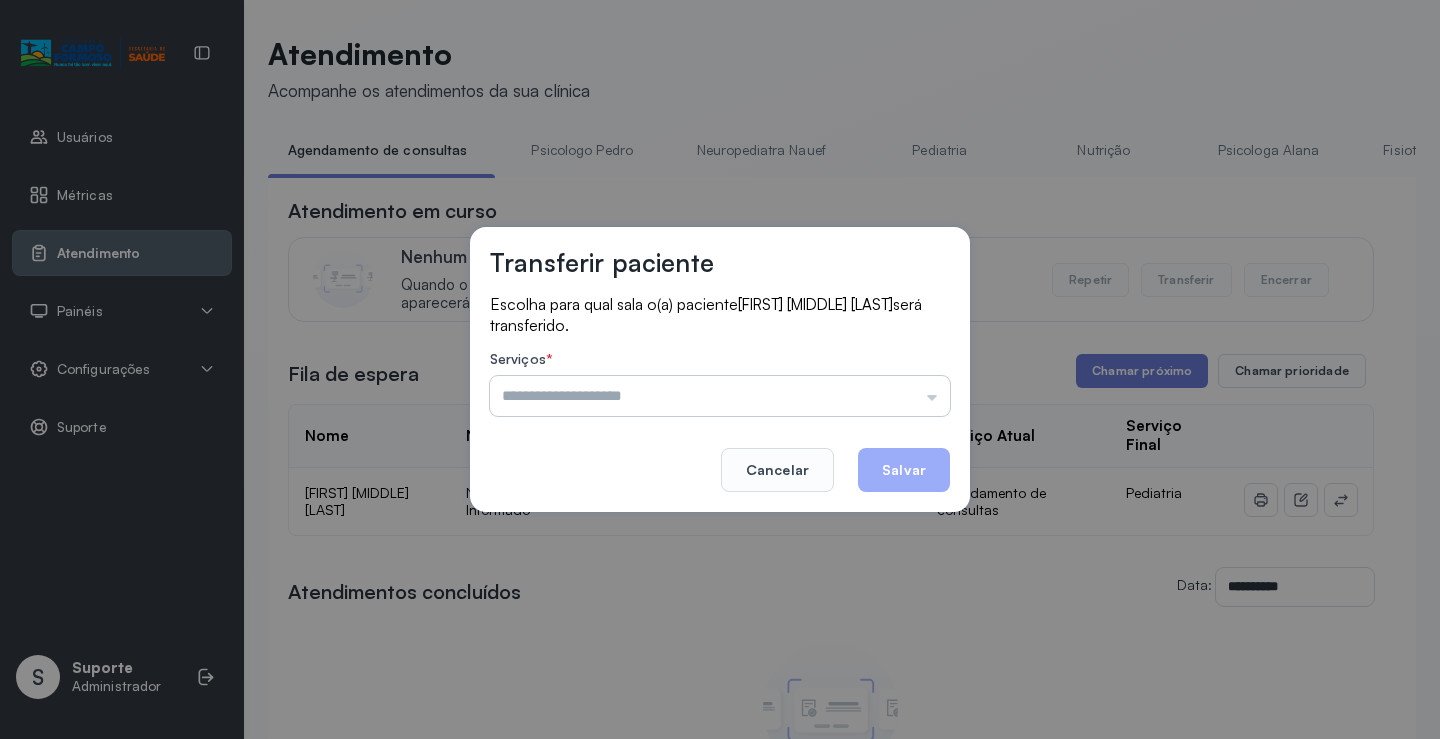 click at bounding box center (720, 396) 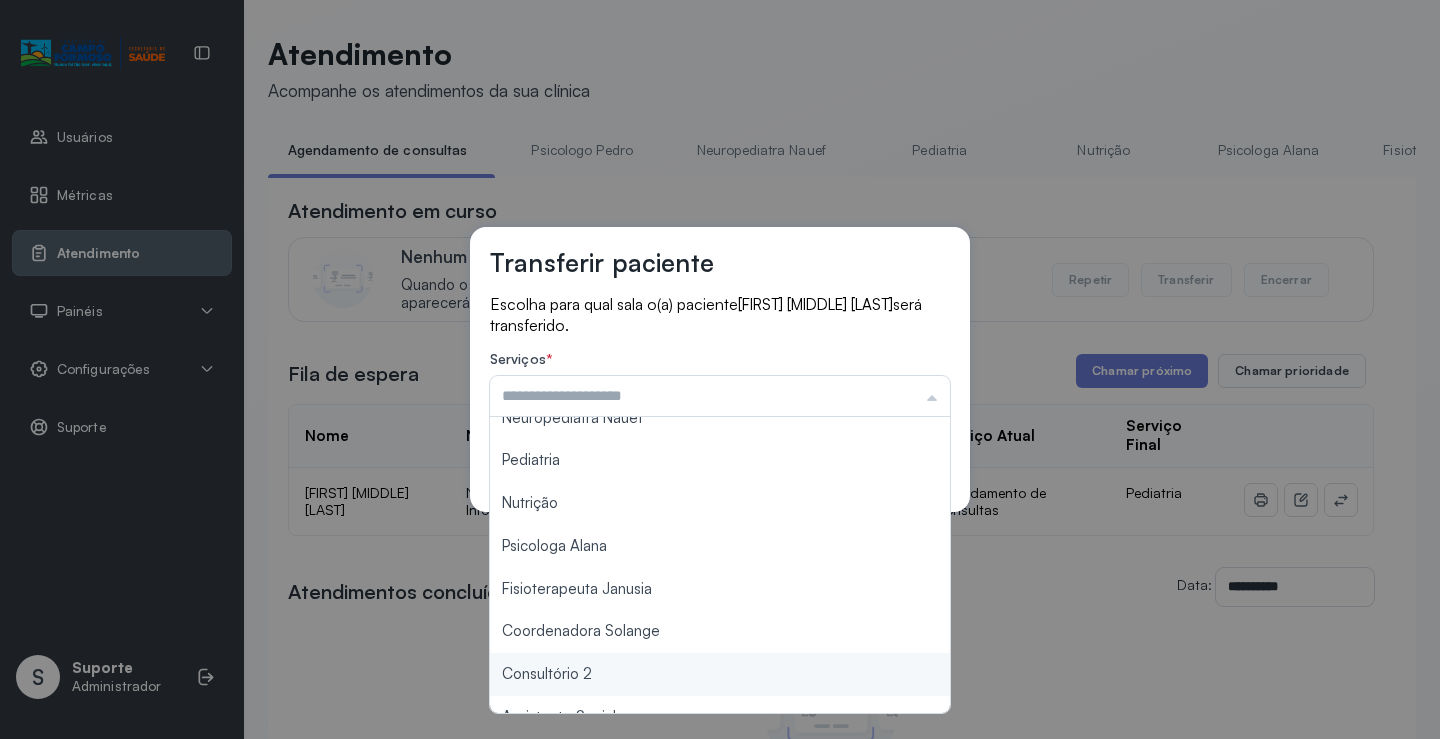scroll, scrollTop: 303, scrollLeft: 0, axis: vertical 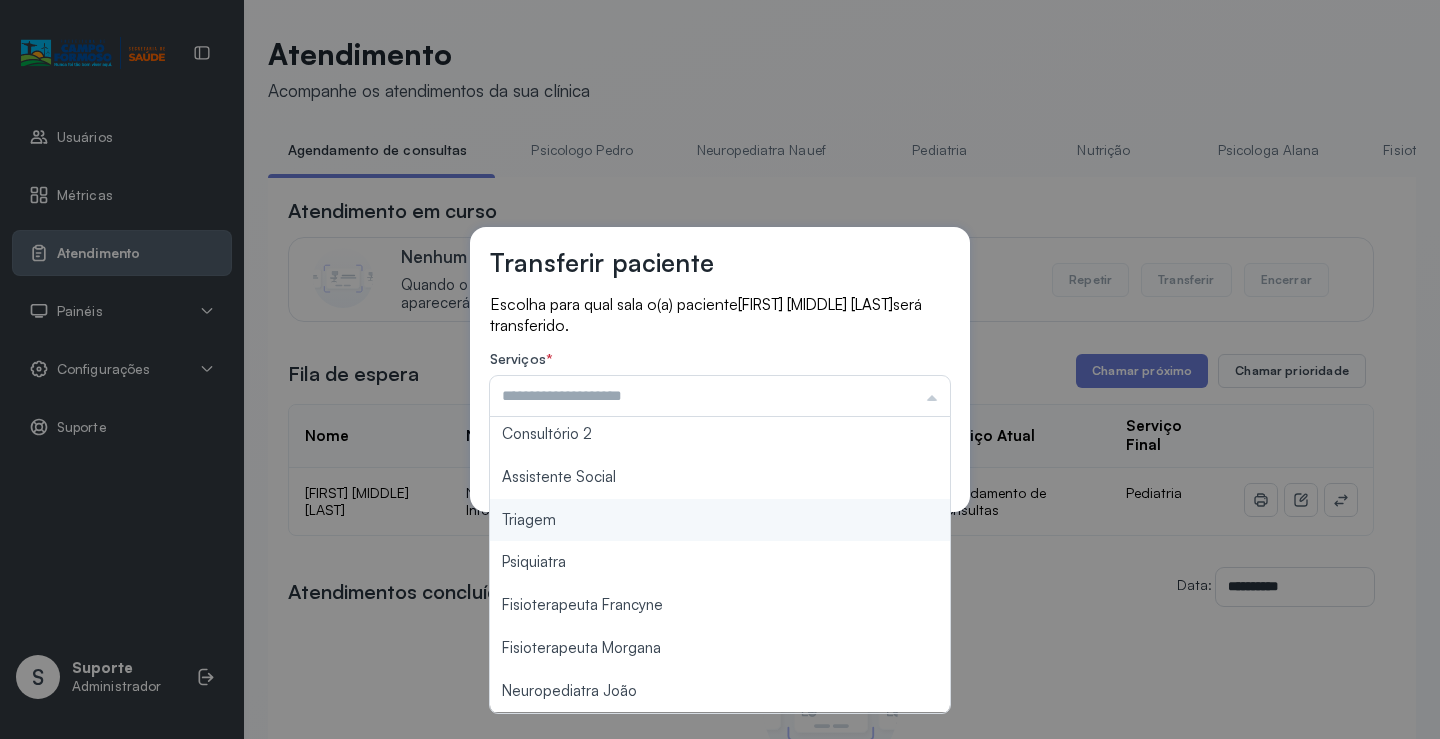 type on "*******" 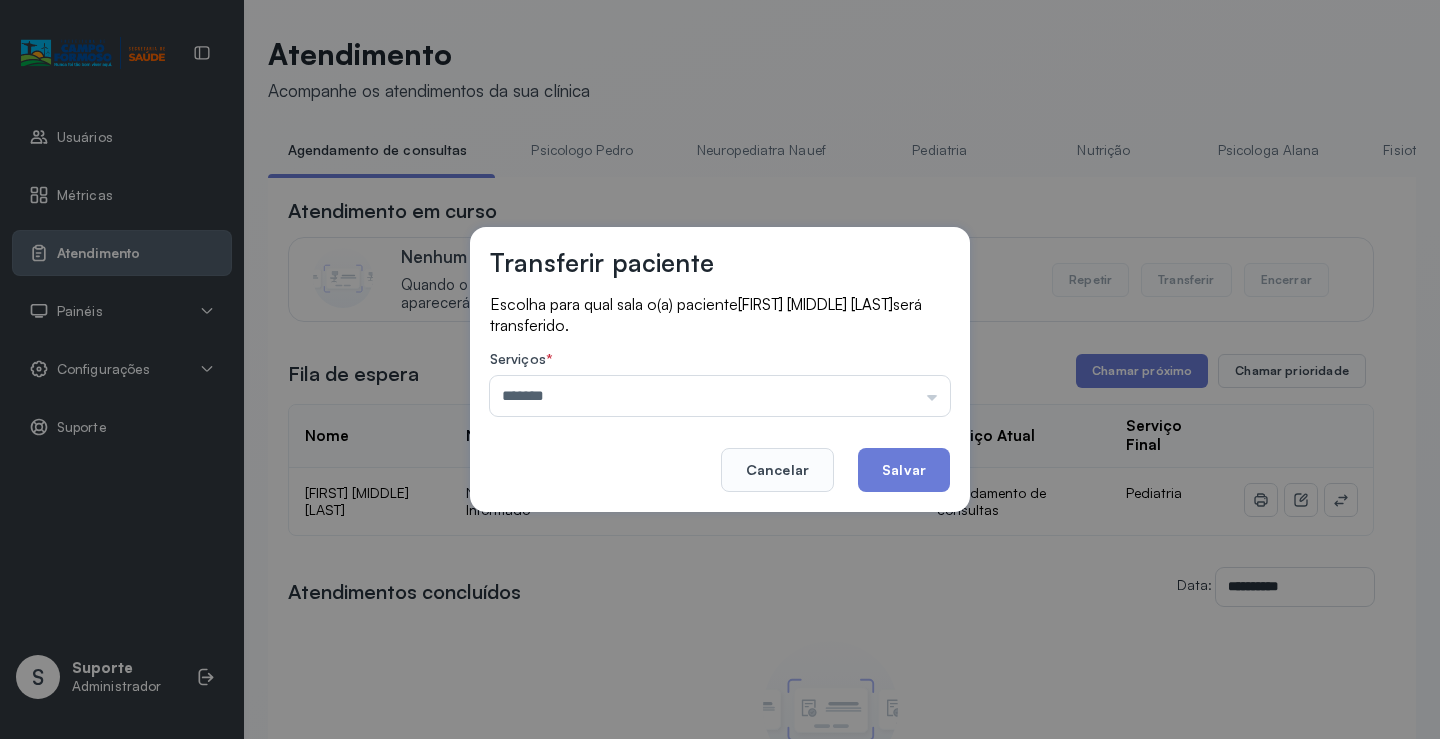 click on "Transferir paciente Escolha para qual sala o(a) paciente  DULCE MARIA PEREIRA DE PAULA  será transferido.  Serviços  *  ******* Psicologo Pedro Neuropediatra Nauef Pediatria Nutrição Psicologa Alana Fisioterapeuta Janusia Coordenadora Solange Consultório 2 Assistente Social Triagem Psiquiatra Fisioterapeuta Francyne Fisioterapeuta Morgana Neuropediatra João Cancelar Salvar" at bounding box center [720, 369] 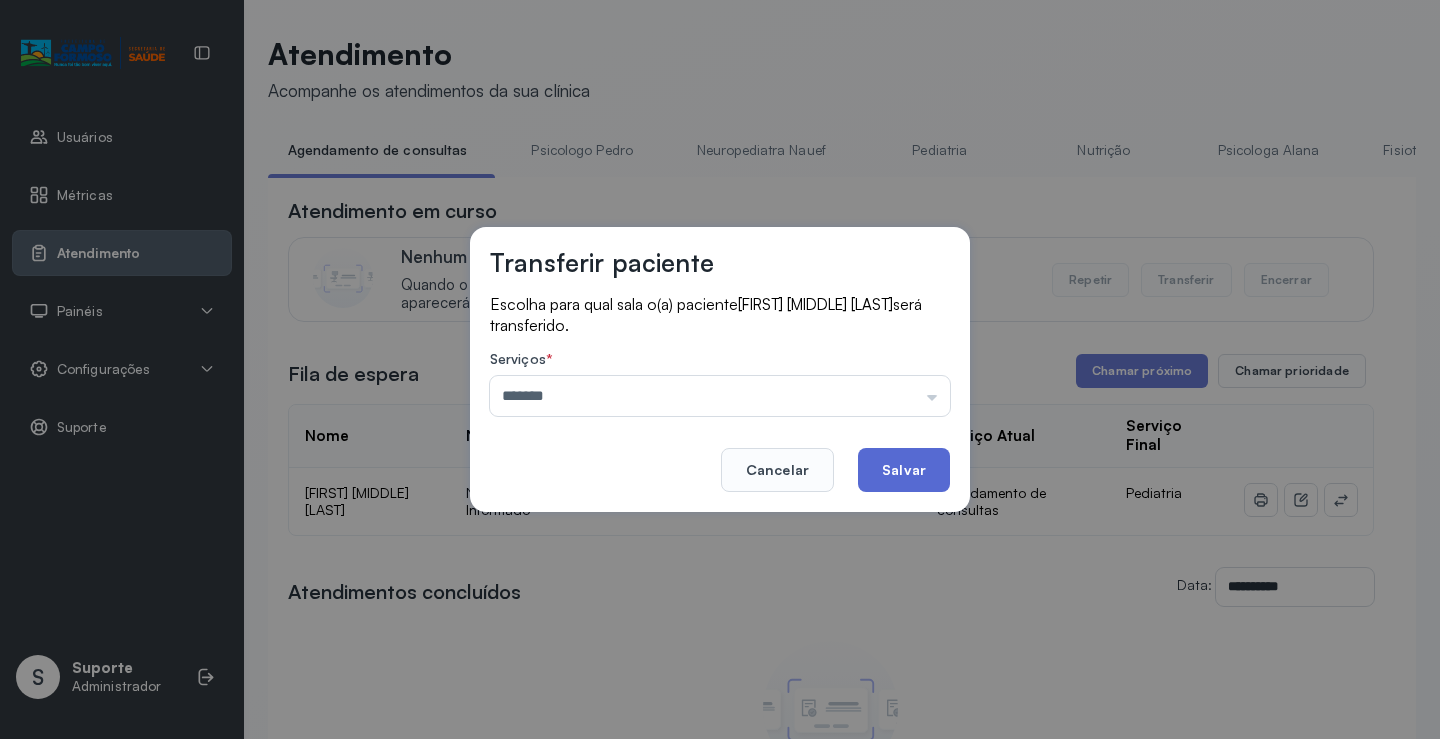 click on "Salvar" 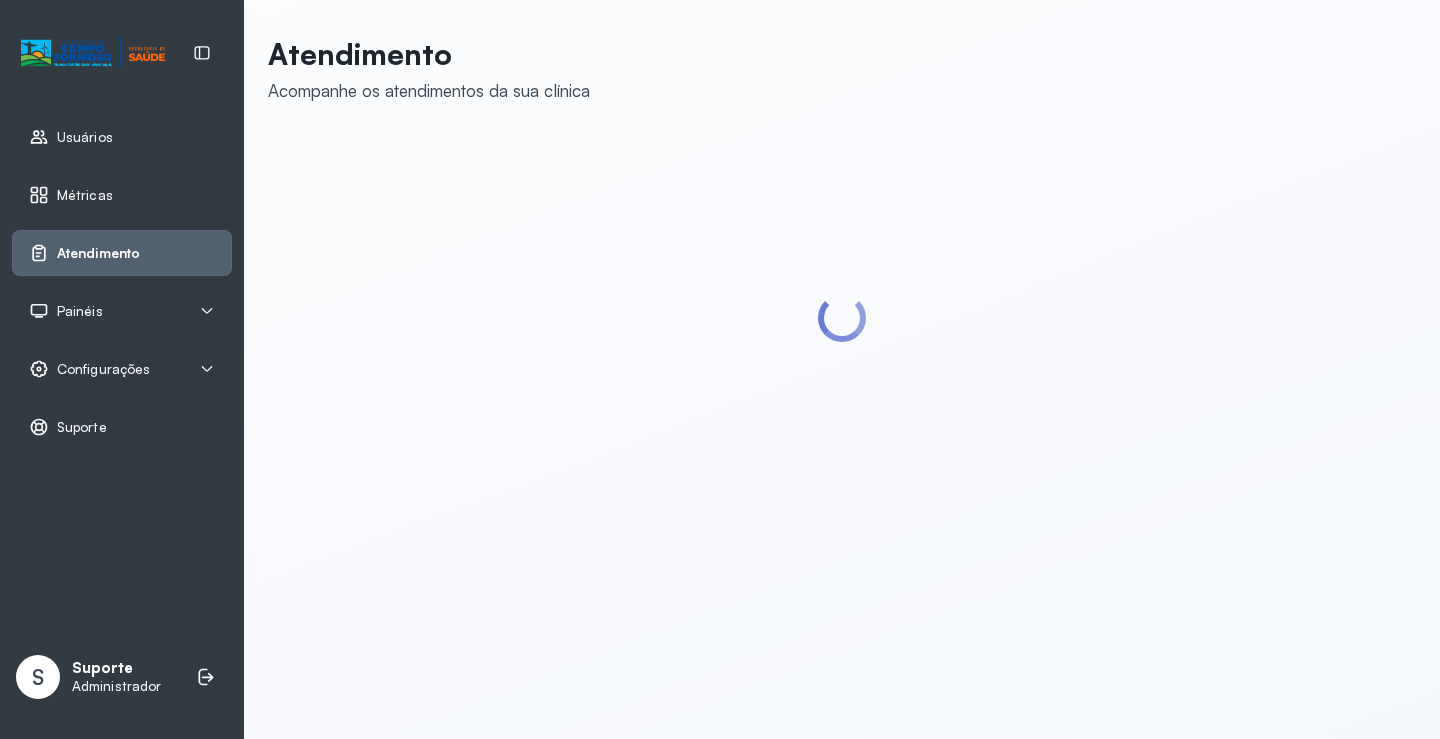 scroll, scrollTop: 0, scrollLeft: 0, axis: both 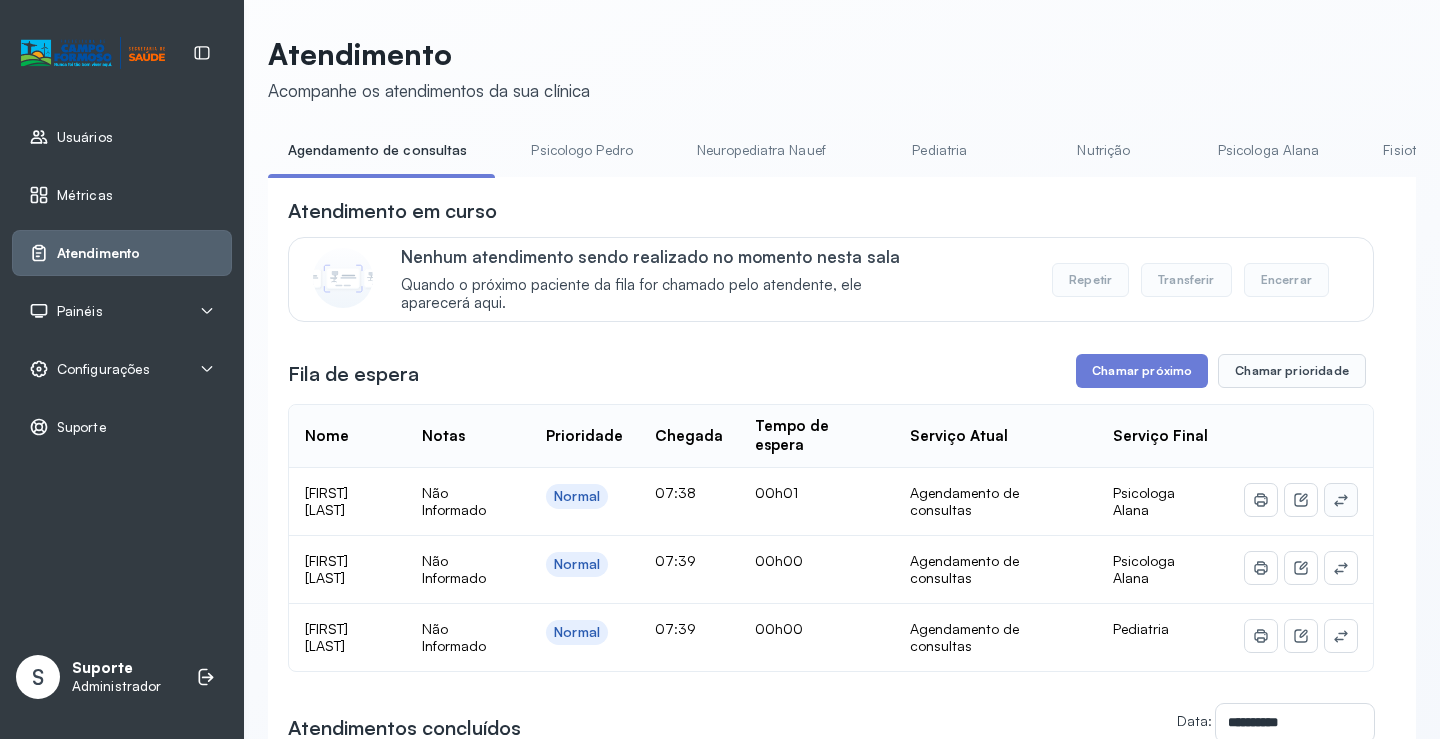click 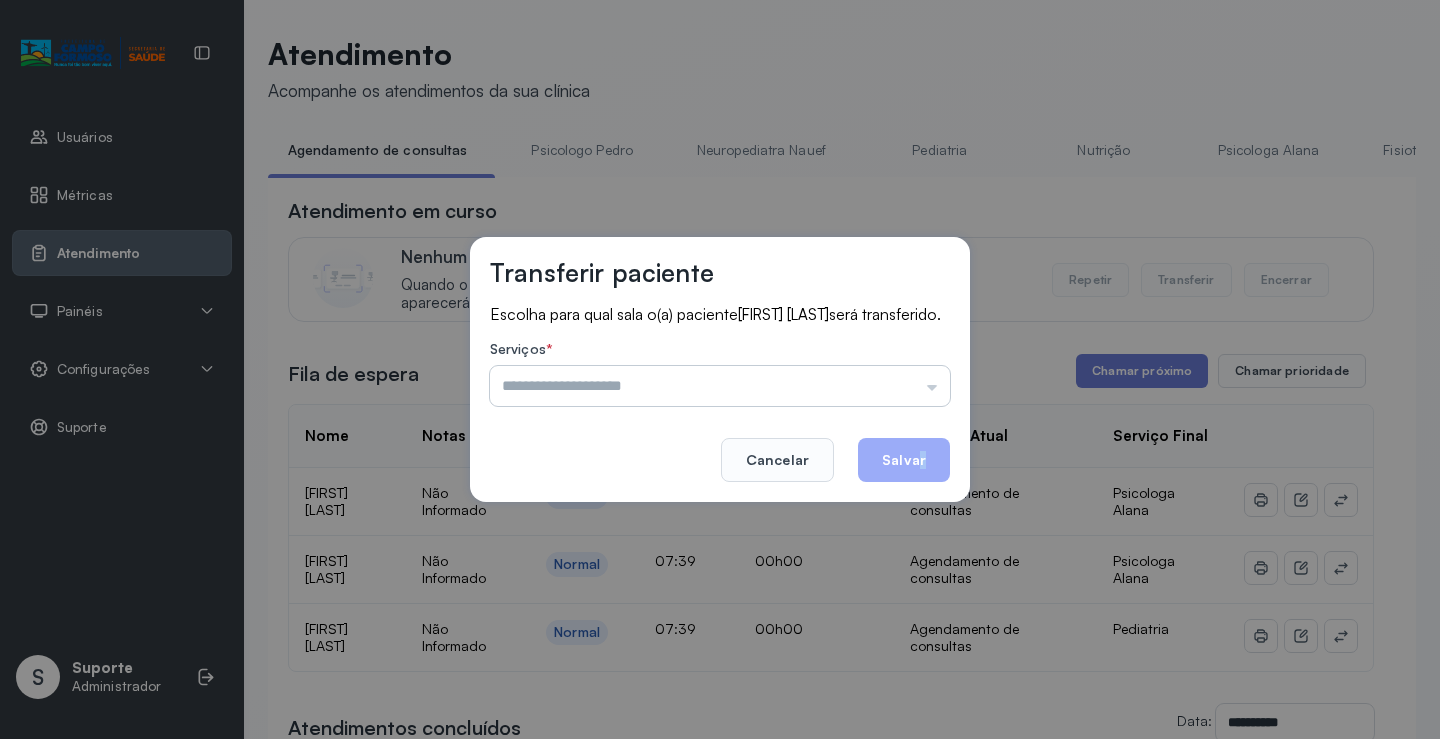 drag, startPoint x: 926, startPoint y: 425, endPoint x: 913, endPoint y: 398, distance: 29.966648 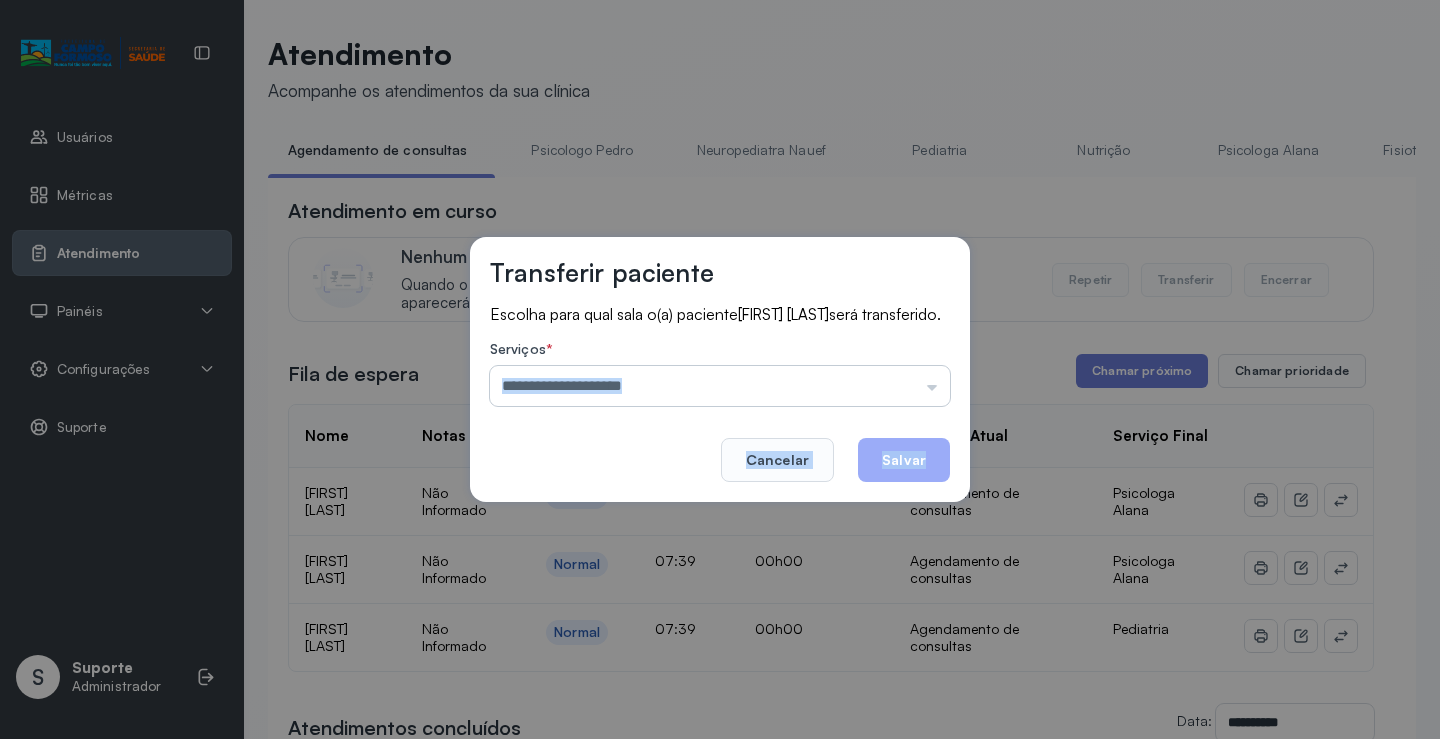 click at bounding box center [720, 386] 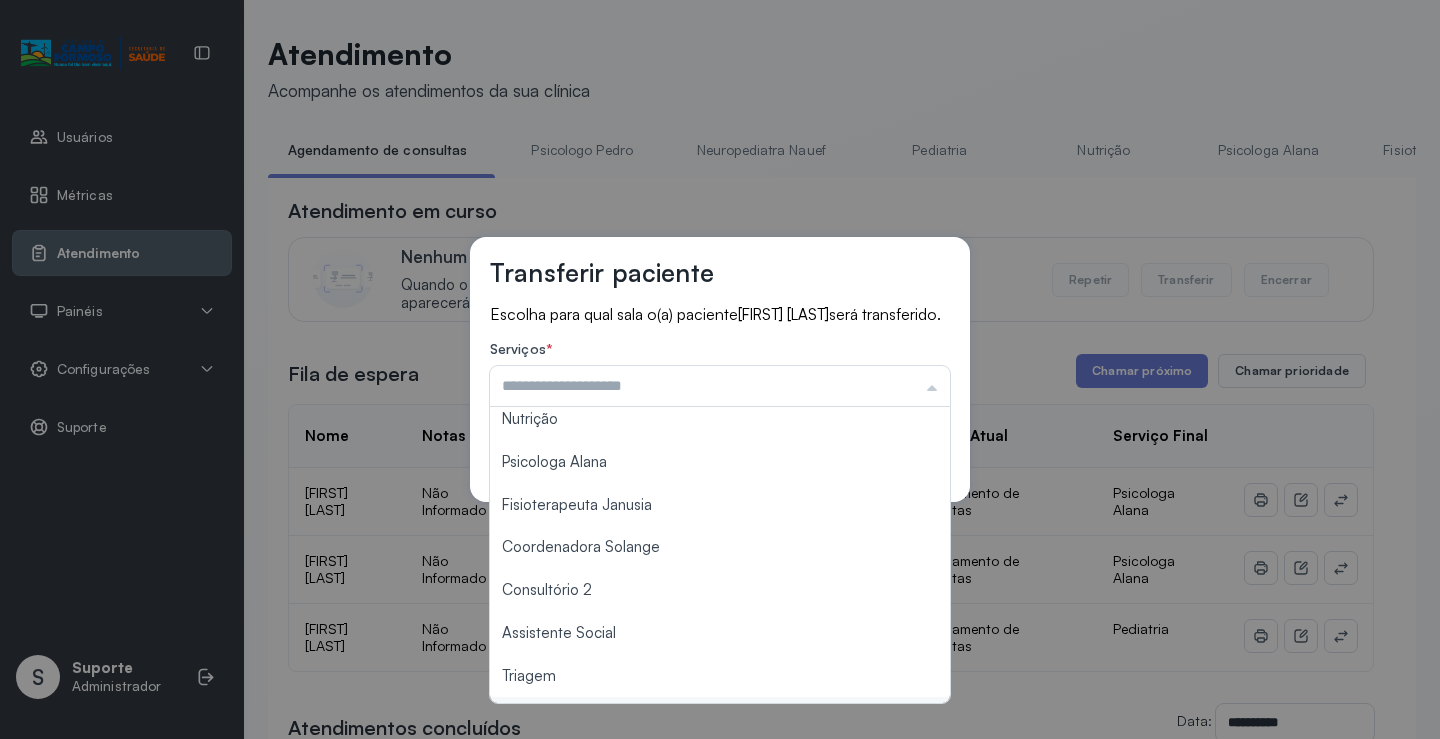 scroll, scrollTop: 0, scrollLeft: 0, axis: both 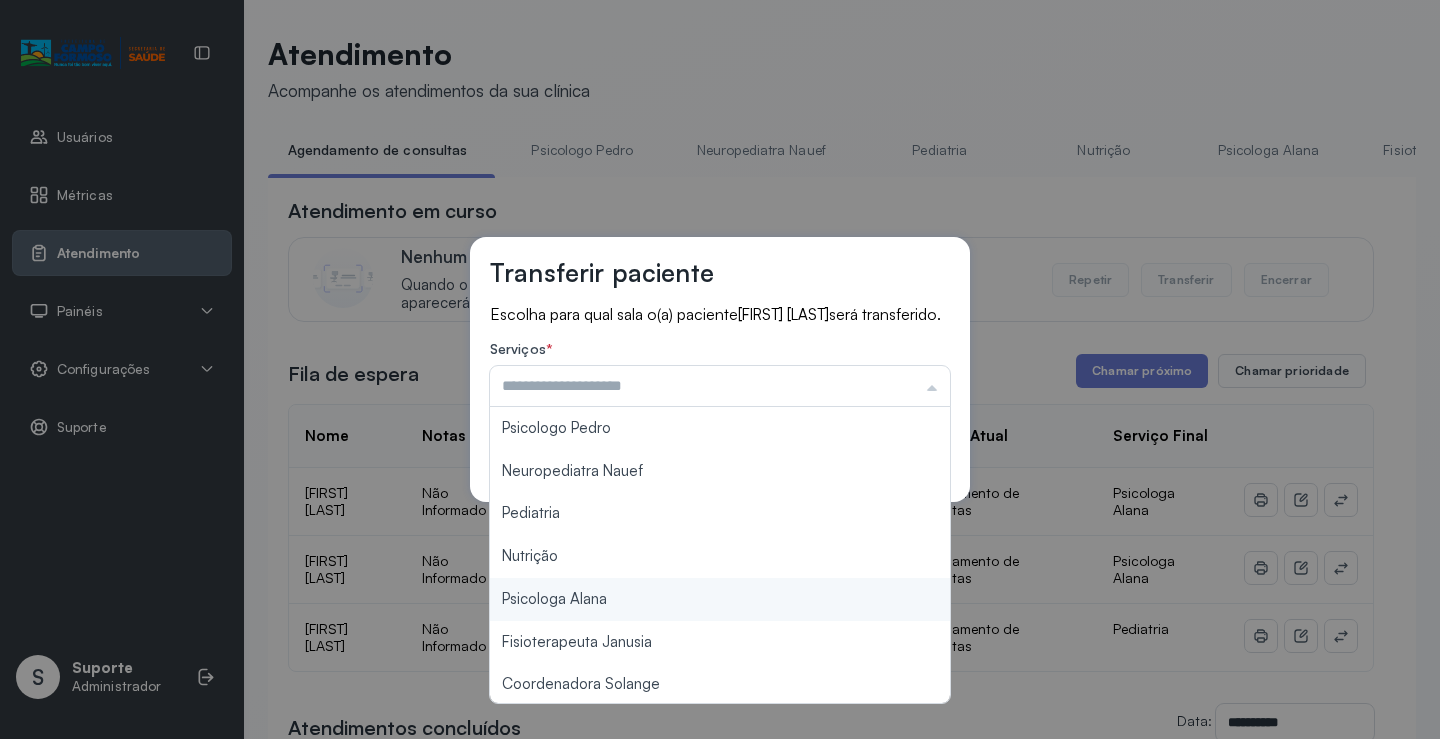 type on "**********" 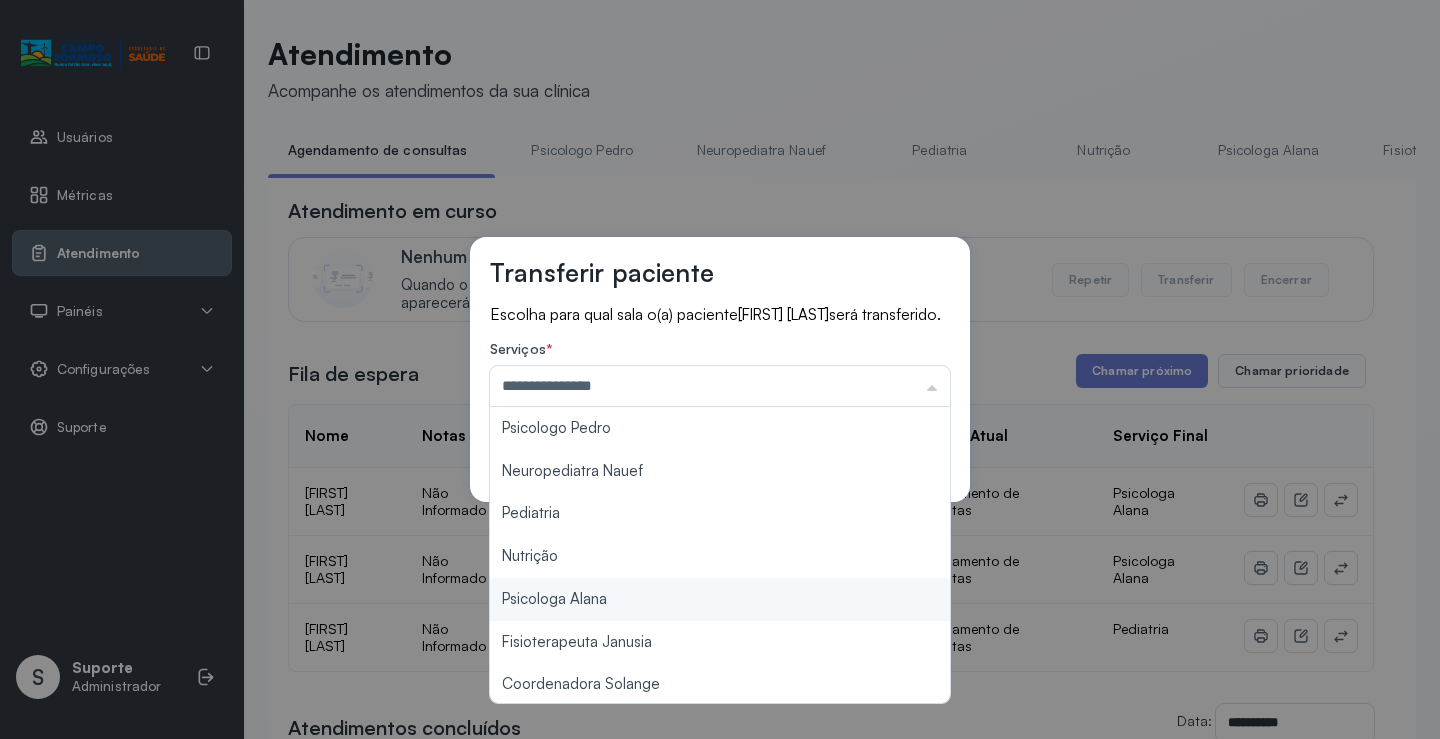 click on "**********" at bounding box center [720, 369] 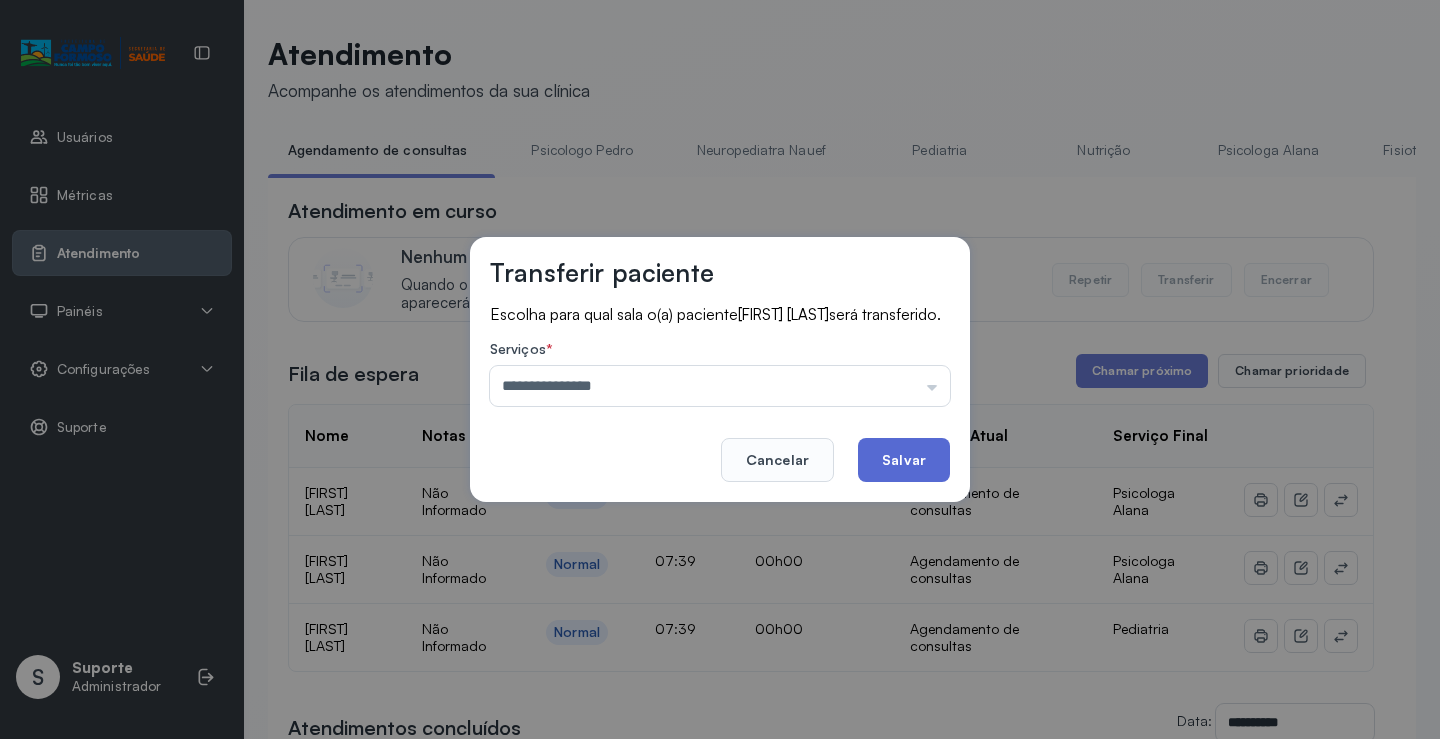 click on "Salvar" 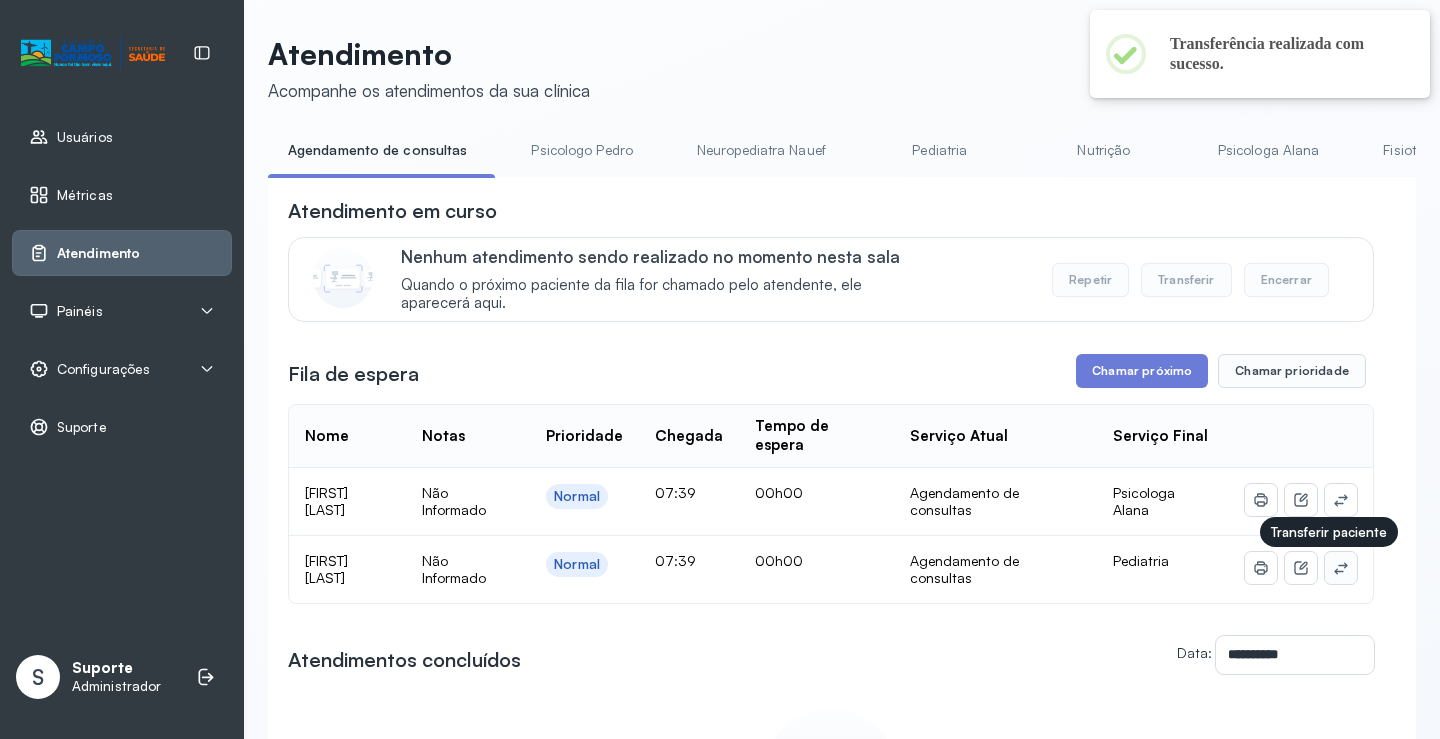 click 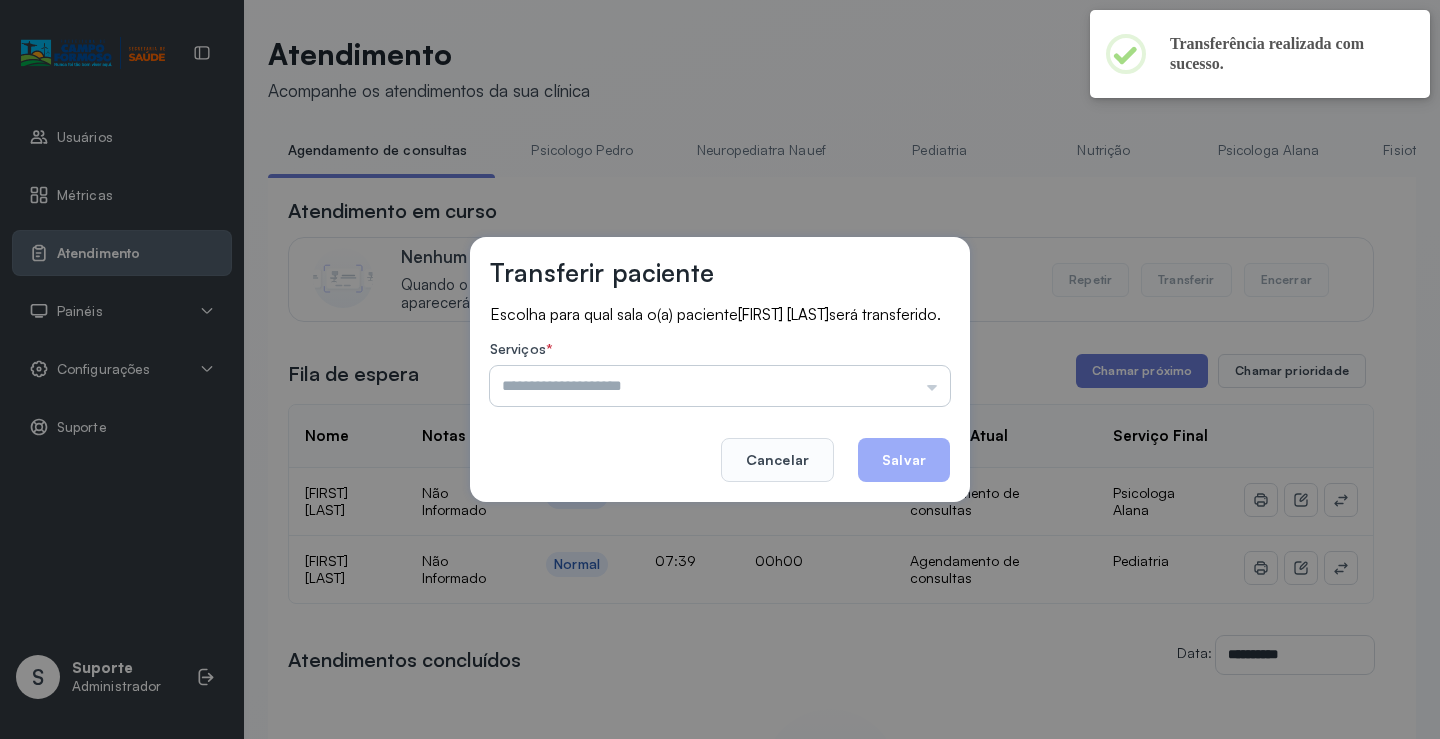 click at bounding box center [720, 386] 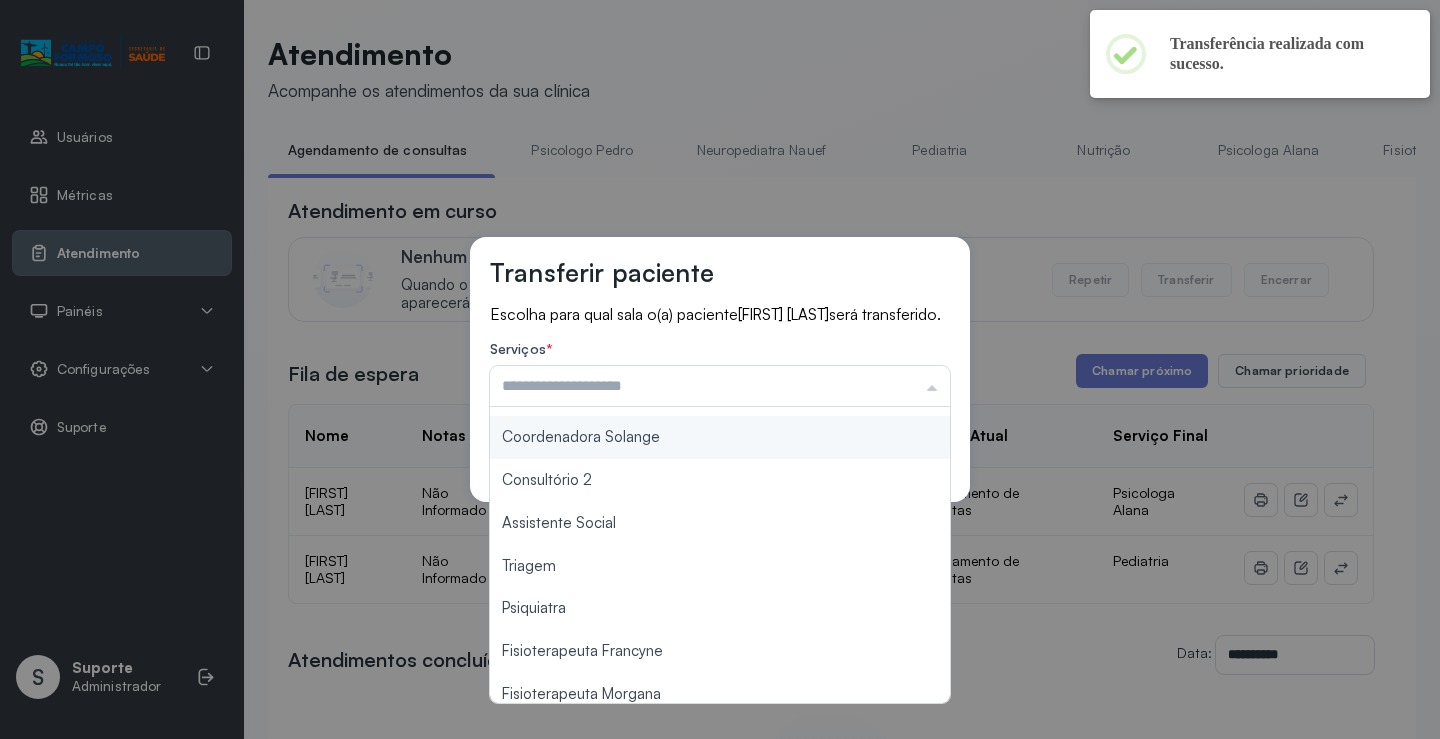 scroll, scrollTop: 302, scrollLeft: 0, axis: vertical 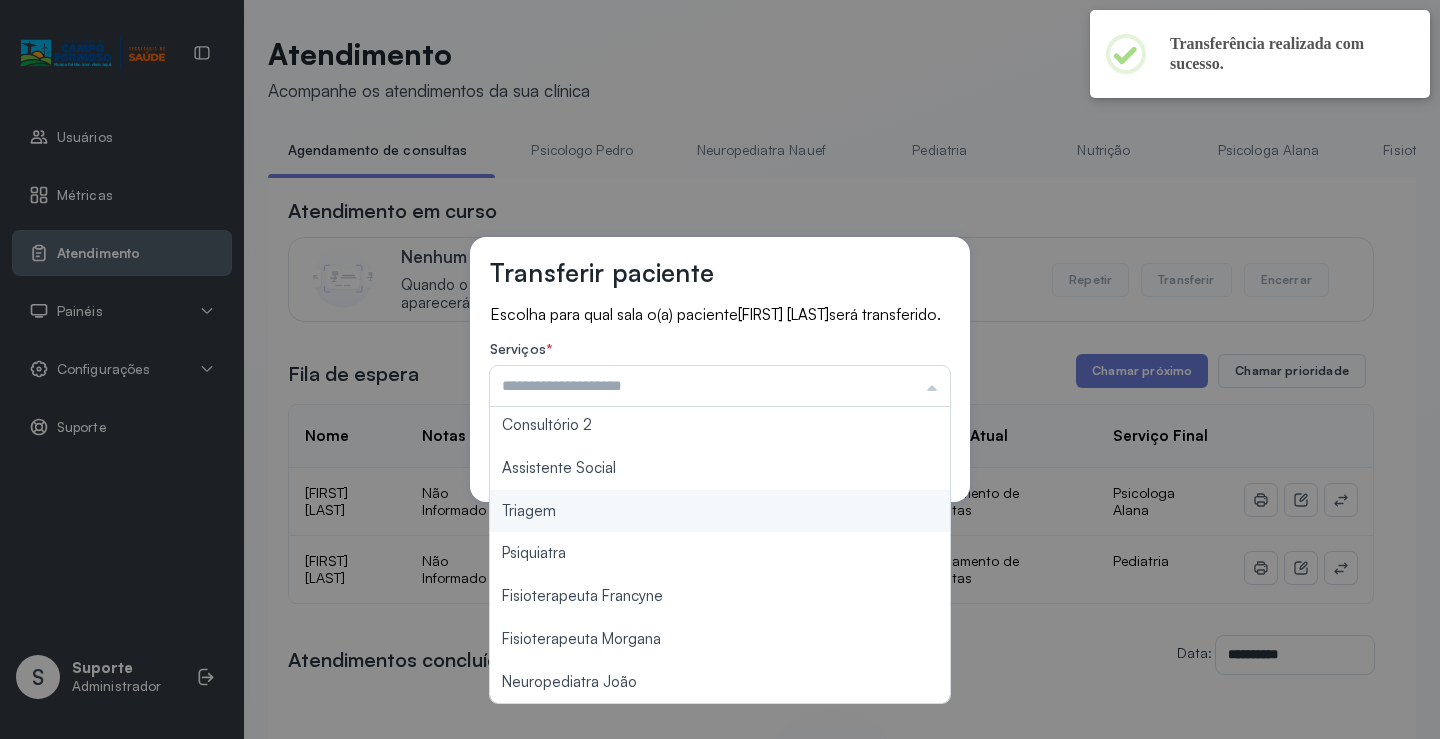 type on "*******" 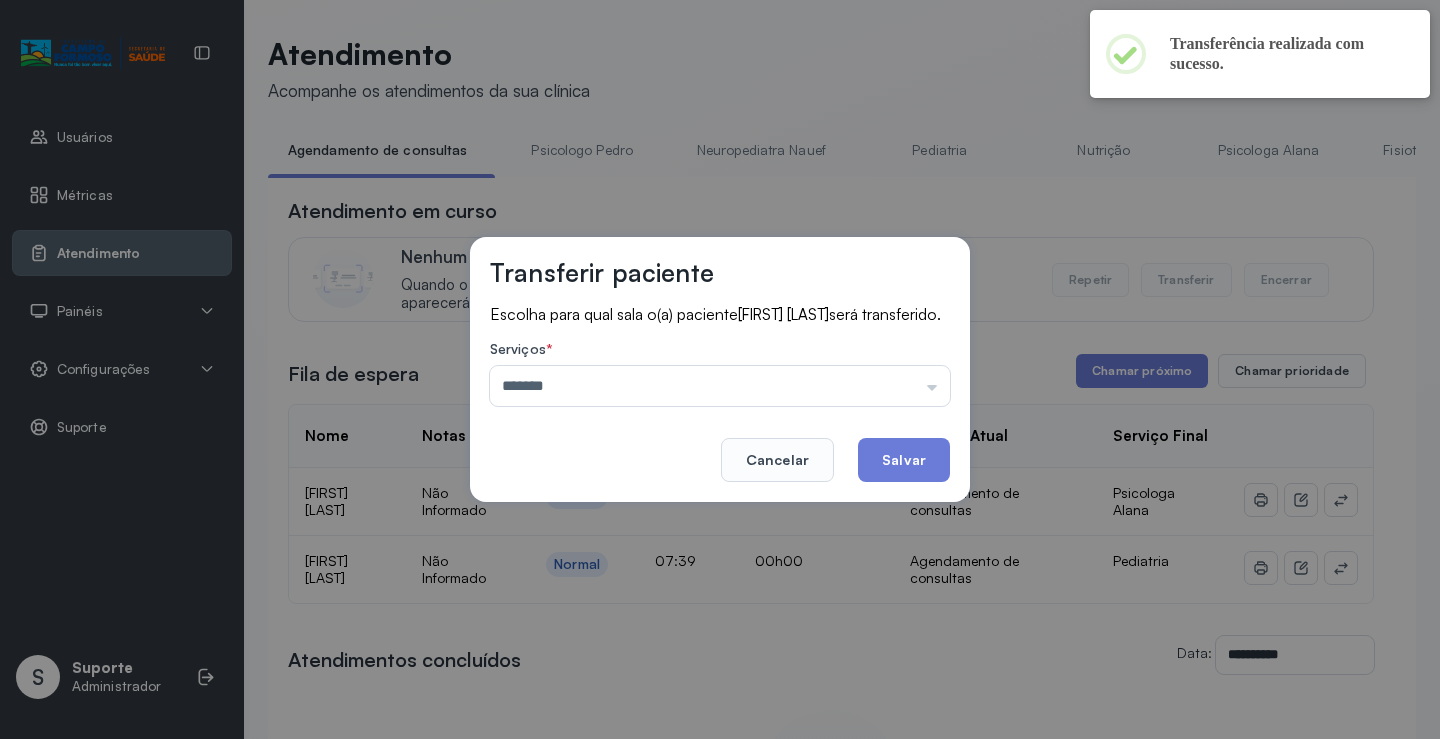click on "Transferir paciente Escolha para qual sala o(a) paciente  [FIRST] [LAST]  será transferido.  Serviços  *  ******* Psicologo Pedro Neuropediatra Nauef Pediatria Nutrição Psicologa Alana Fisioterapeuta Janusia Coordenadora Solange Consultório 2 Assistente Social Triagem Psiquiatra Fisioterapeuta Francyne Fisioterapeuta Morgana Neuropediatra João Cancelar Salvar" at bounding box center (720, 369) 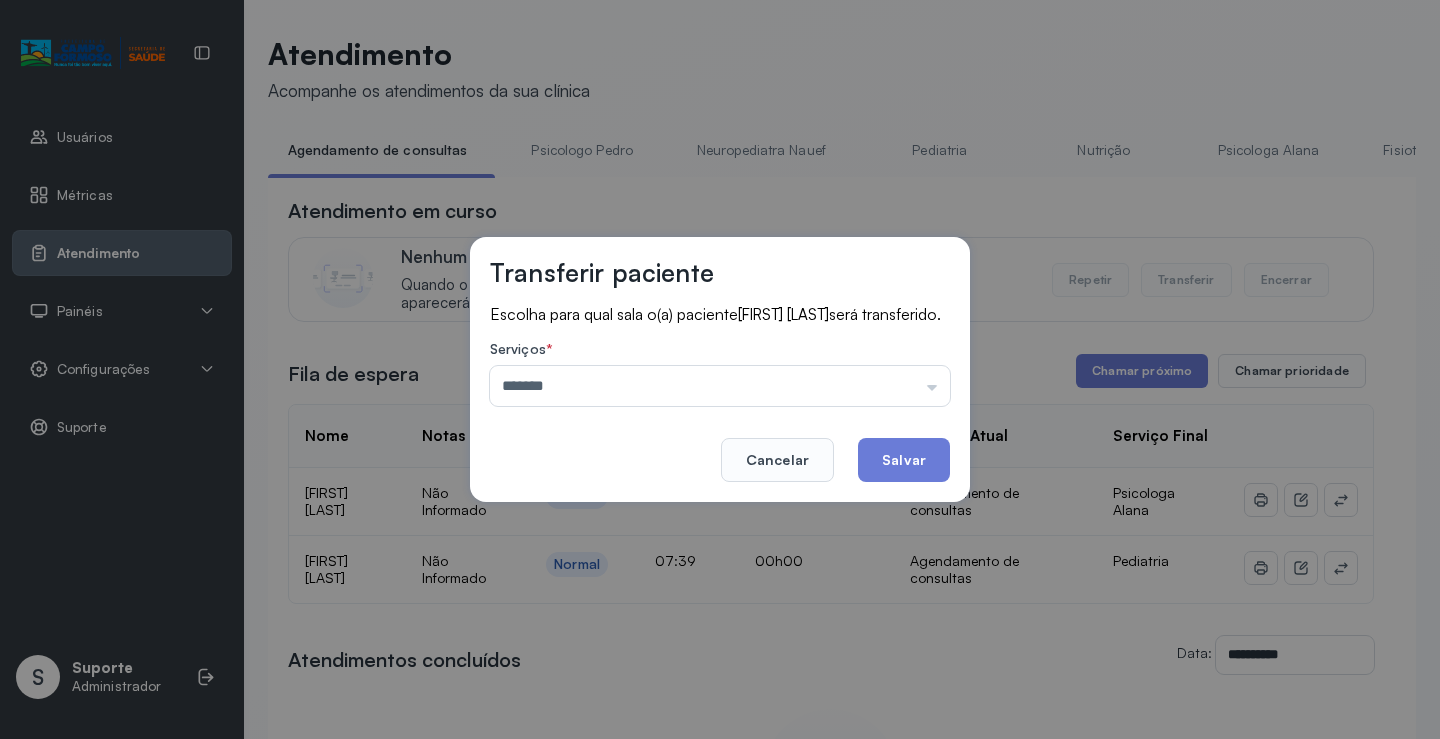 click on "Salvar" 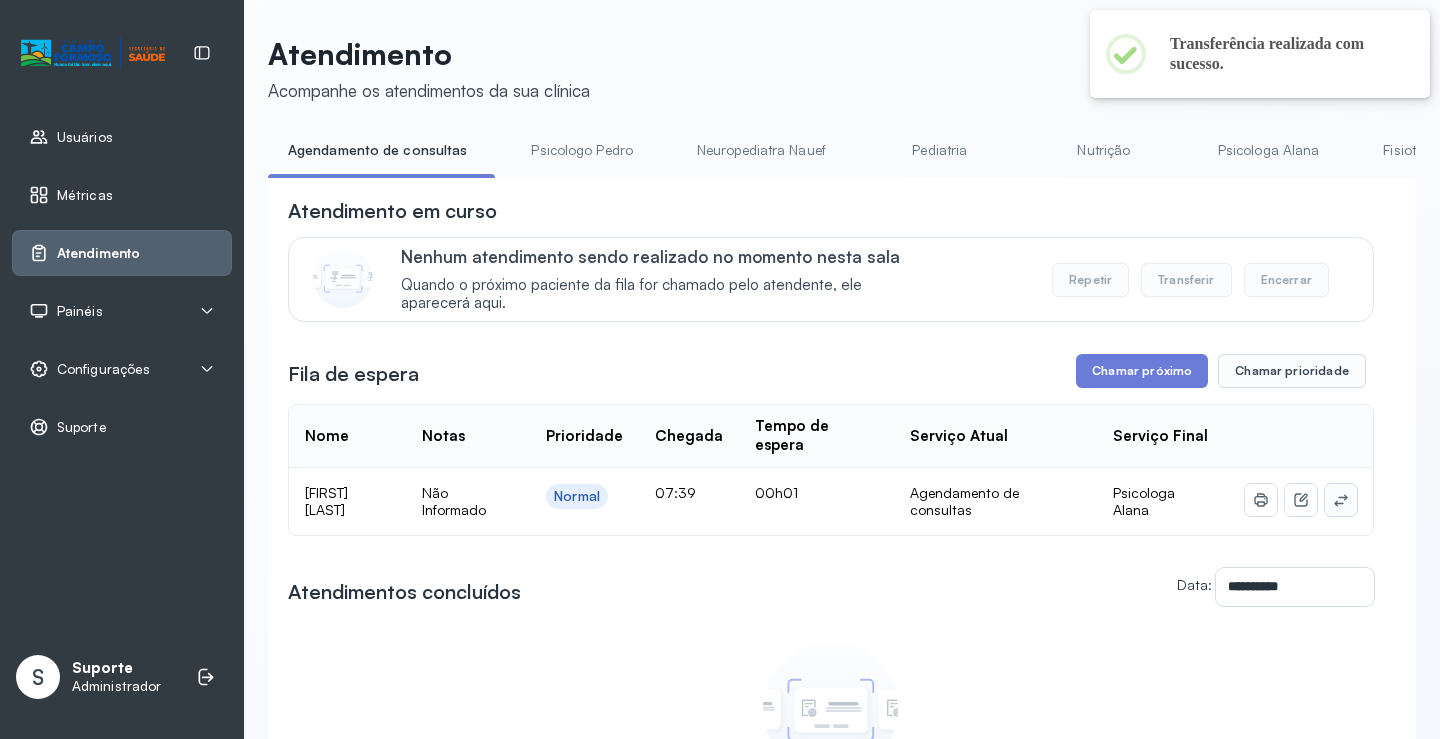 click 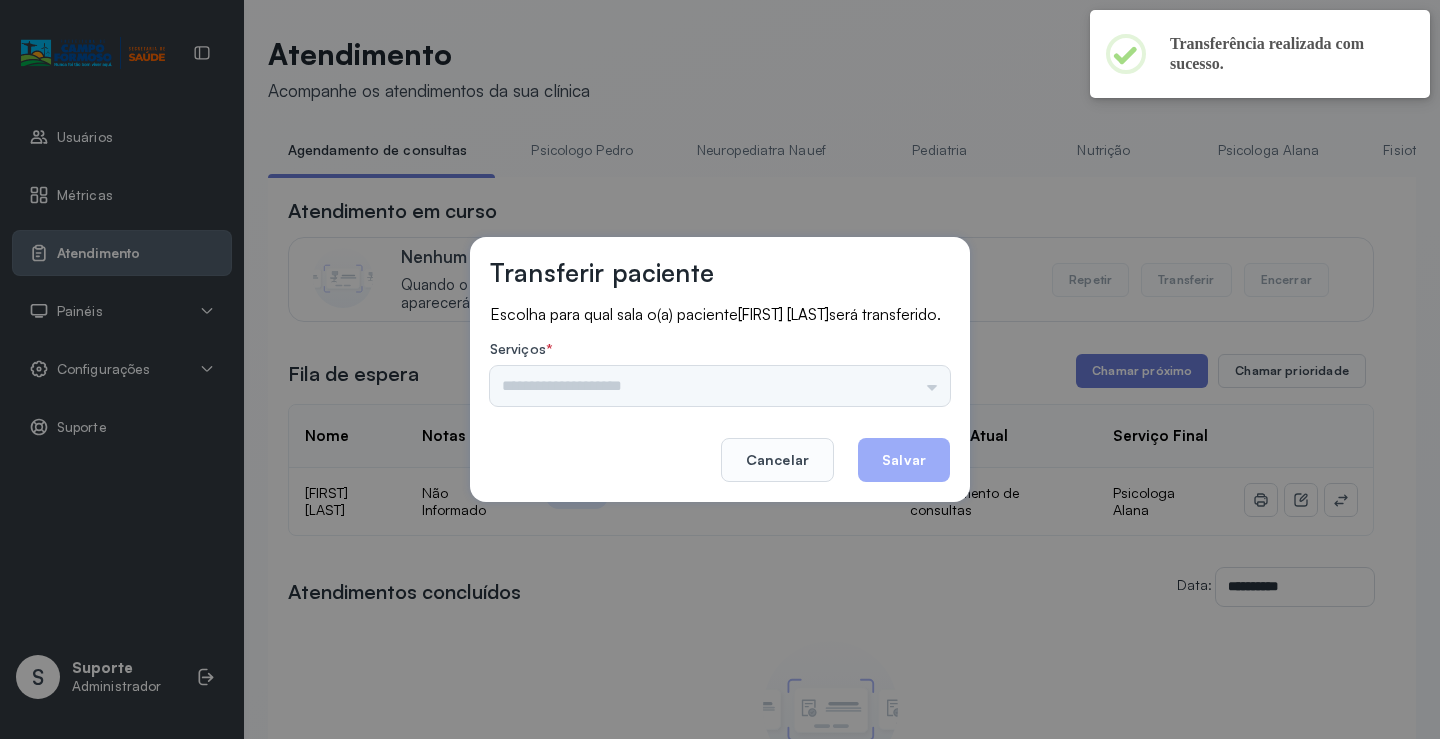 click on "Psicologo Pedro Neuropediatra Nauef Pediatria Nutrição Psicologa Alana Fisioterapeuta Janusia Coordenadora Solange Consultório 2 Assistente Social Triagem Psiquiatra Fisioterapeuta Francyne Fisioterapeuta Morgana Neuropediatra João" at bounding box center [720, 386] 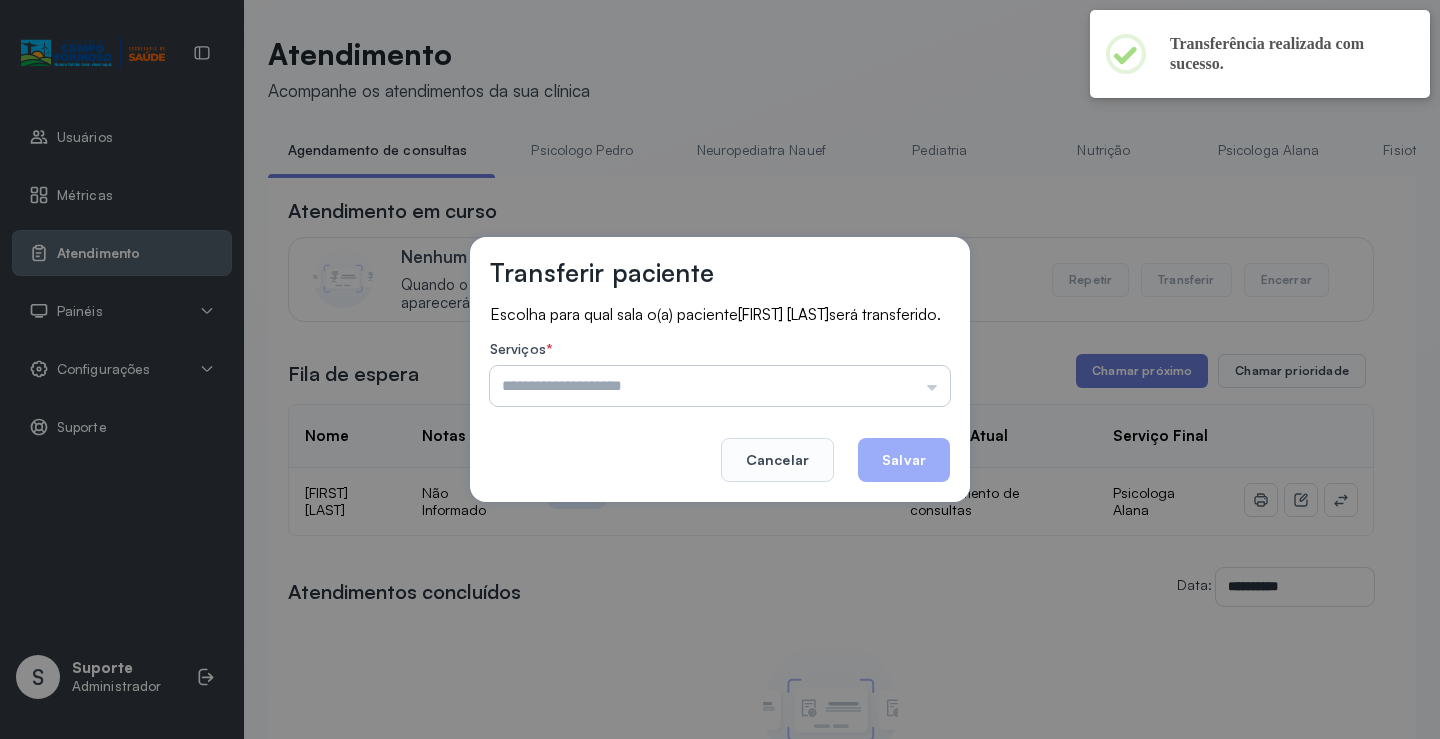 click at bounding box center (720, 386) 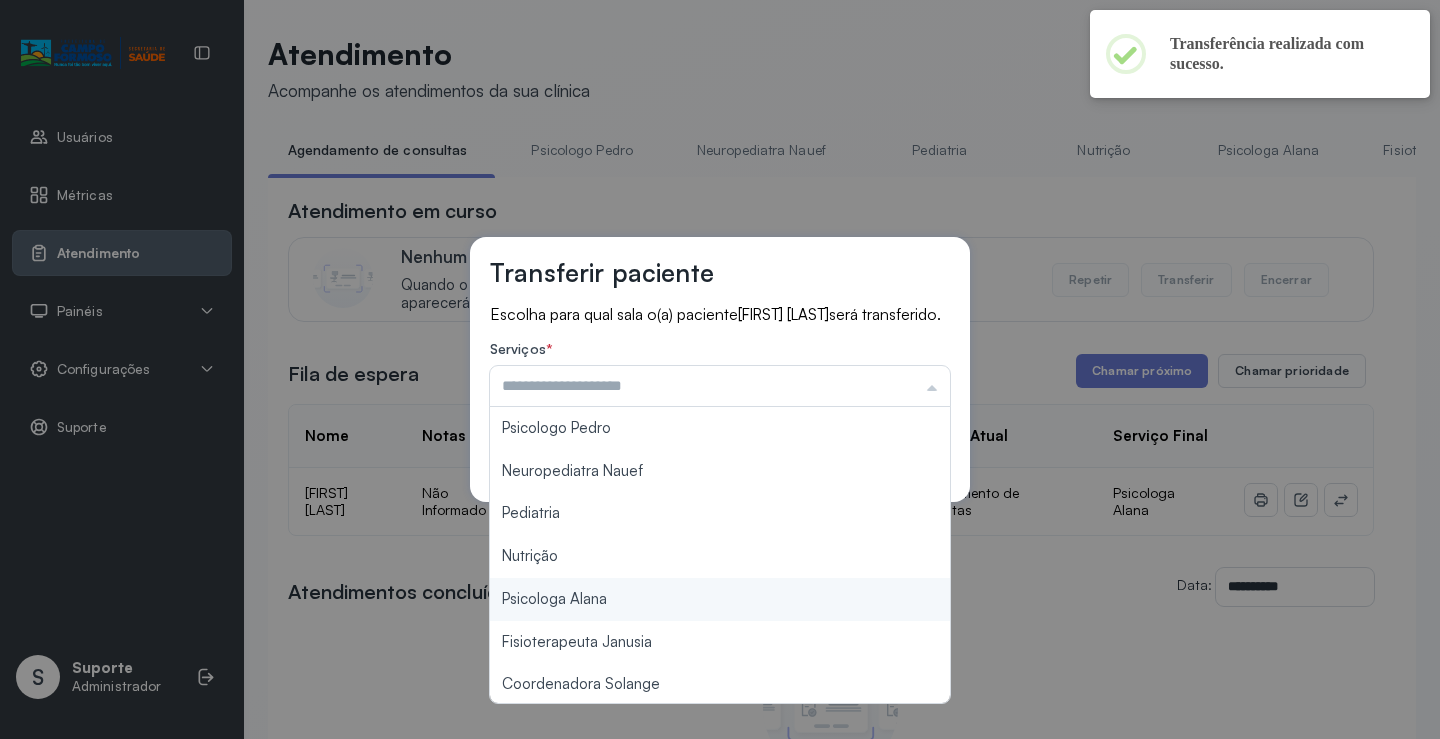 type on "**********" 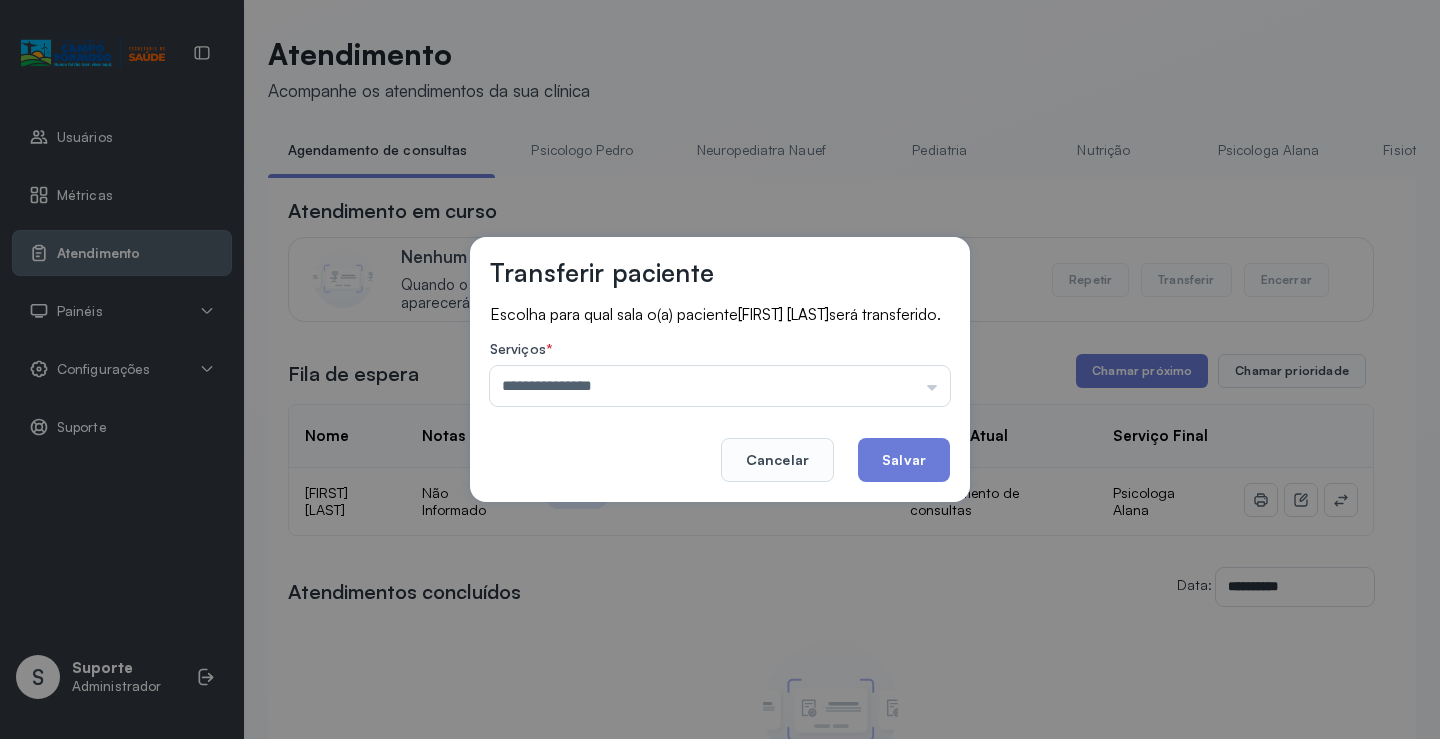 click on "**********" at bounding box center [720, 369] 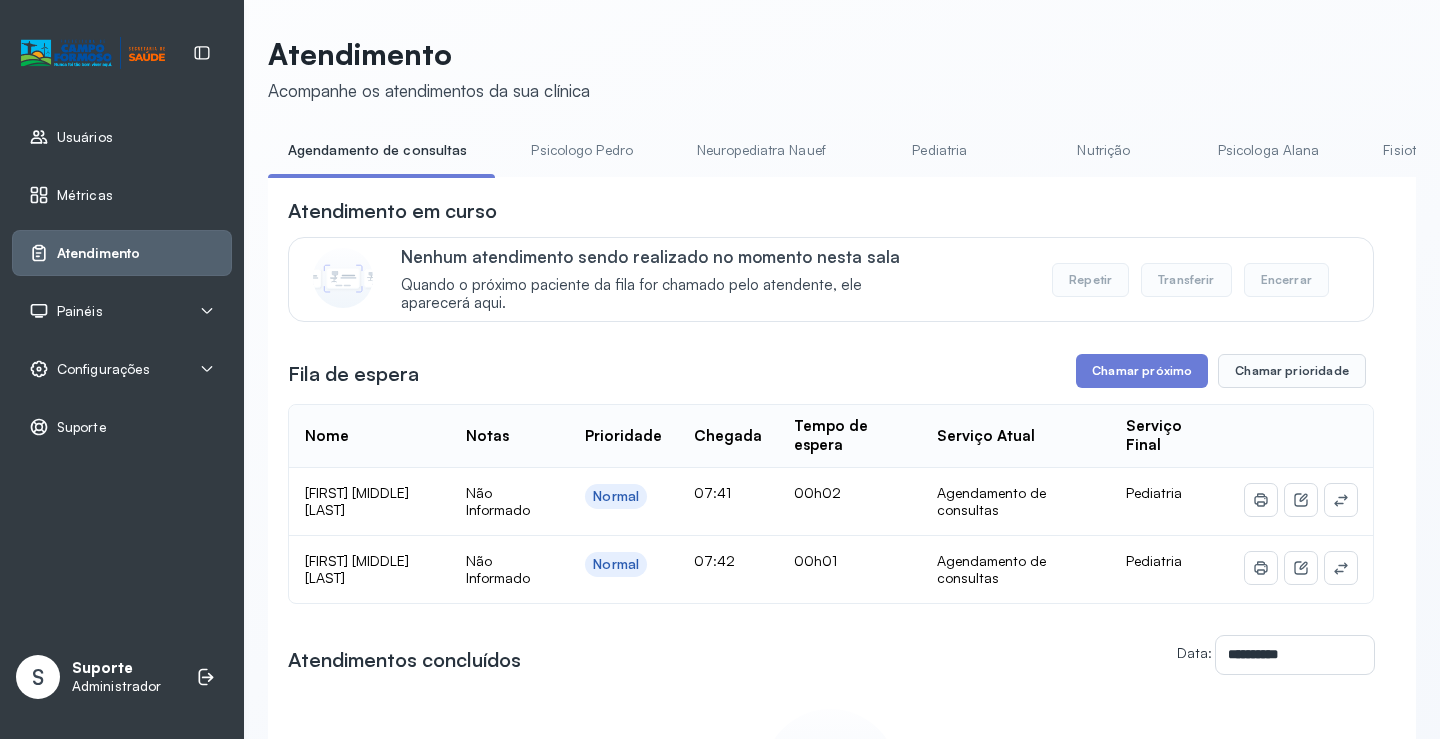 scroll, scrollTop: 0, scrollLeft: 0, axis: both 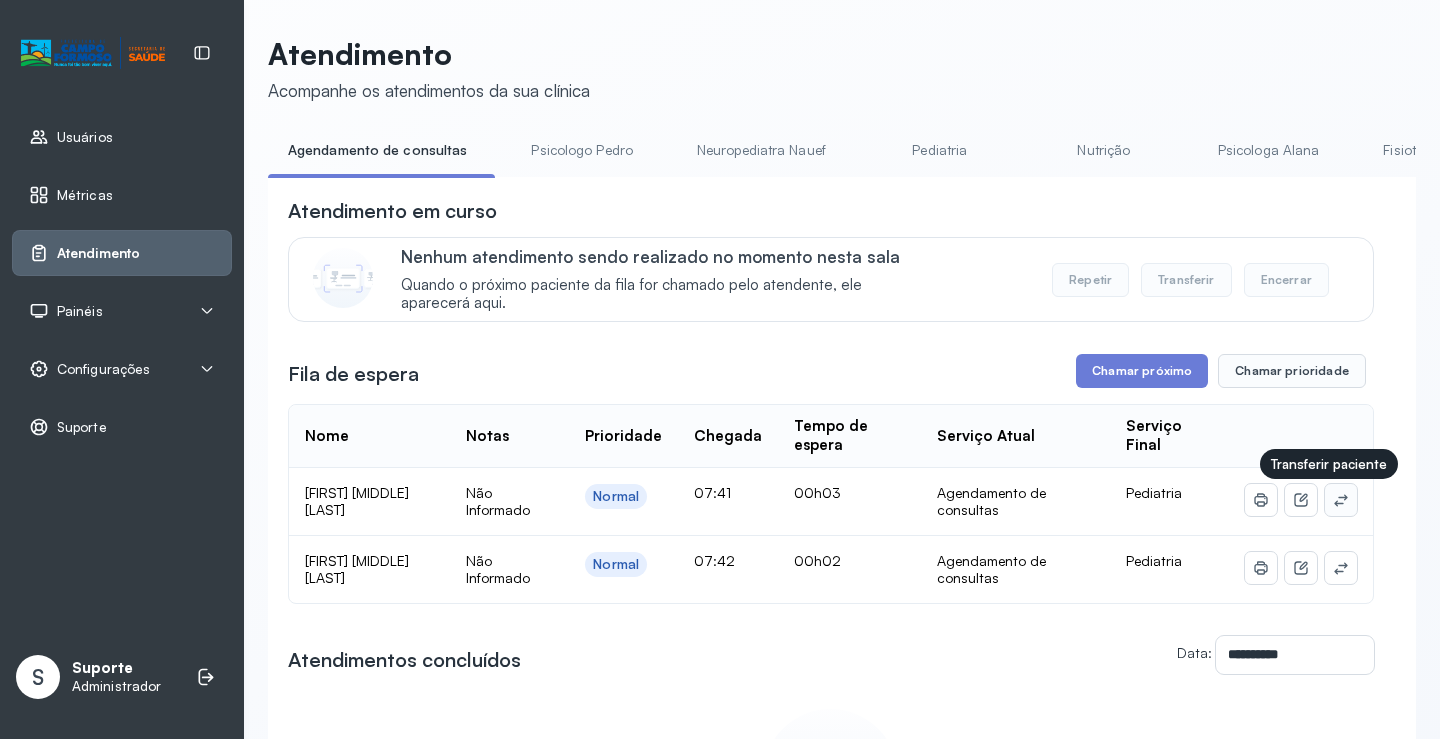 click 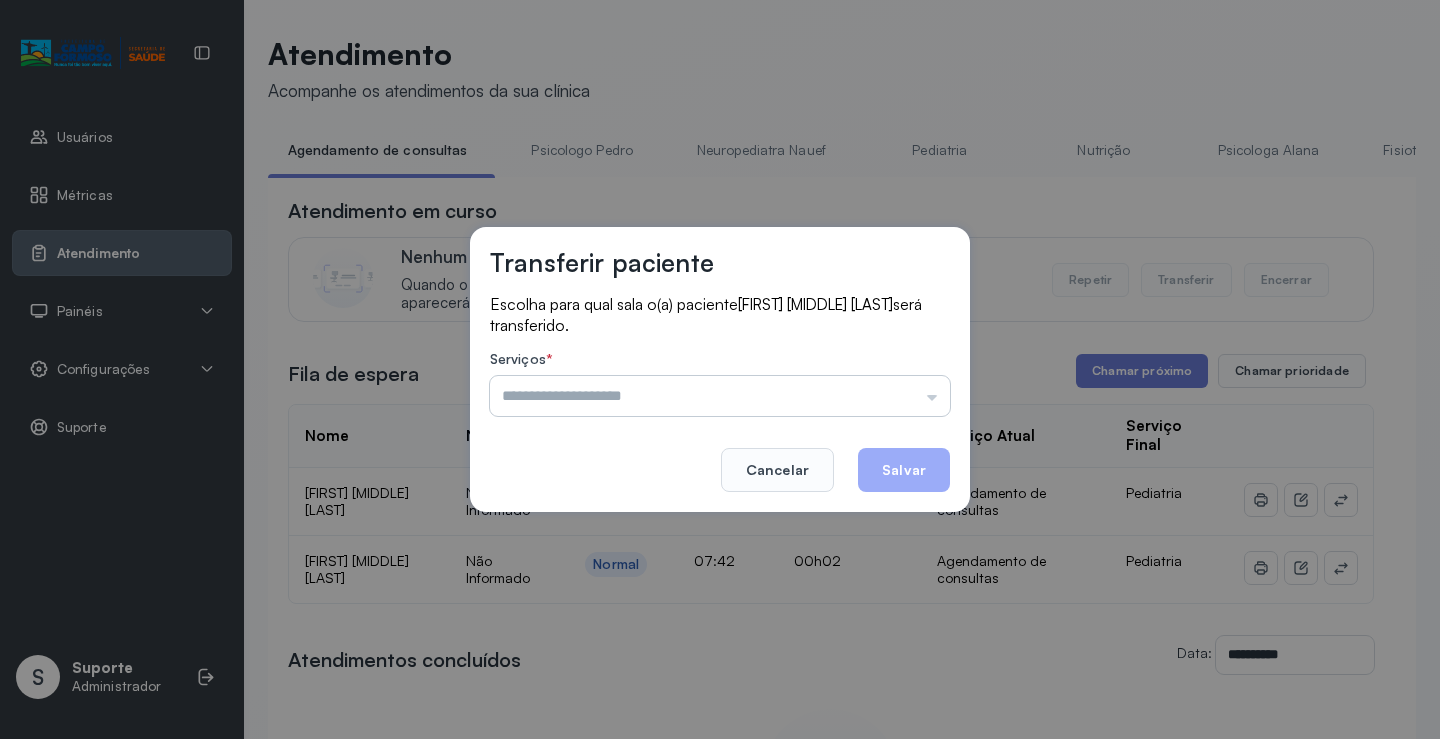 click at bounding box center (720, 396) 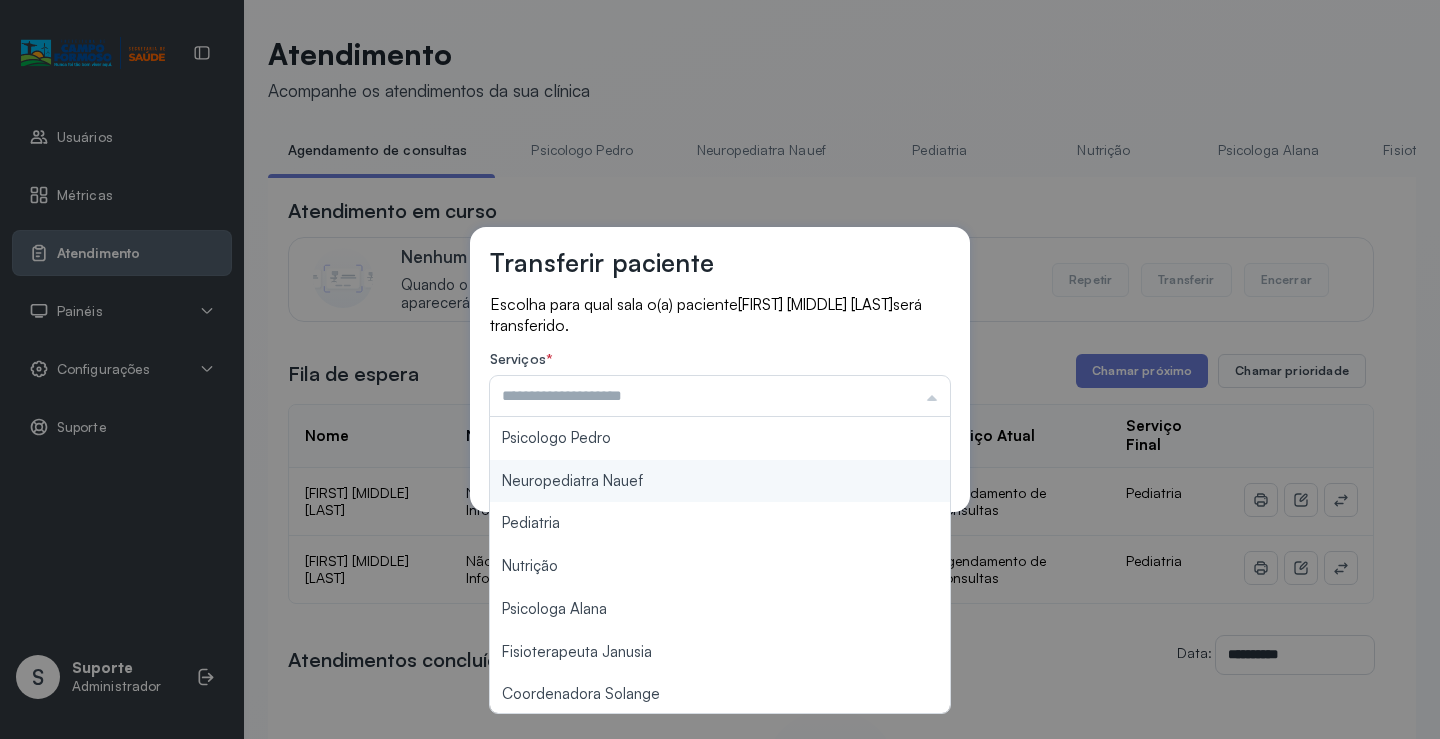 scroll, scrollTop: 200, scrollLeft: 0, axis: vertical 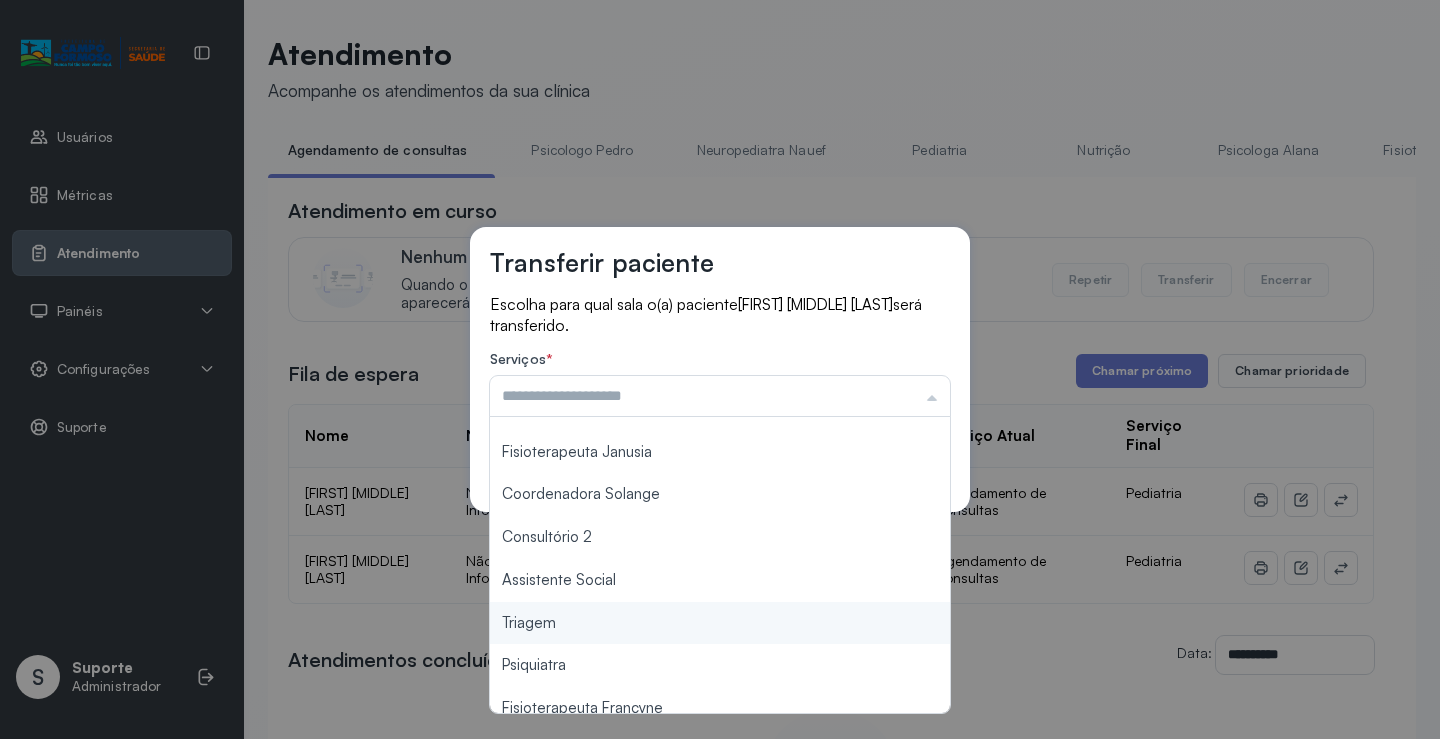 type on "*******" 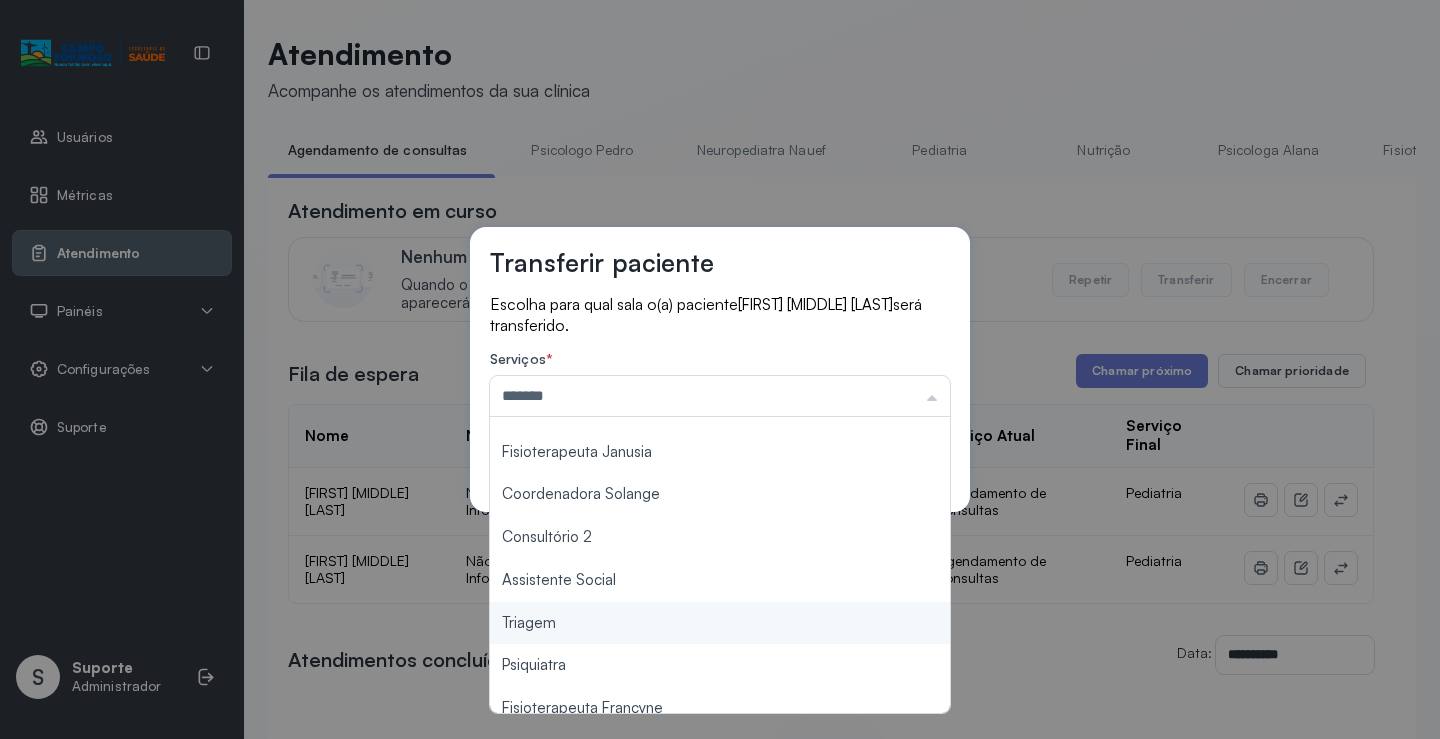 drag, startPoint x: 561, startPoint y: 624, endPoint x: 792, endPoint y: 543, distance: 244.7897 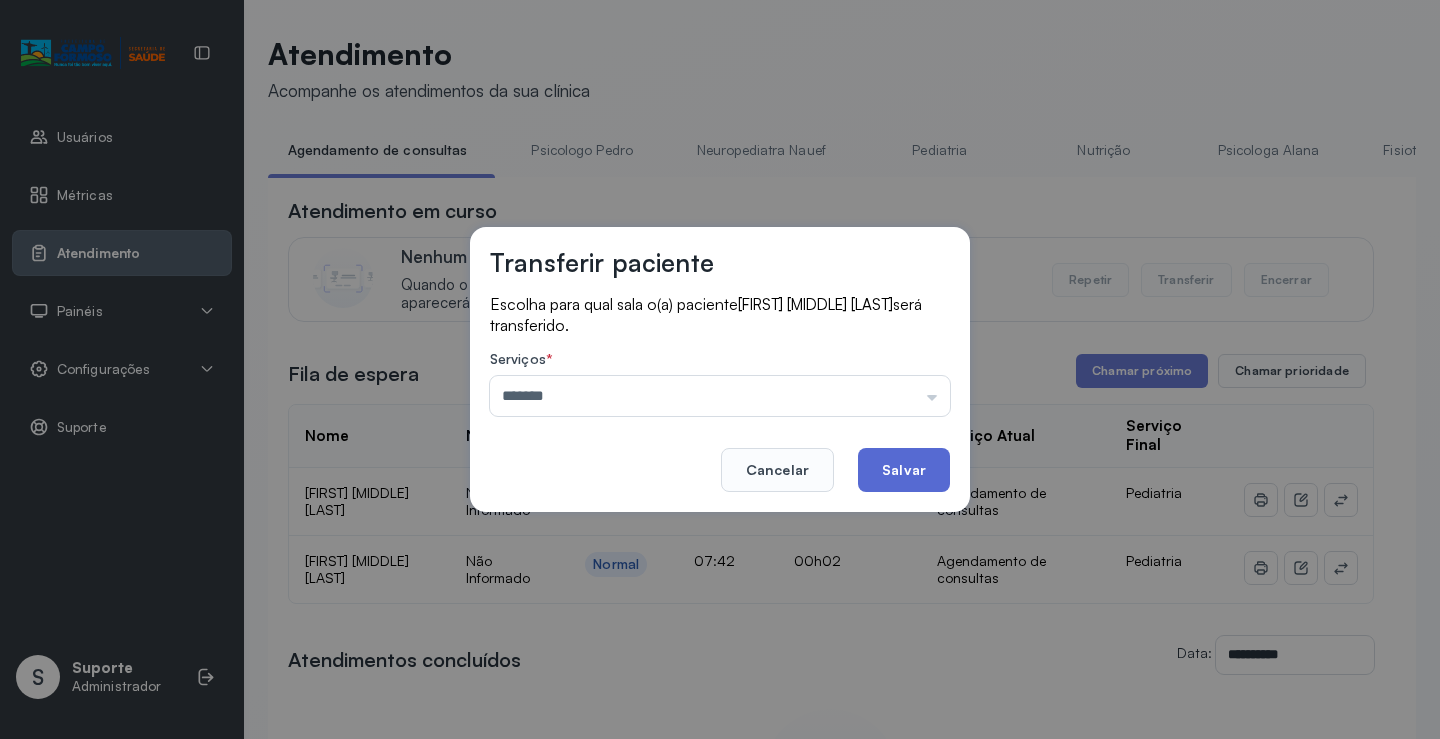 click on "Salvar" 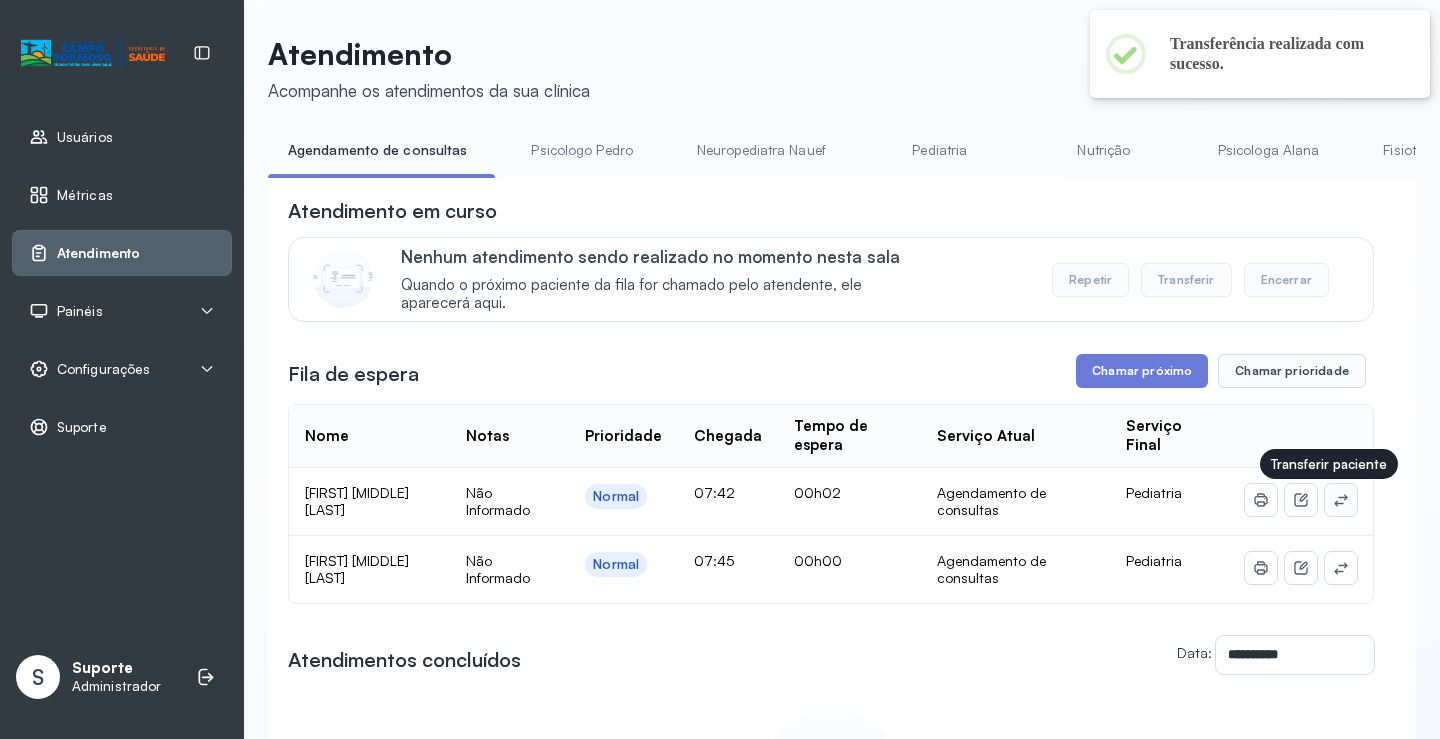 click 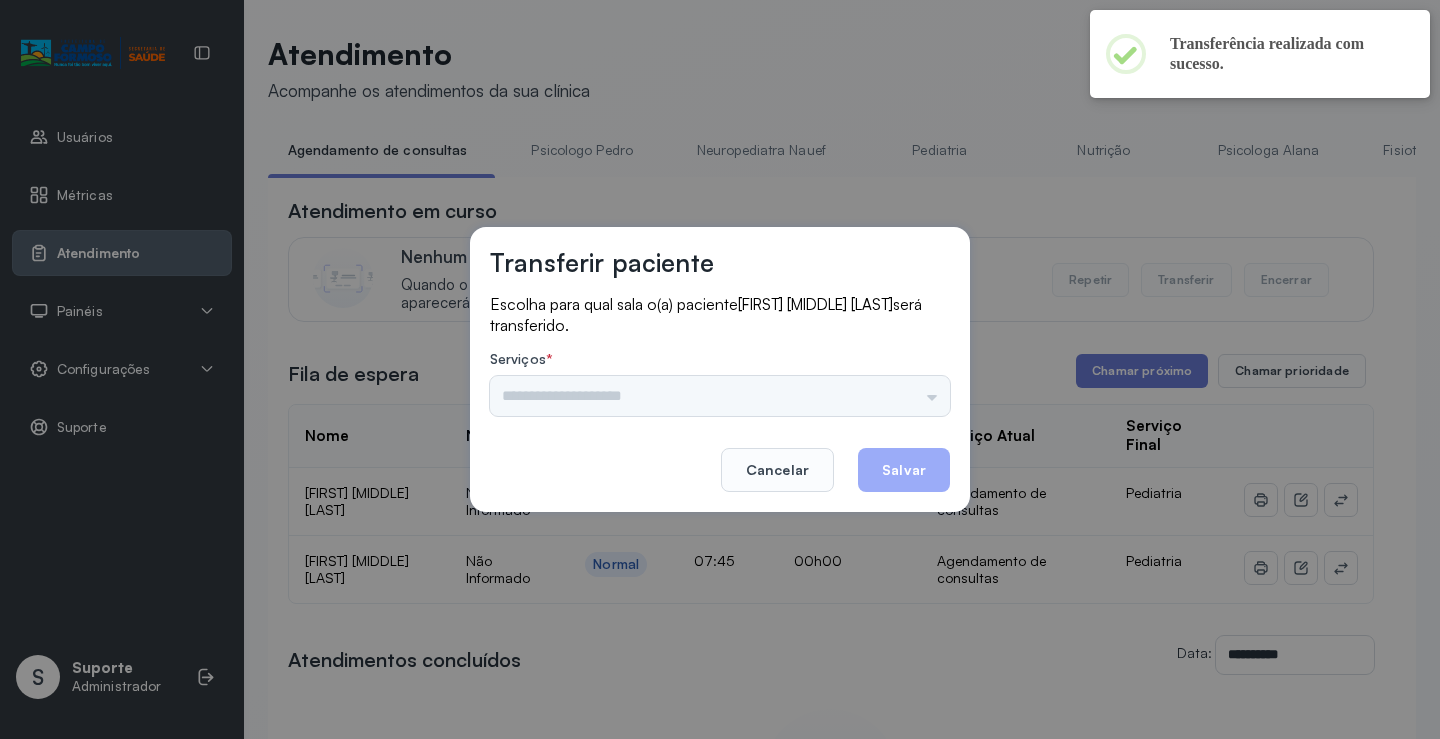 drag, startPoint x: 895, startPoint y: 408, endPoint x: 901, endPoint y: 397, distance: 12.529964 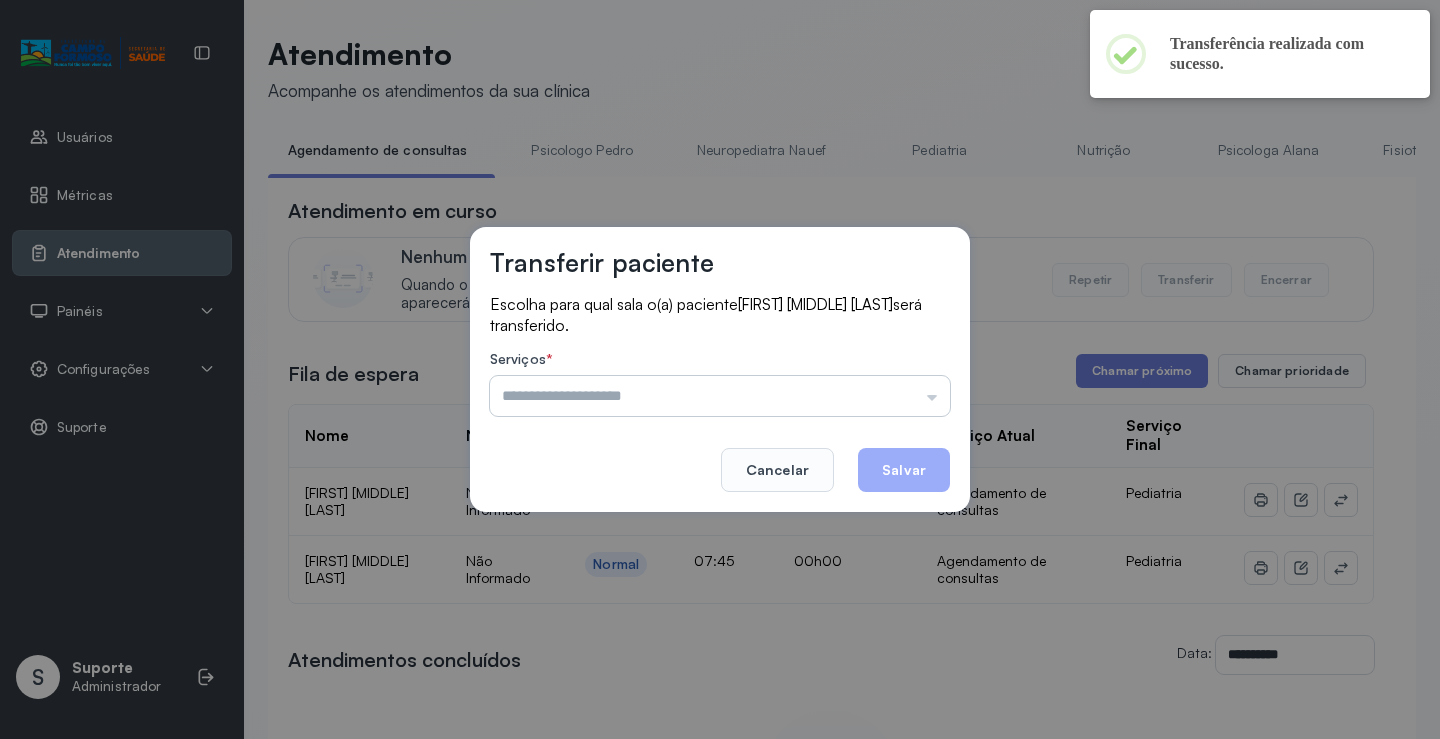 click at bounding box center [720, 396] 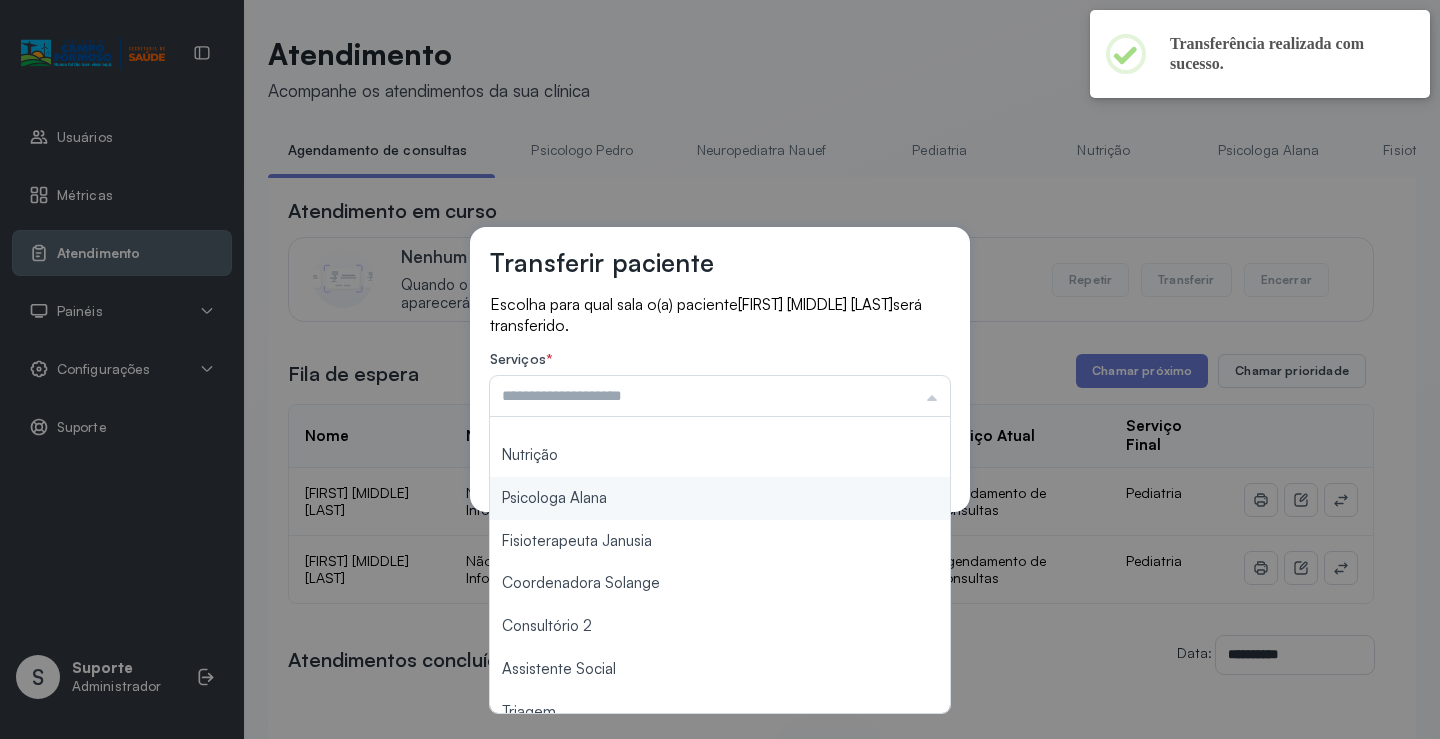 scroll, scrollTop: 300, scrollLeft: 0, axis: vertical 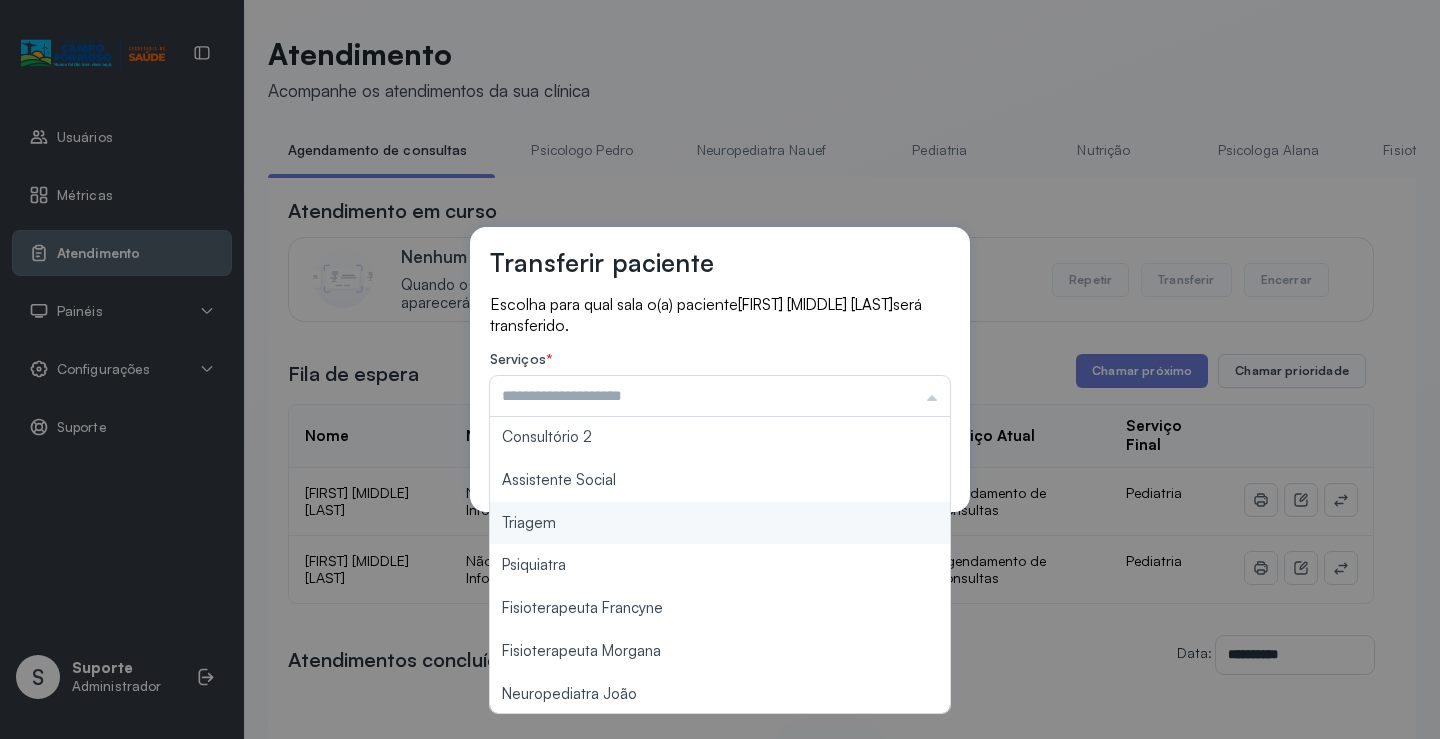 type on "*******" 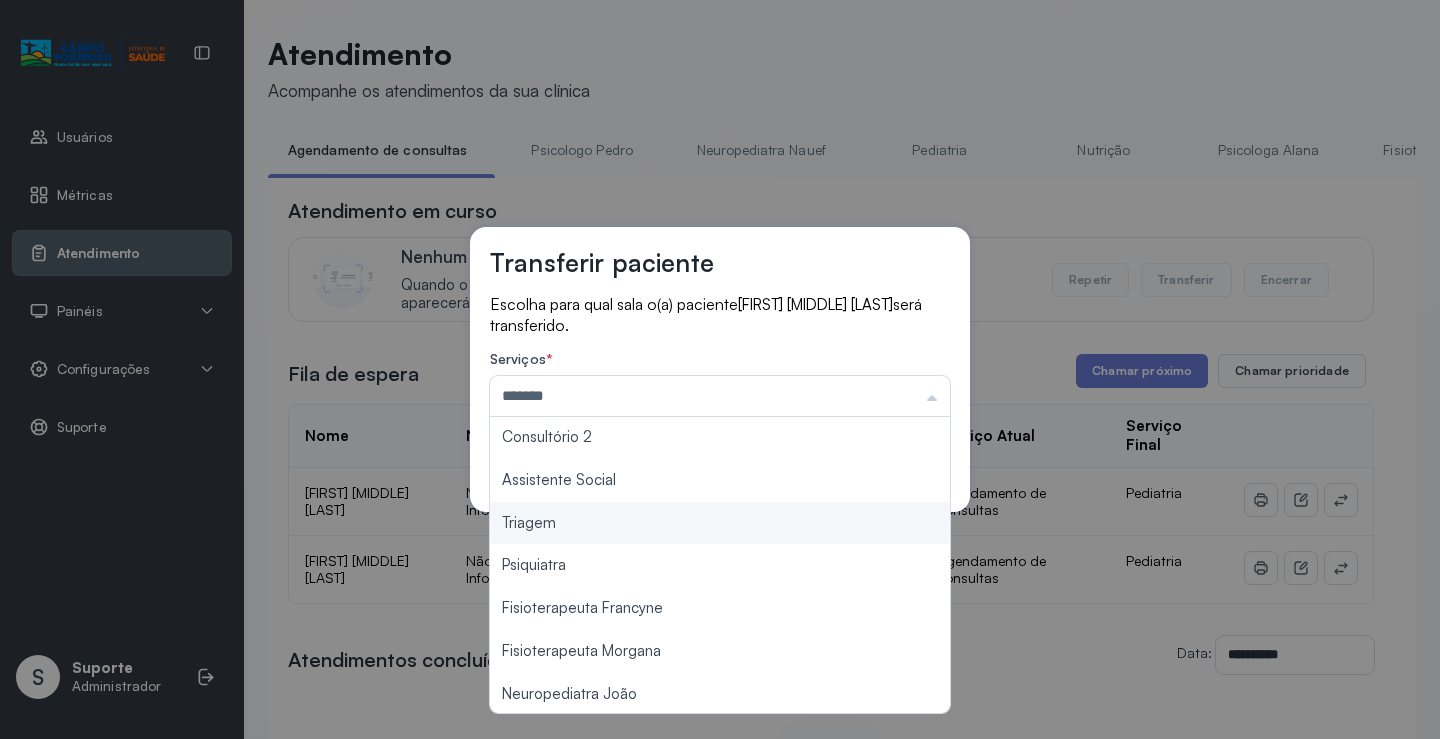 click on "Transferir paciente Escolha para qual sala o(a) paciente  PAULA CECILIA RODRIGUES VIEIRA  será transferido.  Serviços  *  ******* Psicologo Pedro Neuropediatra Nauef Pediatria Nutrição Psicologa Alana Fisioterapeuta Janusia Coordenadora Solange Consultório 2 Assistente Social Triagem Psiquiatra Fisioterapeuta Francyne Fisioterapeuta Morgana Neuropediatra João Cancelar Salvar" at bounding box center [720, 369] 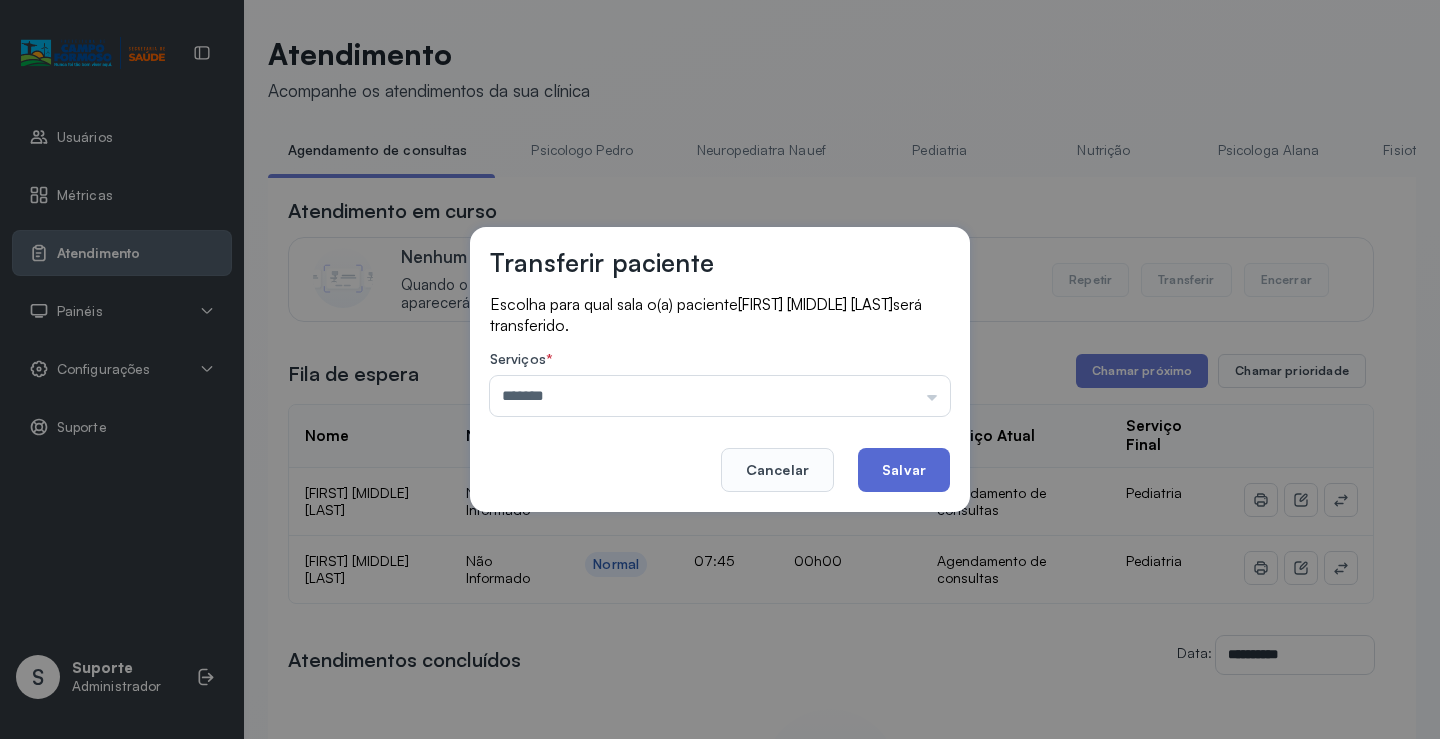 click on "Salvar" 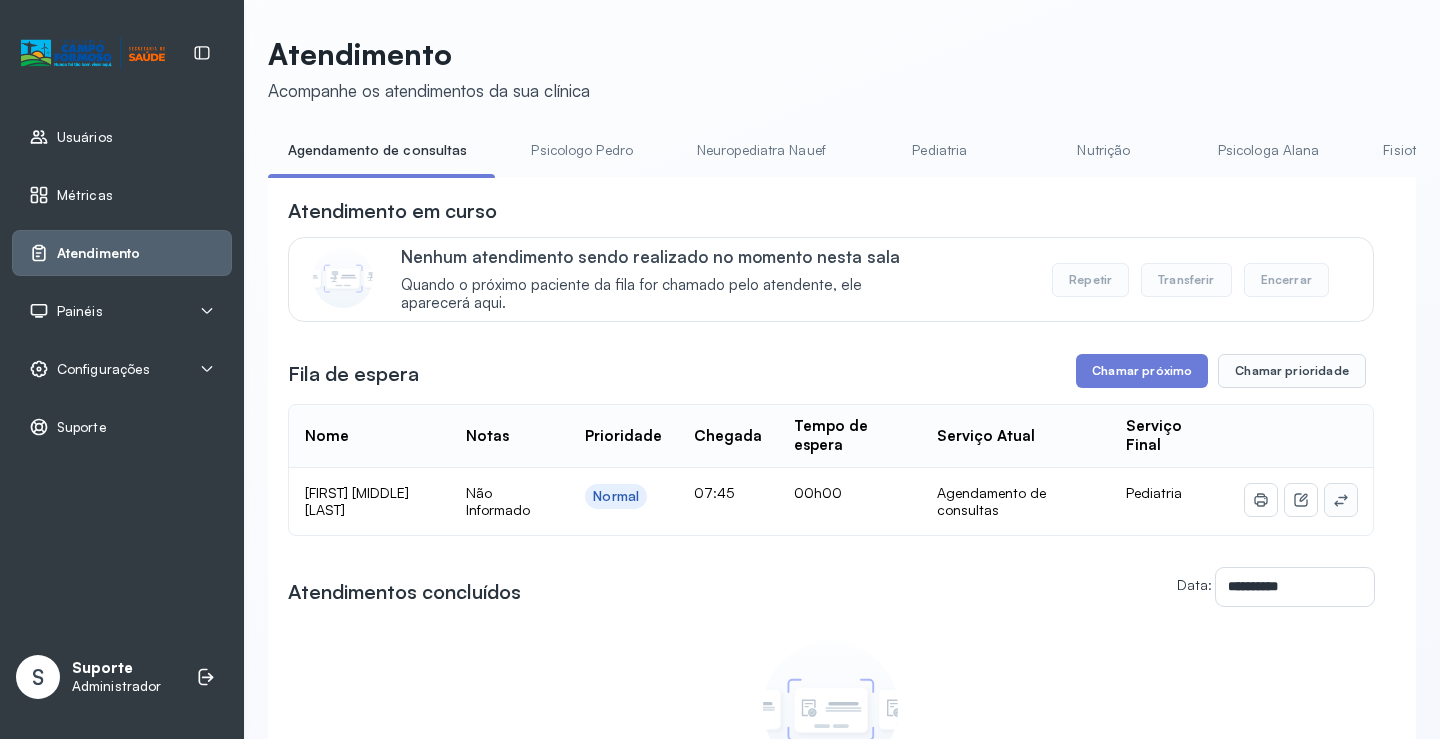 click 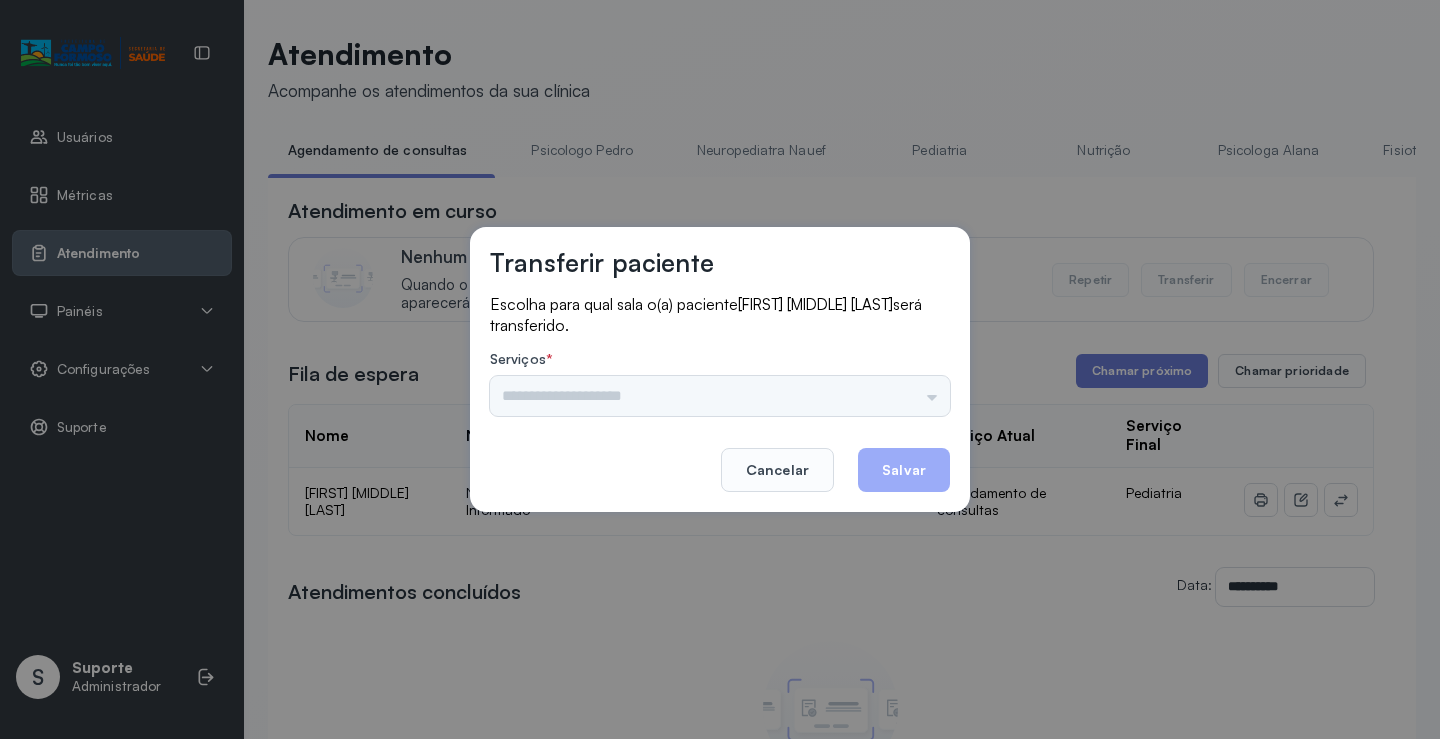 click on "Psicologo Pedro Neuropediatra Nauef Pediatria Nutrição Psicologa Alana Fisioterapeuta Janusia Coordenadora Solange Consultório 2 Assistente Social Triagem Psiquiatra Fisioterapeuta Francyne Fisioterapeuta Morgana Neuropediatra João" at bounding box center [720, 396] 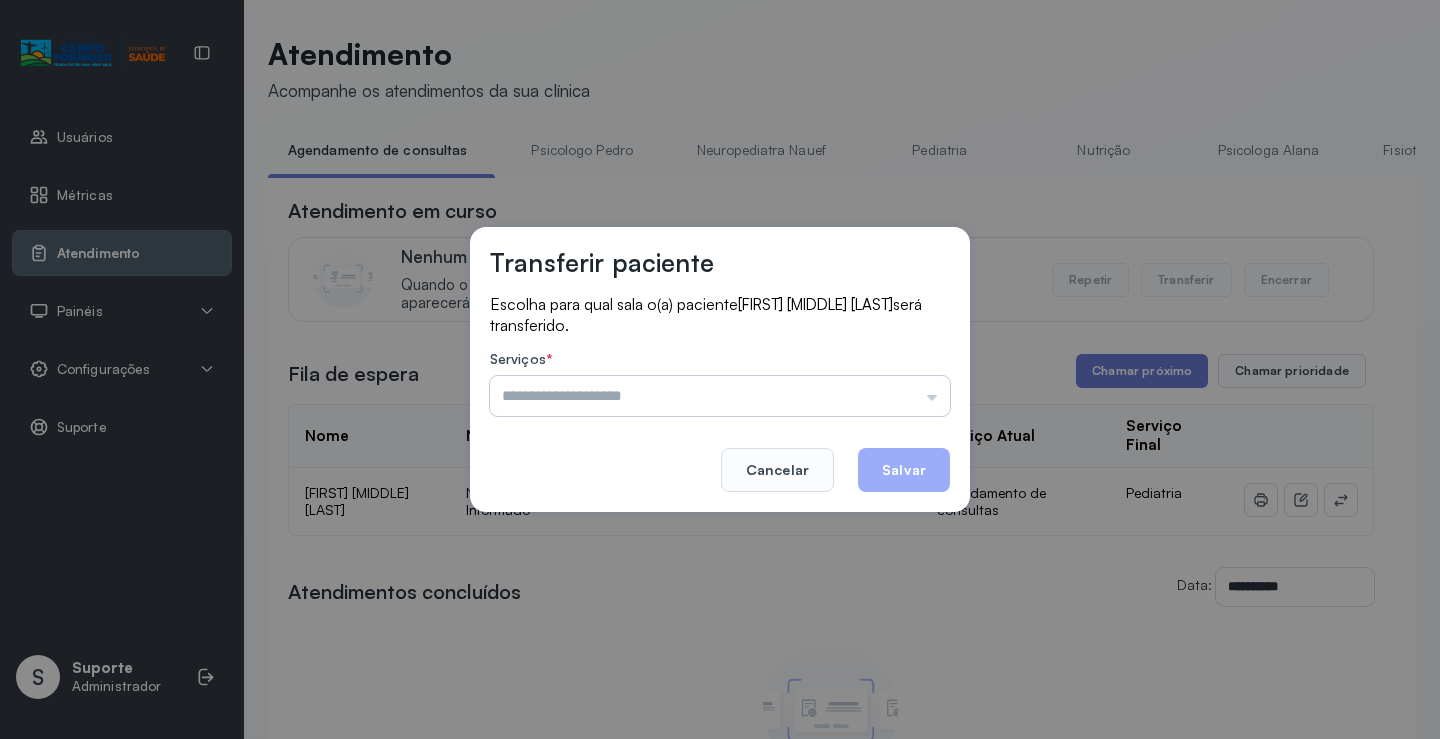 click at bounding box center (720, 396) 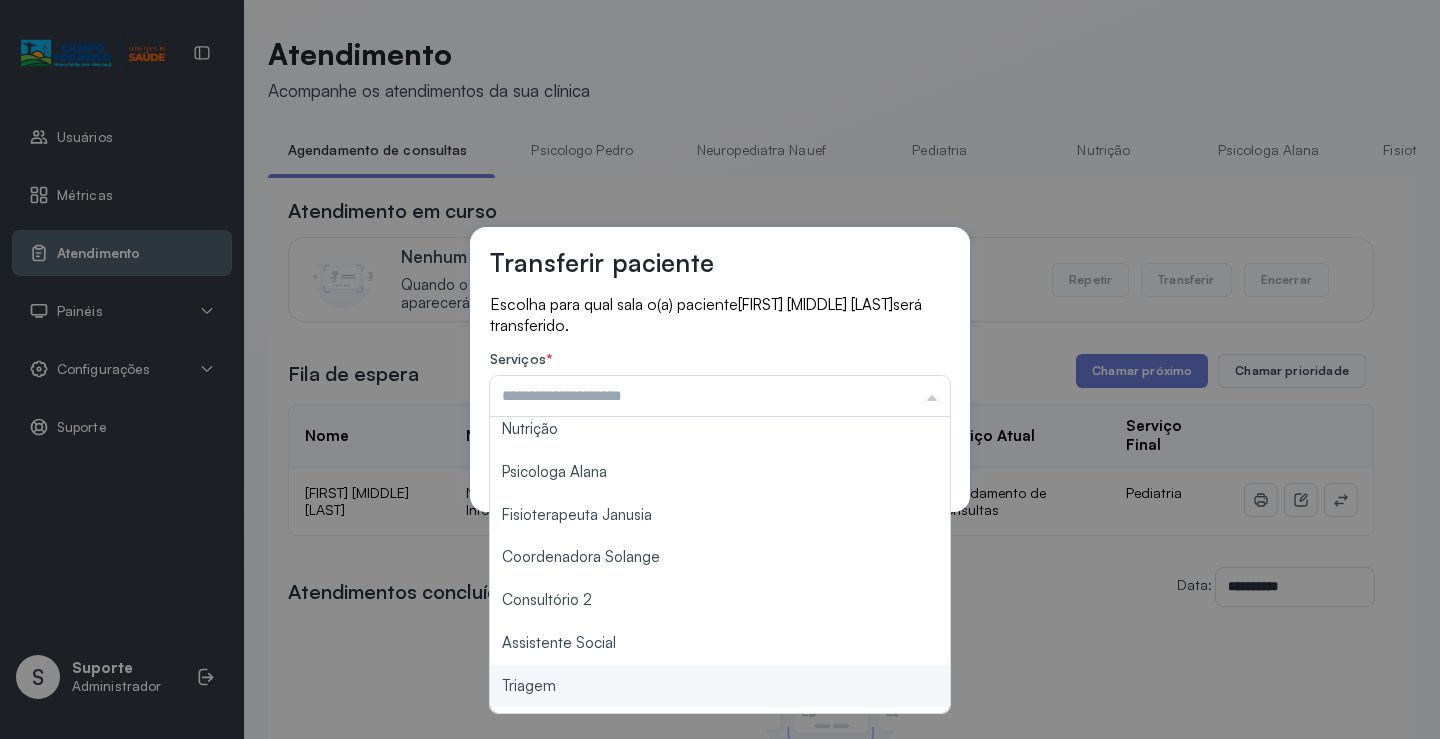 scroll, scrollTop: 303, scrollLeft: 0, axis: vertical 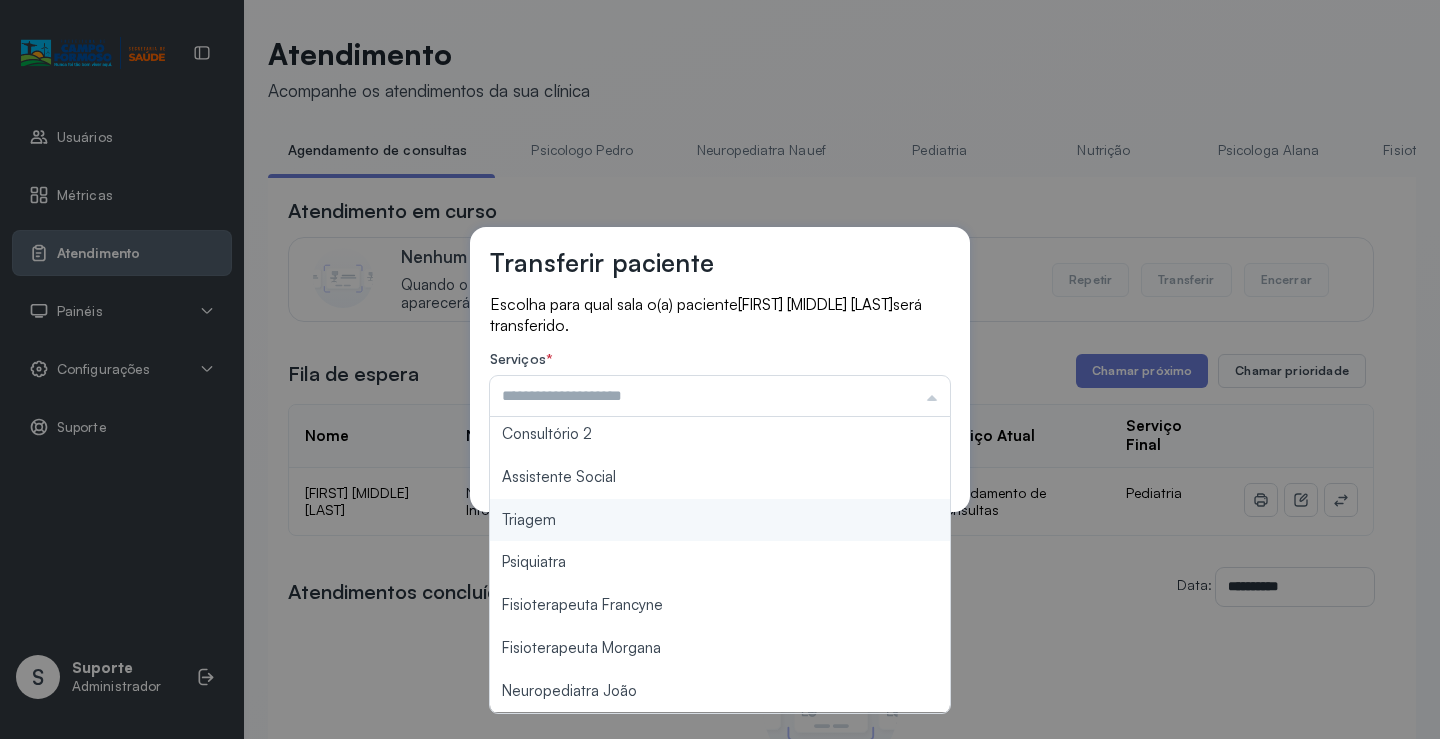 type on "*******" 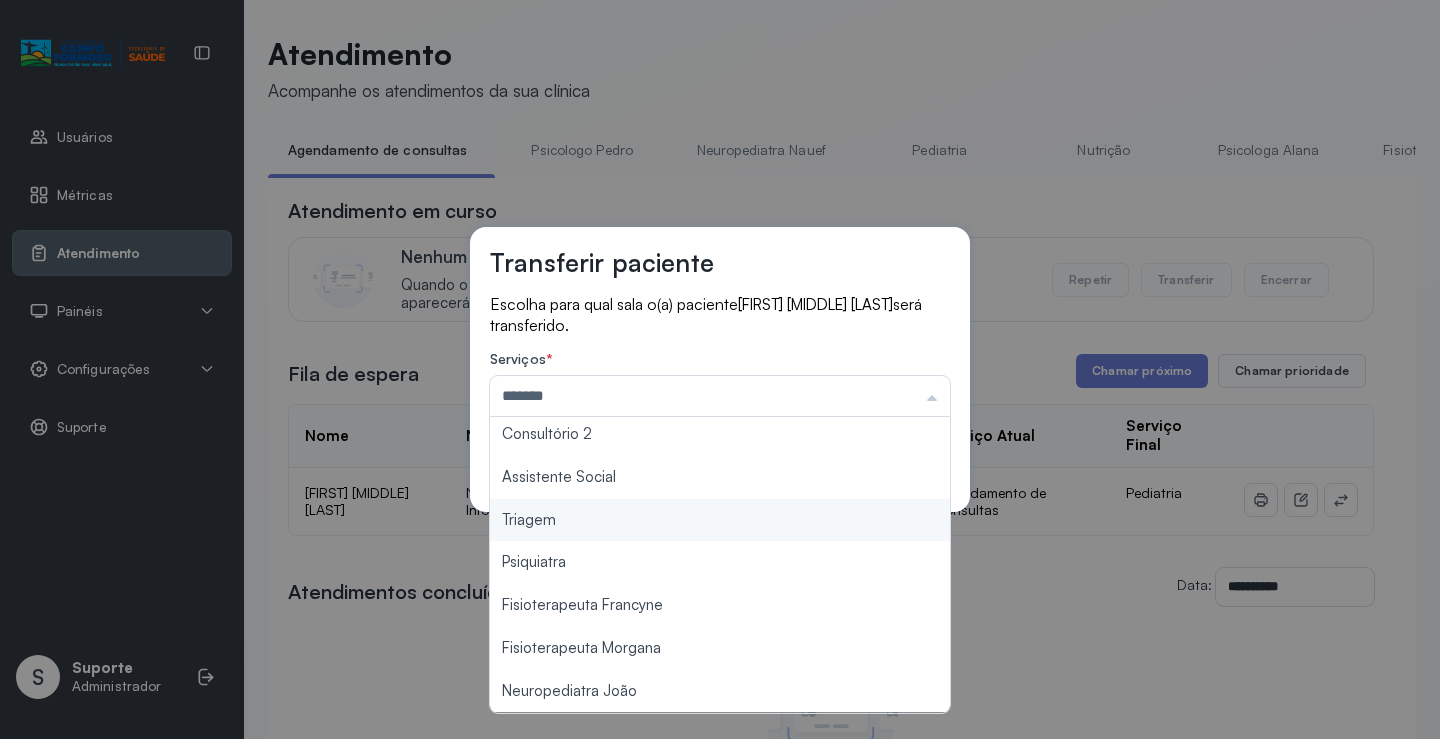 click on "Transferir paciente Escolha para qual sala o(a) paciente  VICTOR MANOEL SILVA OLIVEIRA  será transferido.  Serviços  *  ******* Psicologo Pedro Neuropediatra Nauef Pediatria Nutrição Psicologa Alana Fisioterapeuta Janusia Coordenadora Solange Consultório 2 Assistente Social Triagem Psiquiatra Fisioterapeuta Francyne Fisioterapeuta Morgana Neuropediatra João Cancelar Salvar" at bounding box center [720, 369] 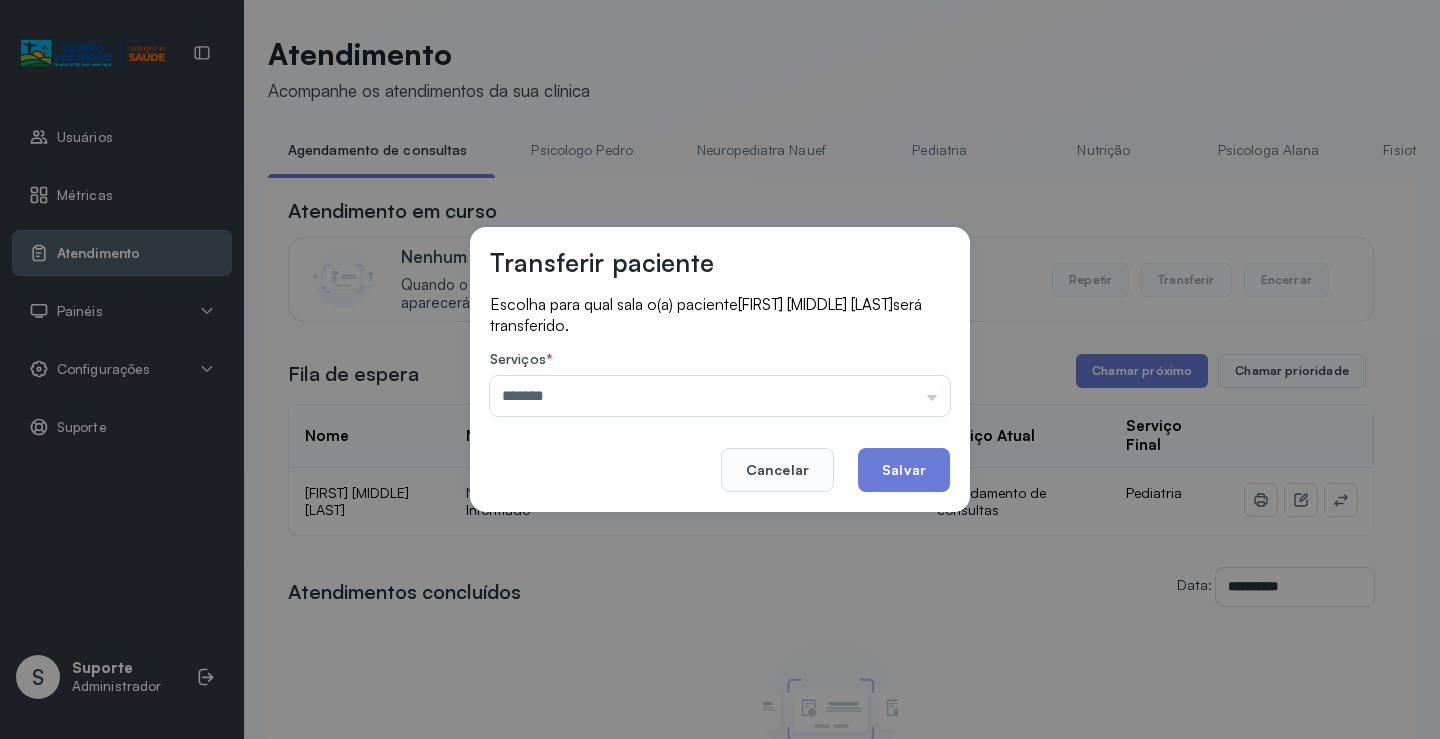 drag, startPoint x: 927, startPoint y: 460, endPoint x: 763, endPoint y: 444, distance: 164.77864 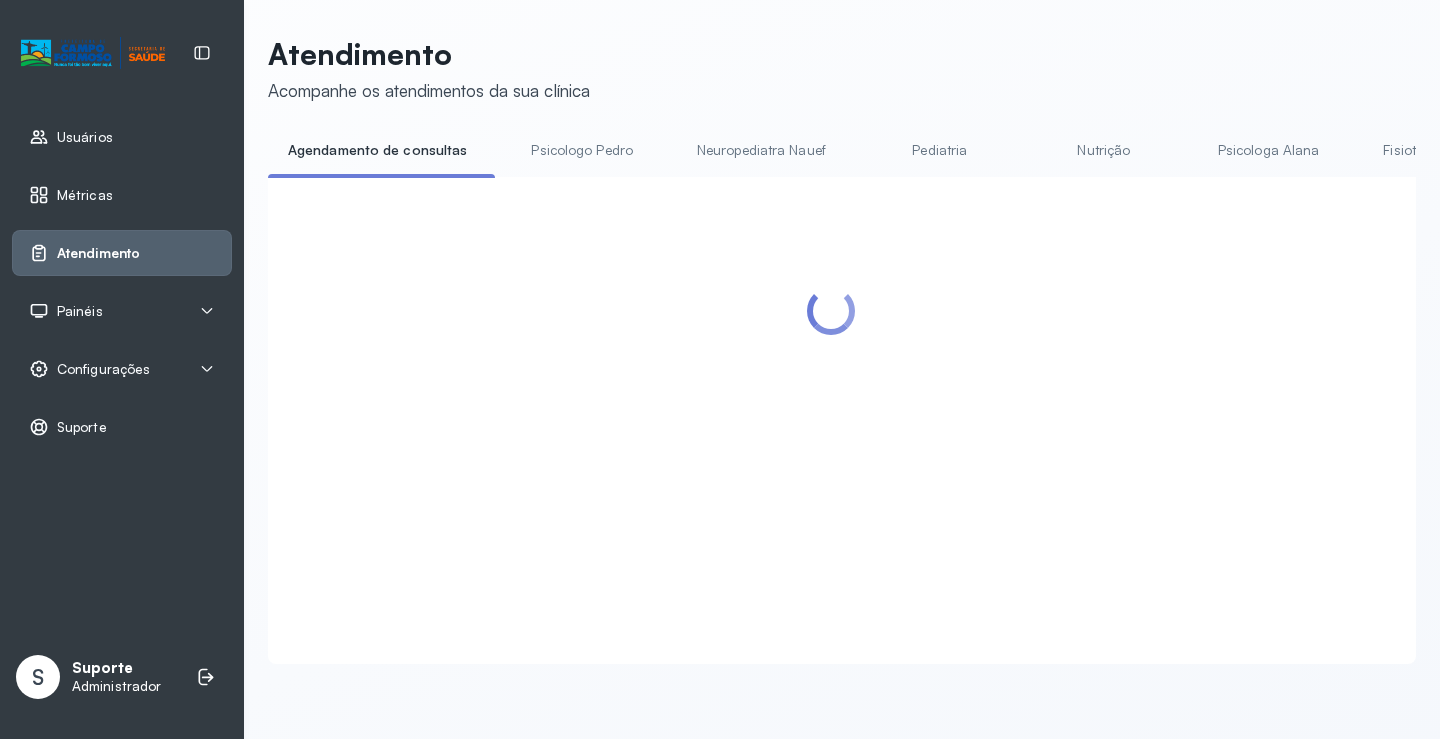 scroll, scrollTop: 0, scrollLeft: 0, axis: both 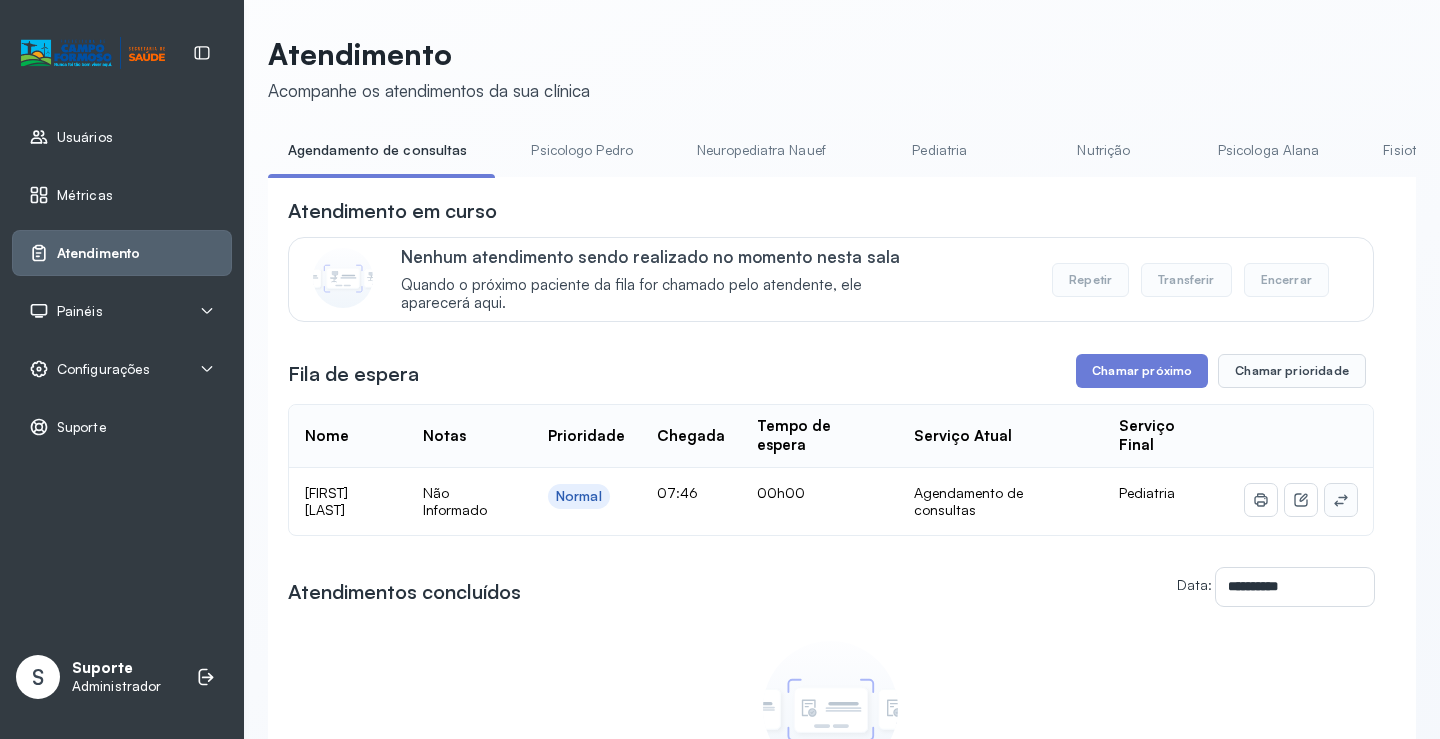 click 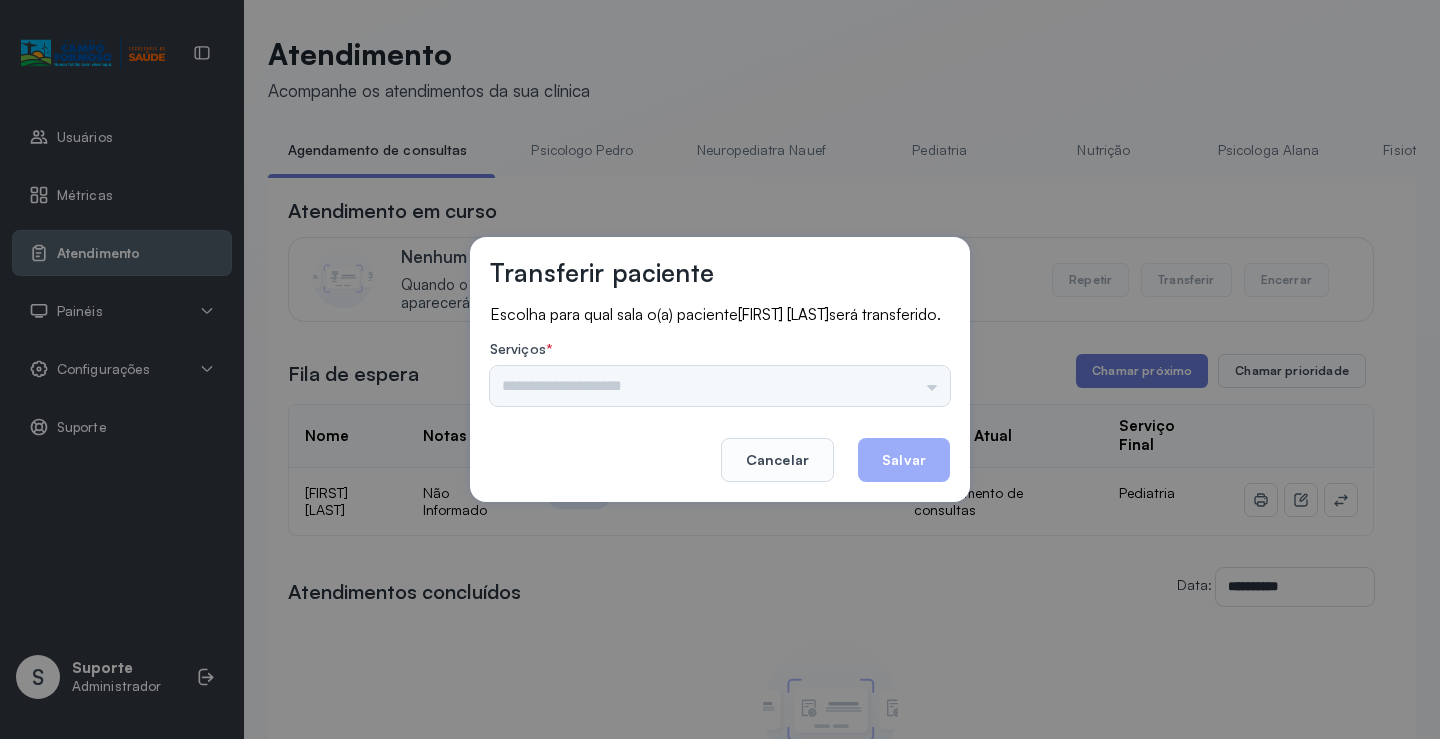 click on "Nenhuma opção encontrada" at bounding box center (720, 386) 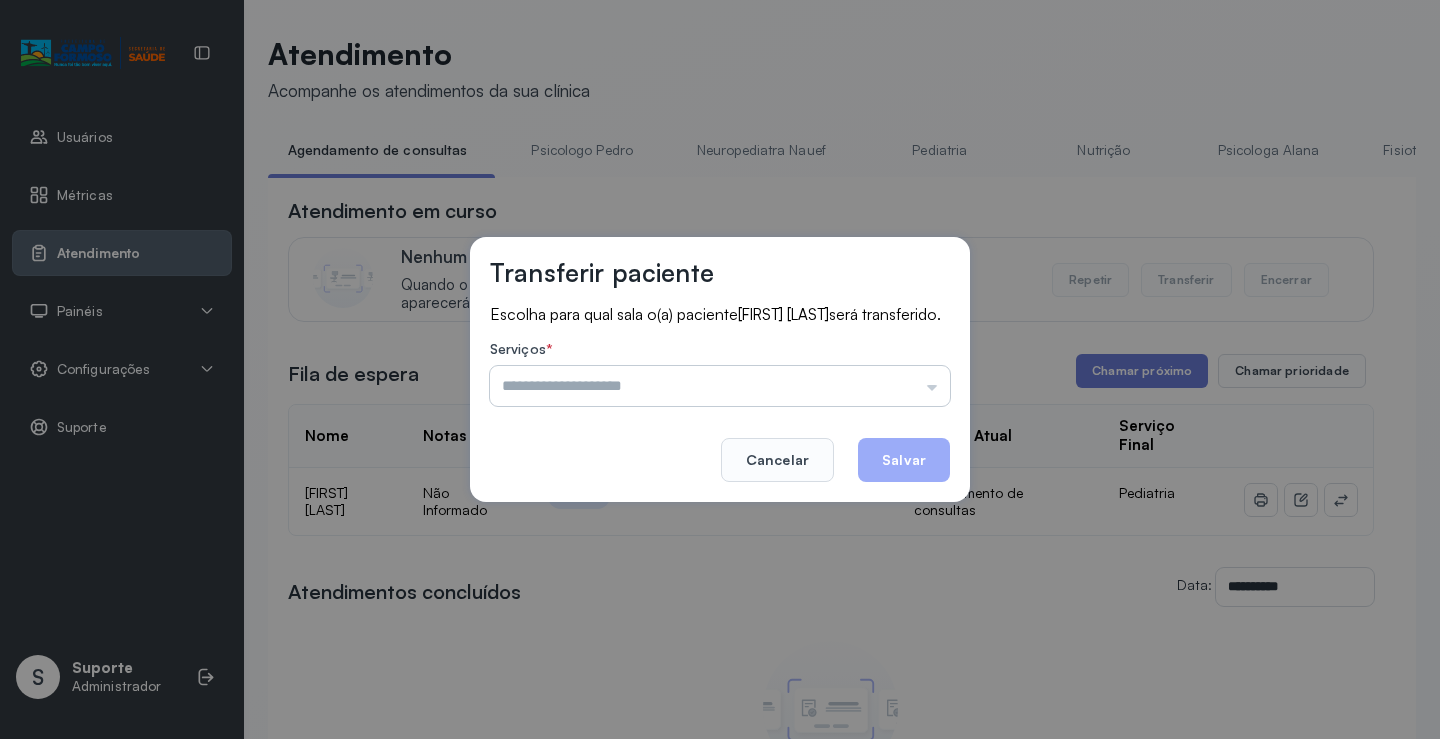 click at bounding box center (720, 386) 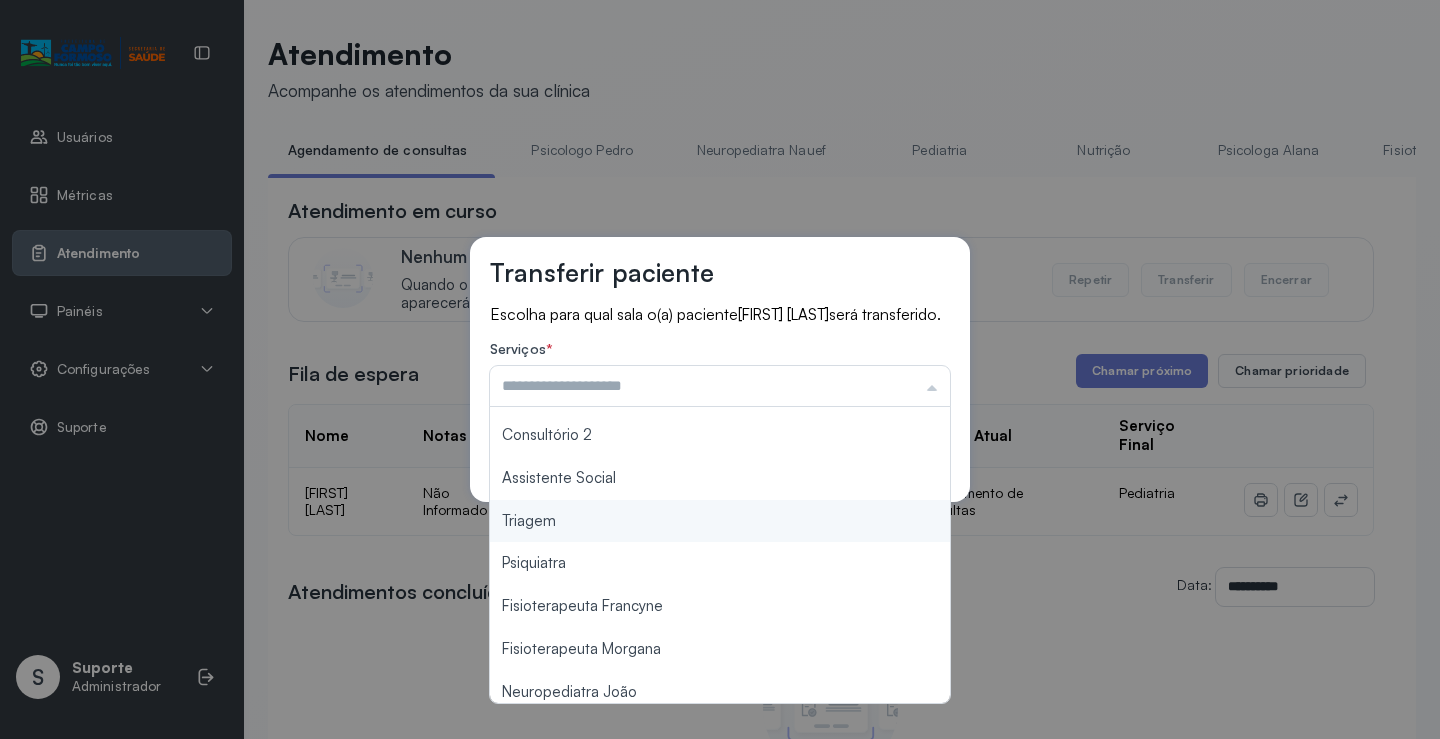 scroll, scrollTop: 300, scrollLeft: 0, axis: vertical 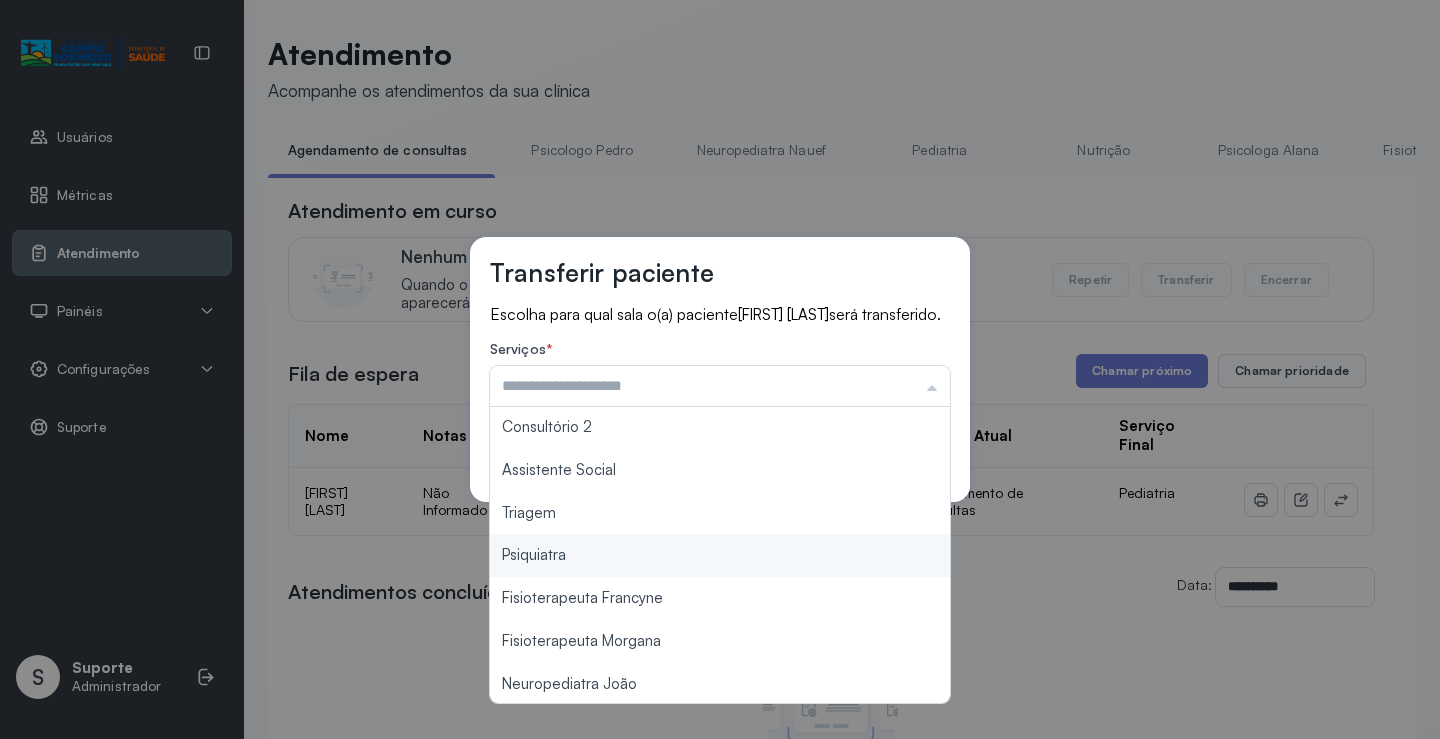 type on "*******" 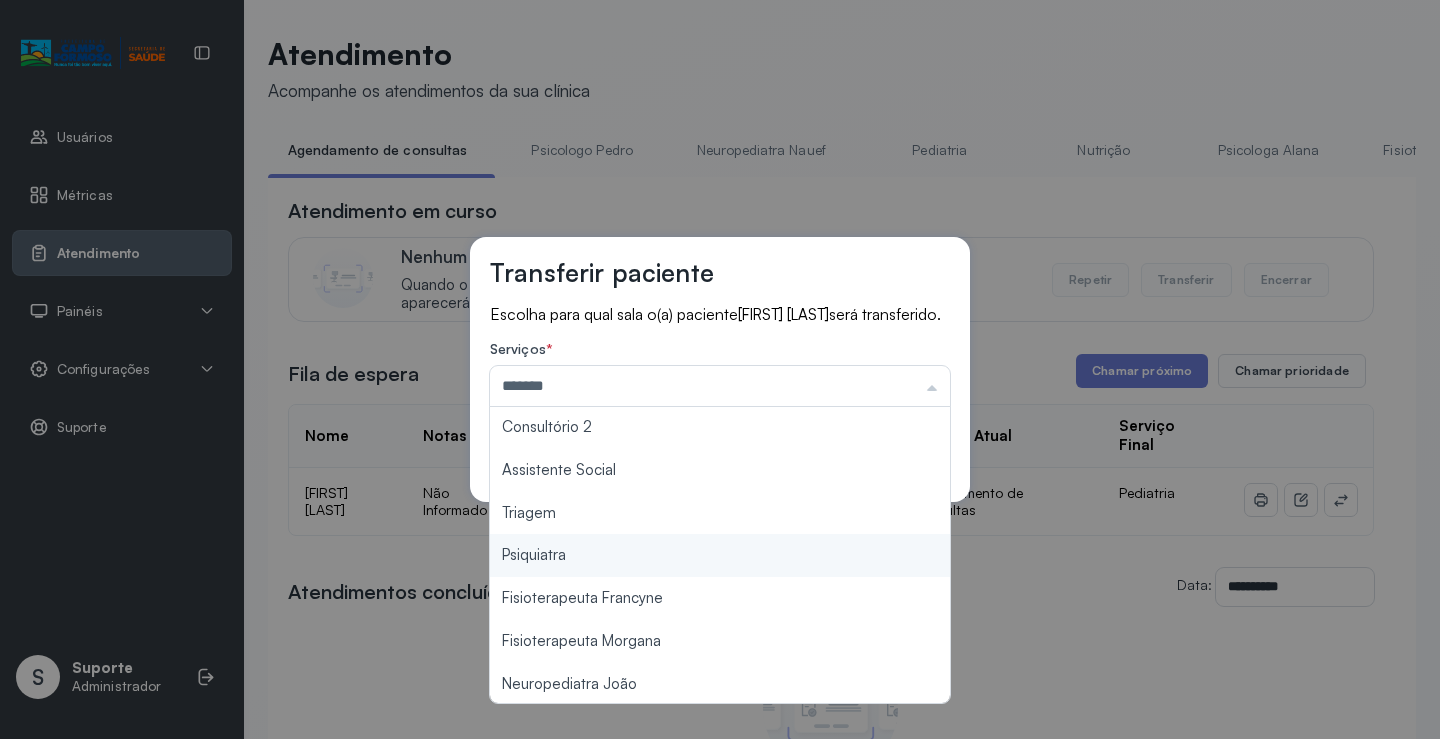 click on "Transferir paciente Escolha para qual sala o(a) paciente  [FIRST] [LAST]  será transferido.  Serviços  *  ******* Psicologo Pedro Neuropediatra Nauef Pediatria Nutrição Psicologa Alana Fisioterapeuta Janusia Coordenadora Solange Consultório 2 Assistente Social Triagem Psiquiatra Fisioterapeuta Francyne Fisioterapeuta Morgana Neuropediatra João Cancelar Salvar" at bounding box center (720, 369) 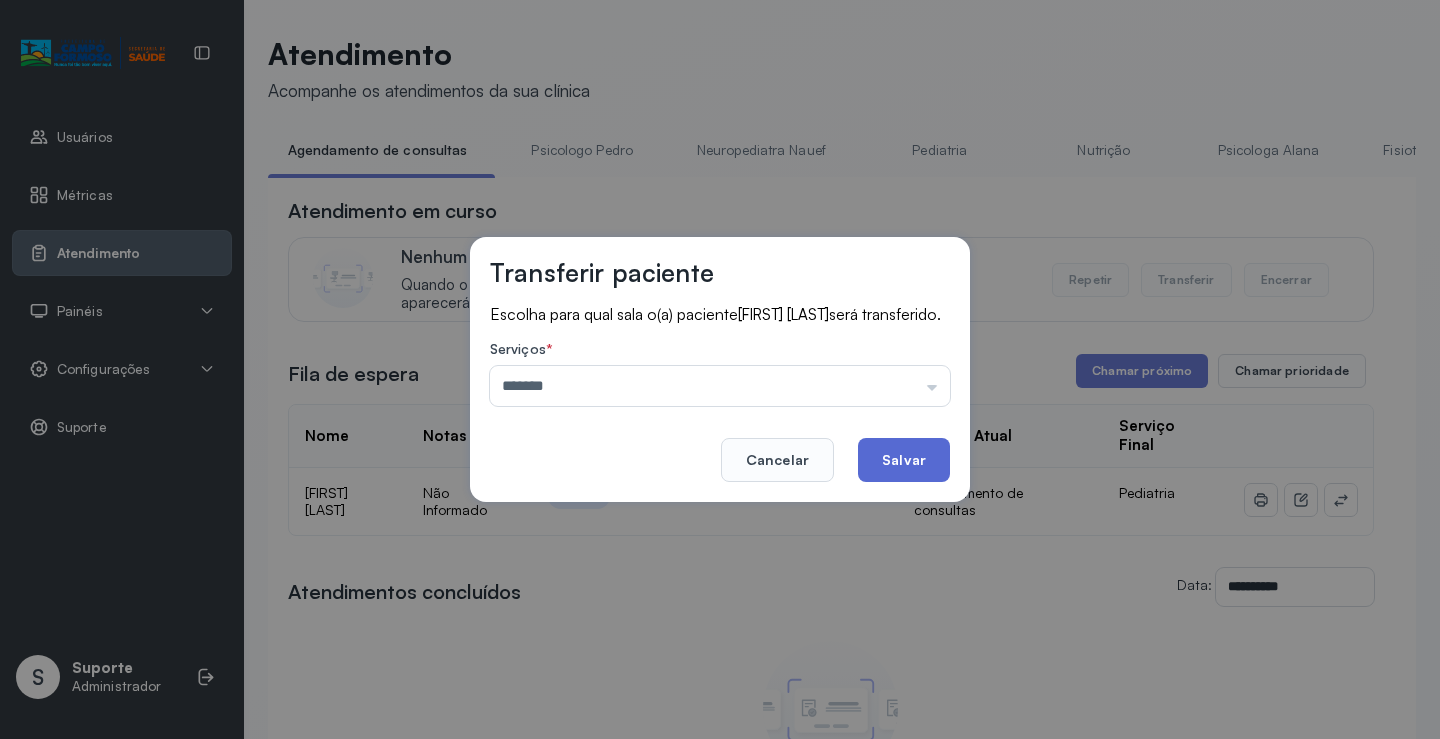 click on "Transferir paciente Escolha para qual sala o(a) paciente  [FIRST] [LAST]  será transferido.  Serviços  *  ******* Psicologo Pedro Neuropediatra Nauef Pediatria Nutrição Psicologa Alana Fisioterapeuta Janusia Coordenadora Solange Consultório 2 Assistente Social Triagem Psiquiatra Fisioterapeuta Francyne Fisioterapeuta Morgana Neuropediatra João Cancelar Salvar" at bounding box center [720, 369] 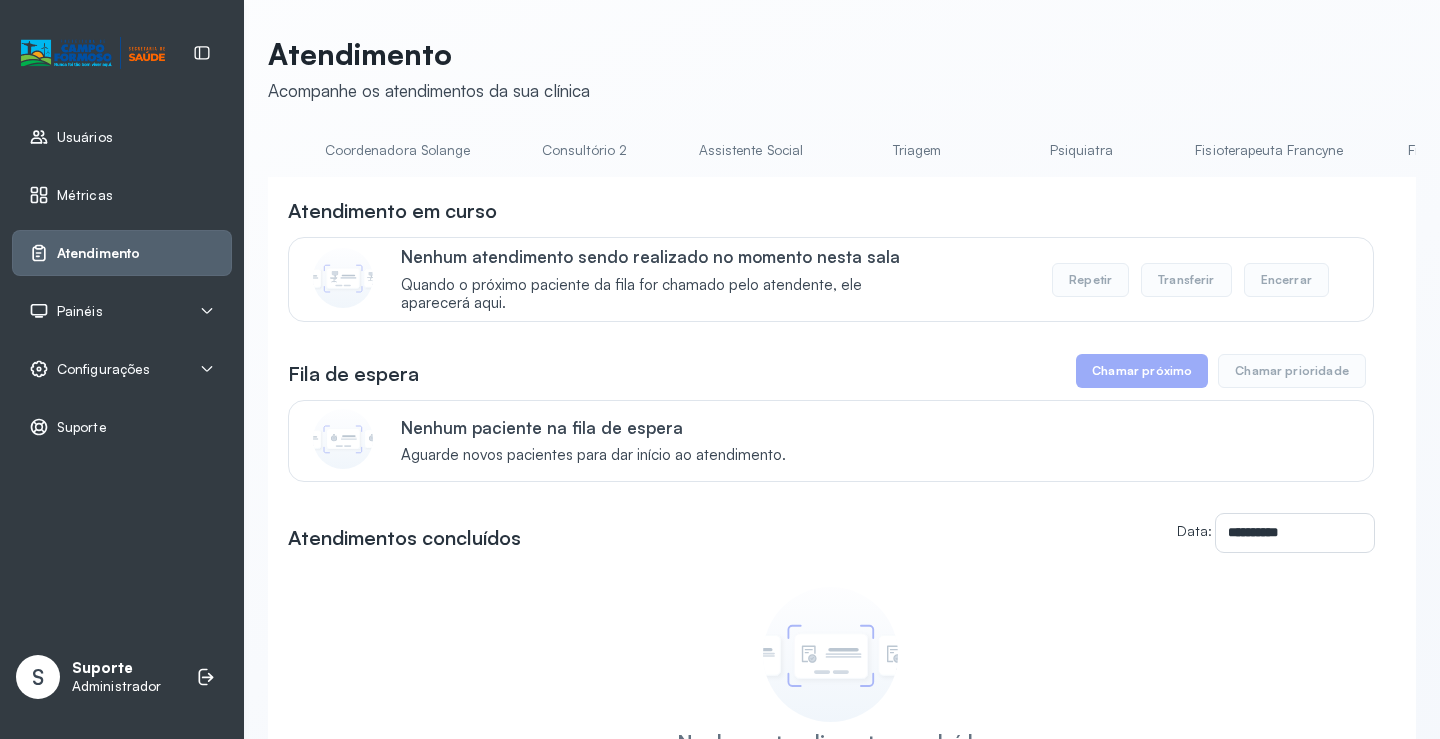 scroll, scrollTop: 0, scrollLeft: 1425, axis: horizontal 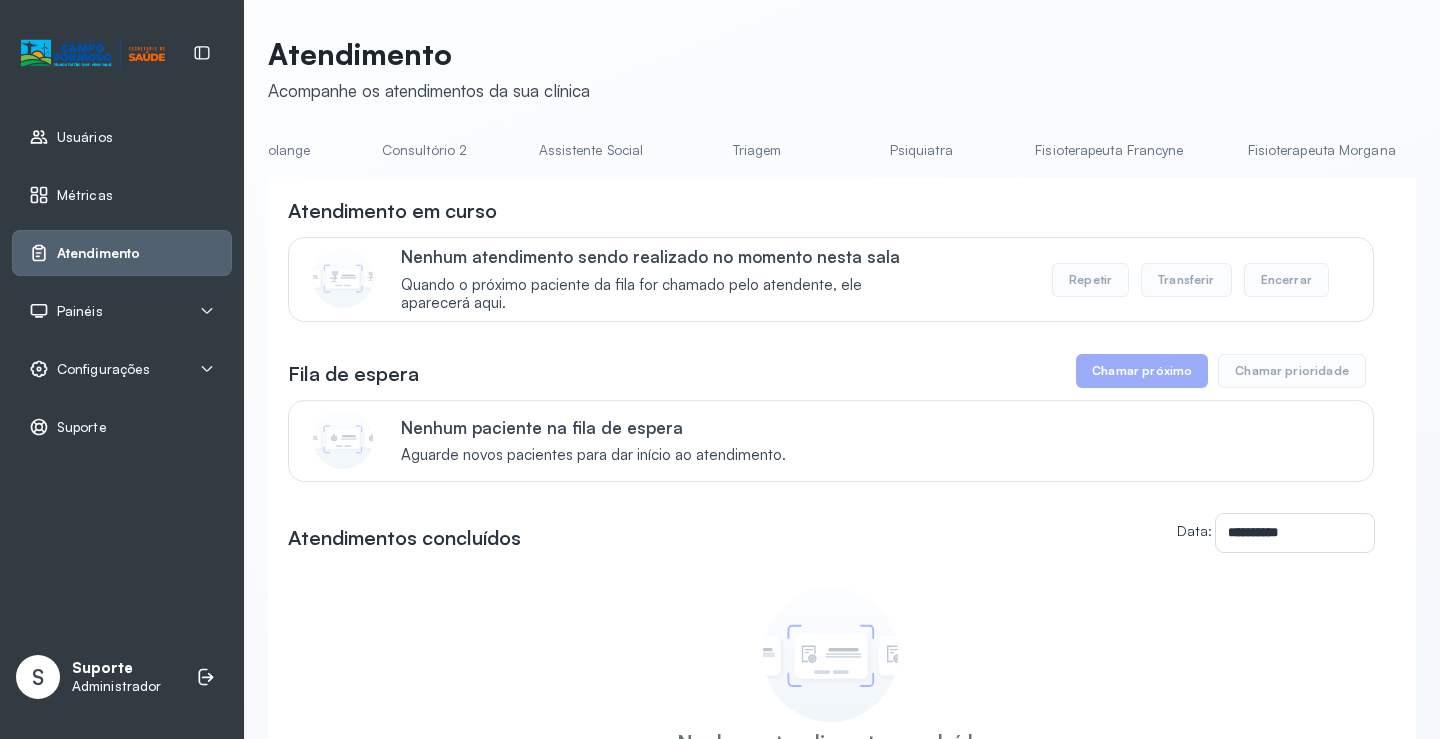 click on "Triagem" at bounding box center (757, 150) 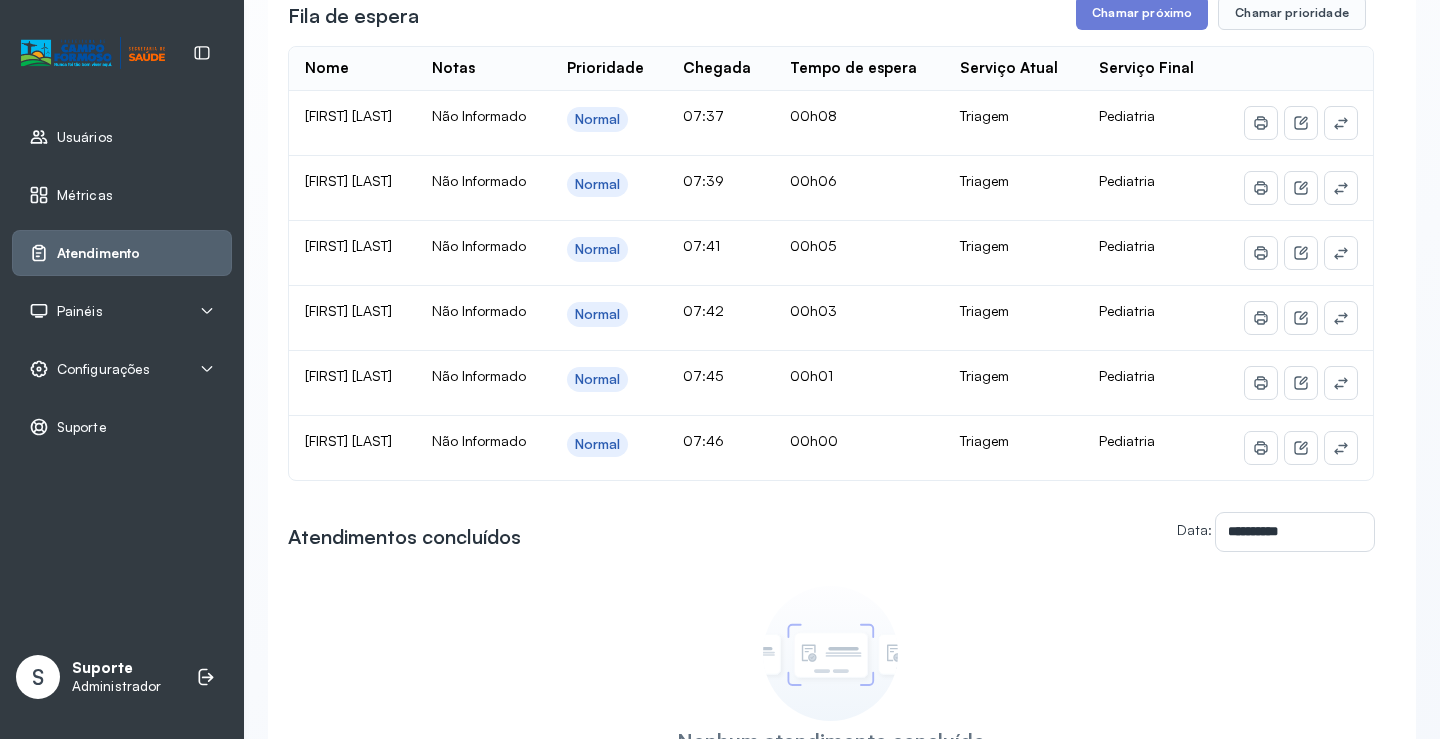 scroll, scrollTop: 400, scrollLeft: 0, axis: vertical 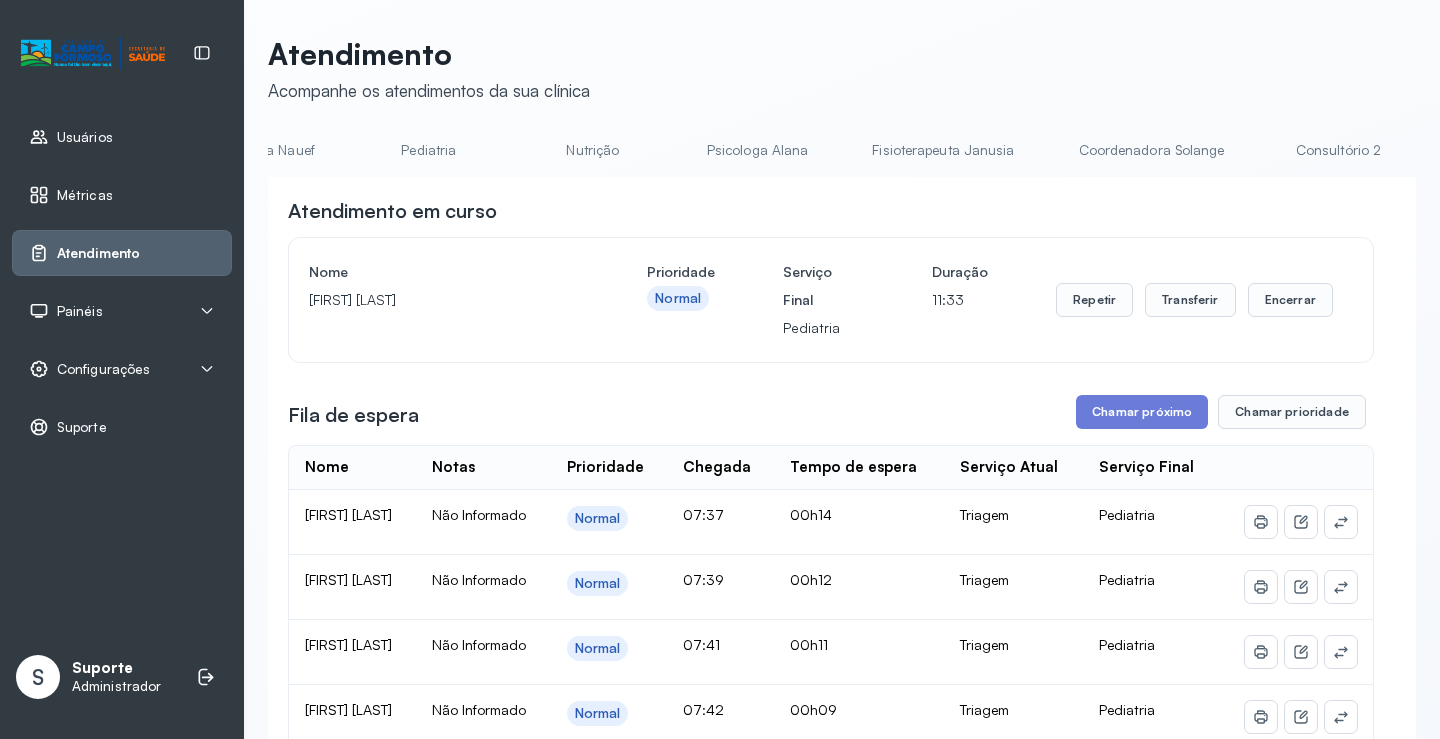 click on "Psicologa Alana" at bounding box center (758, 150) 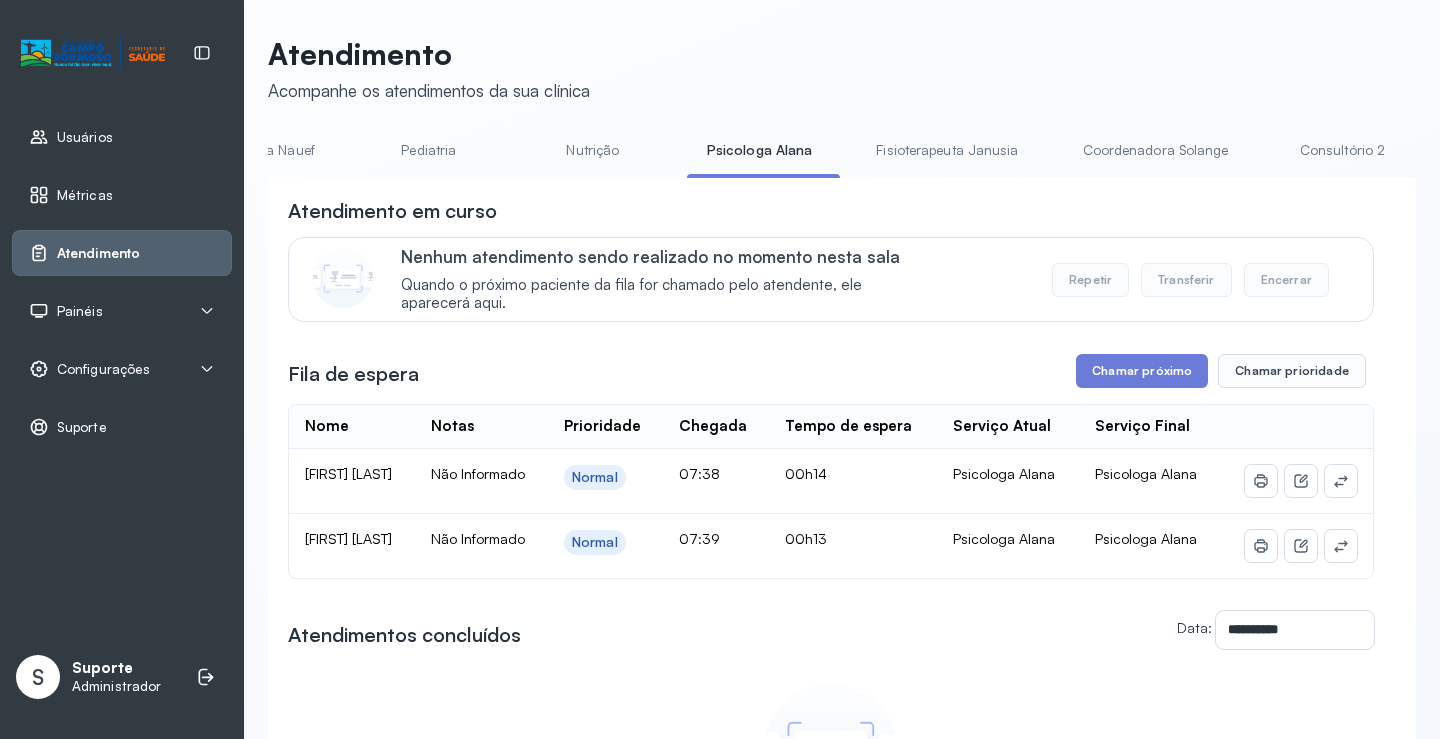 scroll, scrollTop: 0, scrollLeft: 0, axis: both 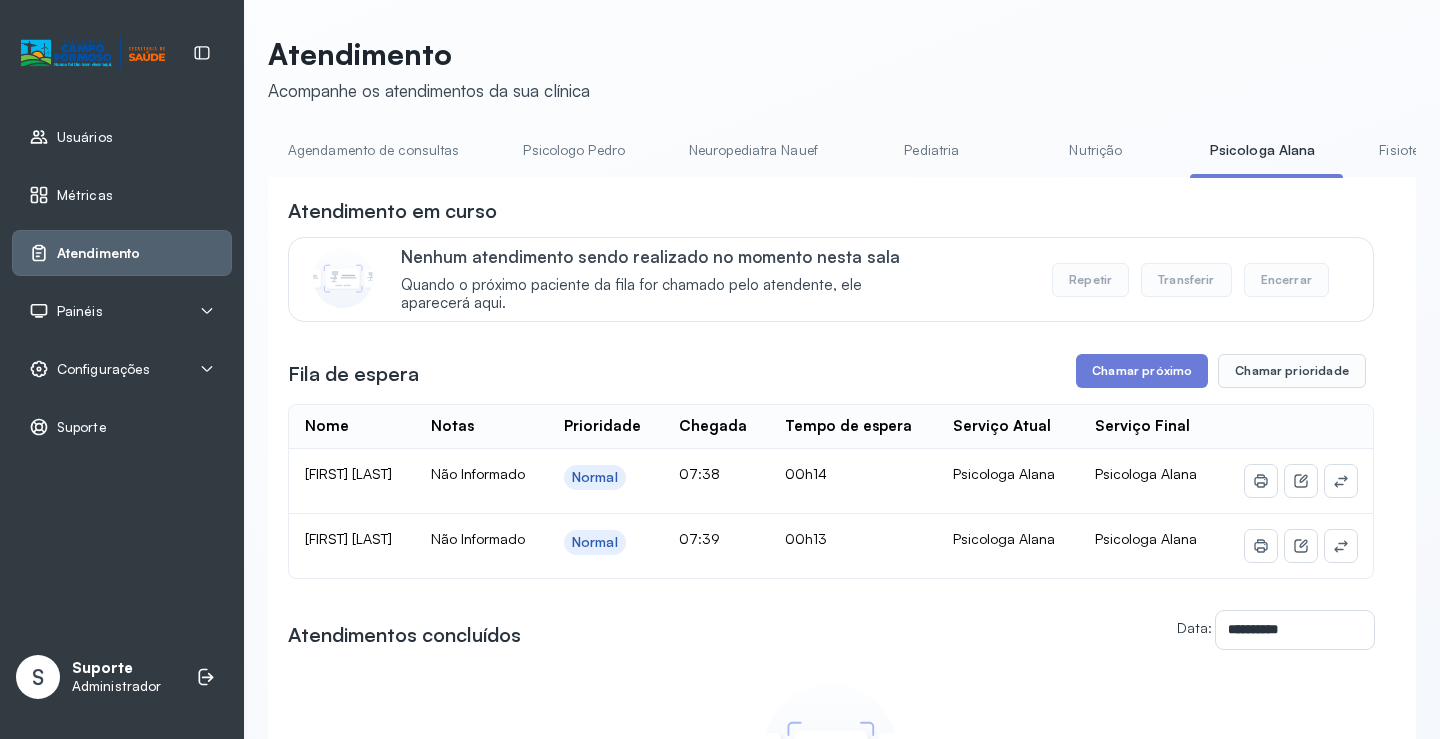 click on "**********" 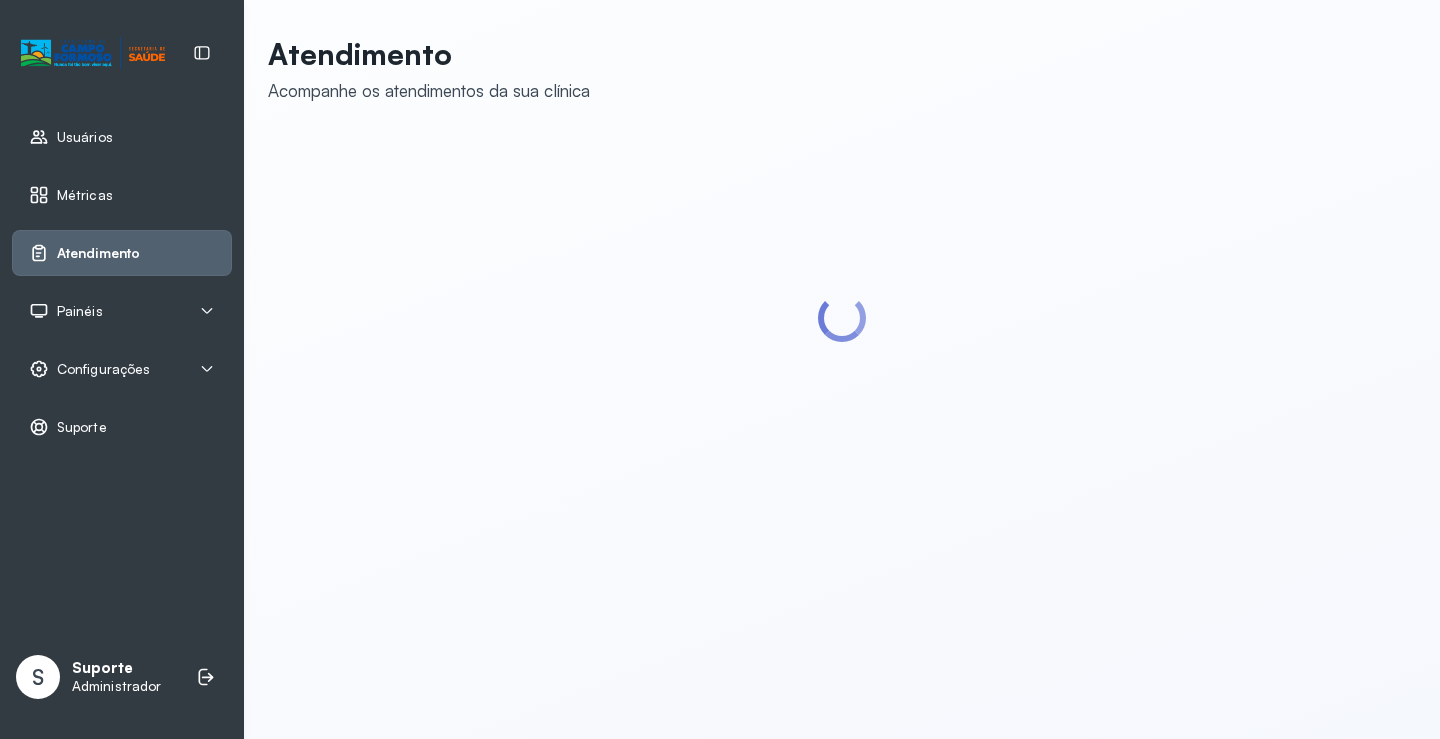 scroll, scrollTop: 0, scrollLeft: 0, axis: both 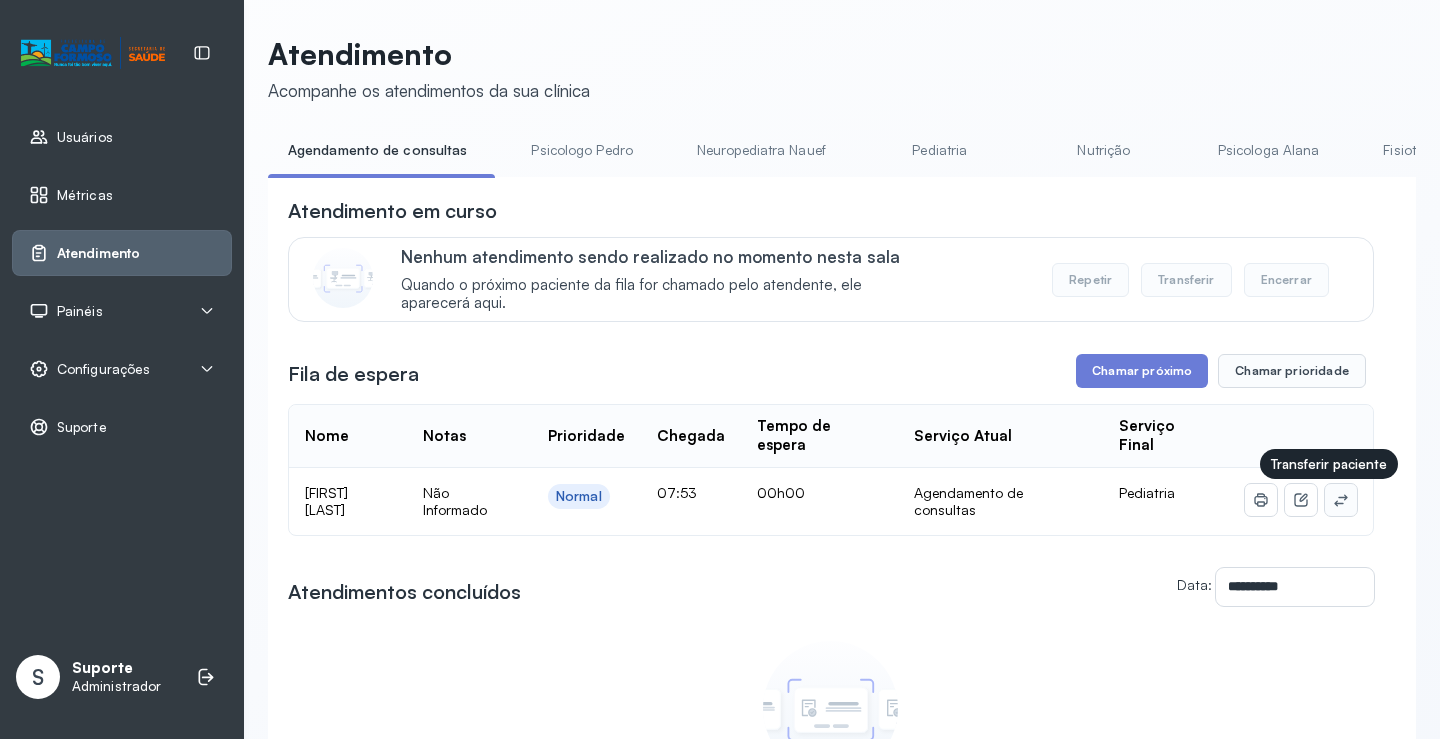 click 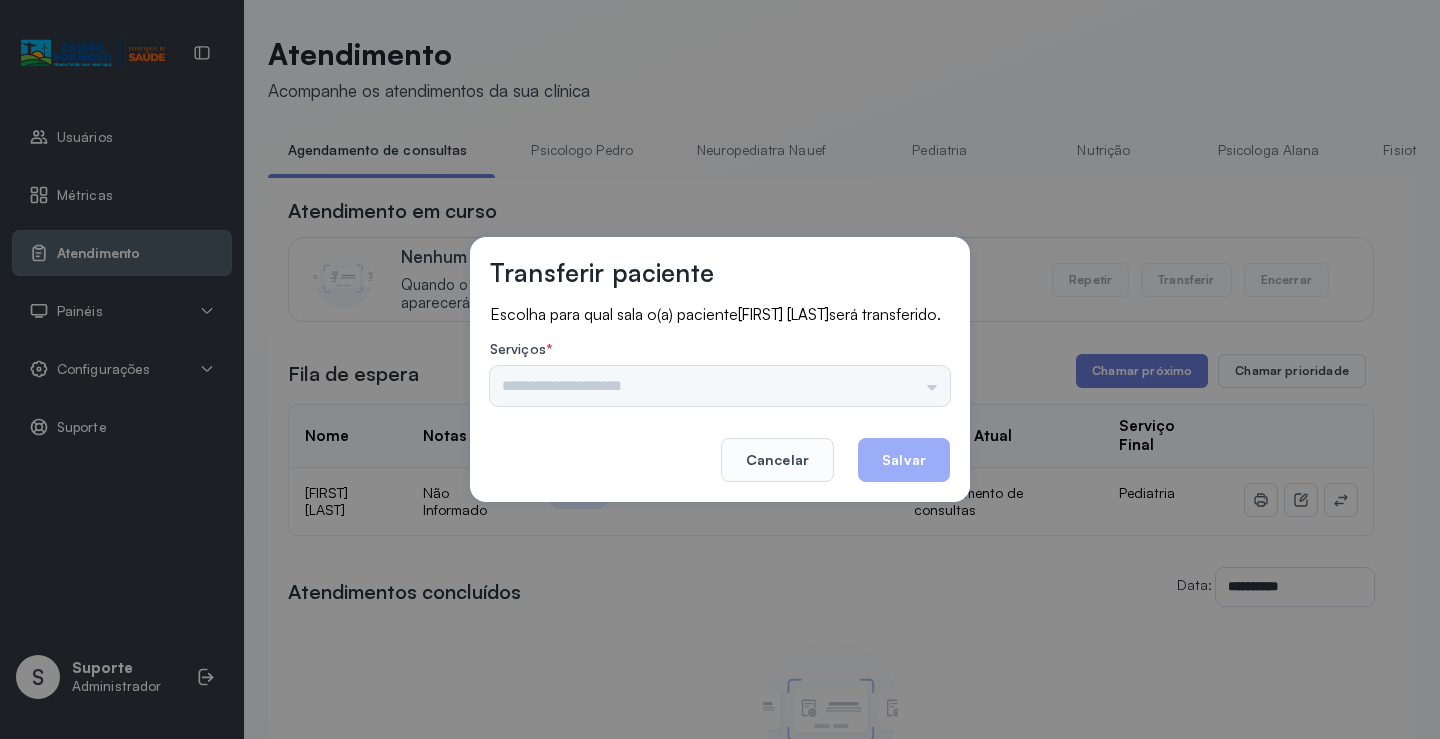 click on "Nenhuma opção encontrada" at bounding box center (720, 386) 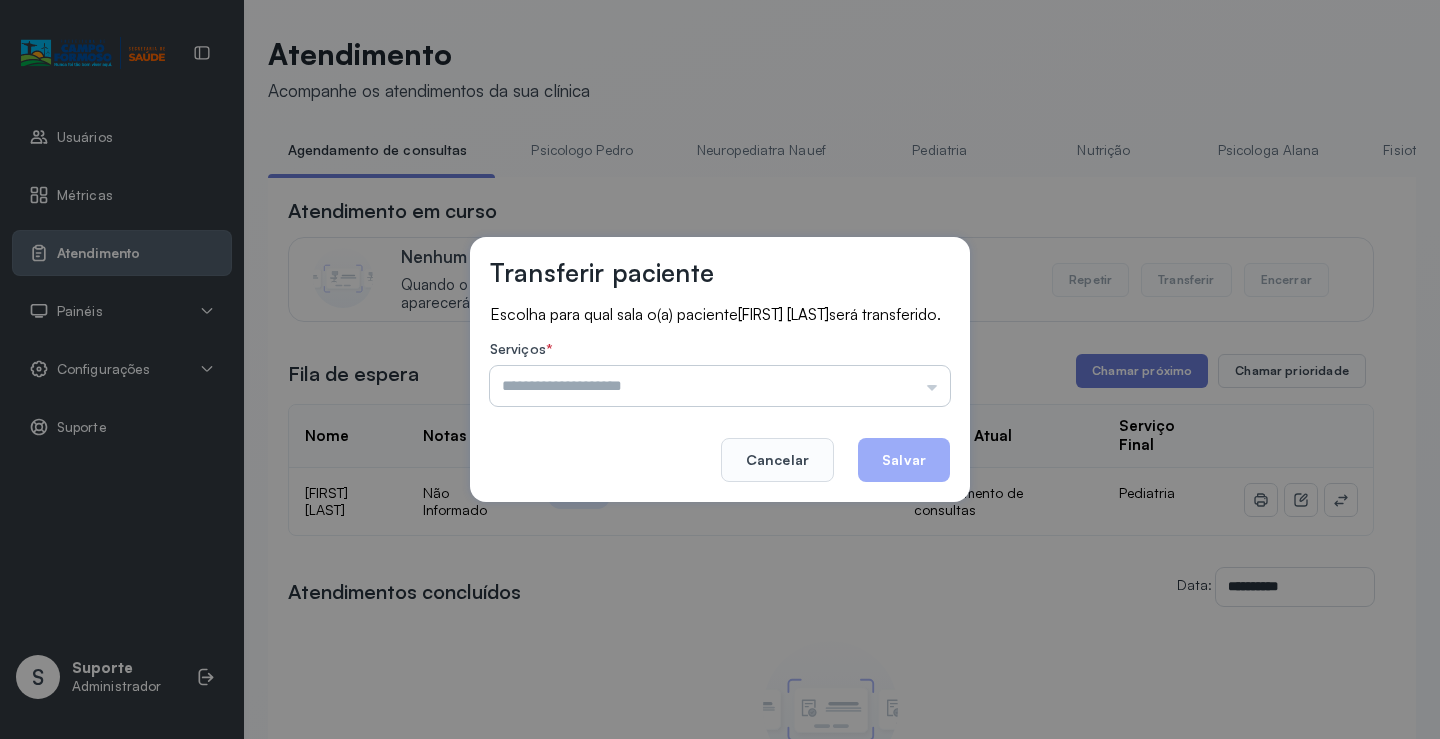 click at bounding box center (720, 386) 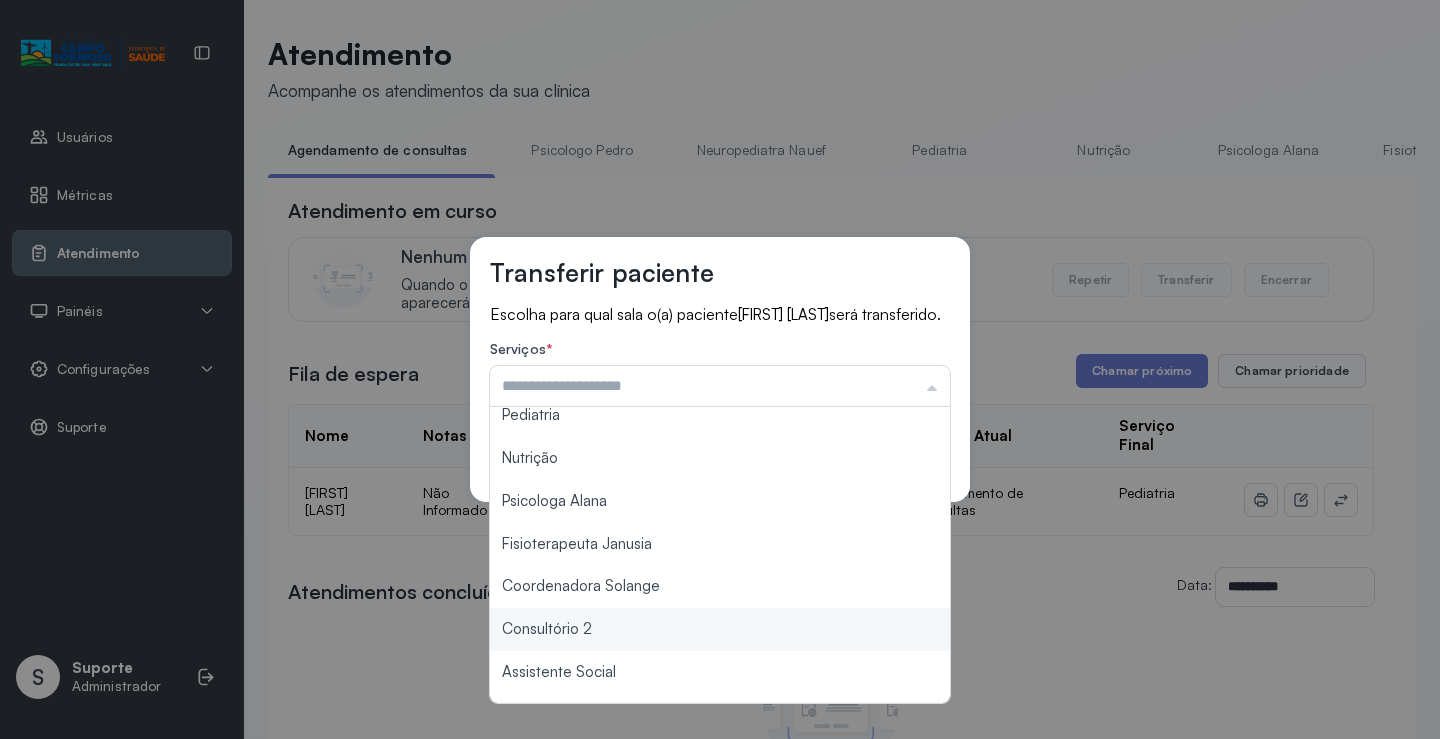 scroll, scrollTop: 300, scrollLeft: 0, axis: vertical 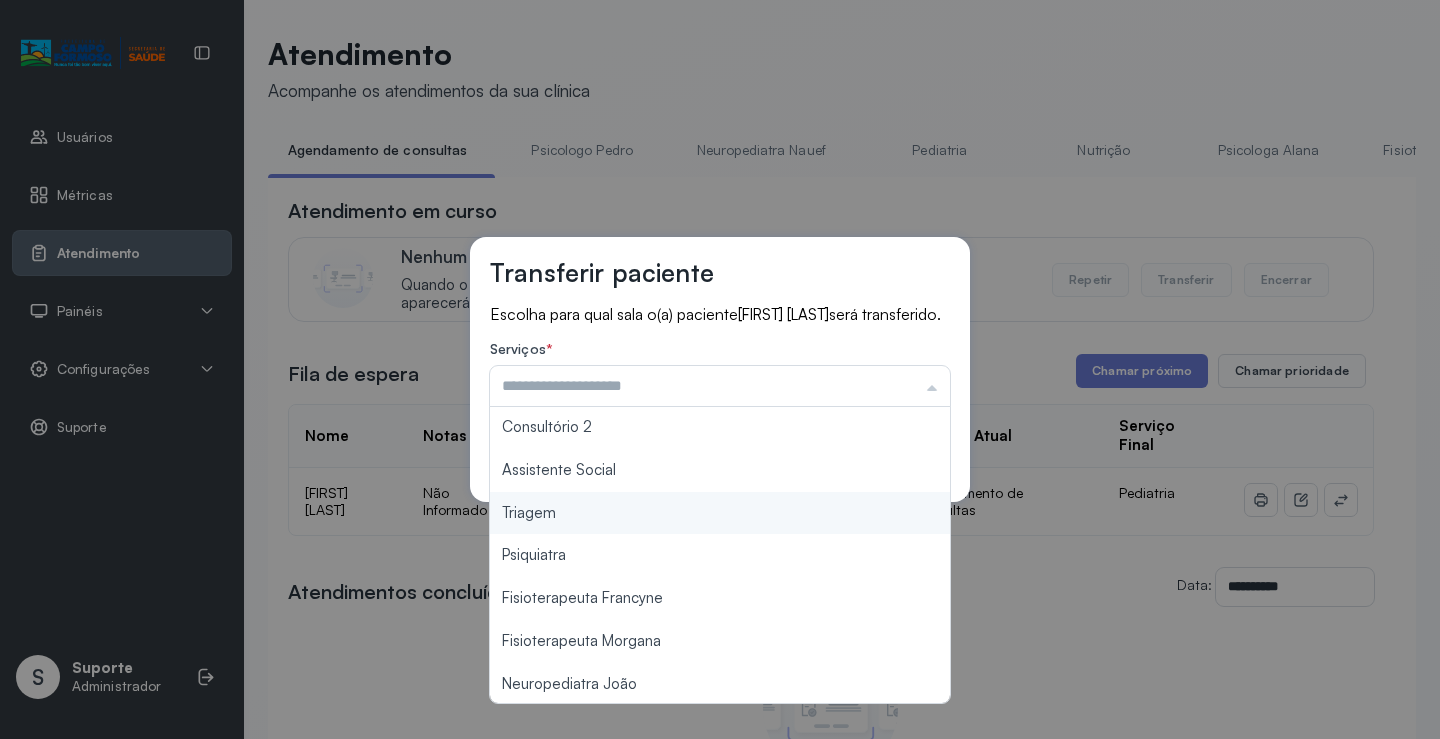 type on "*******" 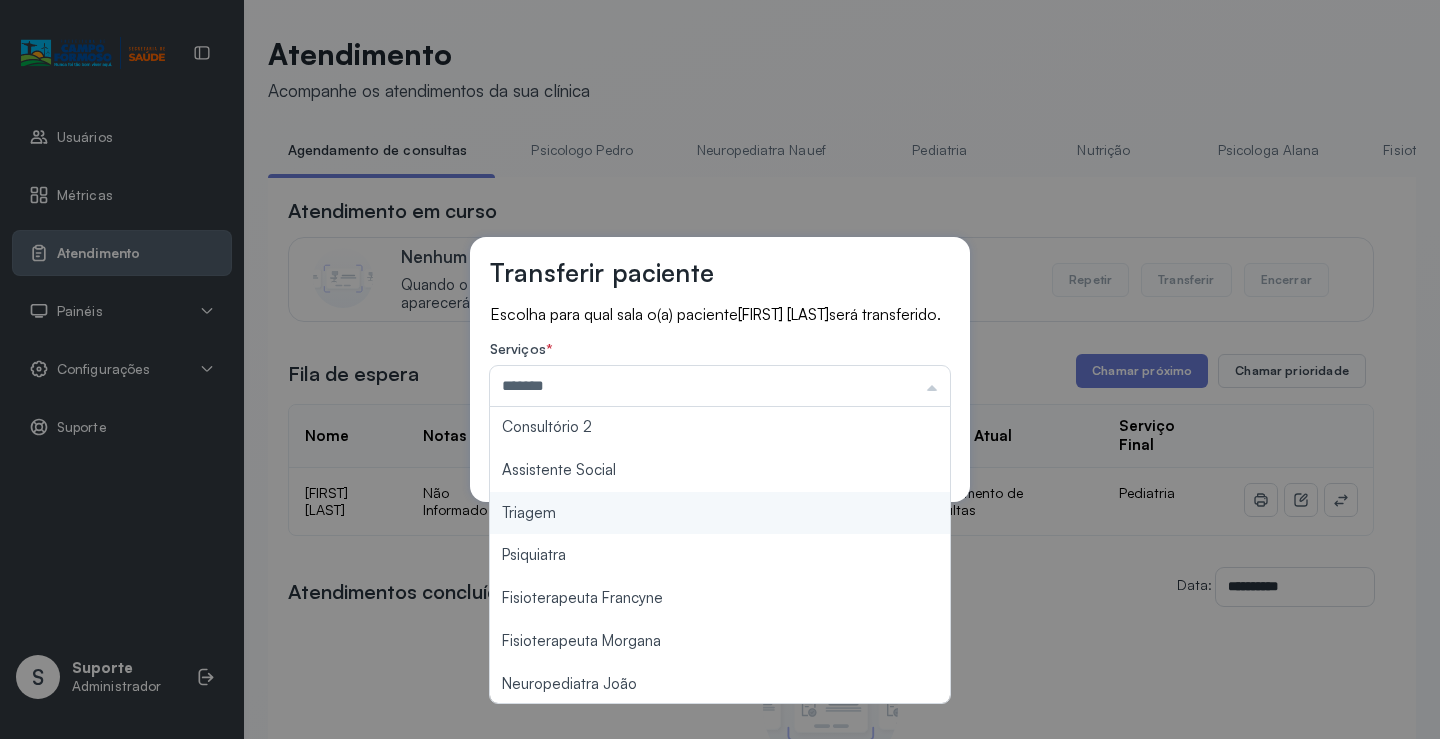 click on "Transferir paciente Escolha para qual sala o(a) paciente  [FIRST] [LAST]  será transferido.  Serviços  *  ******* Psicologo [PERSON] Neuropediatra [PERSON] Nauef Pediatria Nutrição Psicologa [PERSON] Fisioterapeuta [PERSON] Coordenadora [PERSON] Consultório 2 Assistente Social Triagem Psiquiatra Fisioterapeuta [PERSON] Fisioterapeuta [PERSON] Neuropediatra [PERSON] Cancelar Salvar" at bounding box center (720, 369) 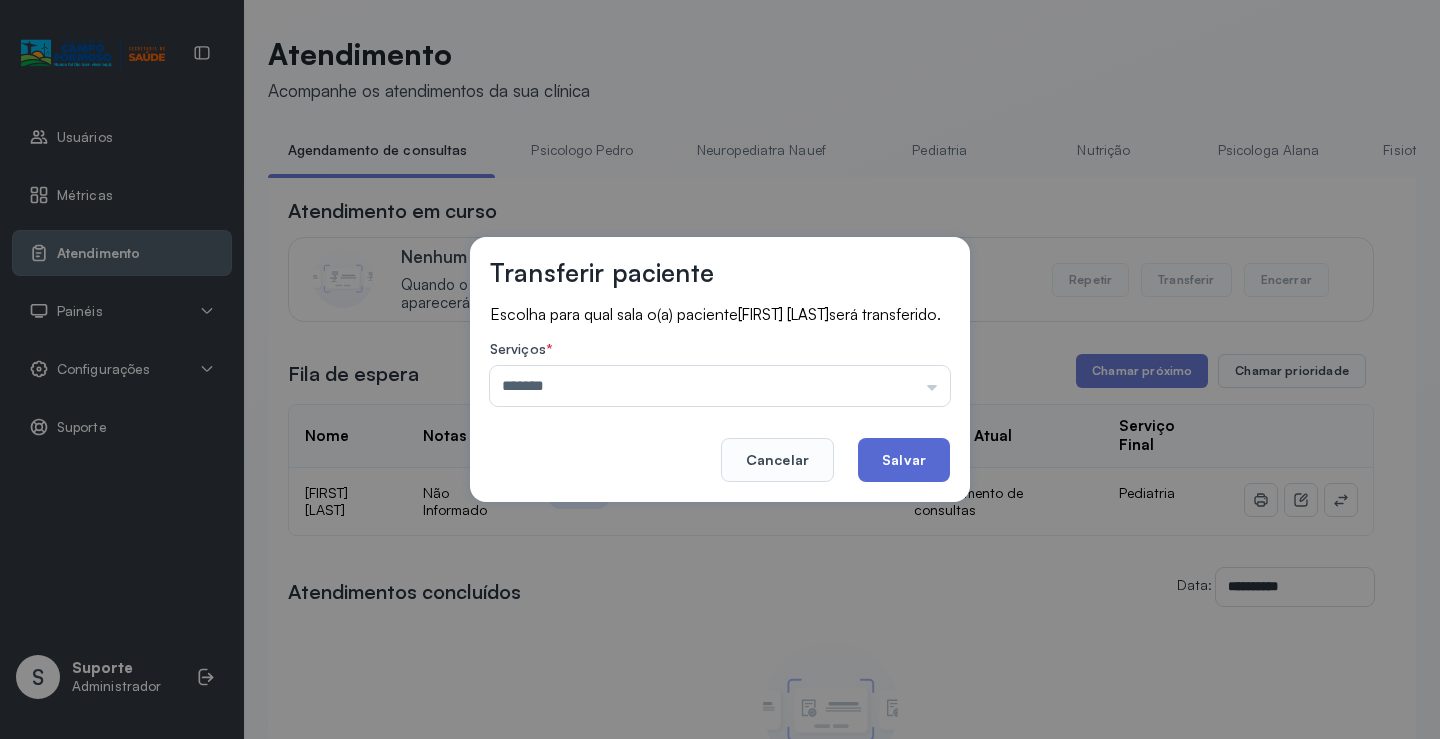 click on "Salvar" 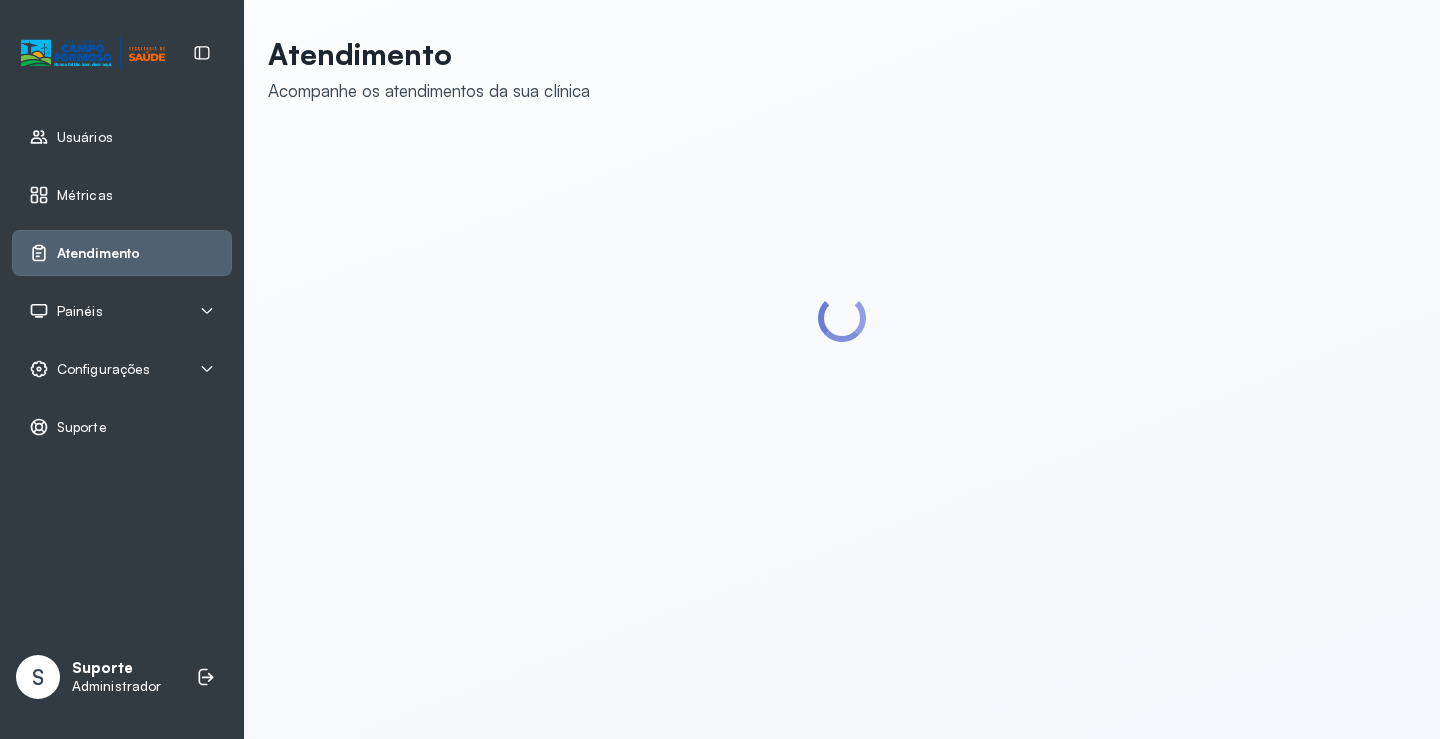 scroll, scrollTop: 0, scrollLeft: 0, axis: both 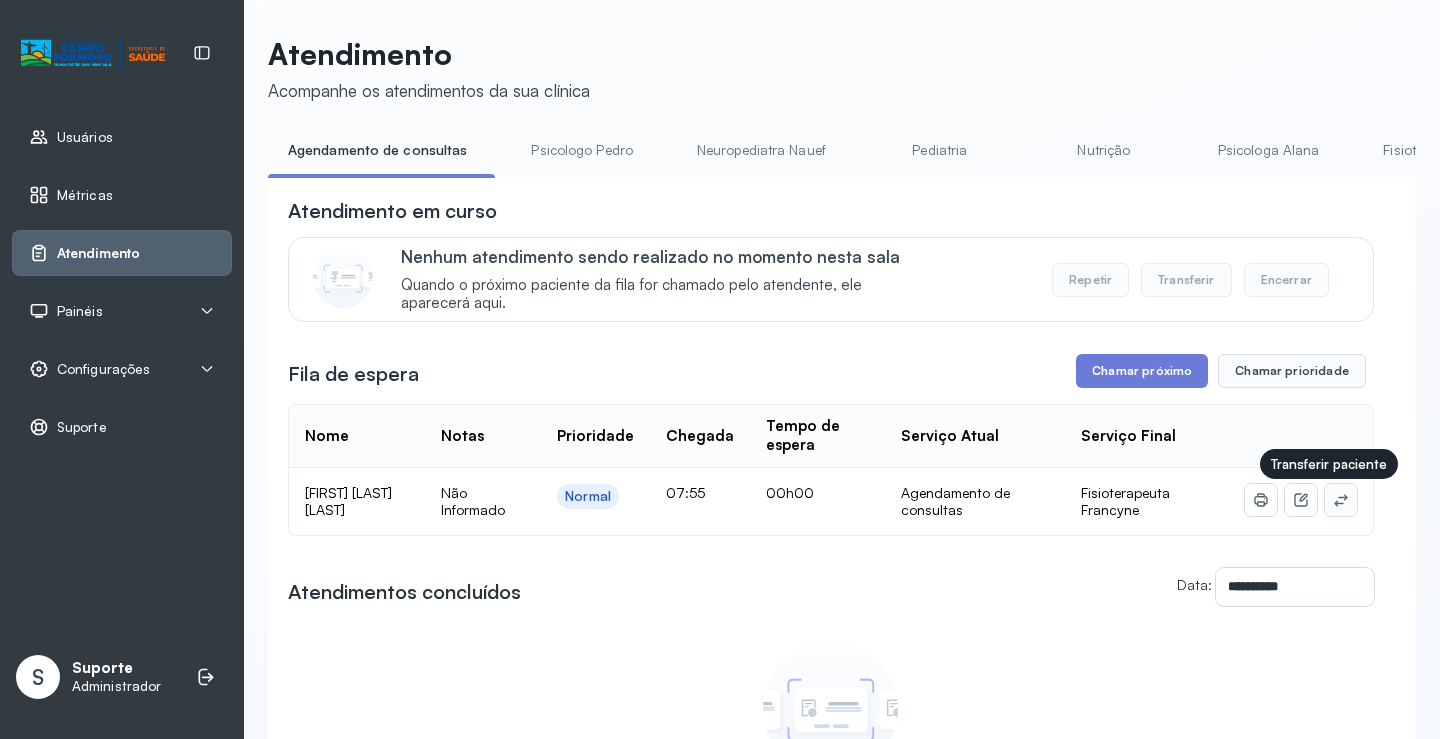click 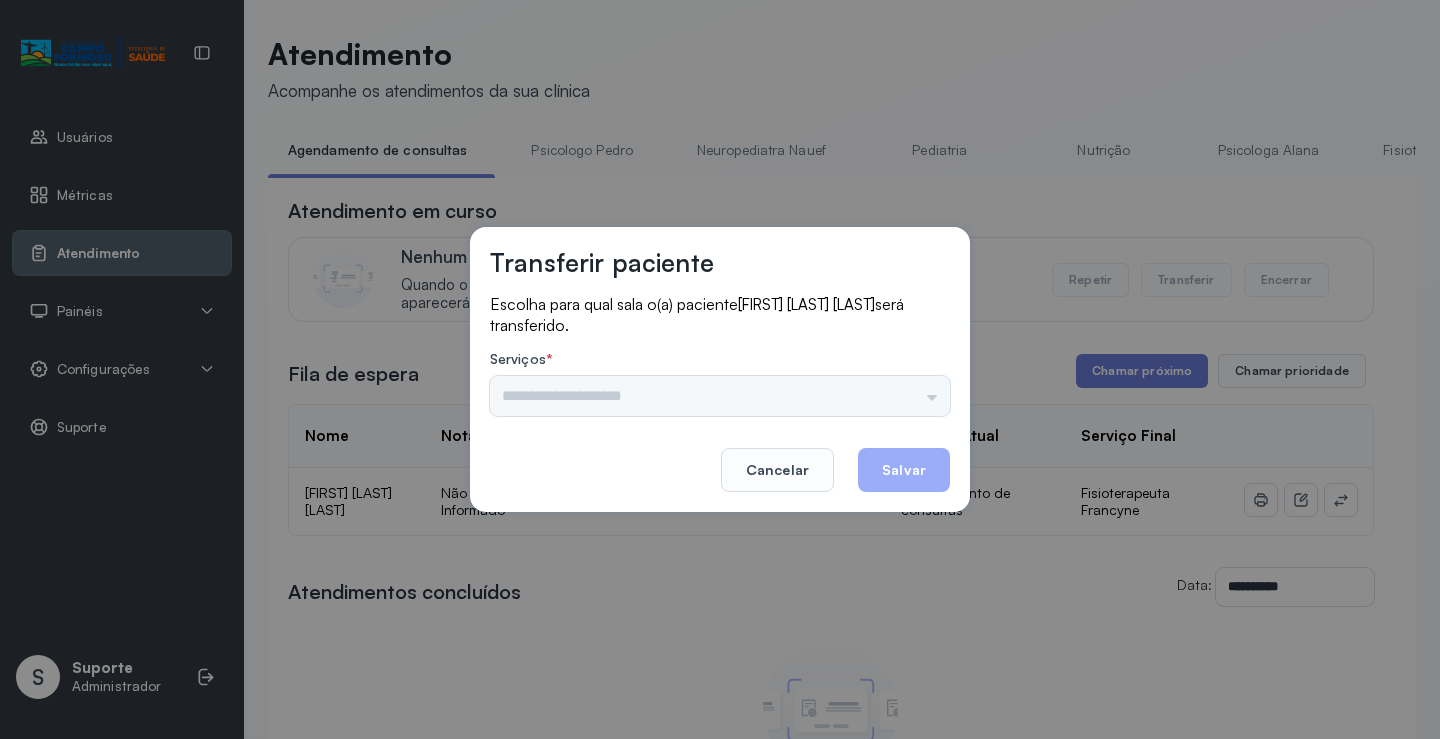 click on "Nenhuma opção encontrada" at bounding box center [720, 396] 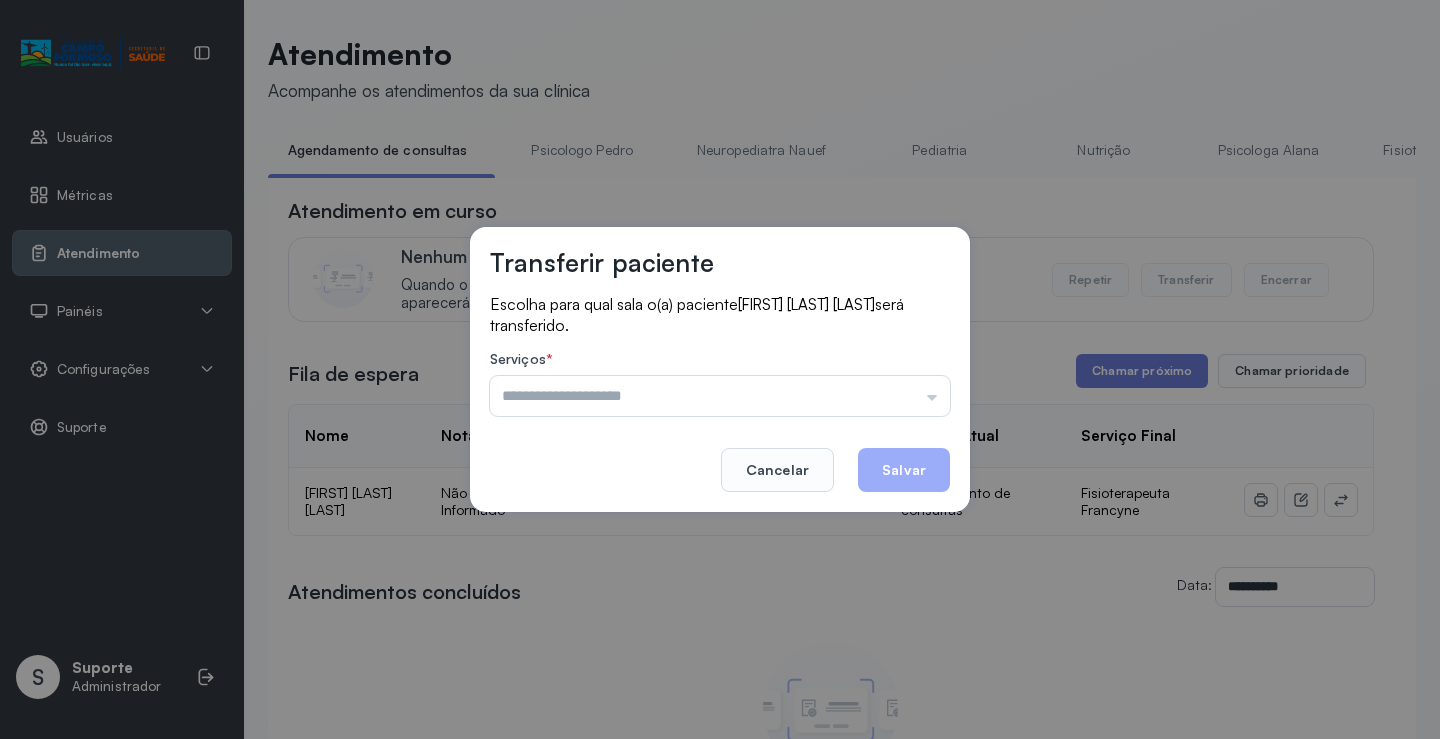 drag, startPoint x: 911, startPoint y: 391, endPoint x: 737, endPoint y: 452, distance: 184.38275 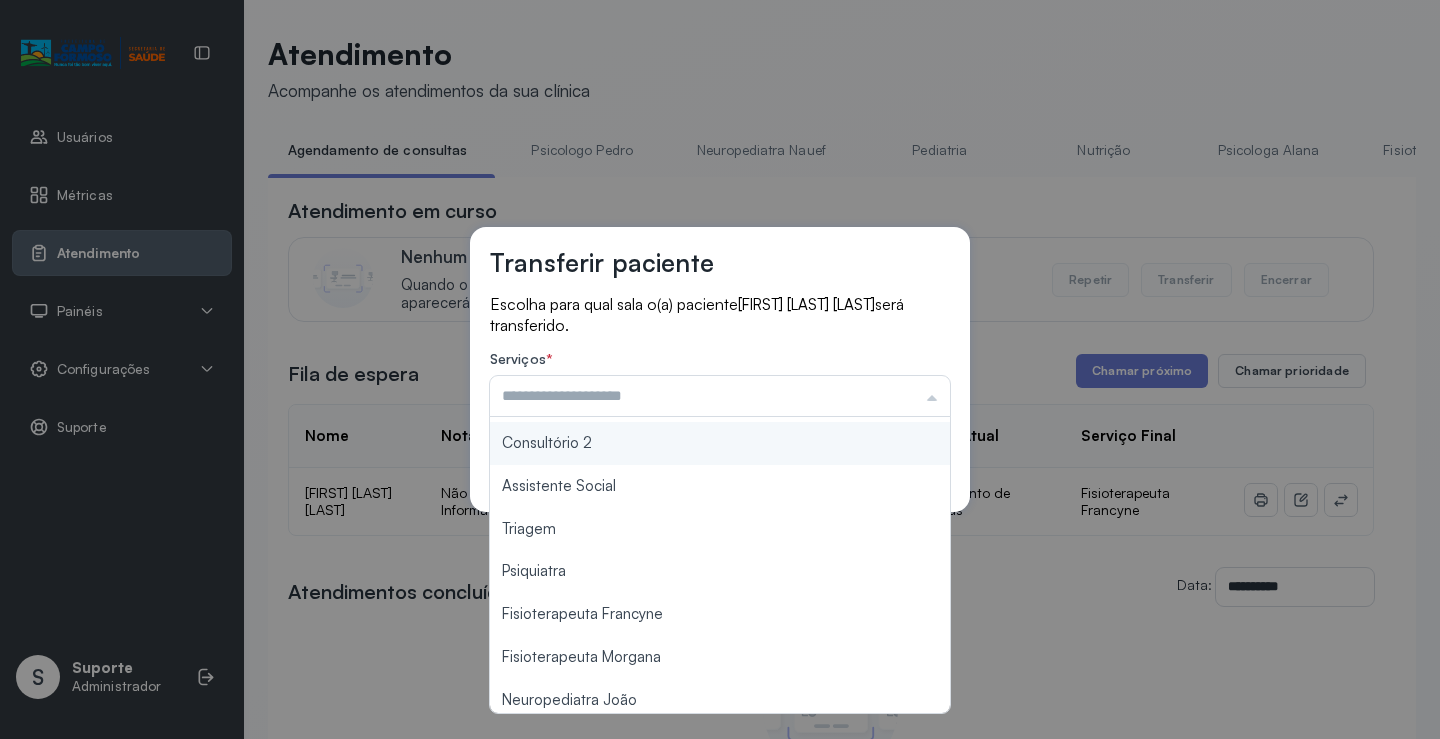 scroll, scrollTop: 302, scrollLeft: 0, axis: vertical 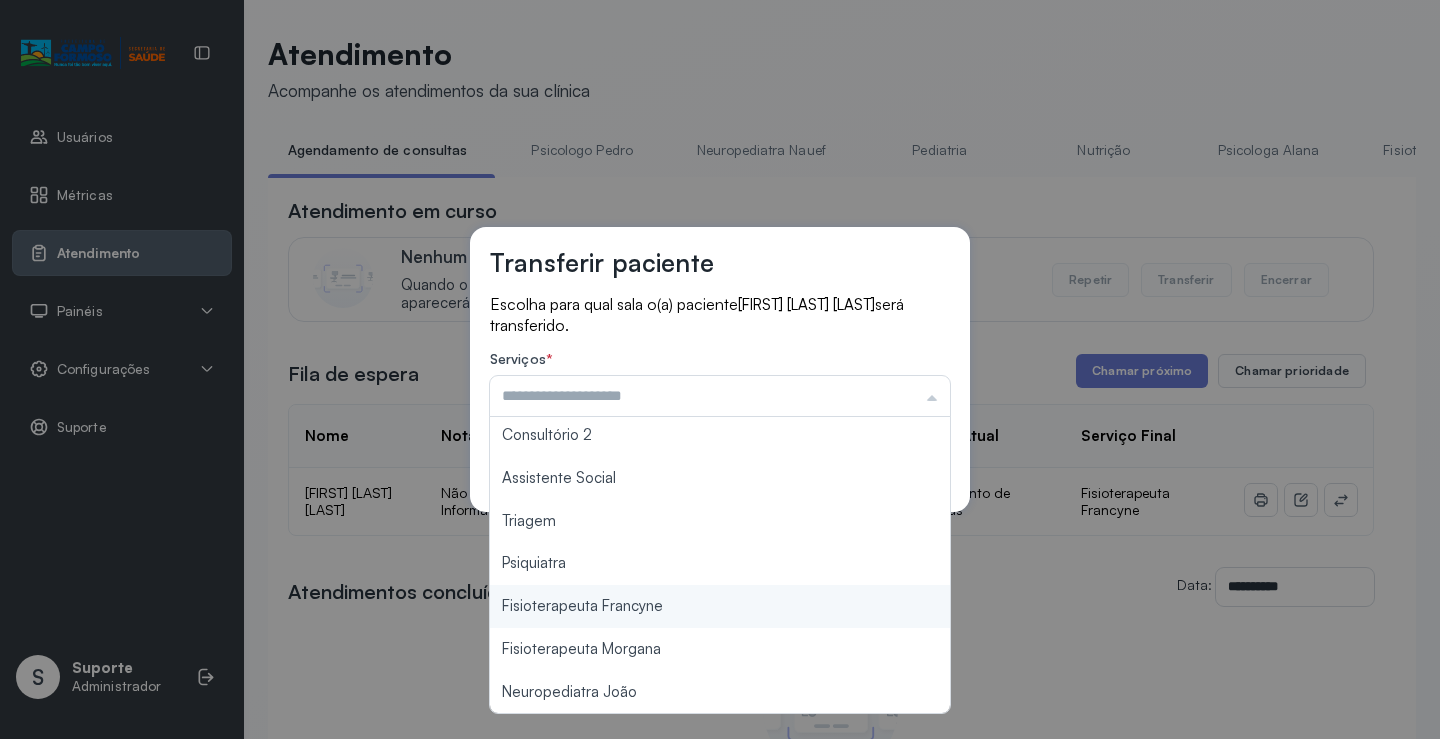 type on "**********" 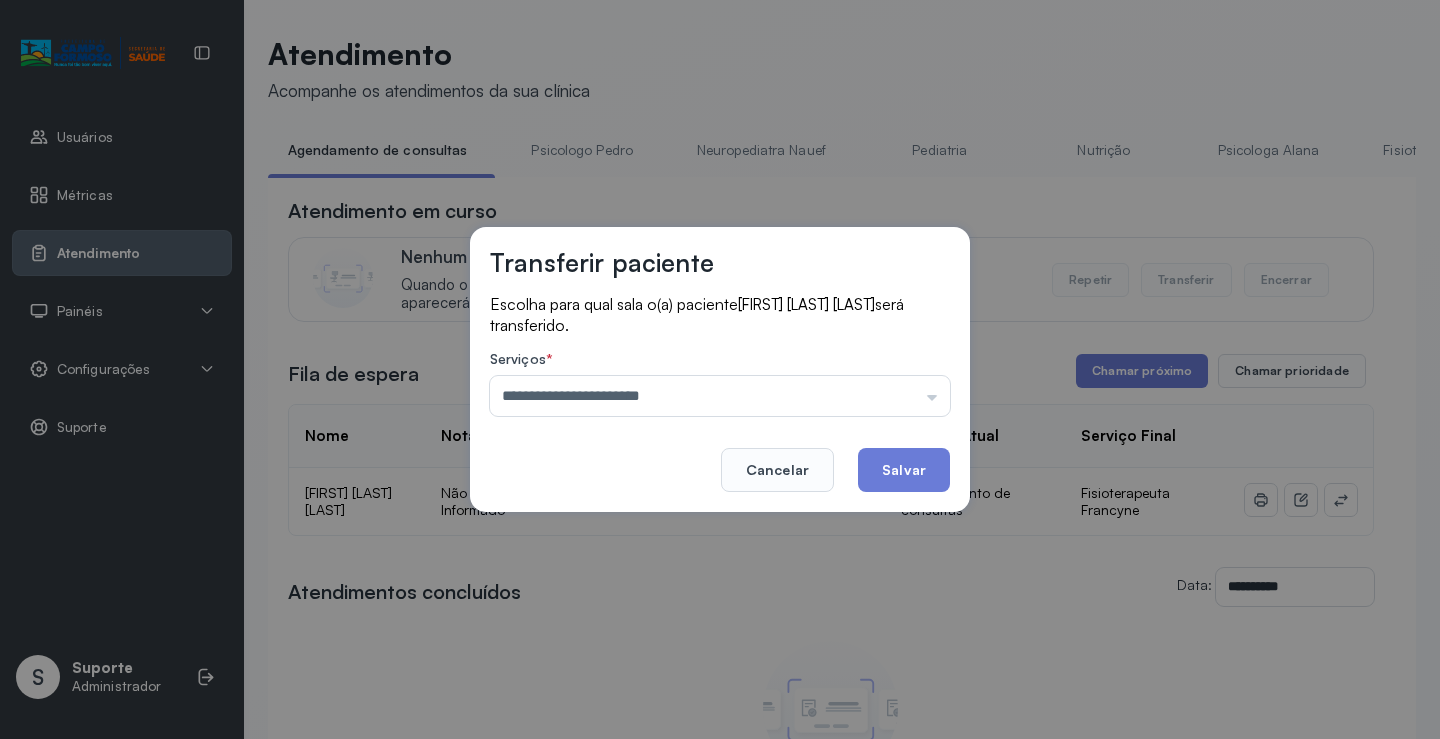click on "**********" at bounding box center [720, 369] 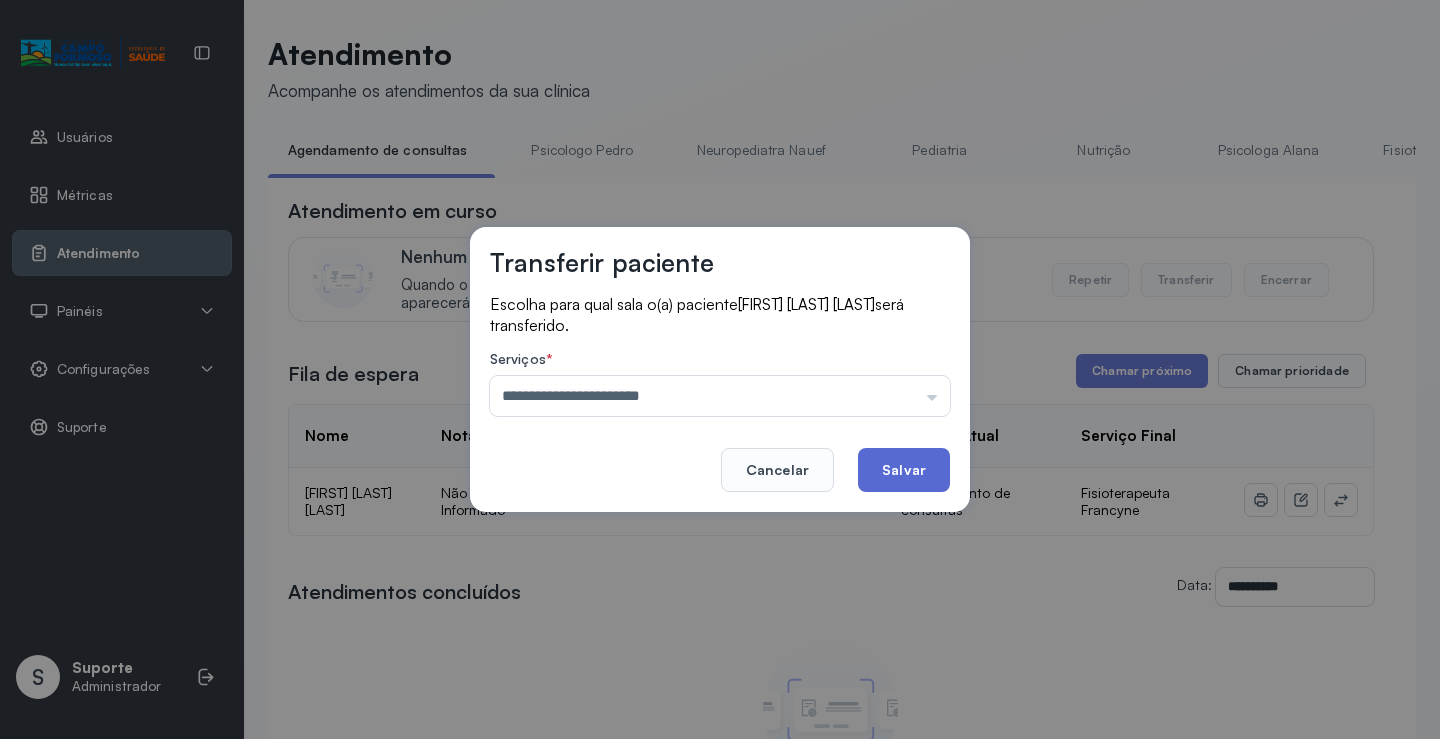 click on "Salvar" 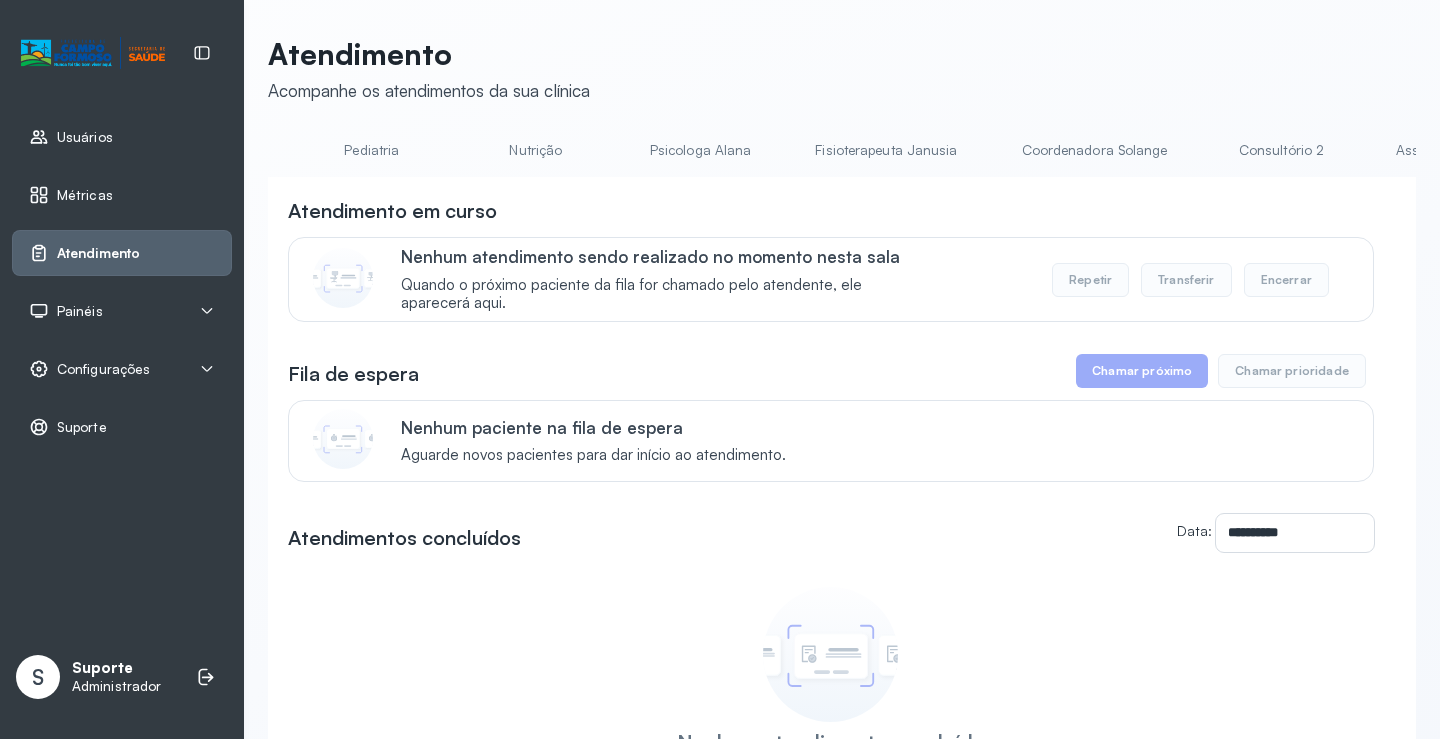 scroll, scrollTop: 0, scrollLeft: 784, axis: horizontal 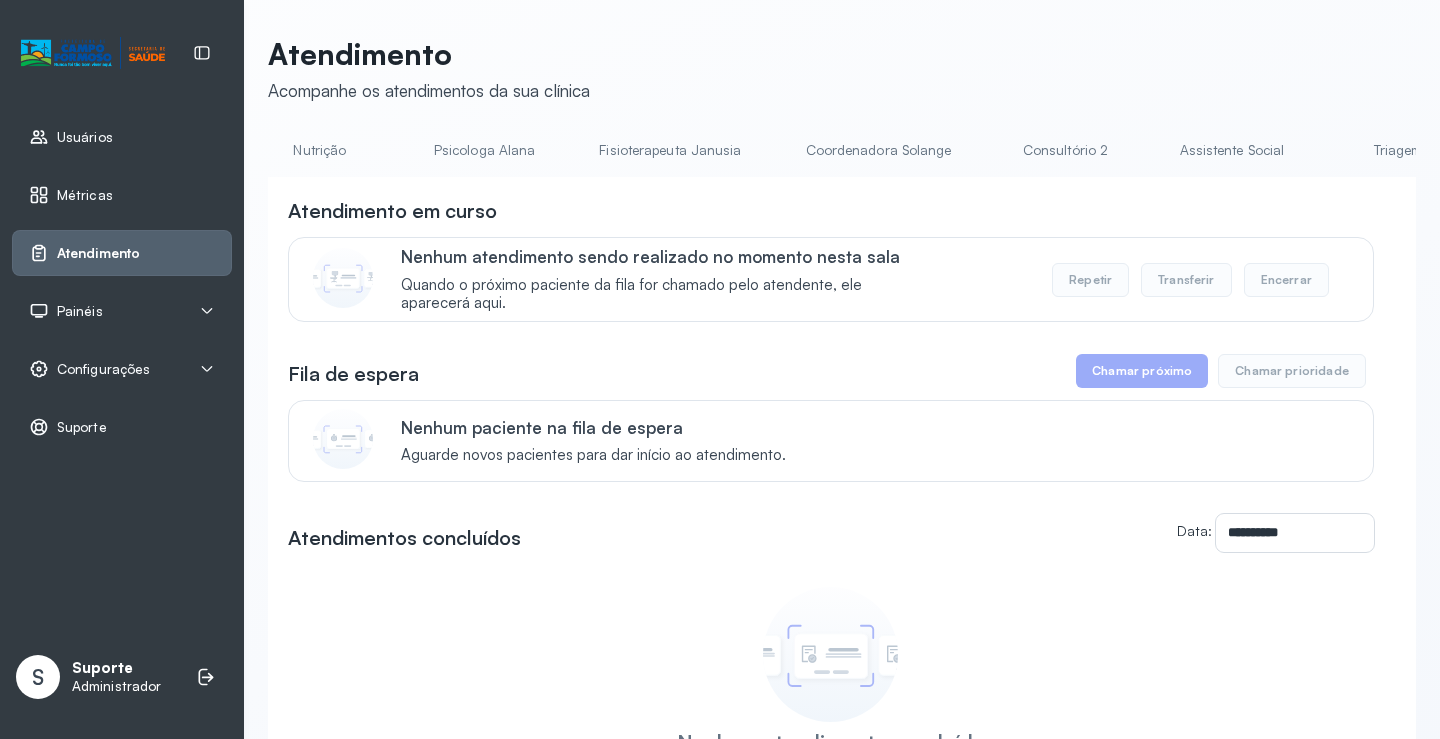 click on "Triagem" at bounding box center (1398, 150) 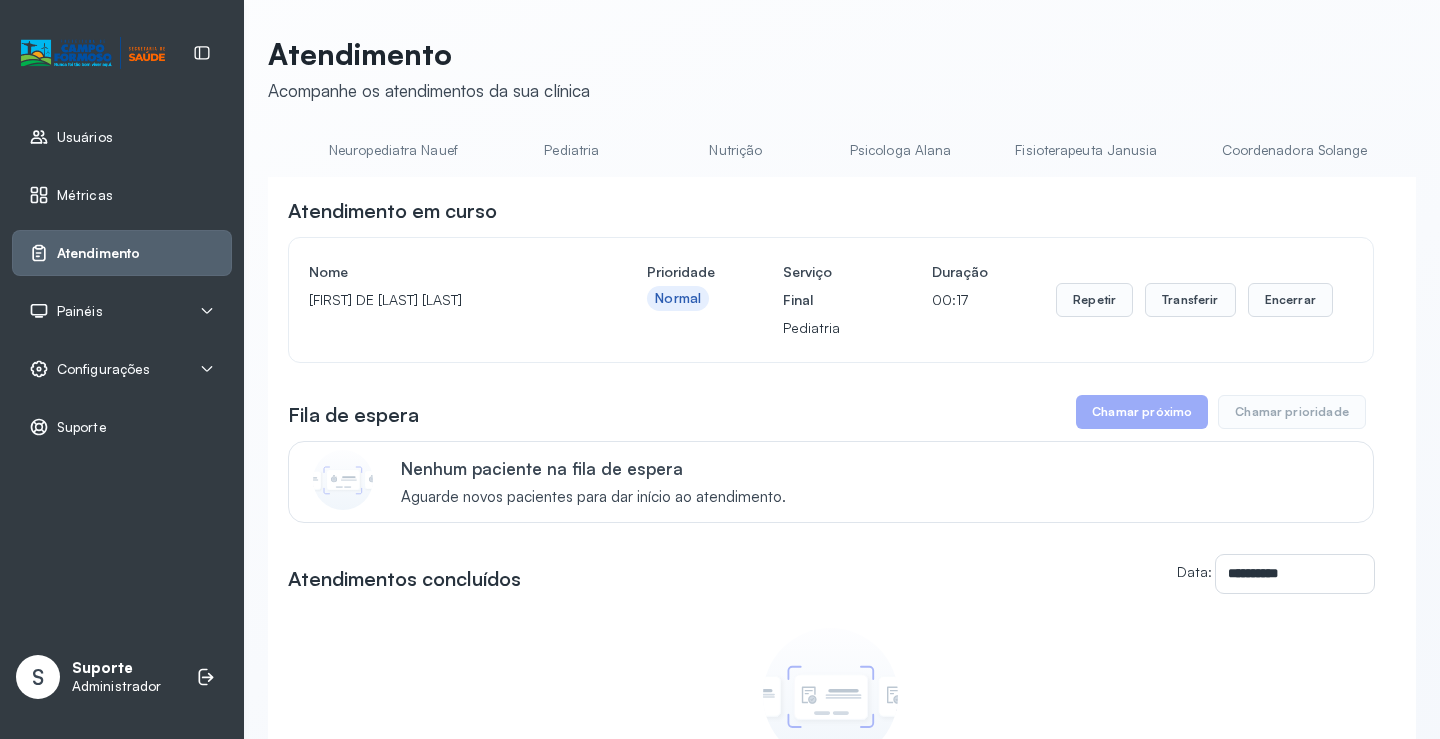 scroll, scrollTop: 0, scrollLeft: 125, axis: horizontal 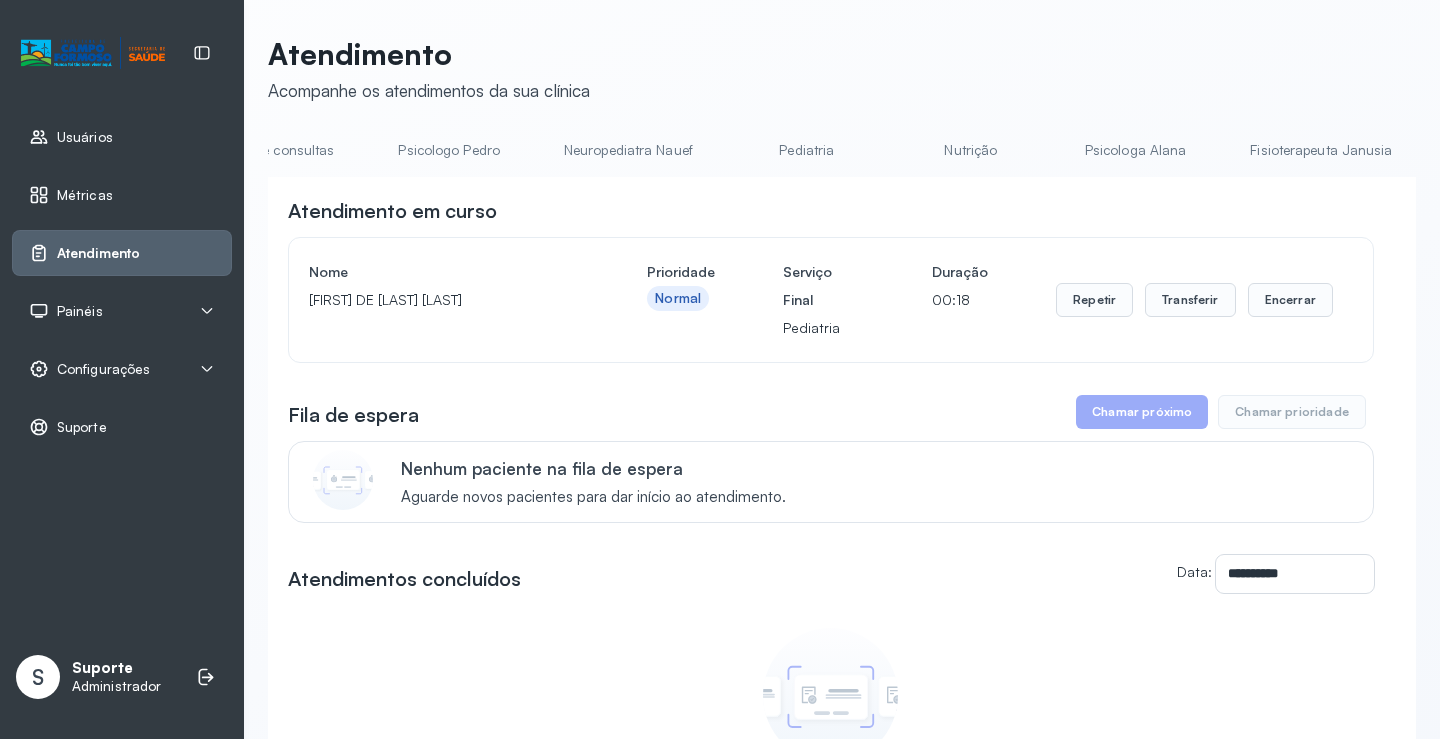 click on "Pediatria" at bounding box center [807, 150] 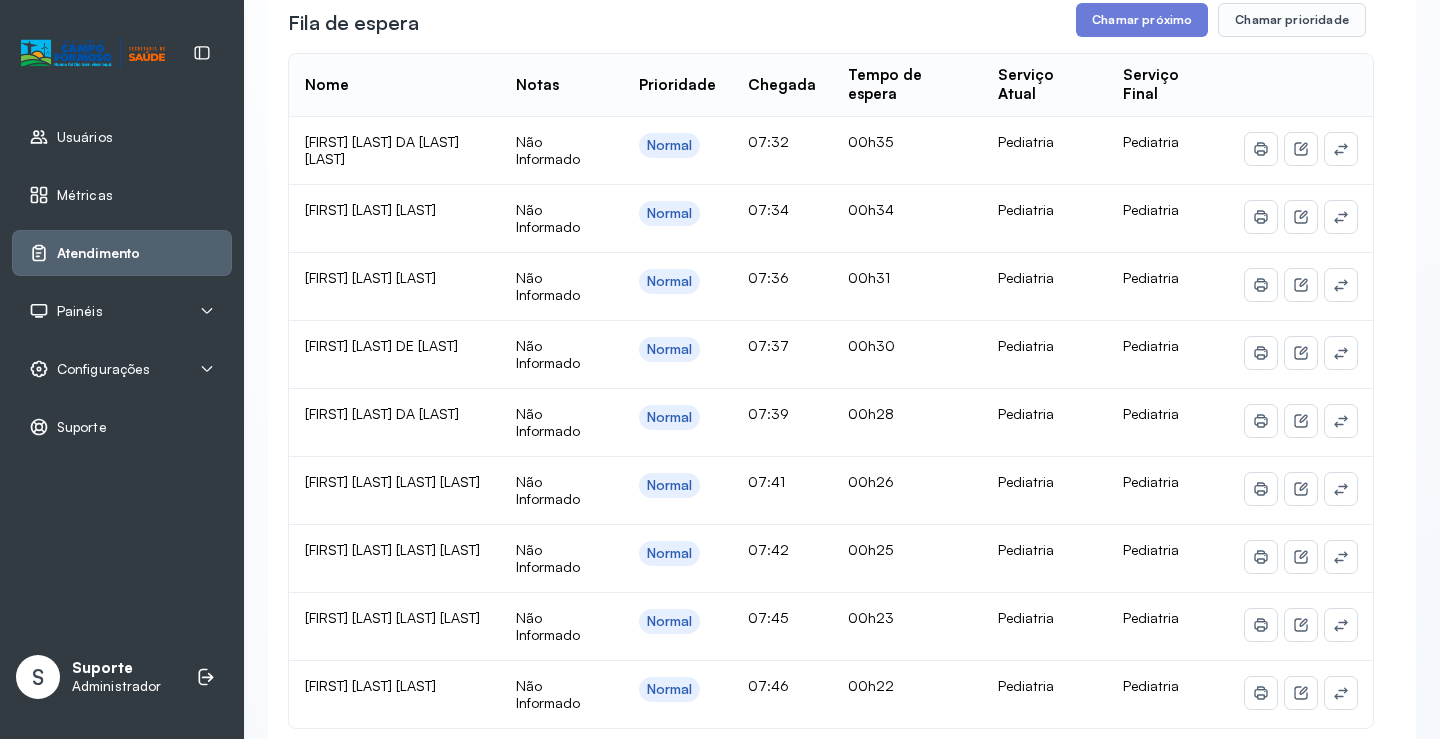 scroll, scrollTop: 353, scrollLeft: 0, axis: vertical 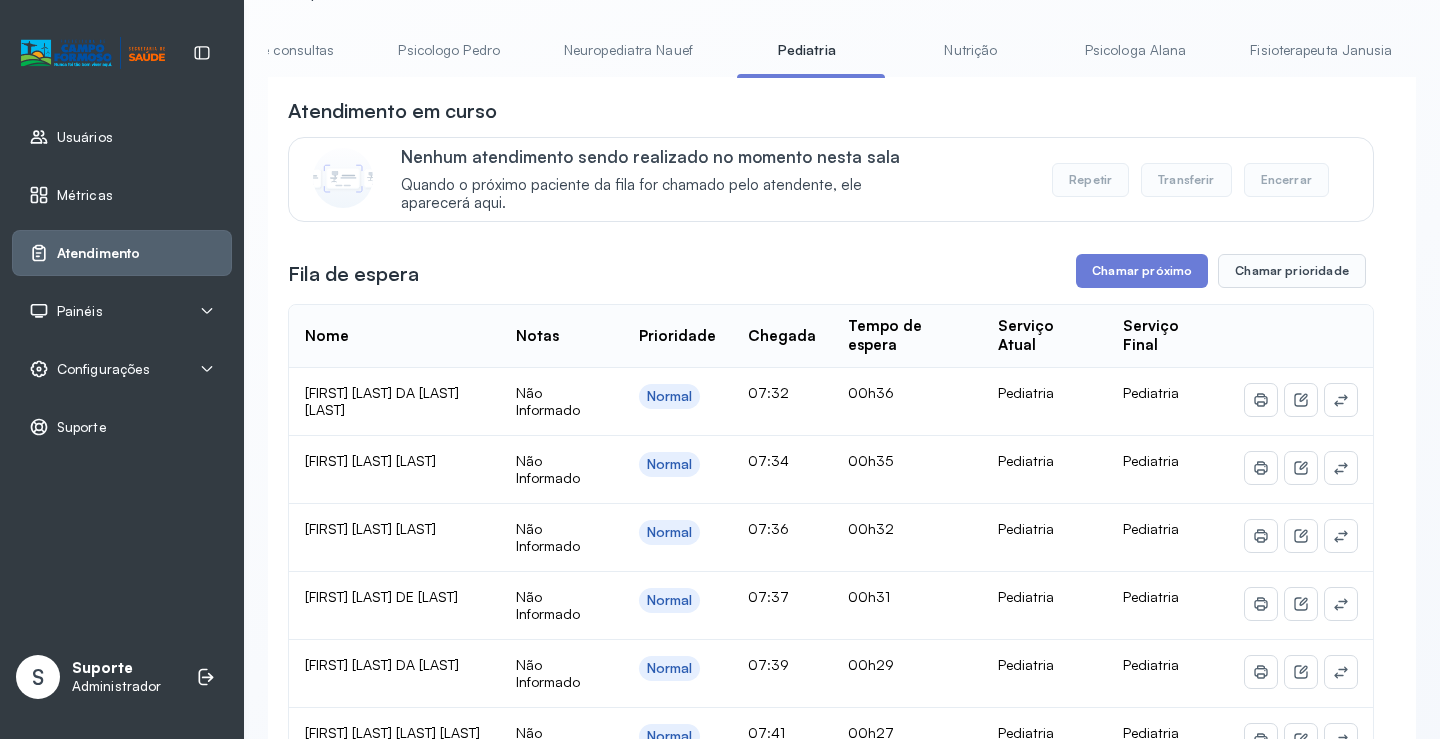 click on "Neuropediatra Nauef" 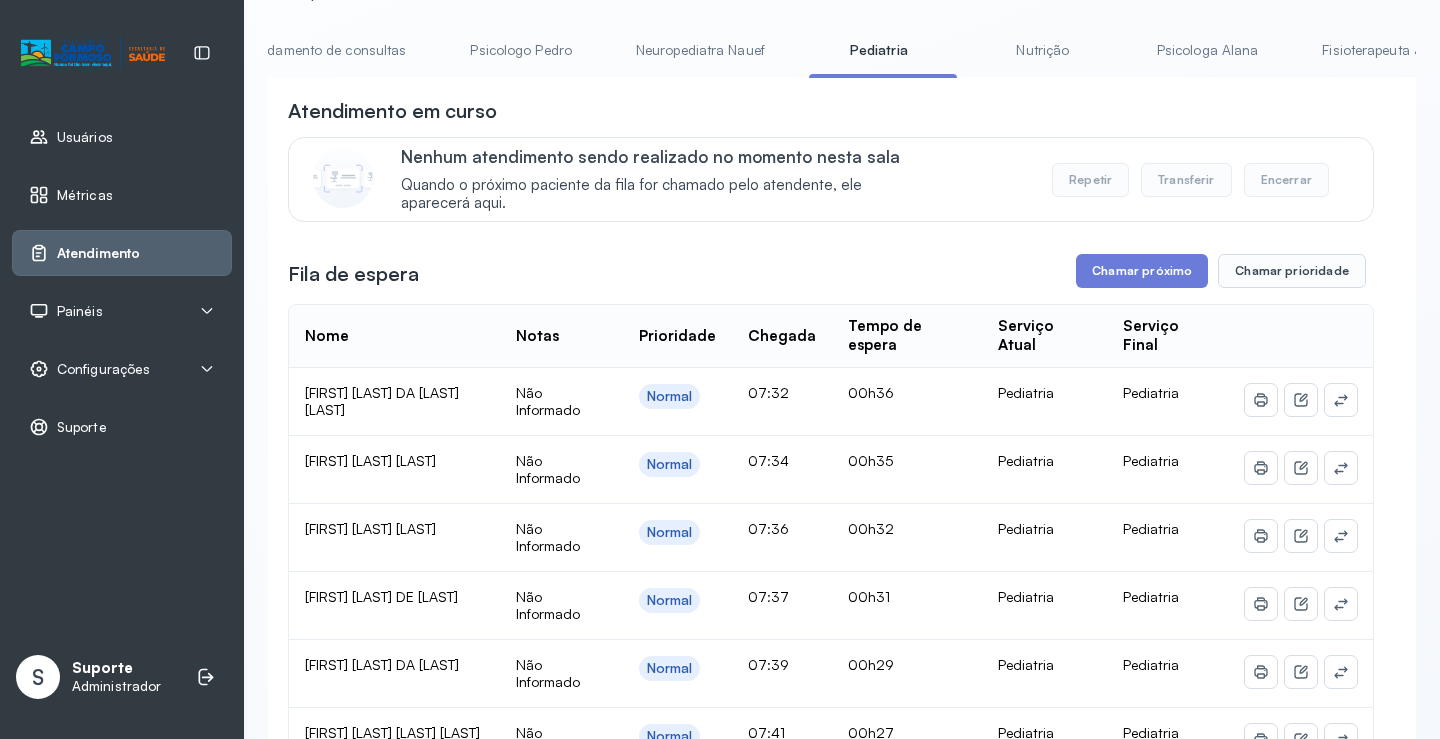 scroll, scrollTop: 0, scrollLeft: 0, axis: both 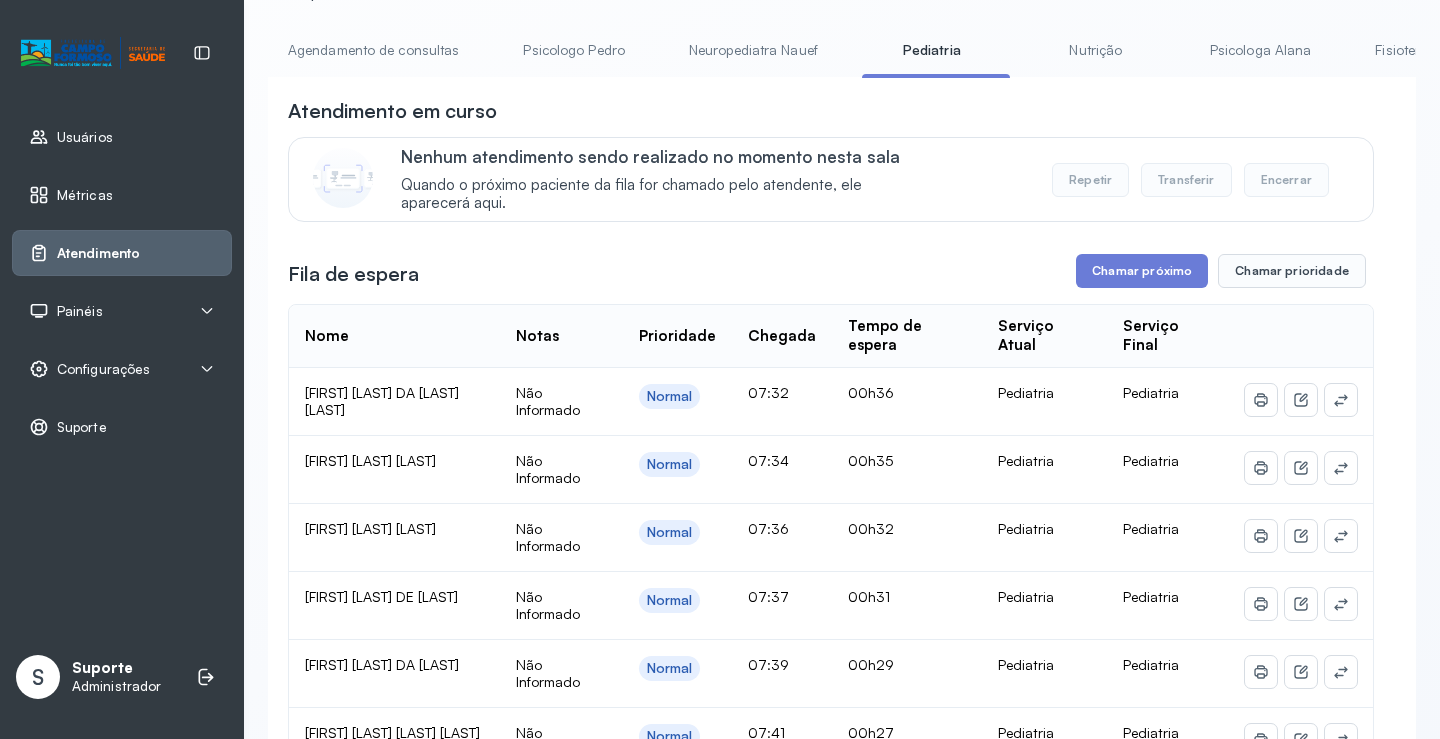 click on "Agendamento de consultas" at bounding box center (373, 50) 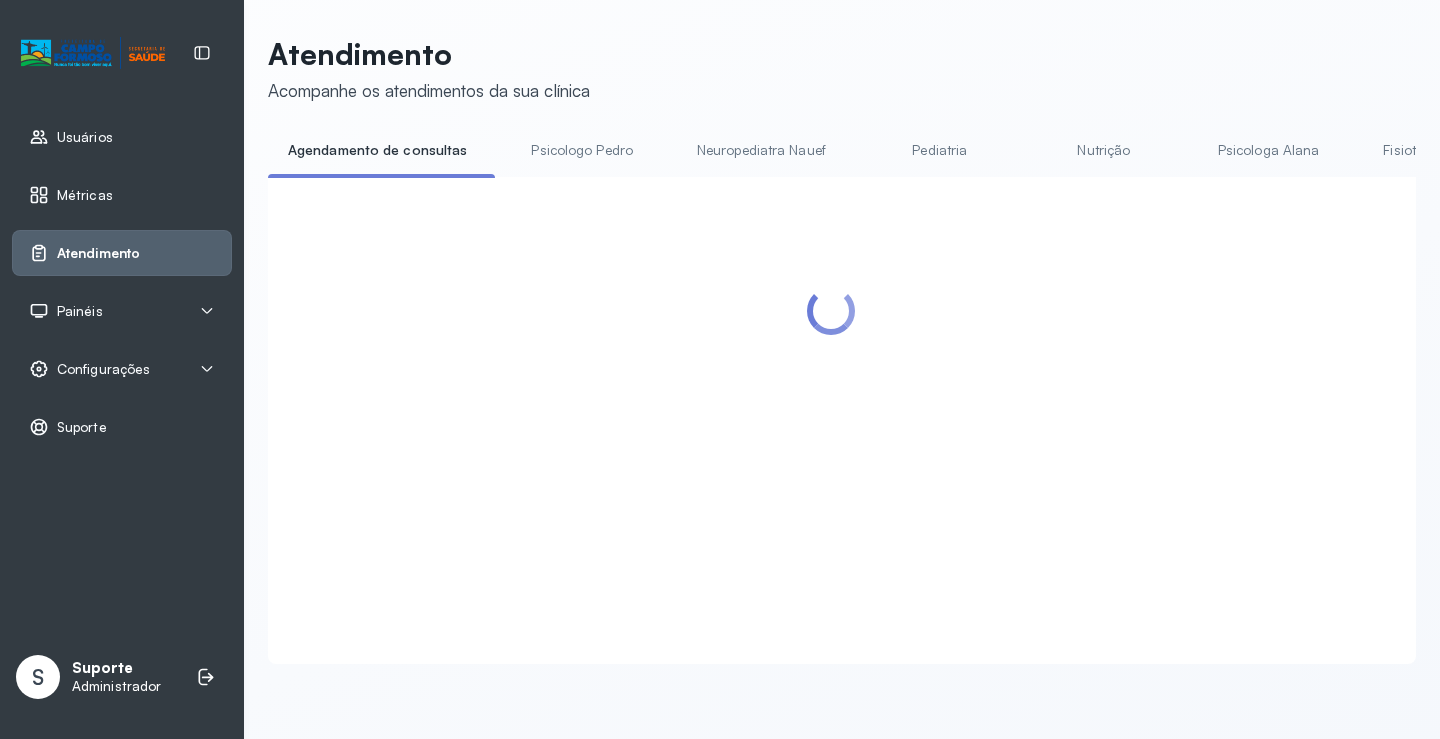 scroll, scrollTop: 1, scrollLeft: 0, axis: vertical 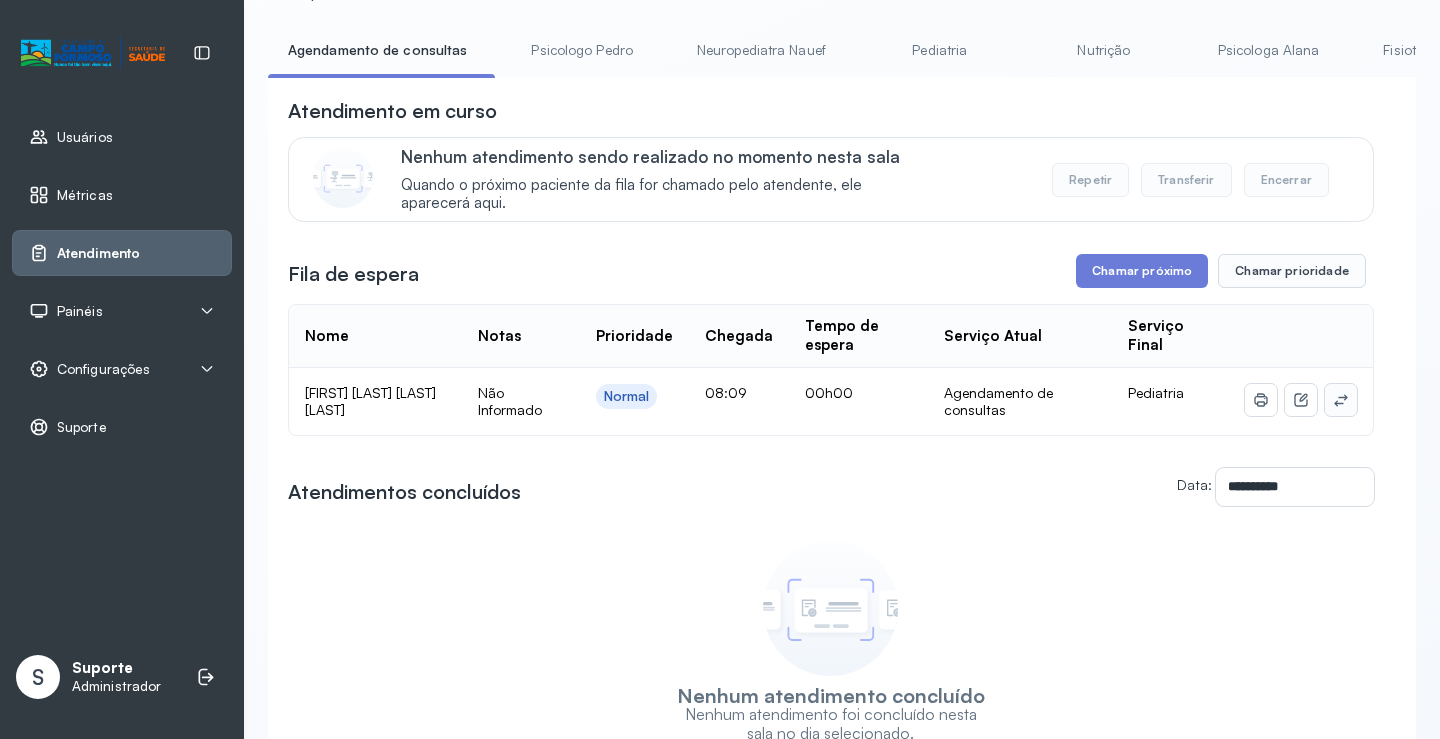 click 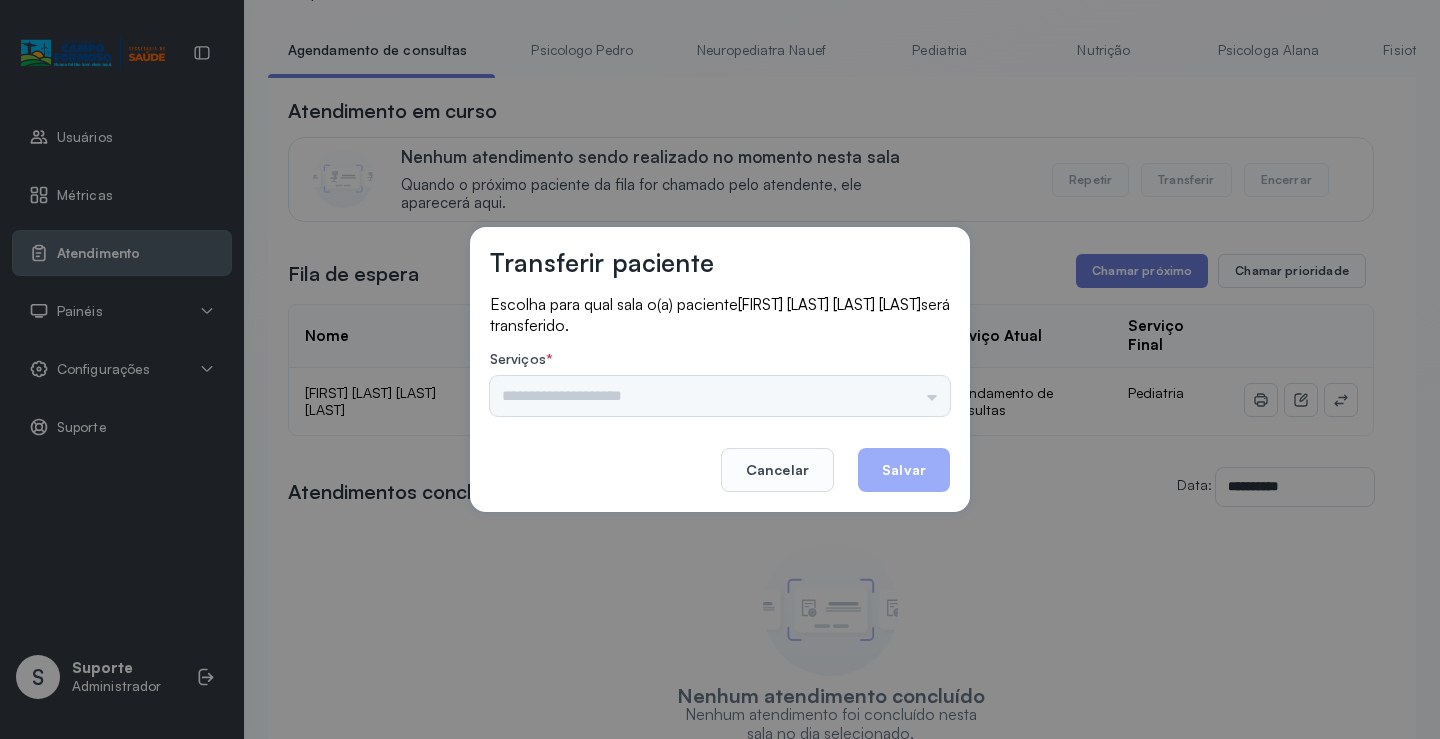 drag, startPoint x: 887, startPoint y: 363, endPoint x: 884, endPoint y: 382, distance: 19.235384 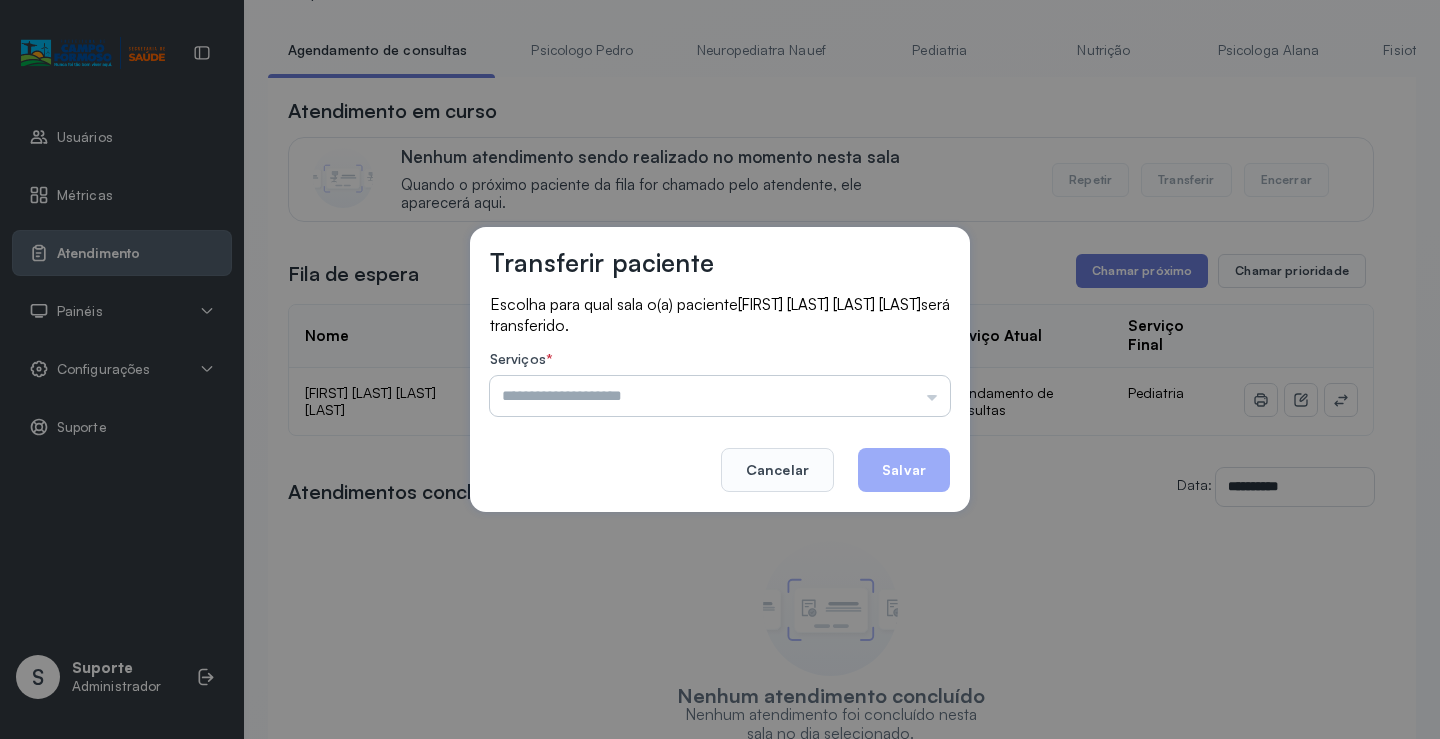 click at bounding box center (720, 396) 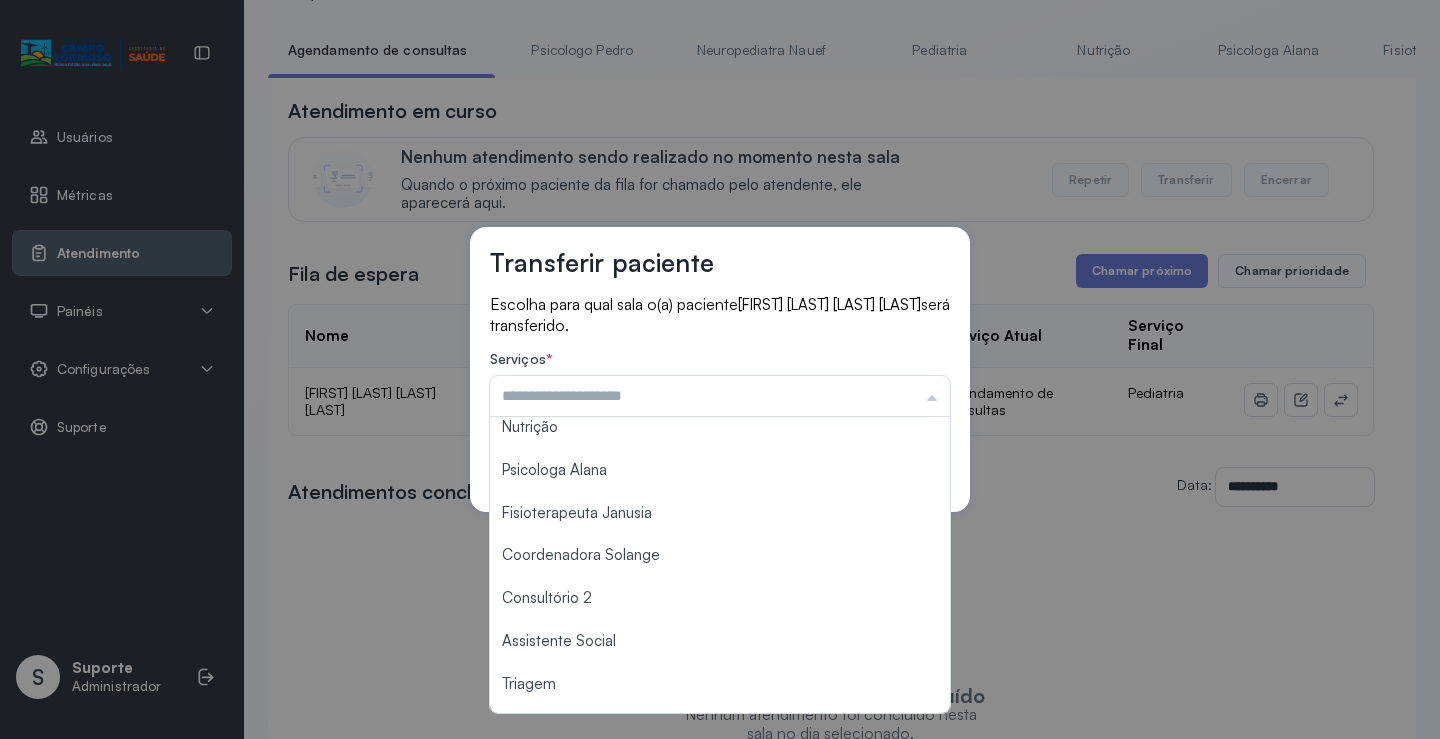 scroll, scrollTop: 303, scrollLeft: 0, axis: vertical 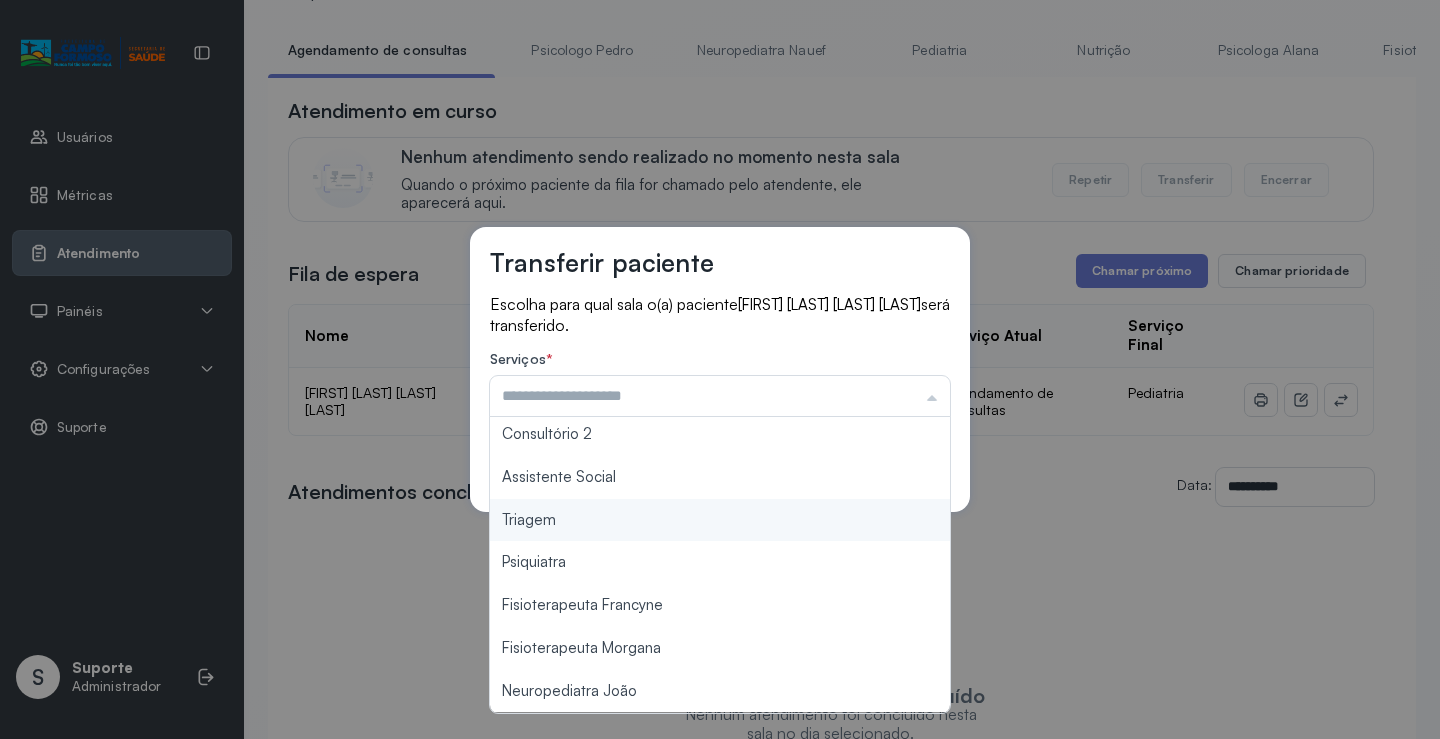 type on "*******" 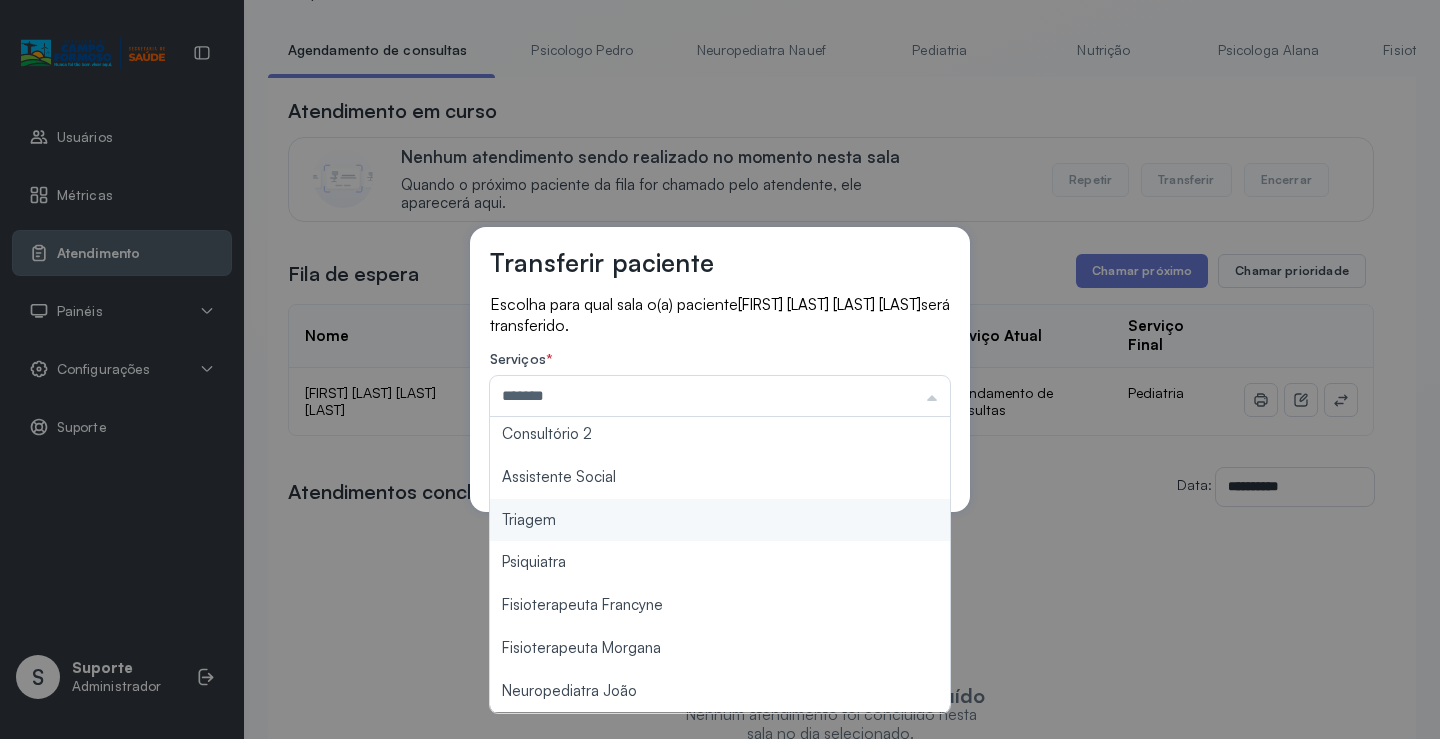 drag, startPoint x: 623, startPoint y: 512, endPoint x: 701, endPoint y: 503, distance: 78.51752 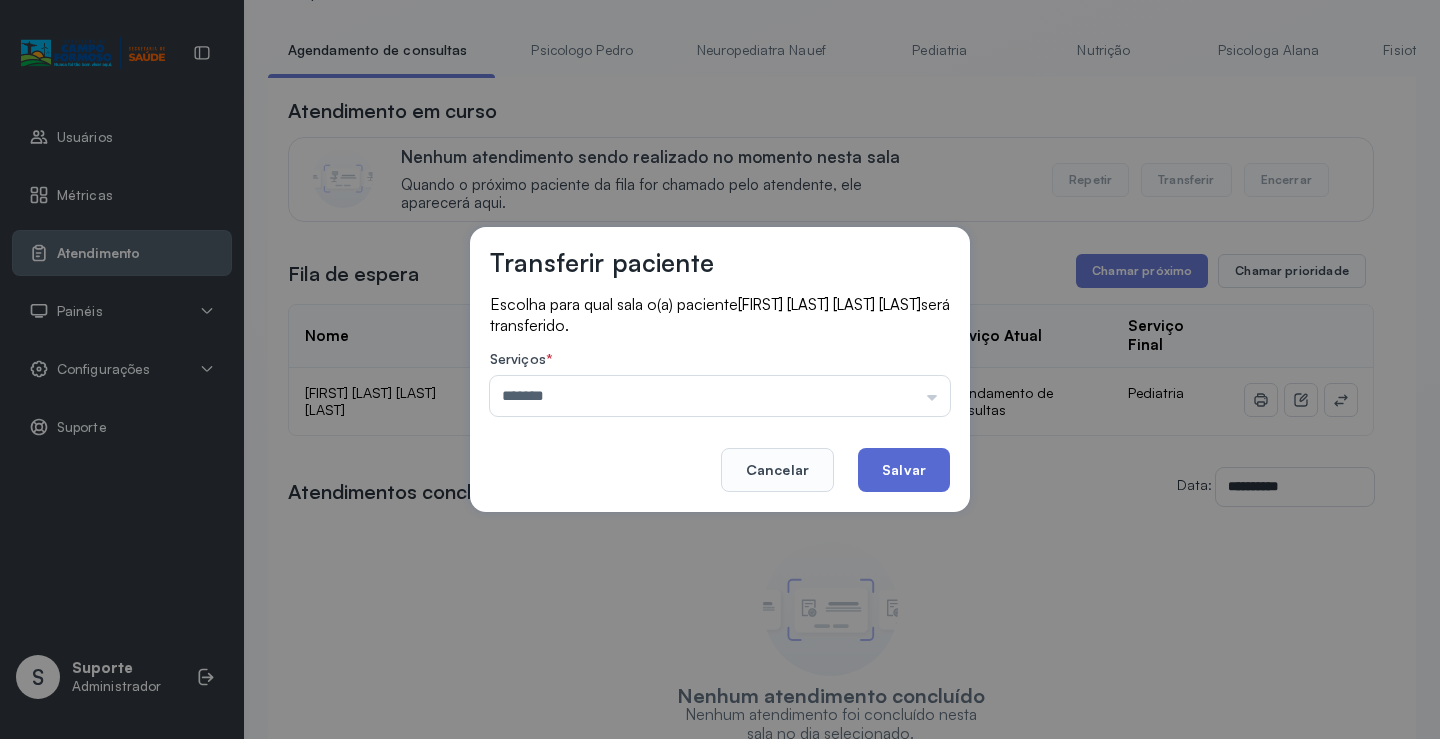 click on "Salvar" 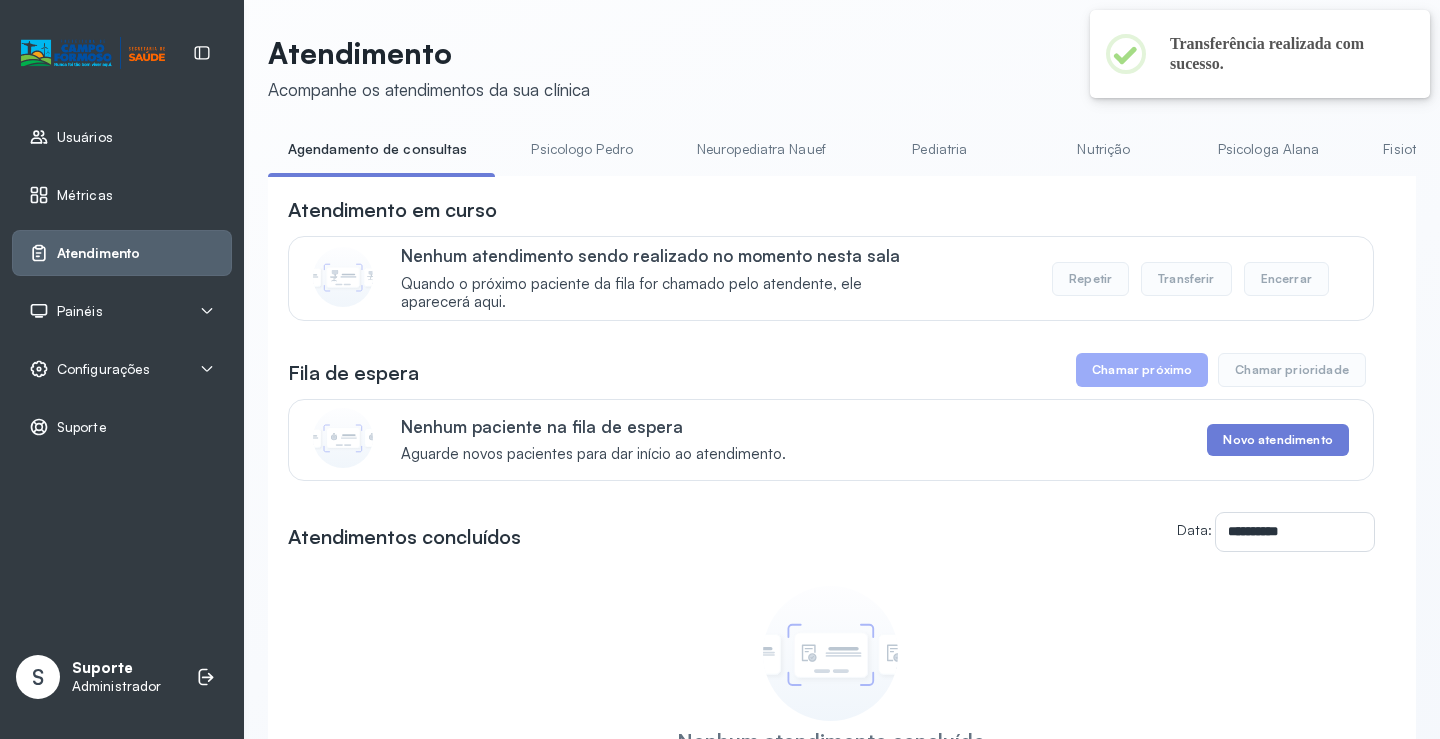 scroll, scrollTop: 100, scrollLeft: 0, axis: vertical 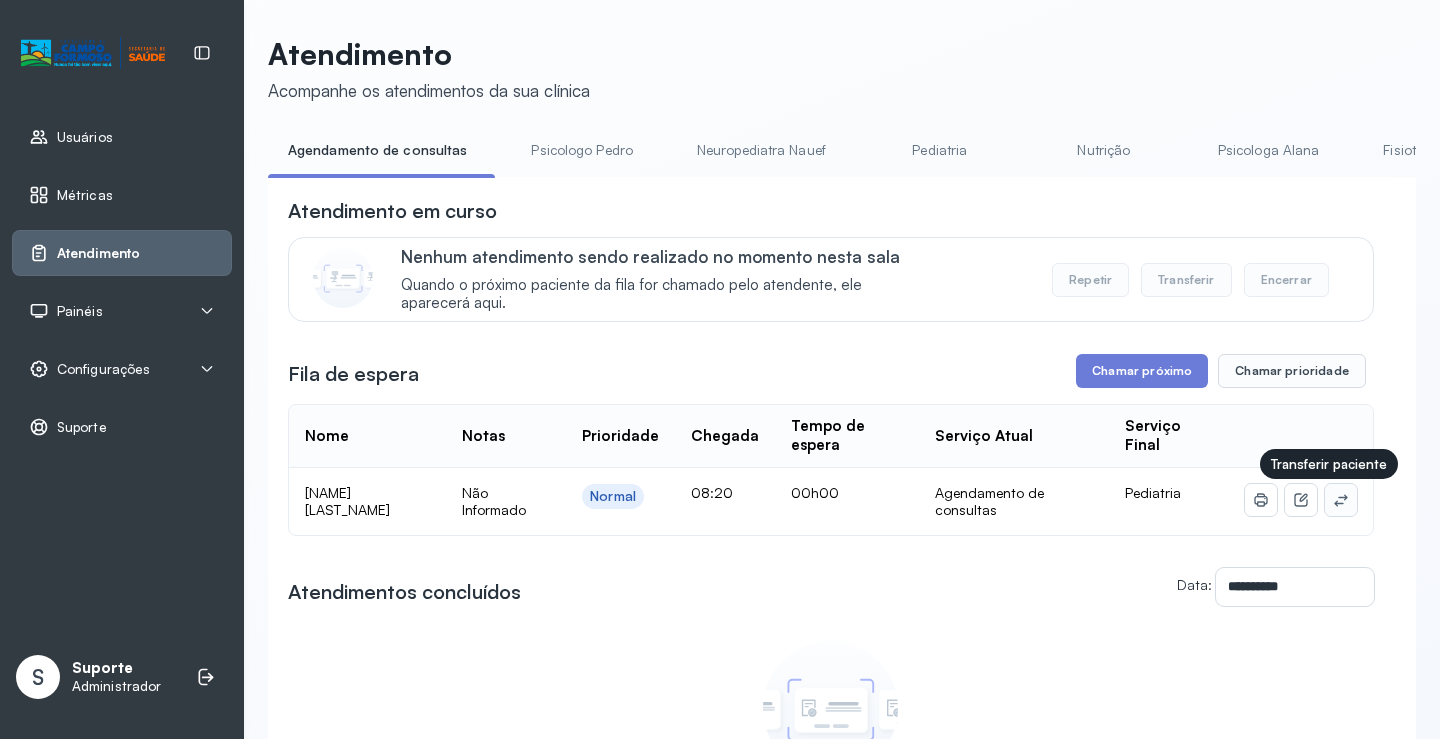 click 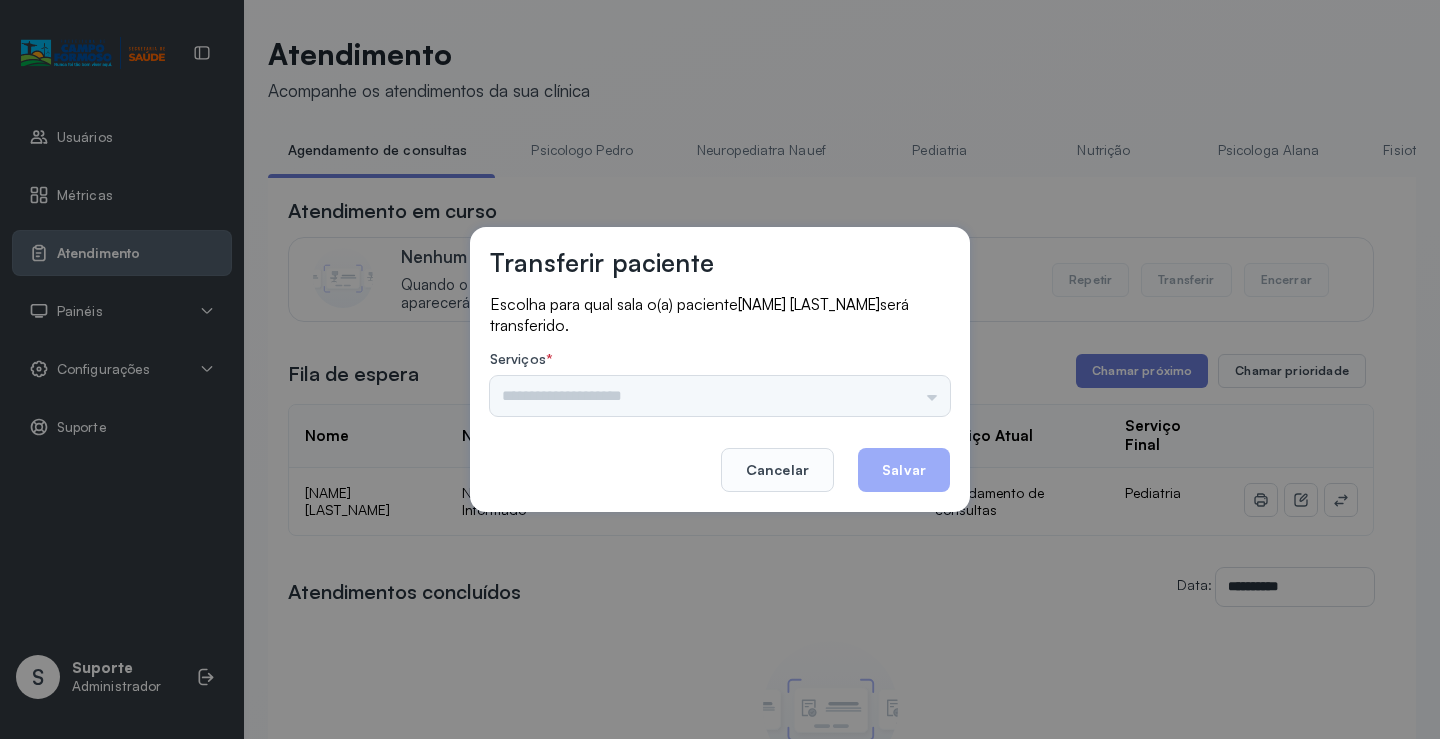 click on "Nenhuma opção encontrada" at bounding box center (720, 396) 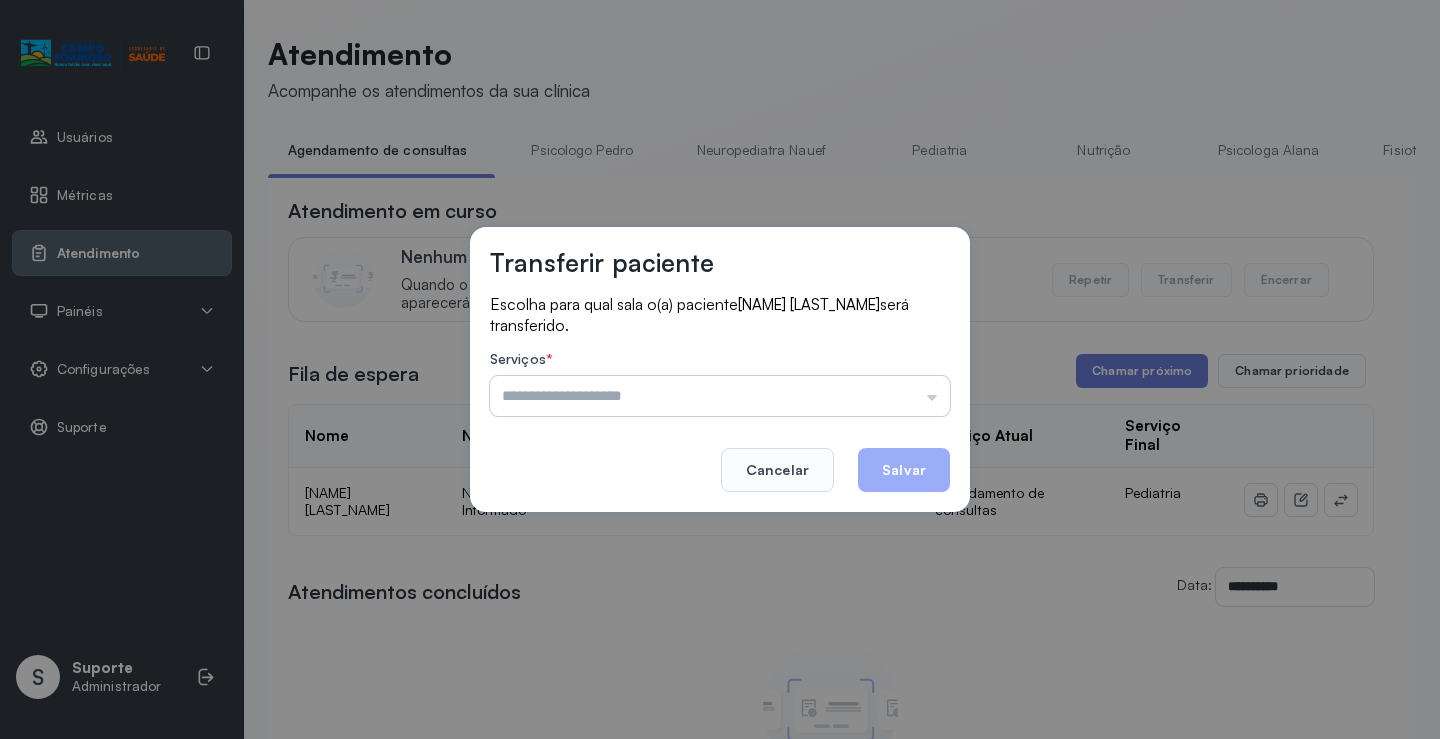 drag, startPoint x: 908, startPoint y: 389, endPoint x: 802, endPoint y: 389, distance: 106 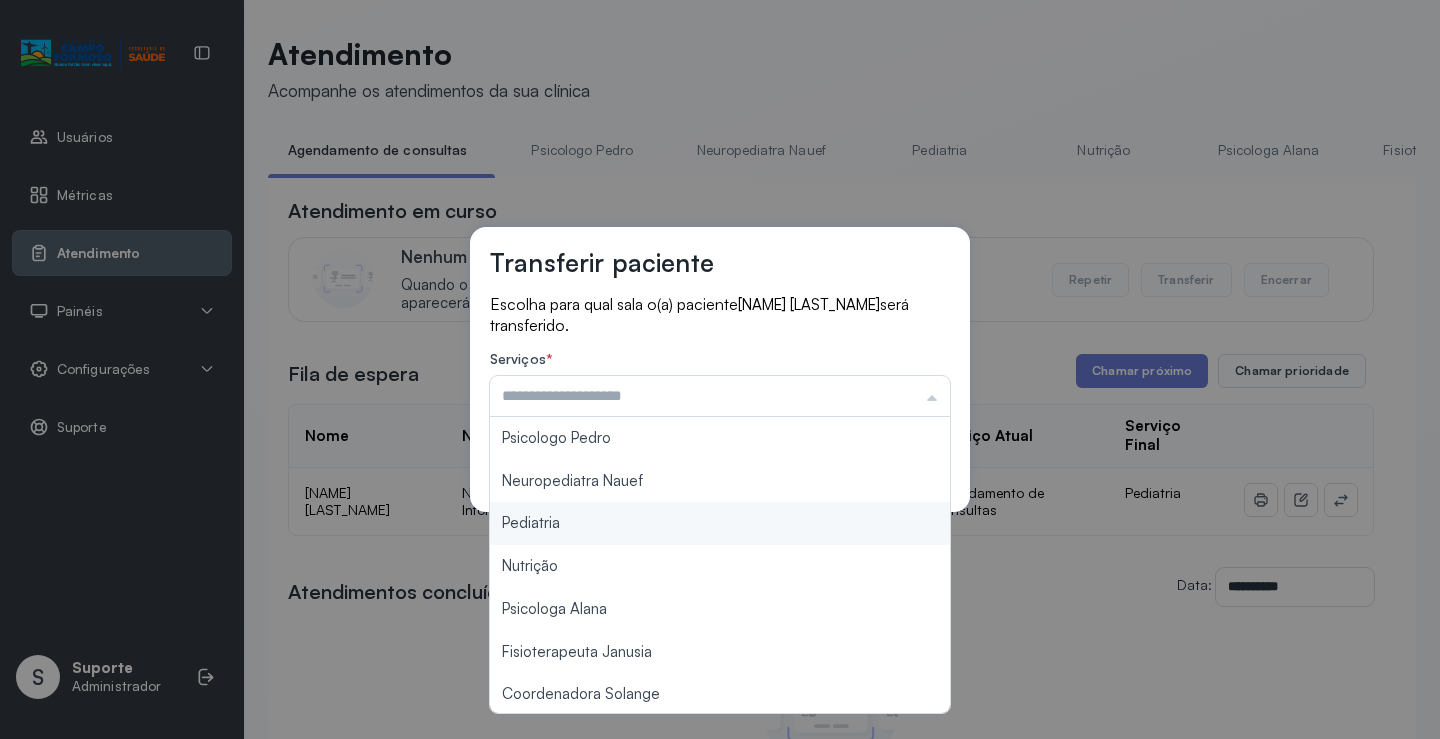 scroll, scrollTop: 302, scrollLeft: 0, axis: vertical 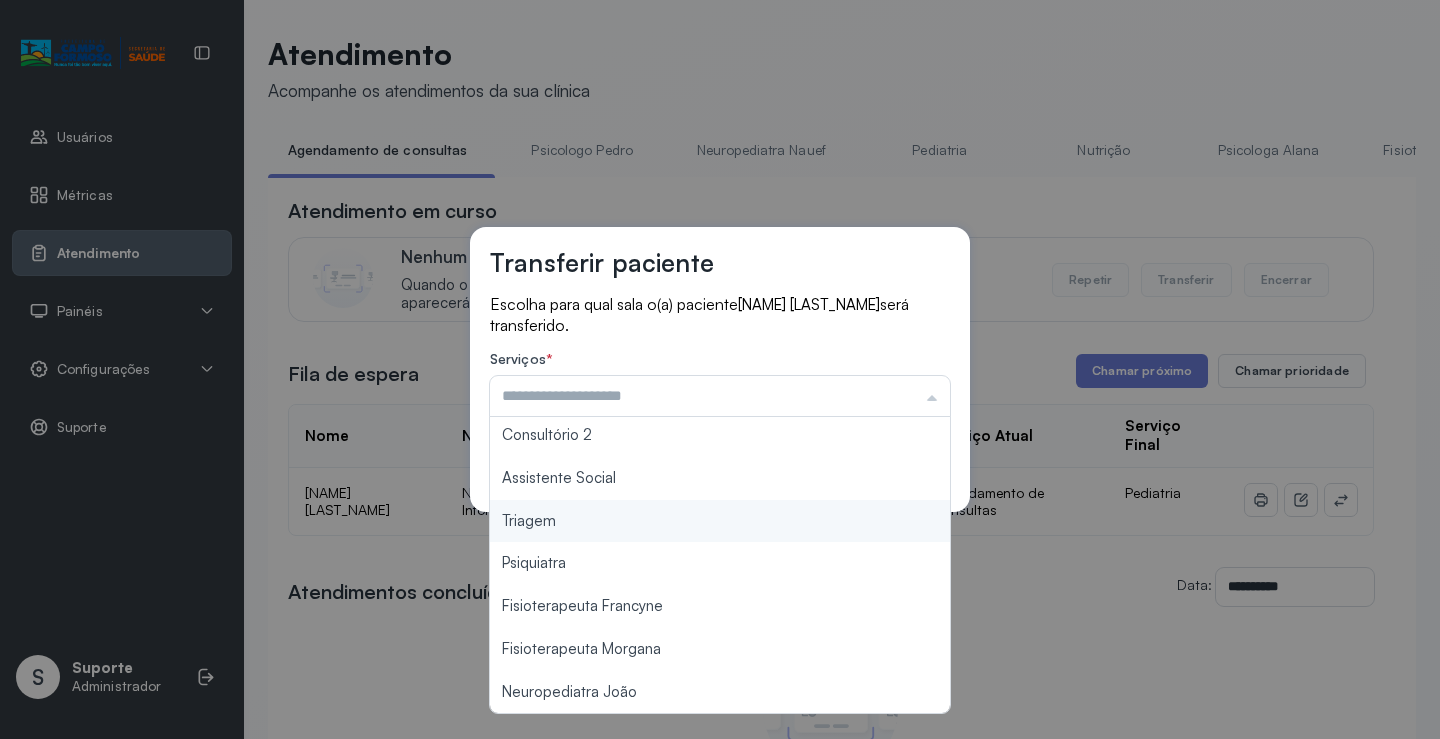 type on "*******" 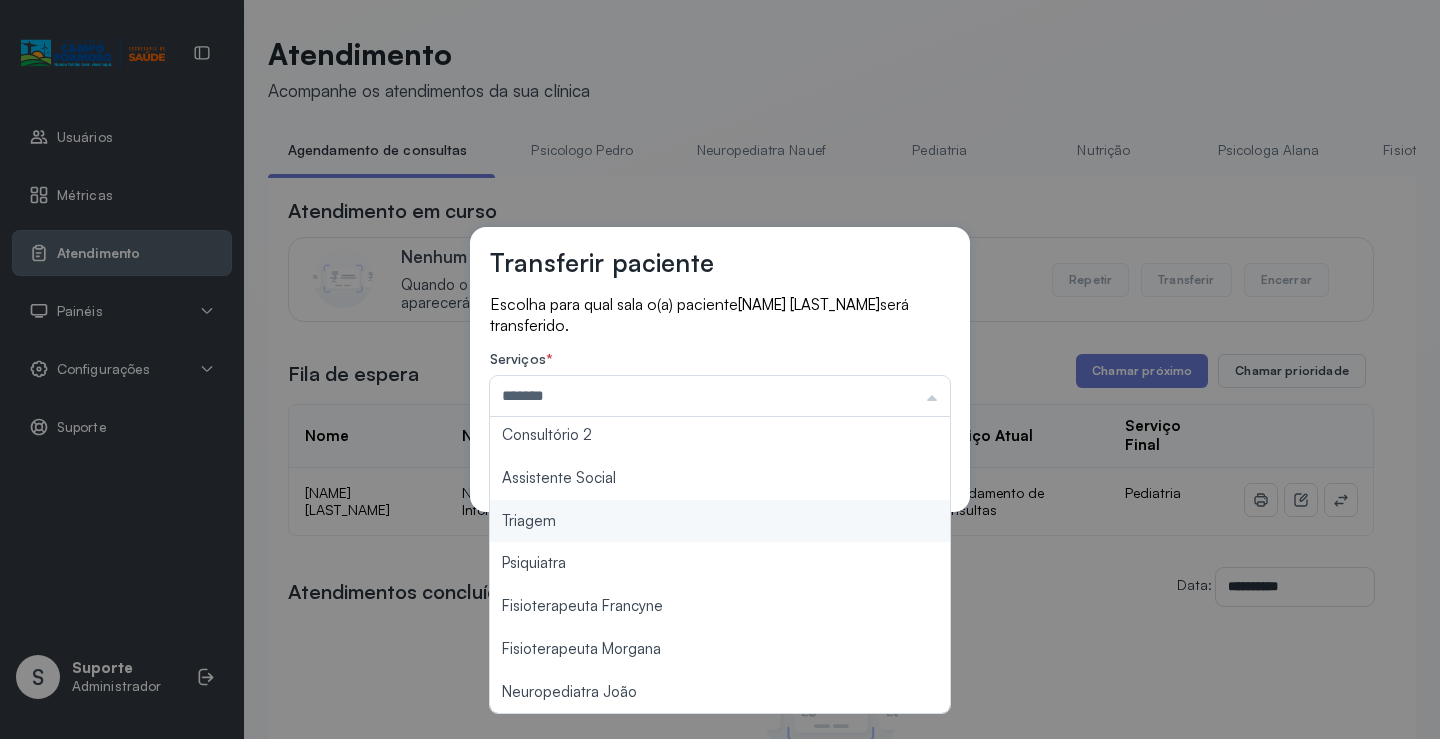 click on "Transferir paciente Escolha para qual sala o(a) paciente  HEITOR CARVALHO SANTOS  será transferido.  Serviços  *  ******* Psicologo Pedro Neuropediatra Nauef Pediatria Nutrição Psicologa Alana Fisioterapeuta Janusia Coordenadora Solange Consultório 2 Assistente Social Triagem Psiquiatra Fisioterapeuta Francyne Fisioterapeuta Morgana Neuropediatra João Cancelar Salvar" at bounding box center [720, 369] 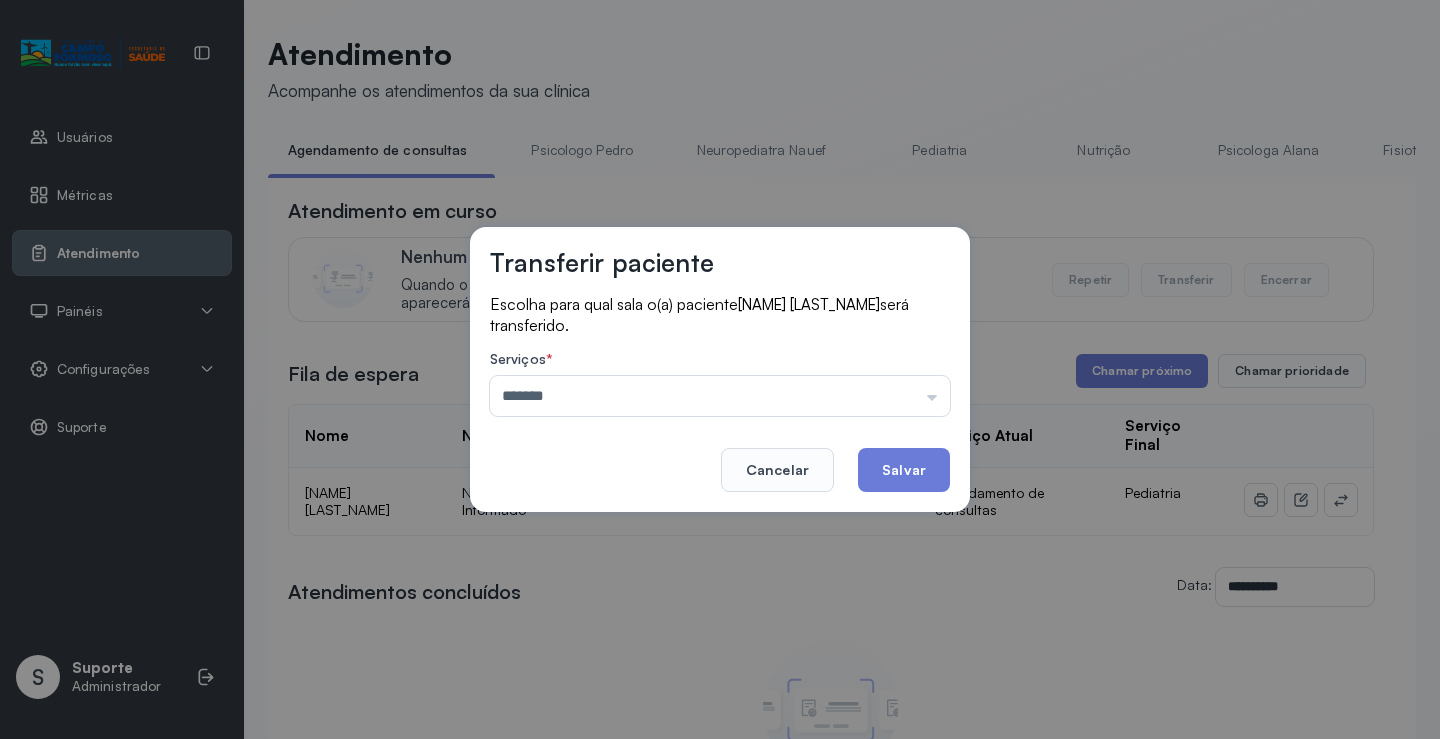 click on "Salvar" 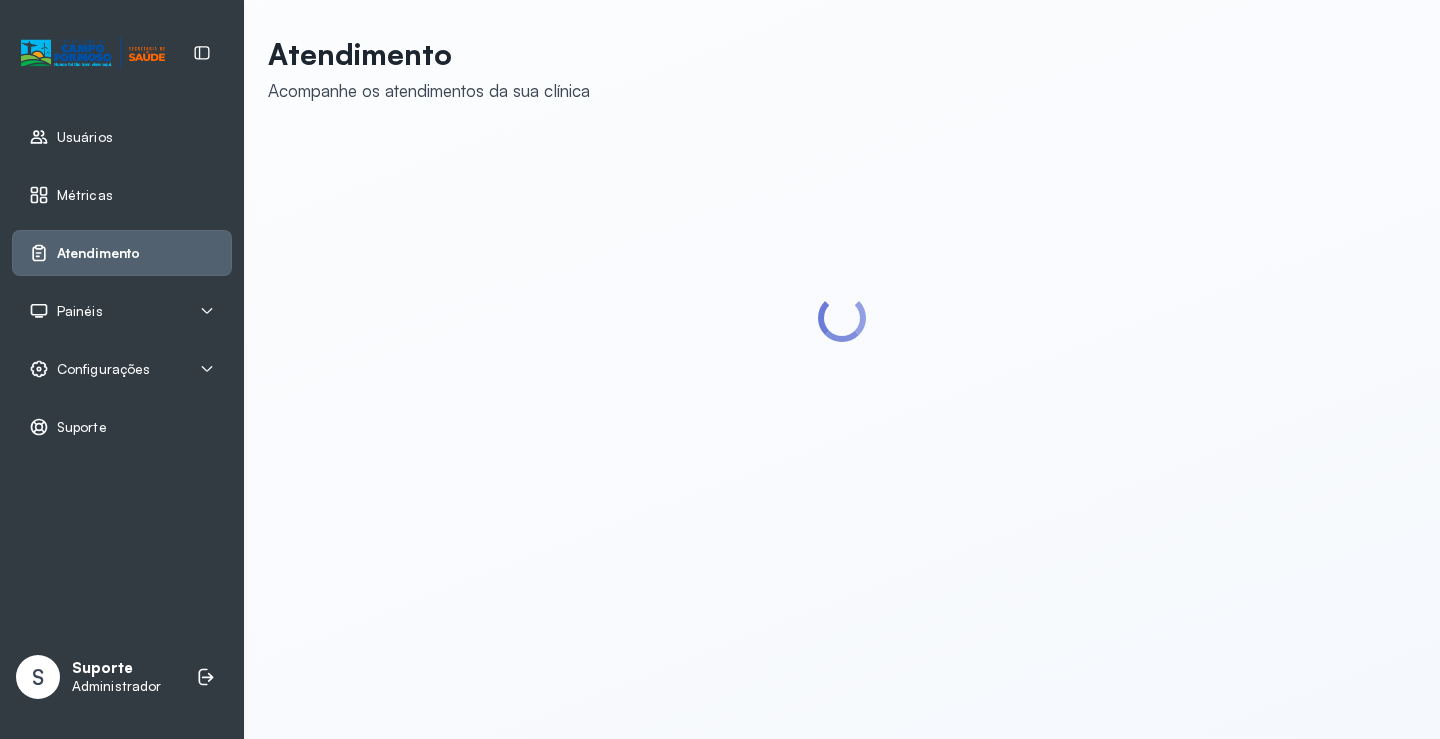 scroll, scrollTop: 0, scrollLeft: 0, axis: both 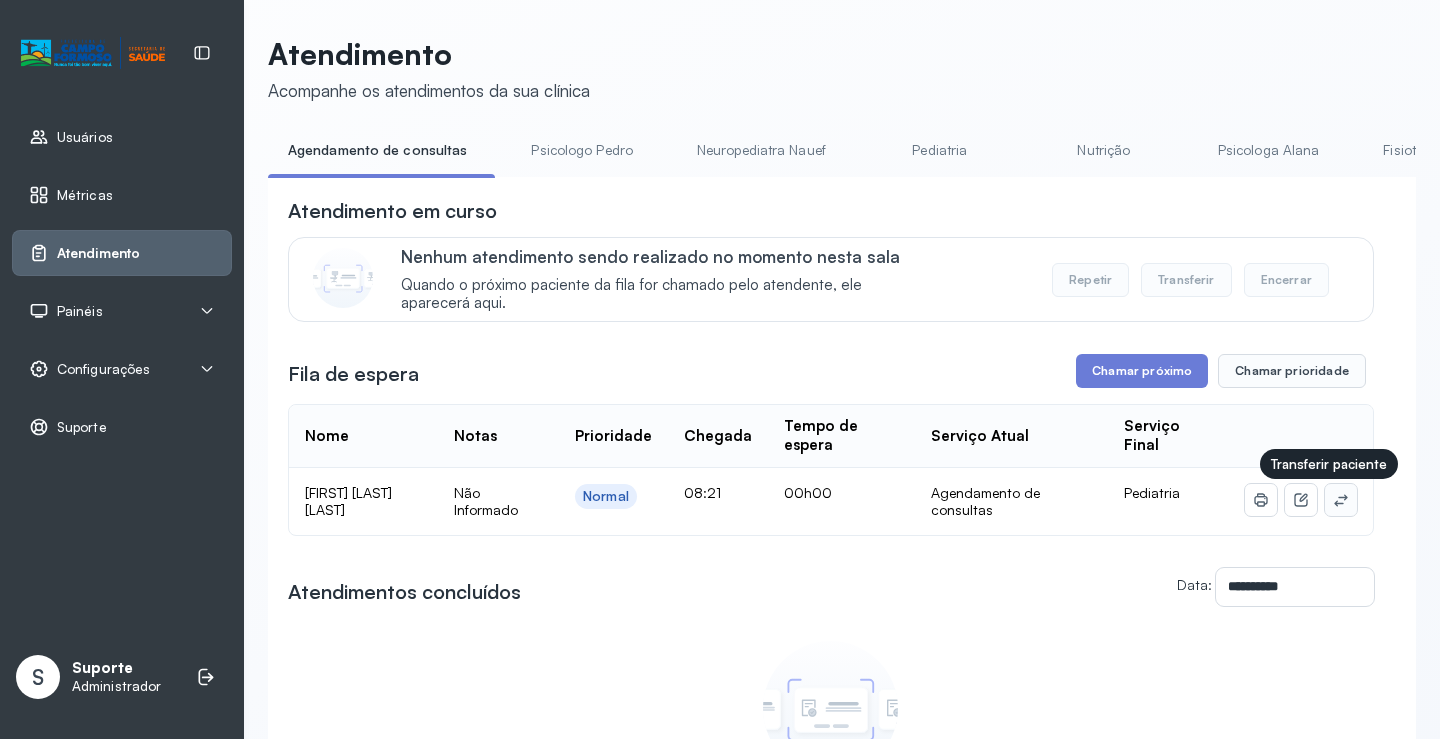 click 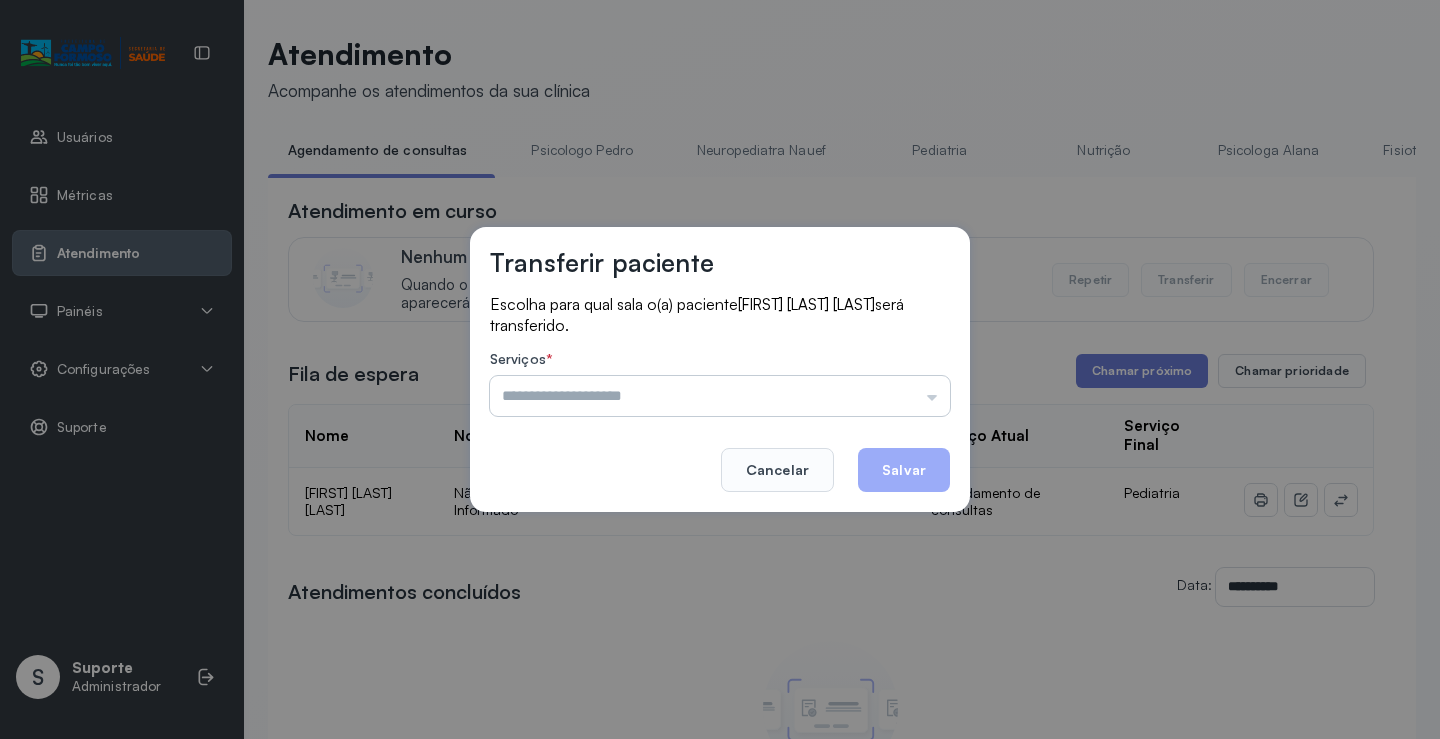 click at bounding box center [720, 396] 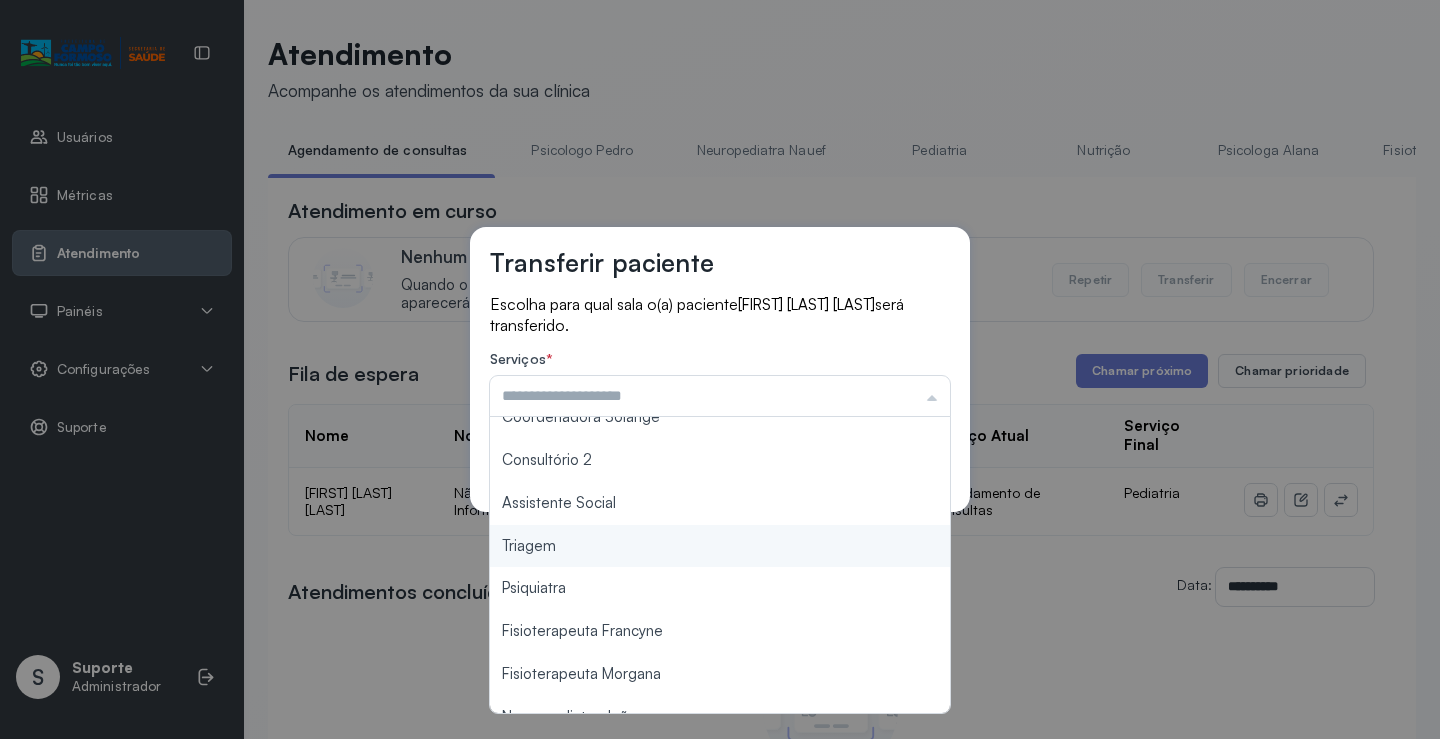 scroll, scrollTop: 303, scrollLeft: 0, axis: vertical 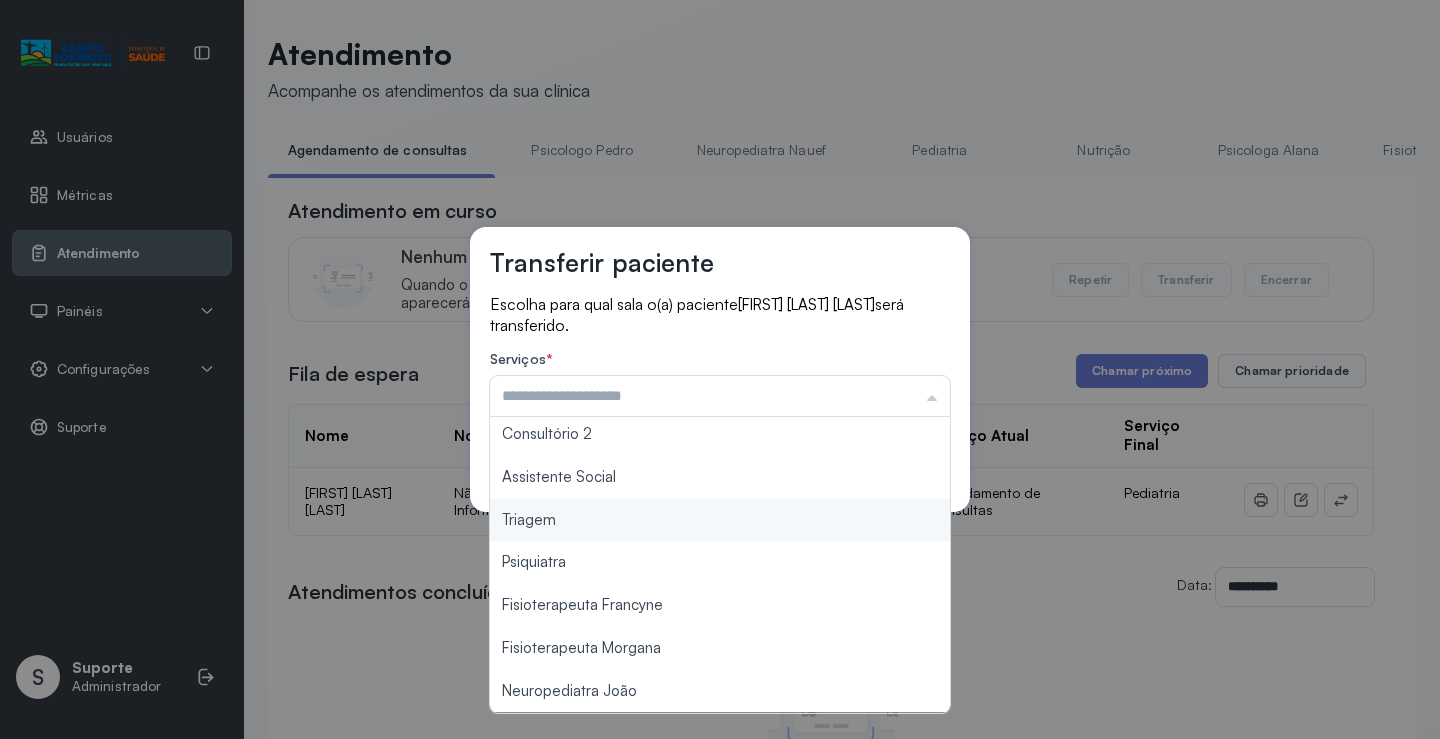 type on "*******" 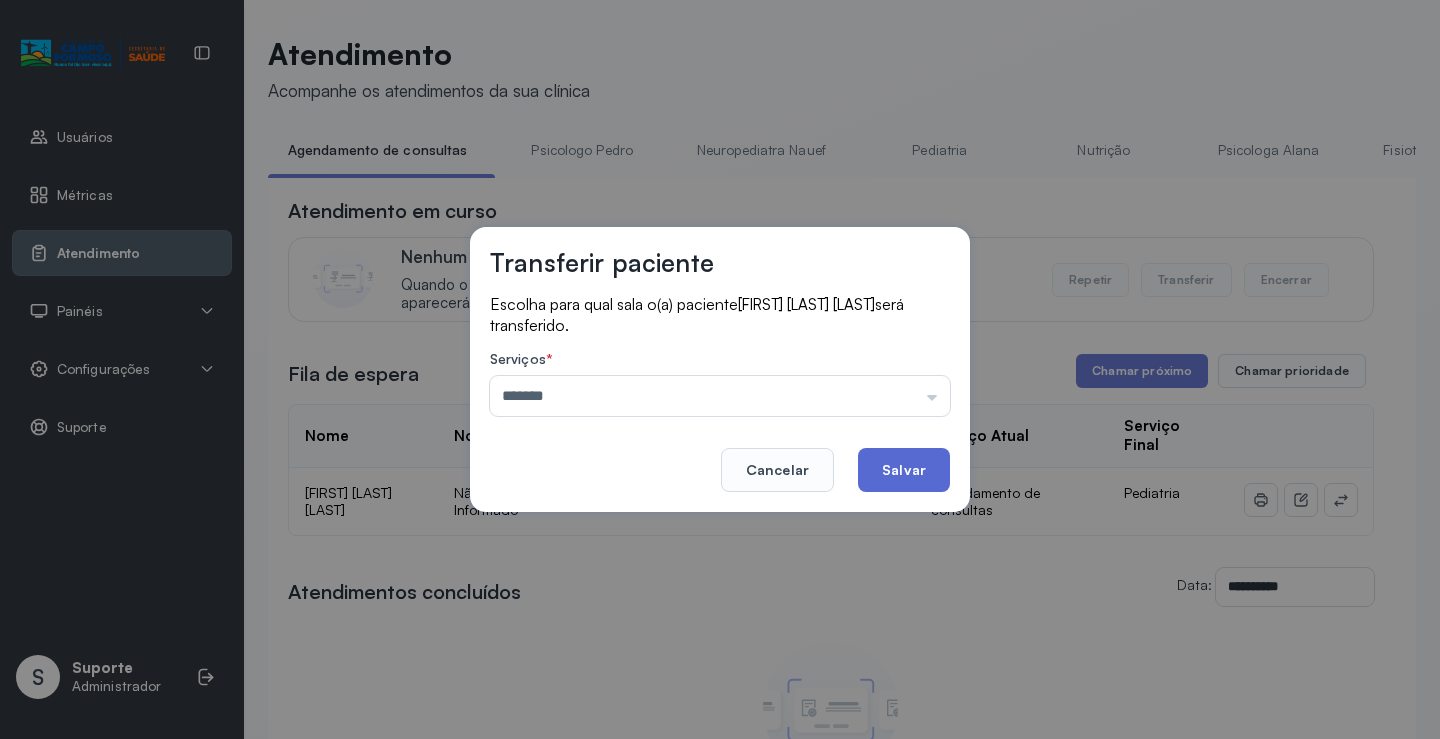 drag, startPoint x: 625, startPoint y: 520, endPoint x: 927, endPoint y: 451, distance: 309.7822 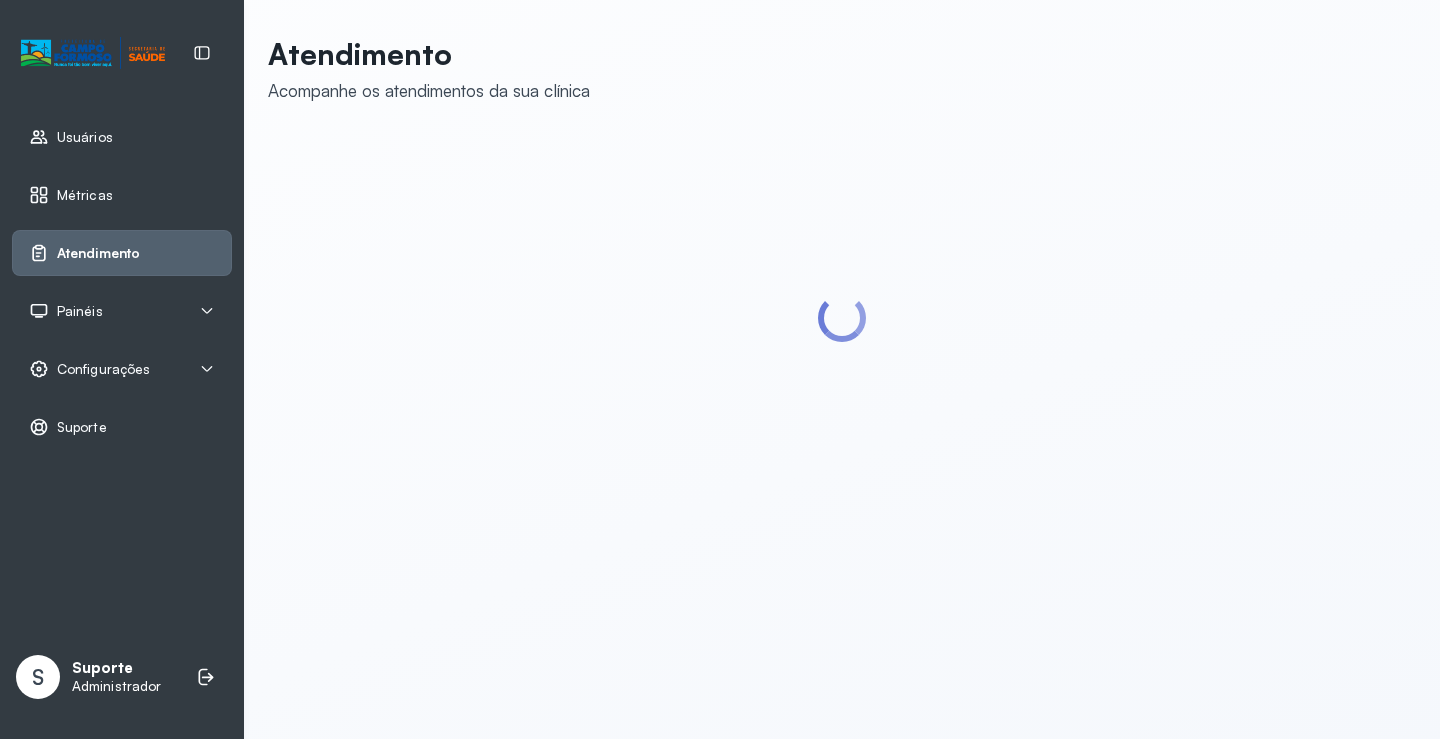 scroll, scrollTop: 0, scrollLeft: 0, axis: both 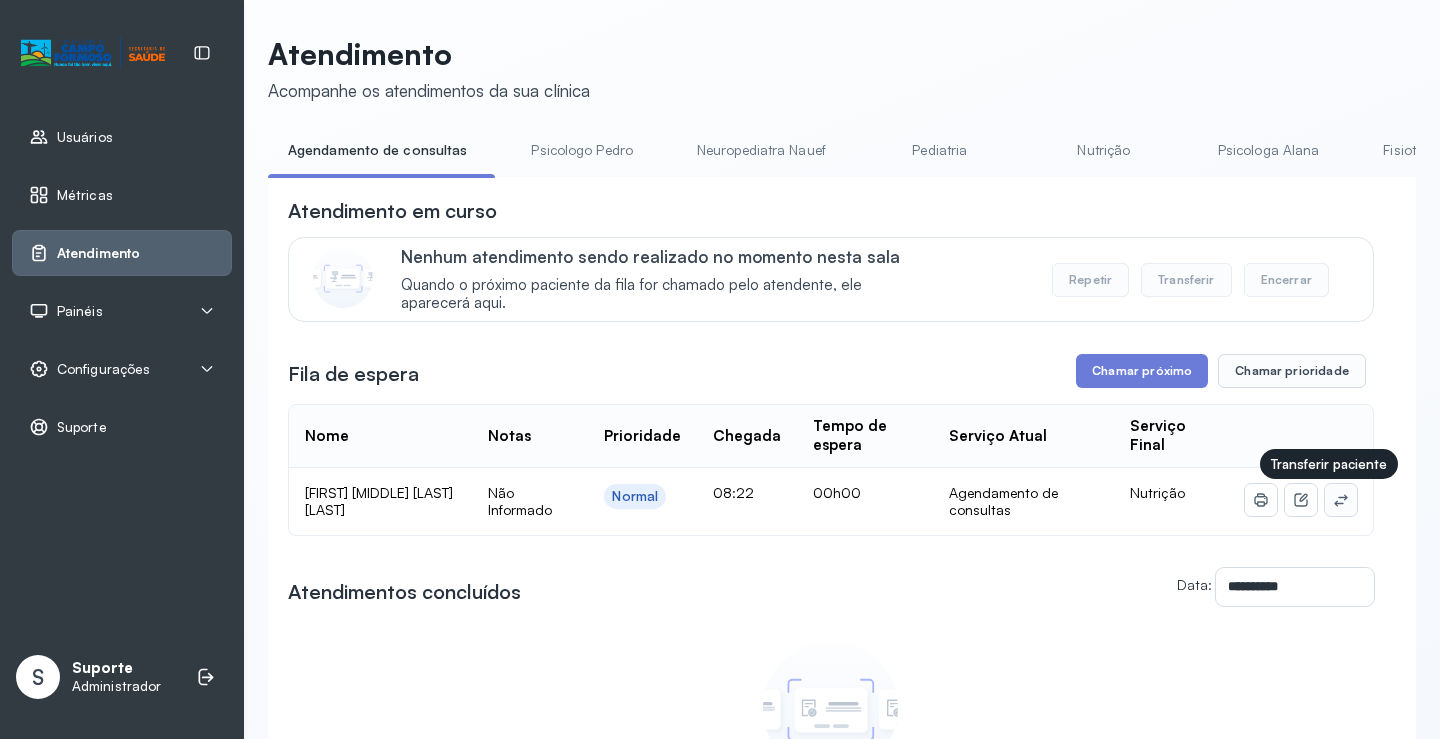 click 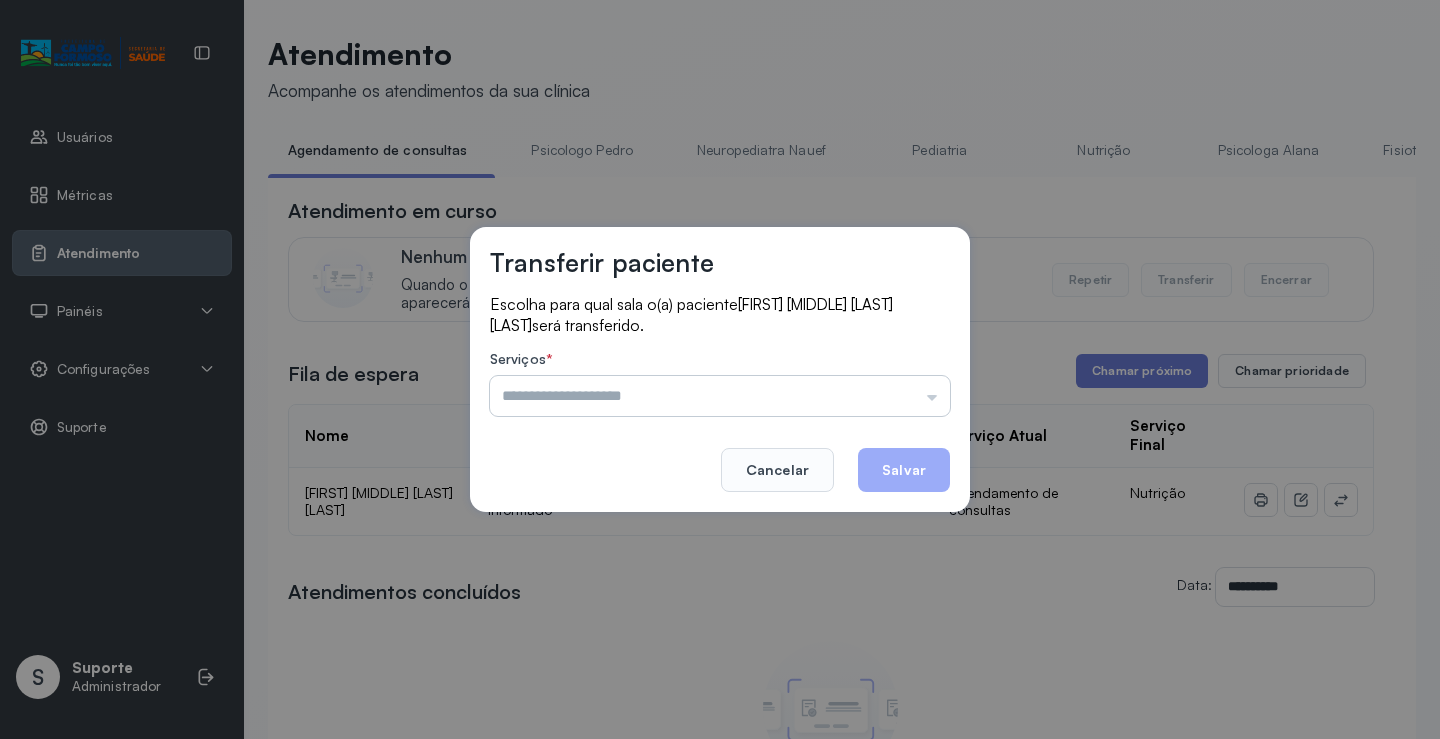click at bounding box center (720, 396) 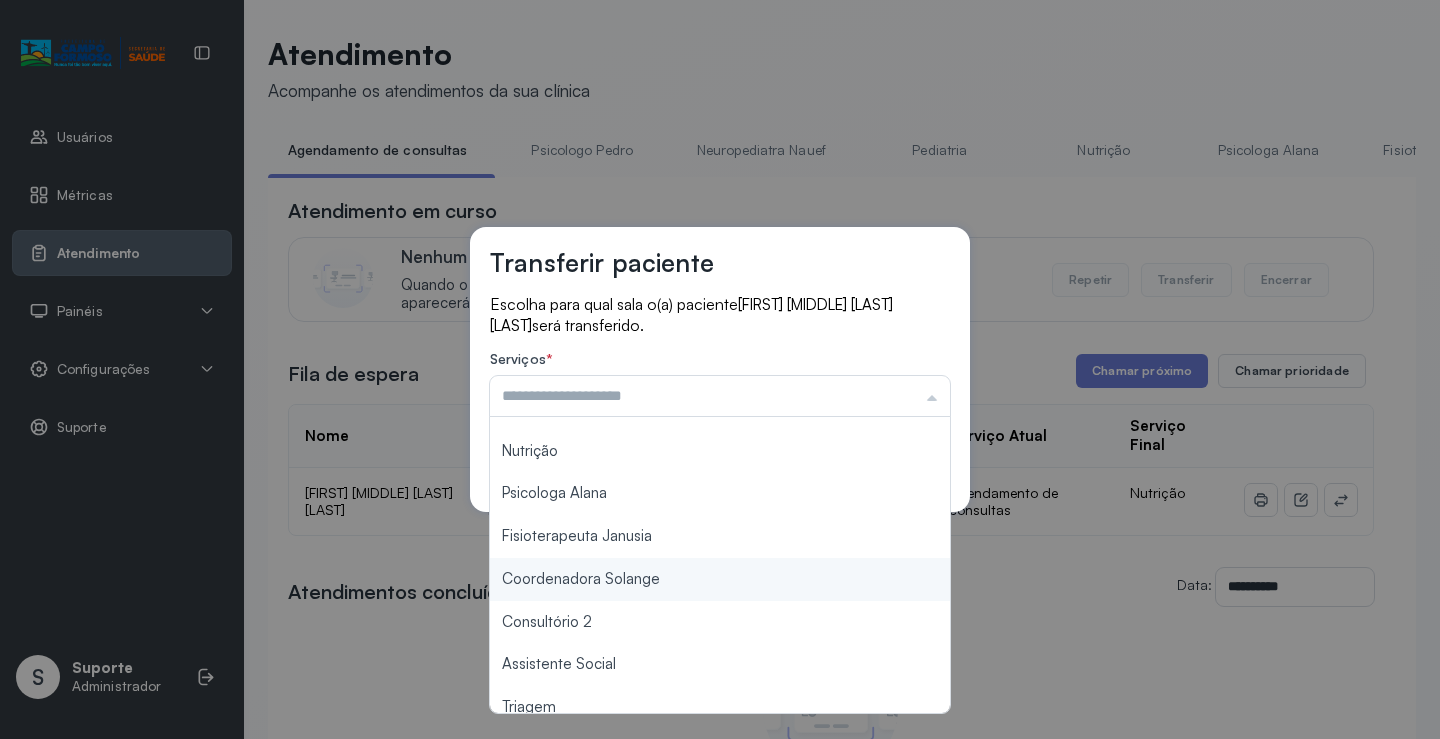 scroll, scrollTop: 300, scrollLeft: 0, axis: vertical 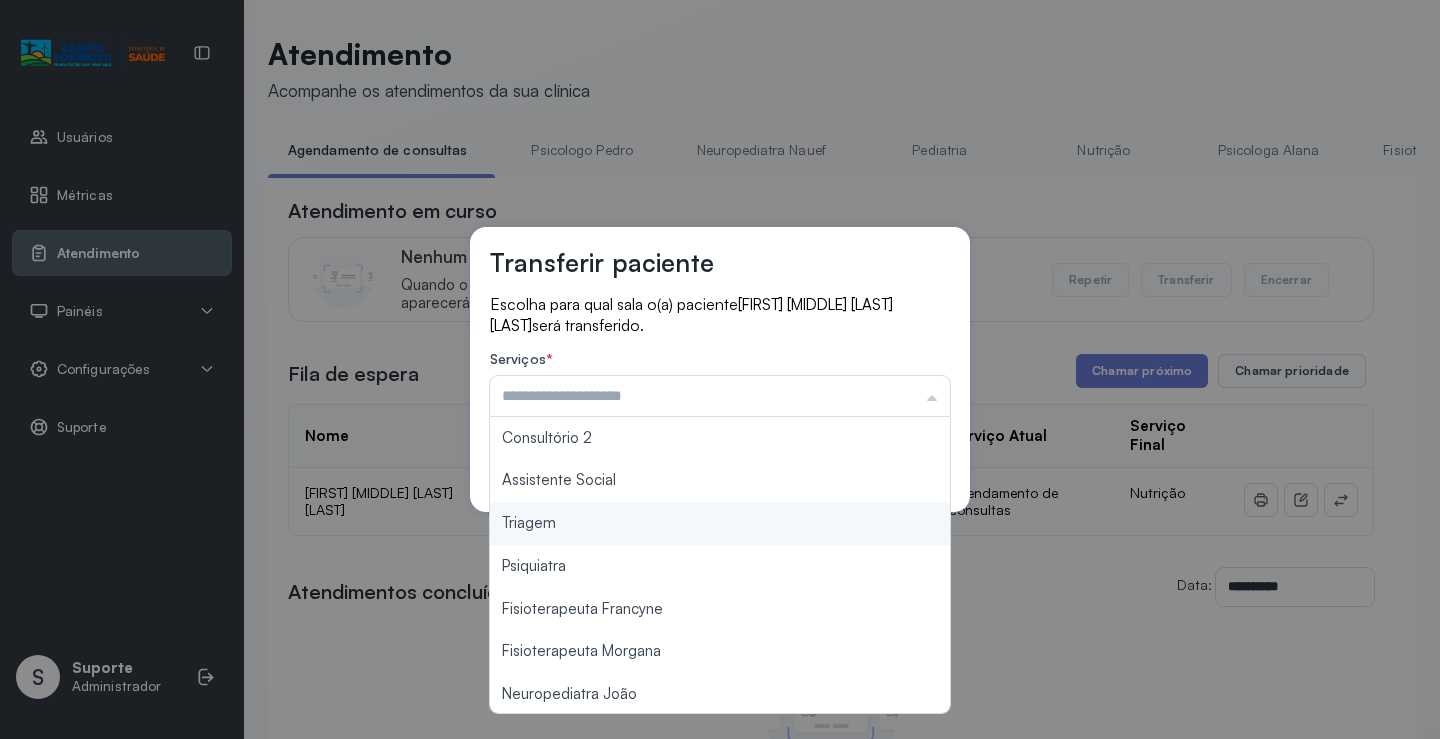 type on "*******" 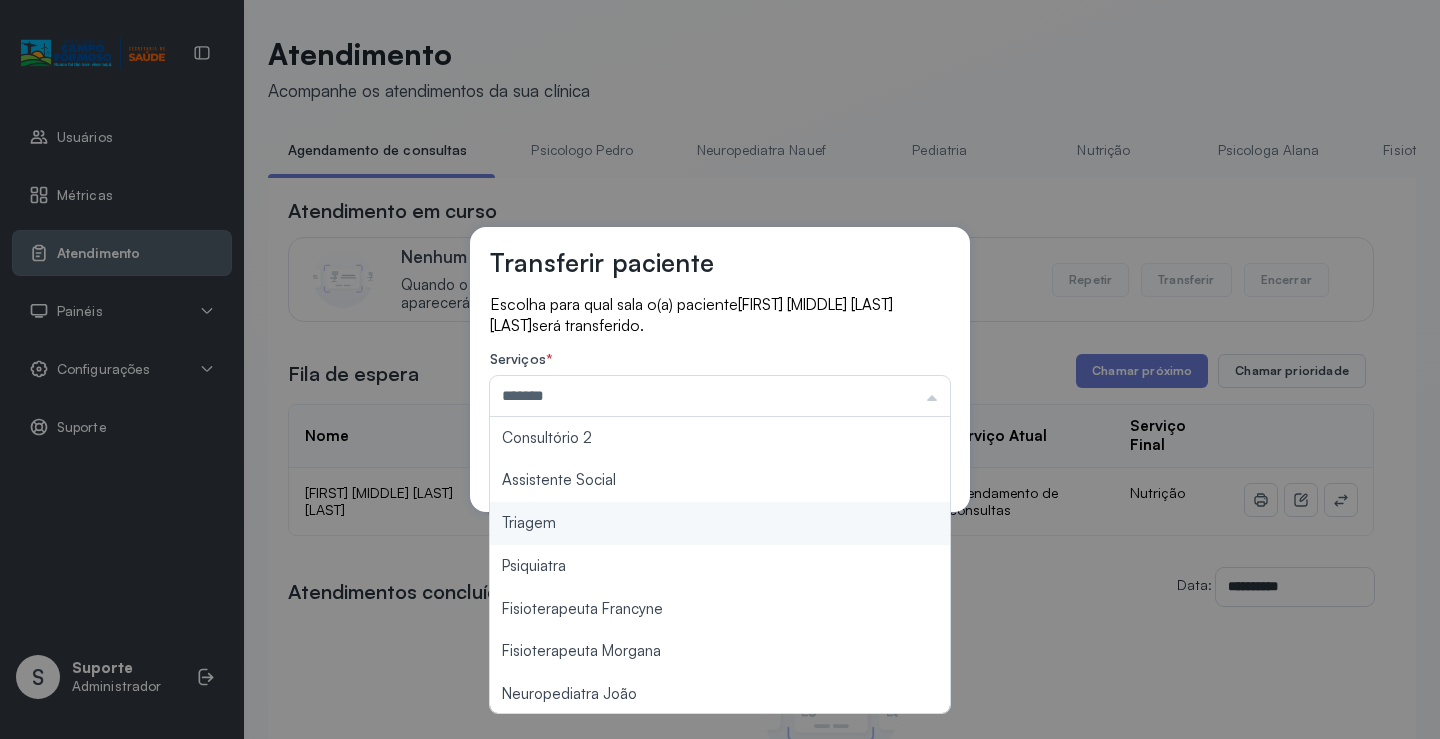 click on "Transferir paciente Escolha para qual sala o(a) paciente  [FIRST] [MIDDLE] [LAST] [LAST]  será transferido.  Serviços  *  ******* Psicologo [PERSON] Neuropediatra [PERSON] Nauef Pediatria Nutrição Psicologa [PERSON] Fisioterapeuta [PERSON] Coordenadora [PERSON] Consultório 2 Assistente Social Triagem Psiquiatra Fisioterapeuta [PERSON] Fisioterapeuta [PERSON] Neuropediatra [PERSON] Cancelar Salvar" at bounding box center (720, 369) 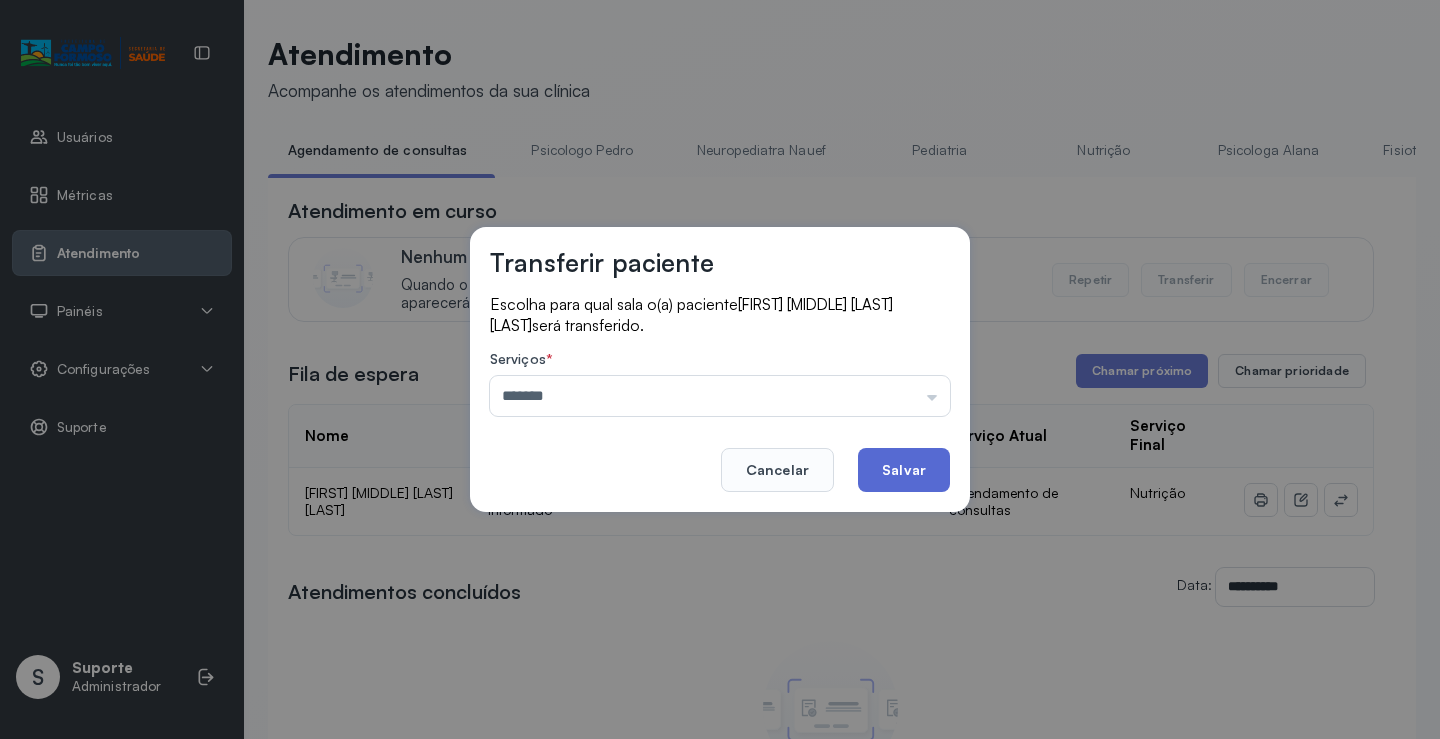 click on "Salvar" 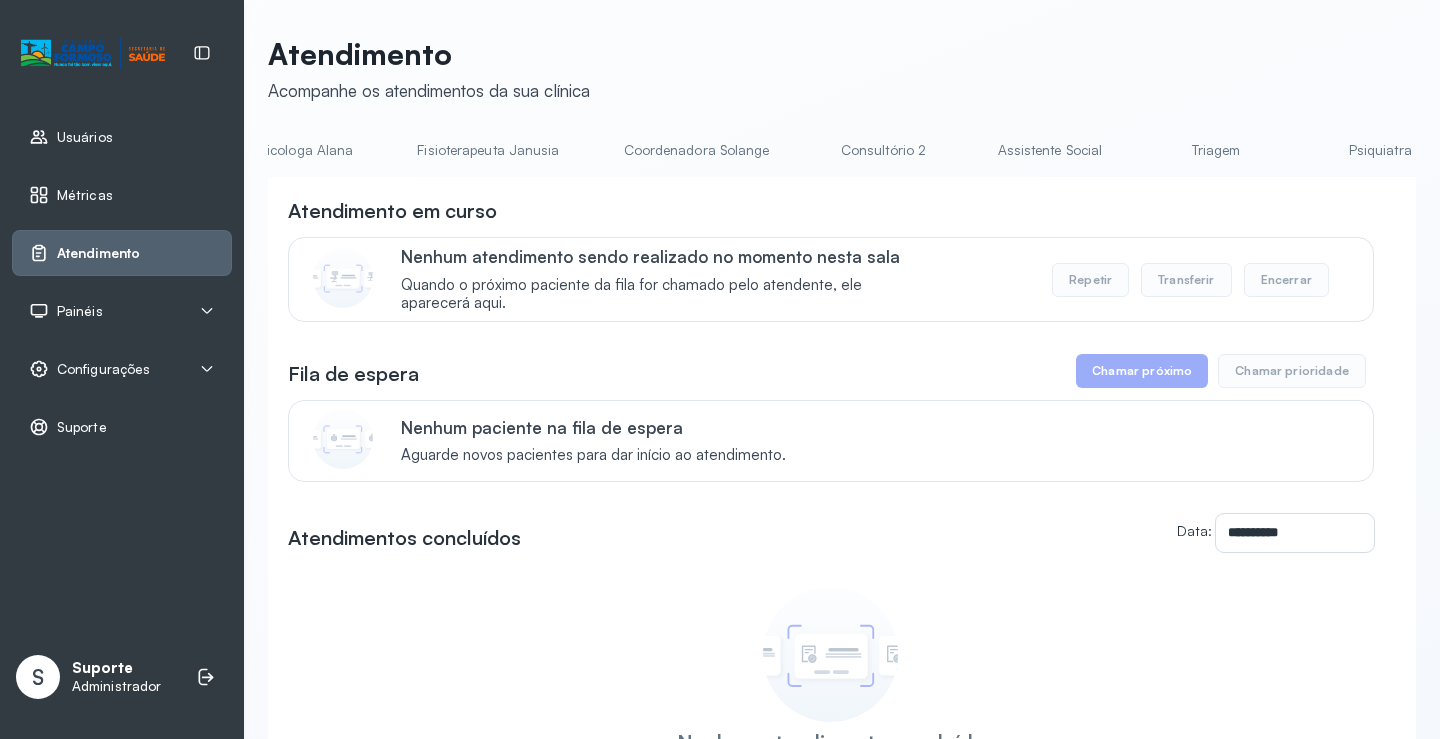 scroll, scrollTop: 0, scrollLeft: 998, axis: horizontal 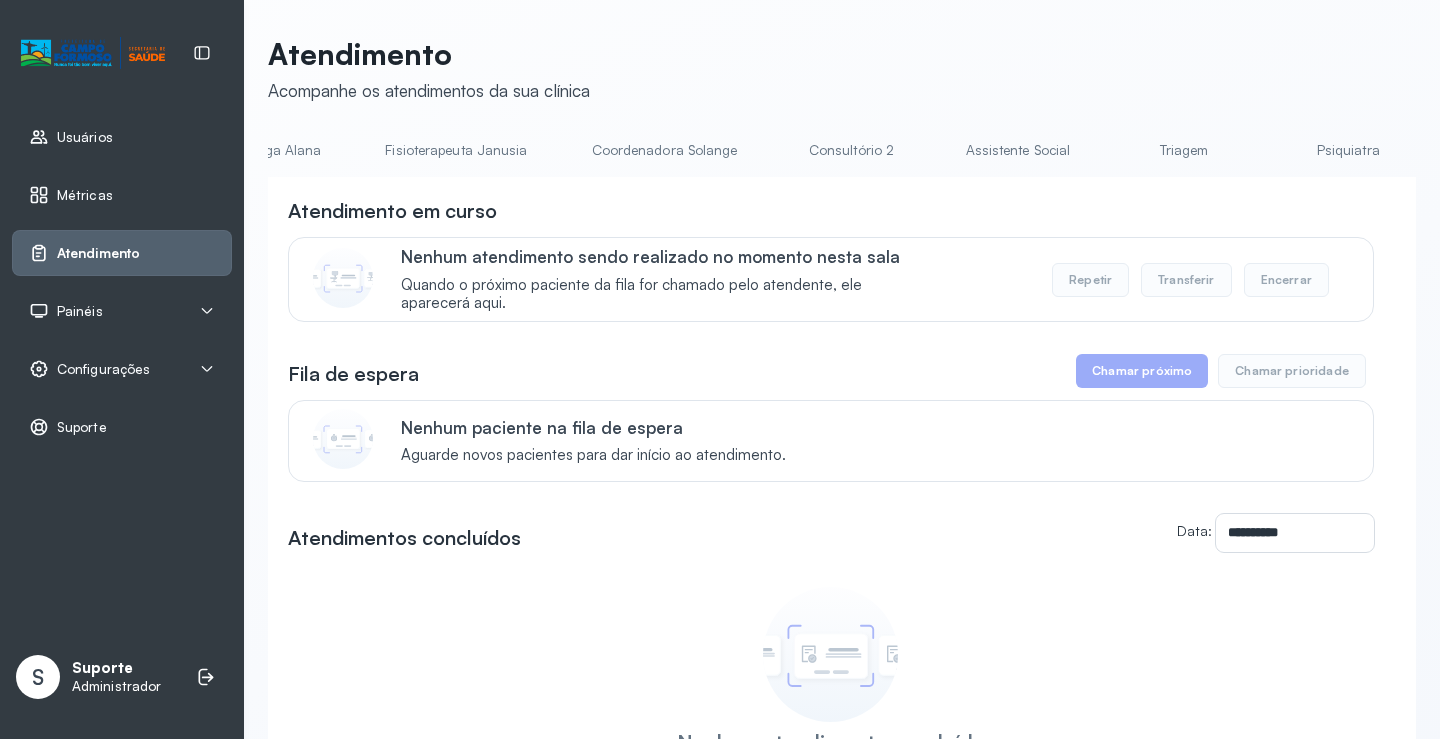 click on "Triagem" at bounding box center [1184, 150] 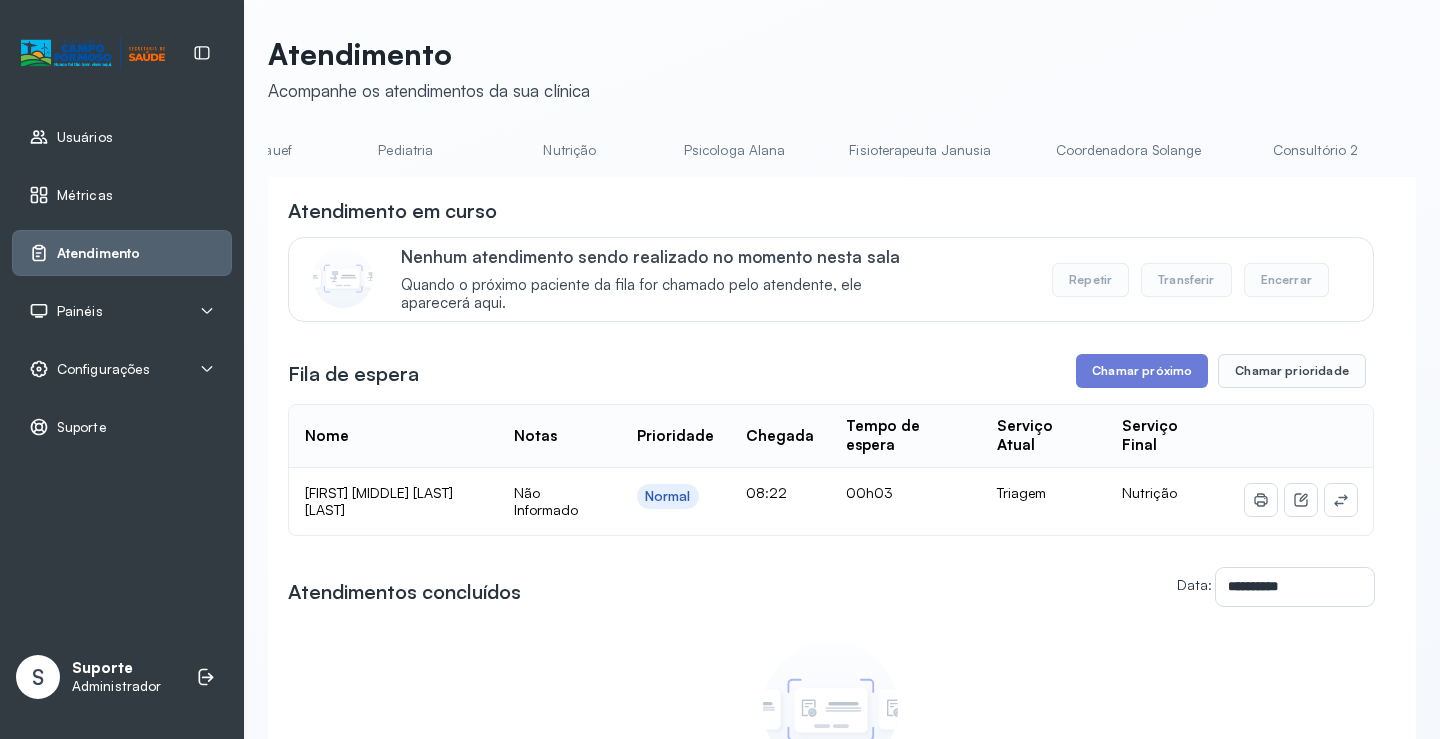 scroll, scrollTop: 0, scrollLeft: 0, axis: both 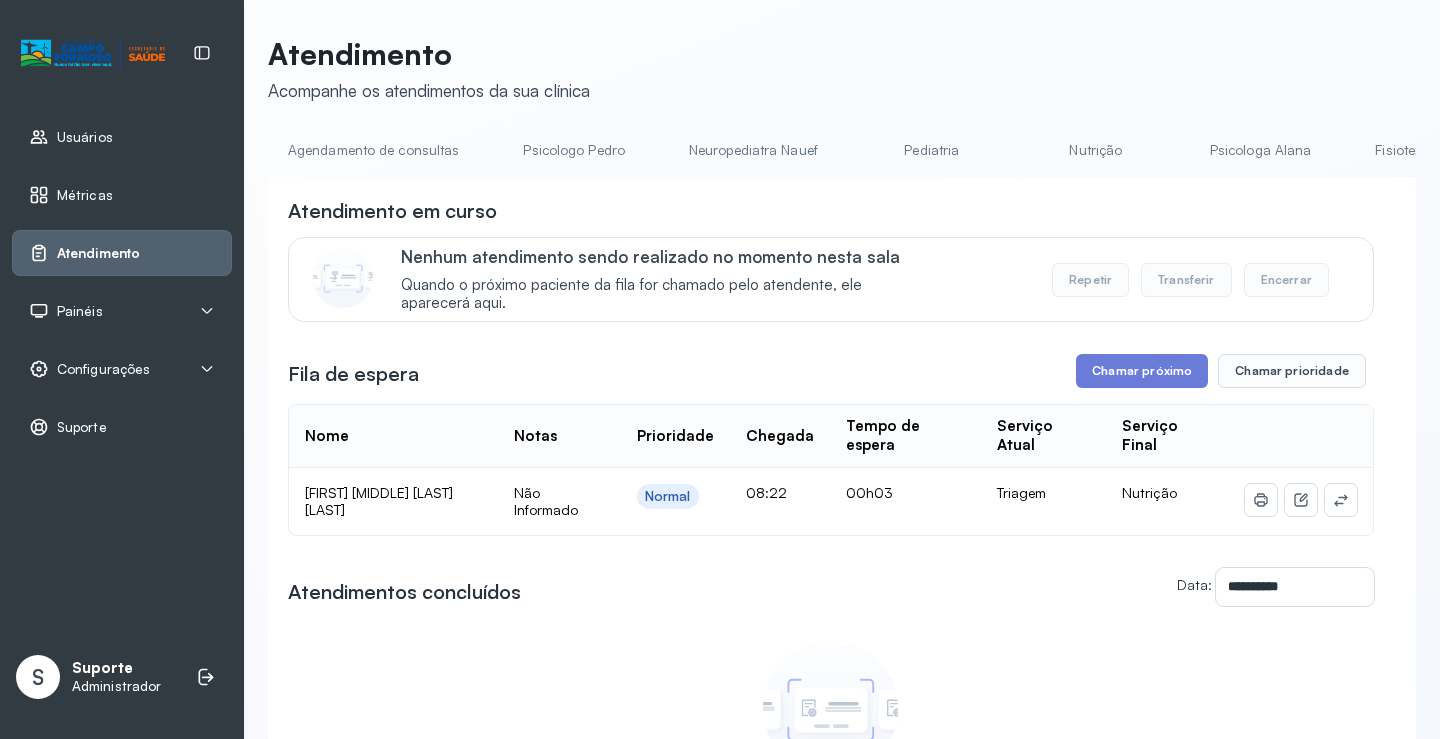 click on "Agendamento de consultas" at bounding box center [373, 150] 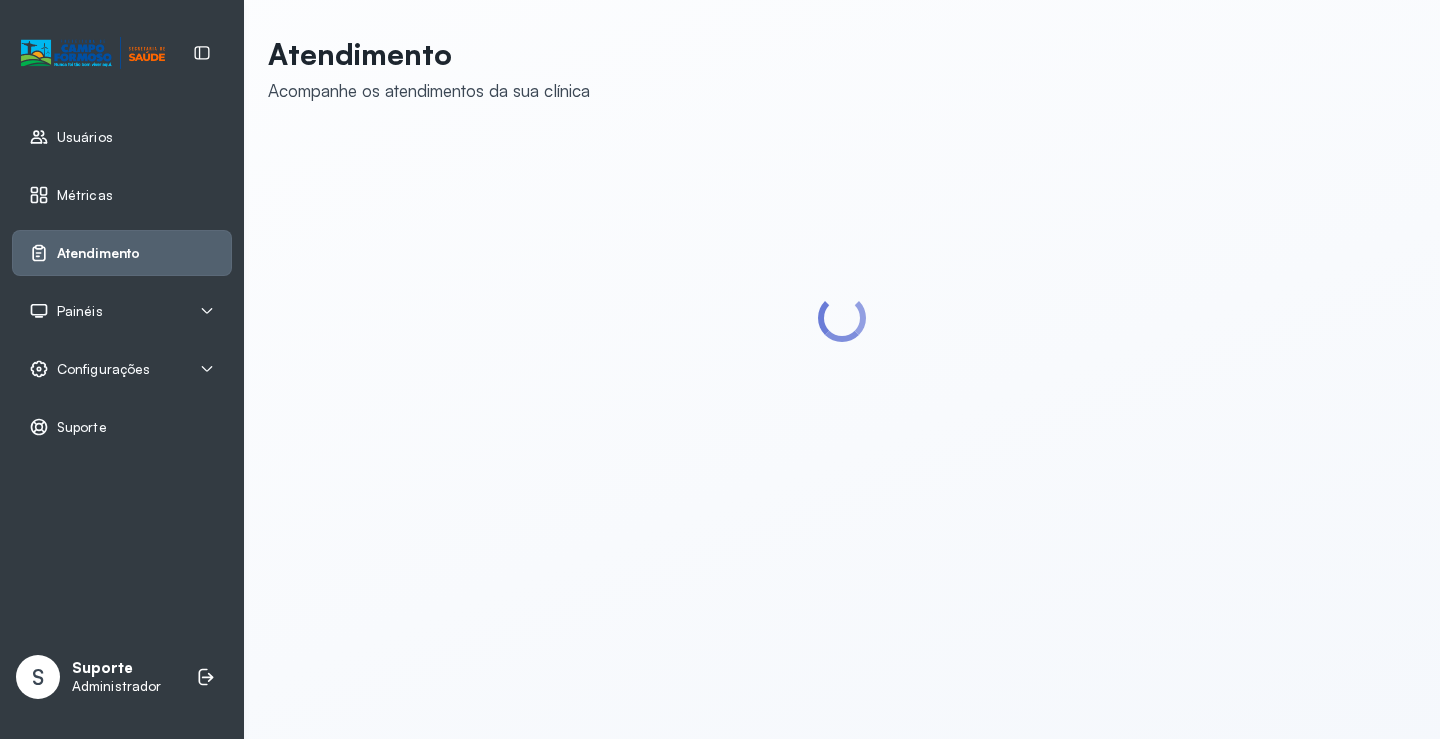 scroll, scrollTop: 0, scrollLeft: 0, axis: both 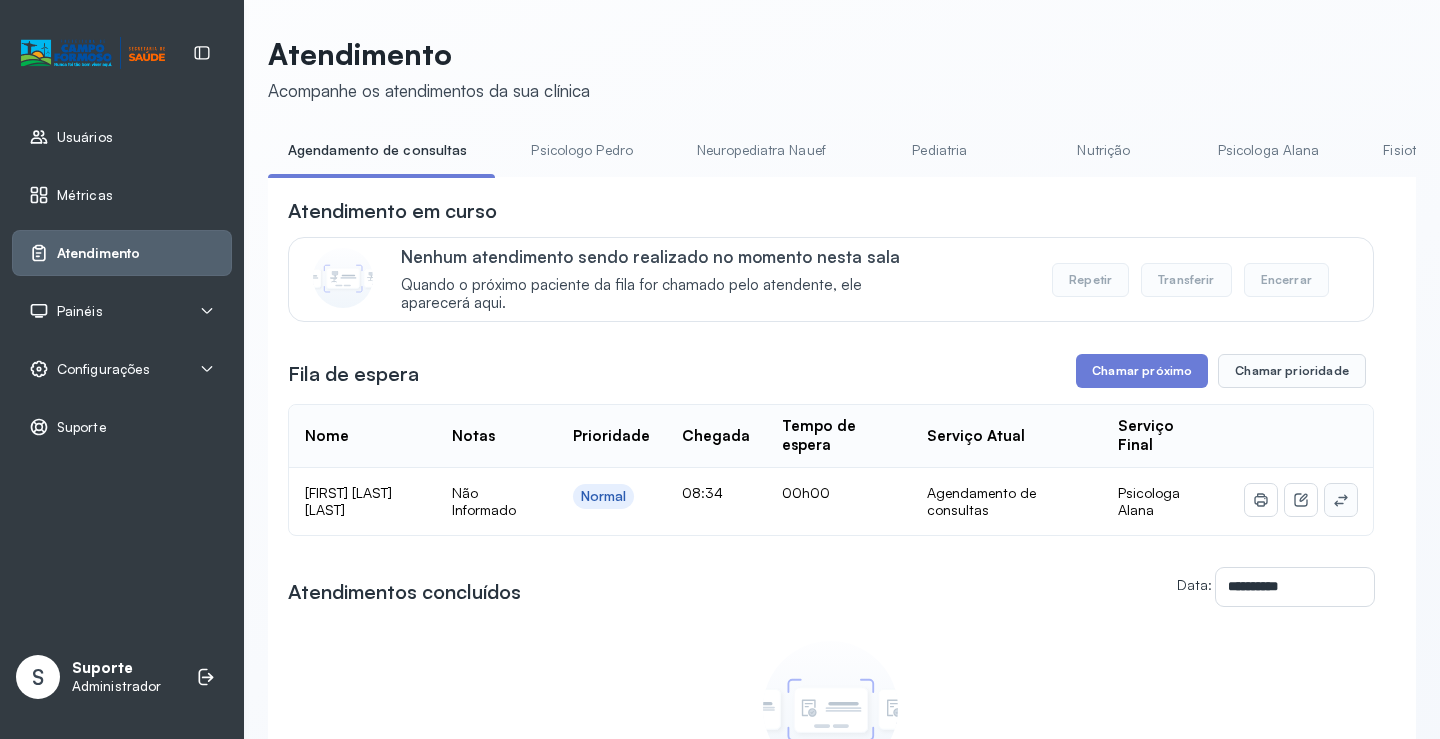 click 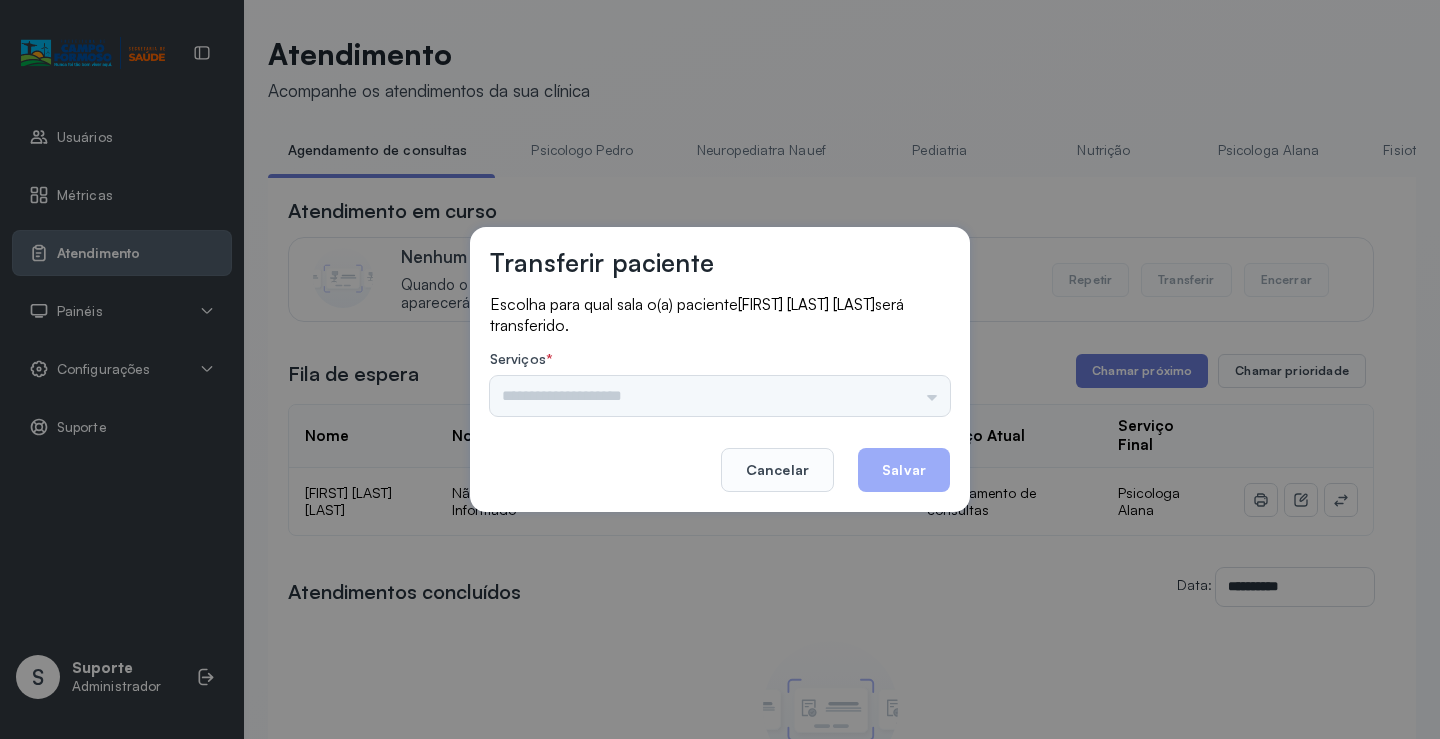 click on "Nenhuma opção encontrada" at bounding box center [720, 396] 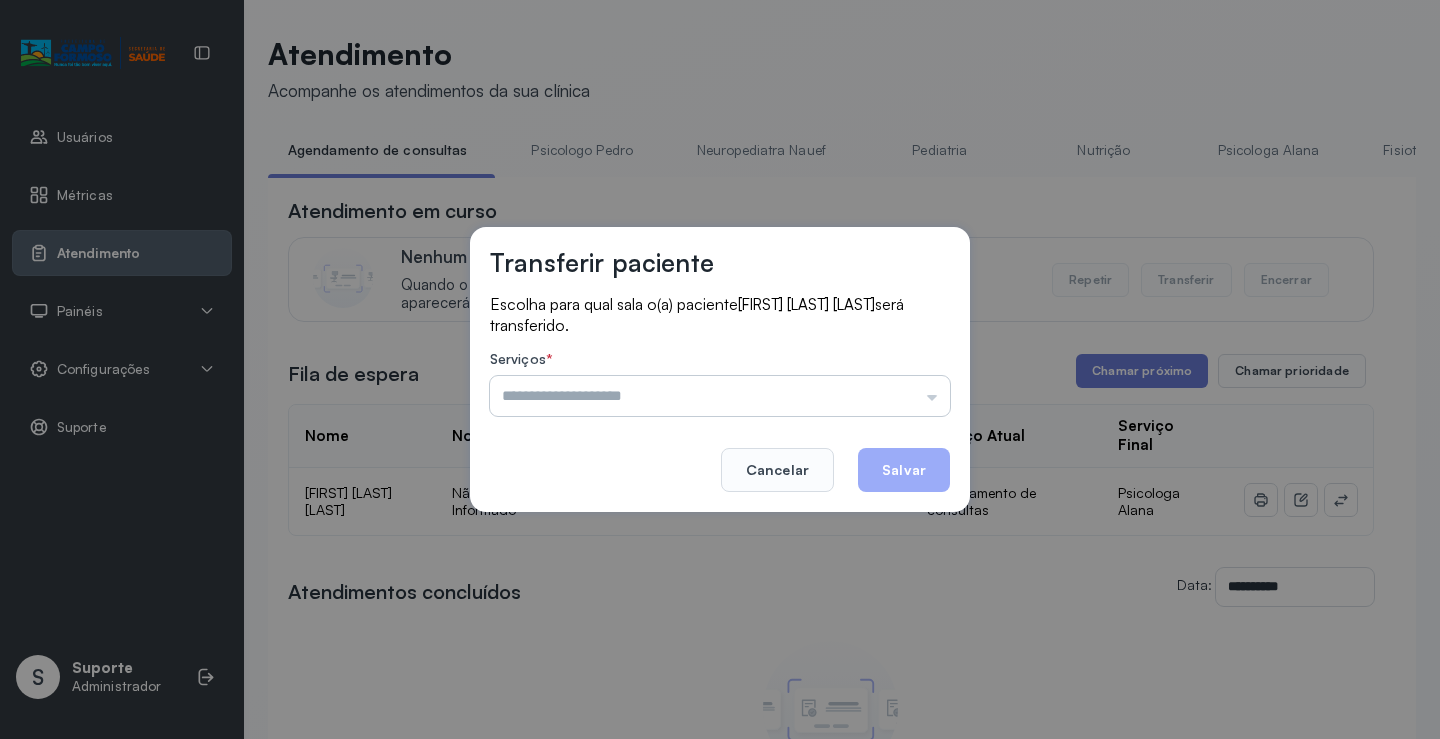 drag, startPoint x: 917, startPoint y: 383, endPoint x: 874, endPoint y: 396, distance: 44.922153 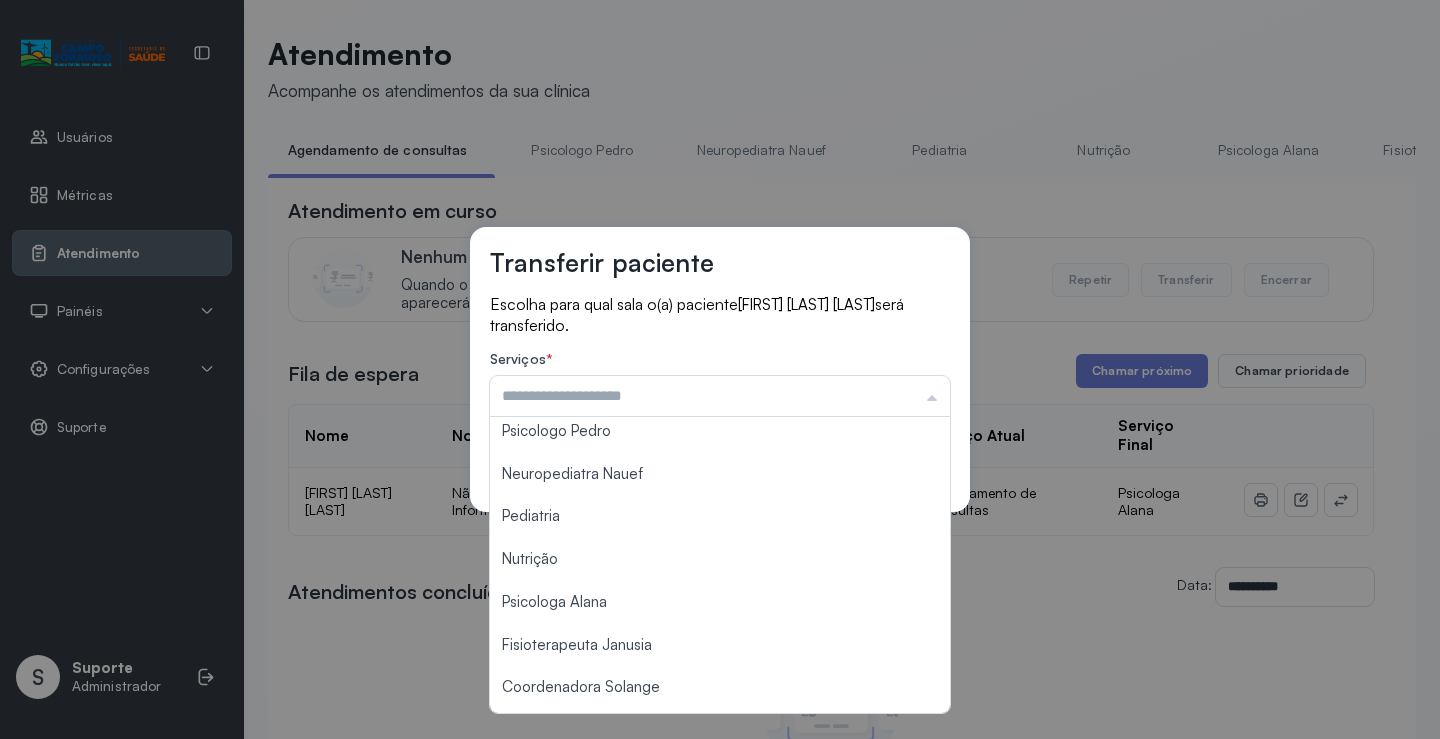 scroll, scrollTop: 0, scrollLeft: 0, axis: both 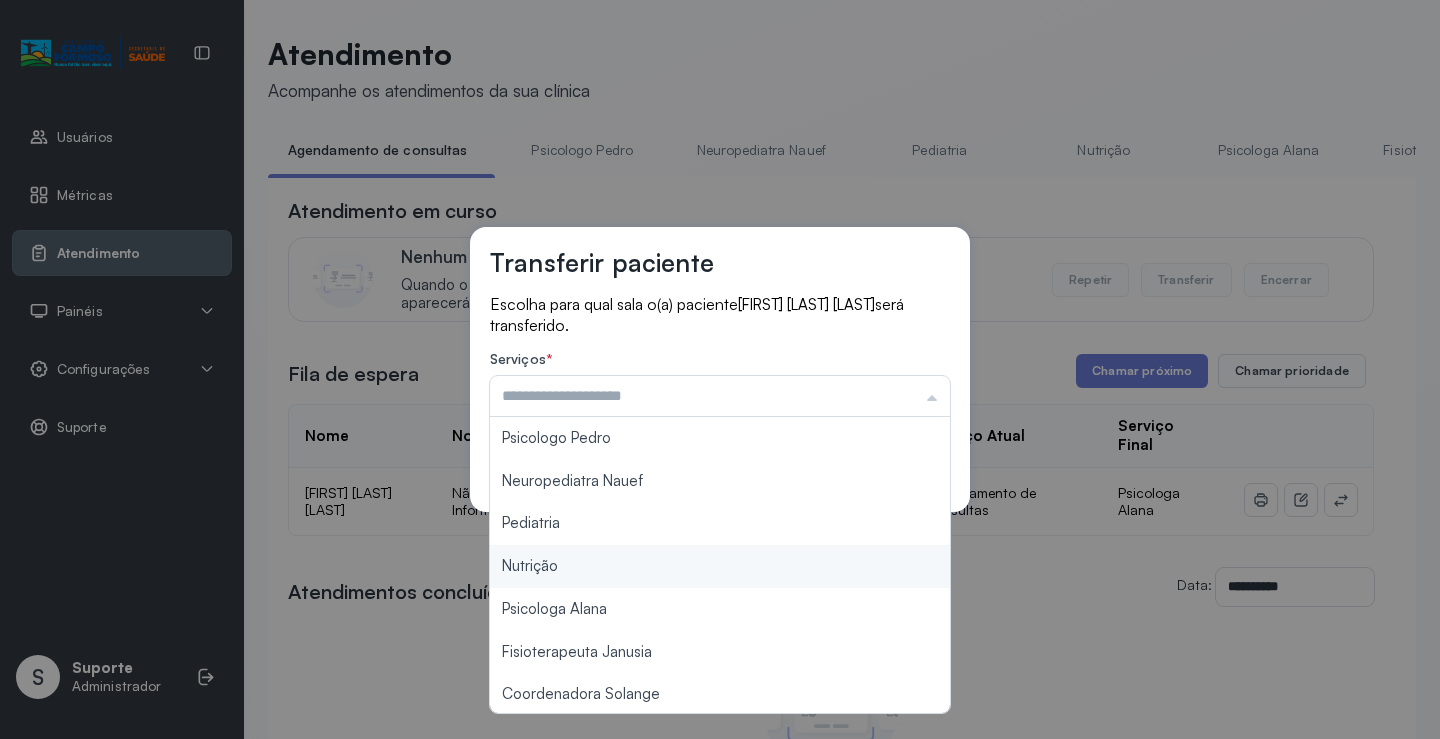type on "**********" 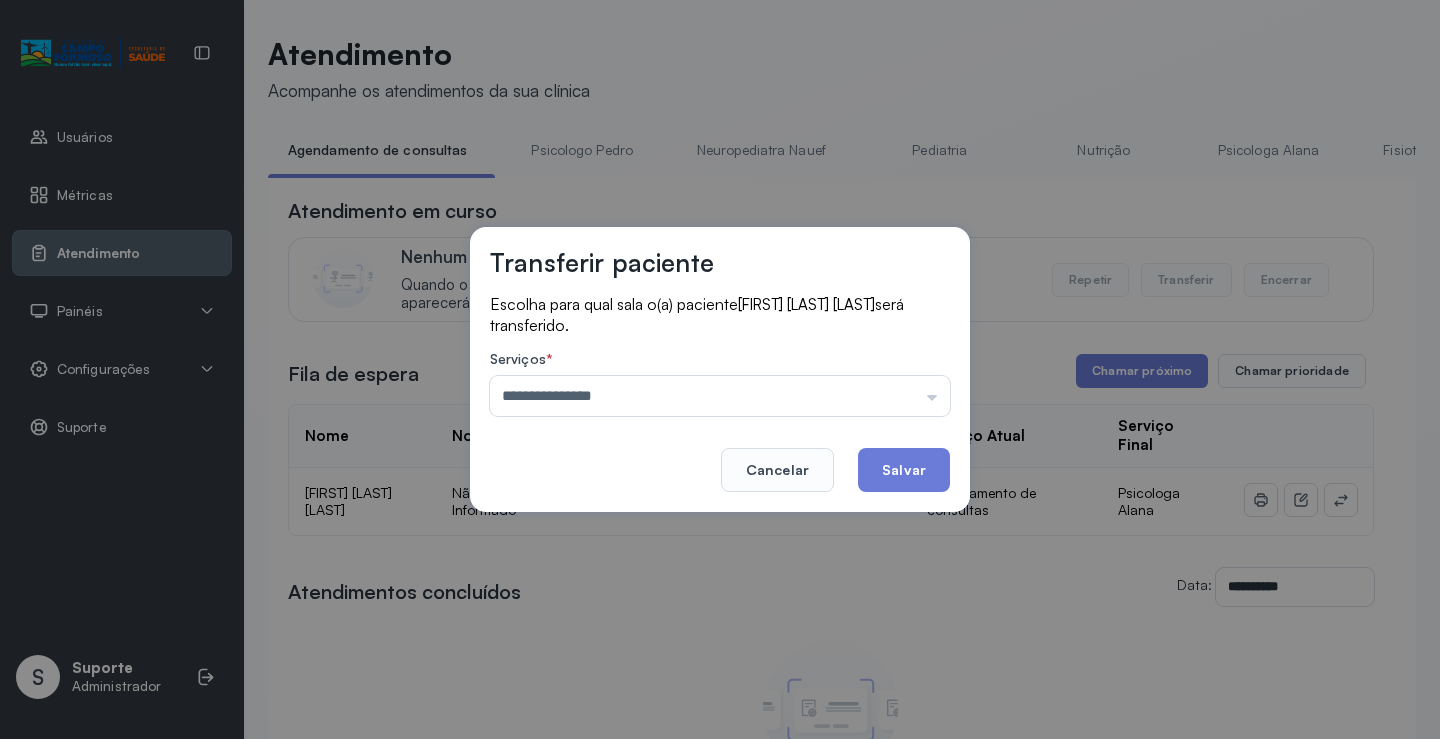 click on "**********" at bounding box center [720, 369] 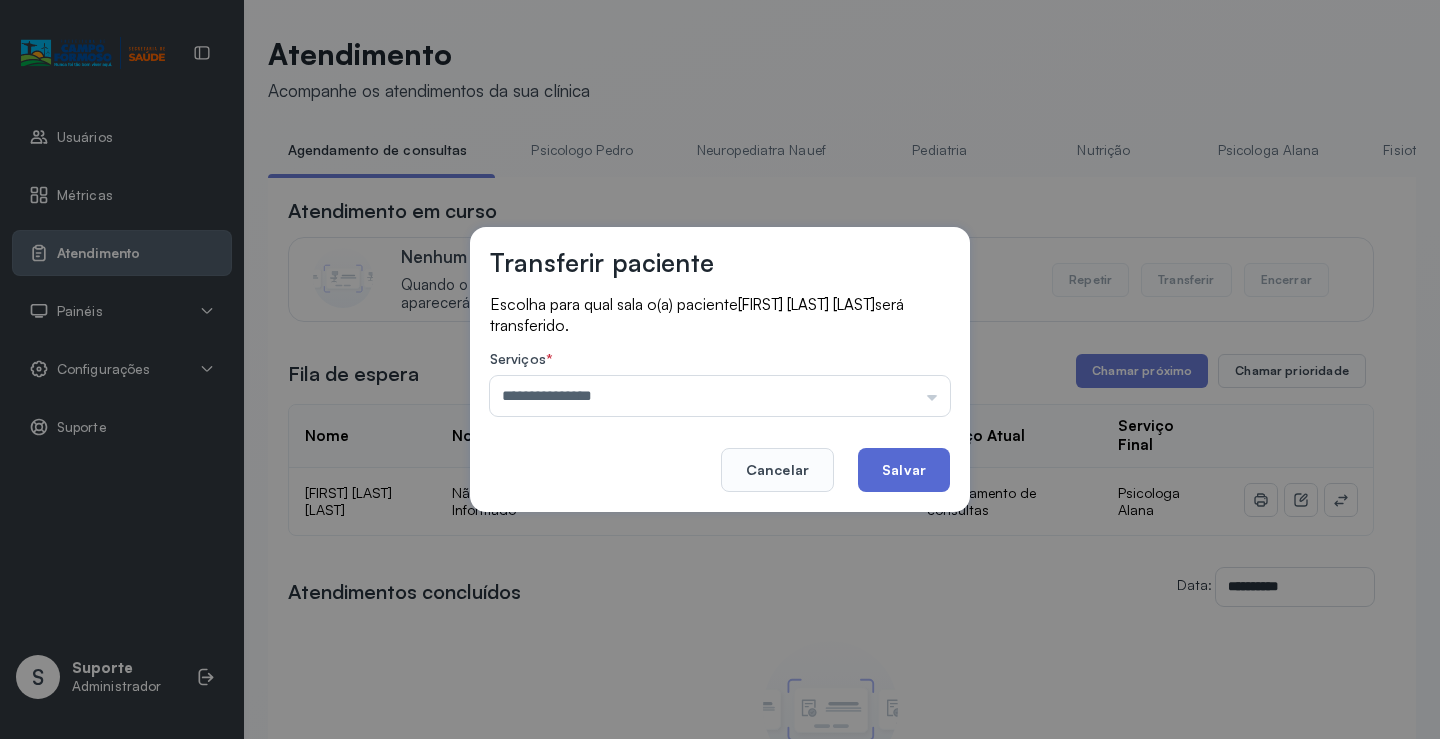 click on "Salvar" 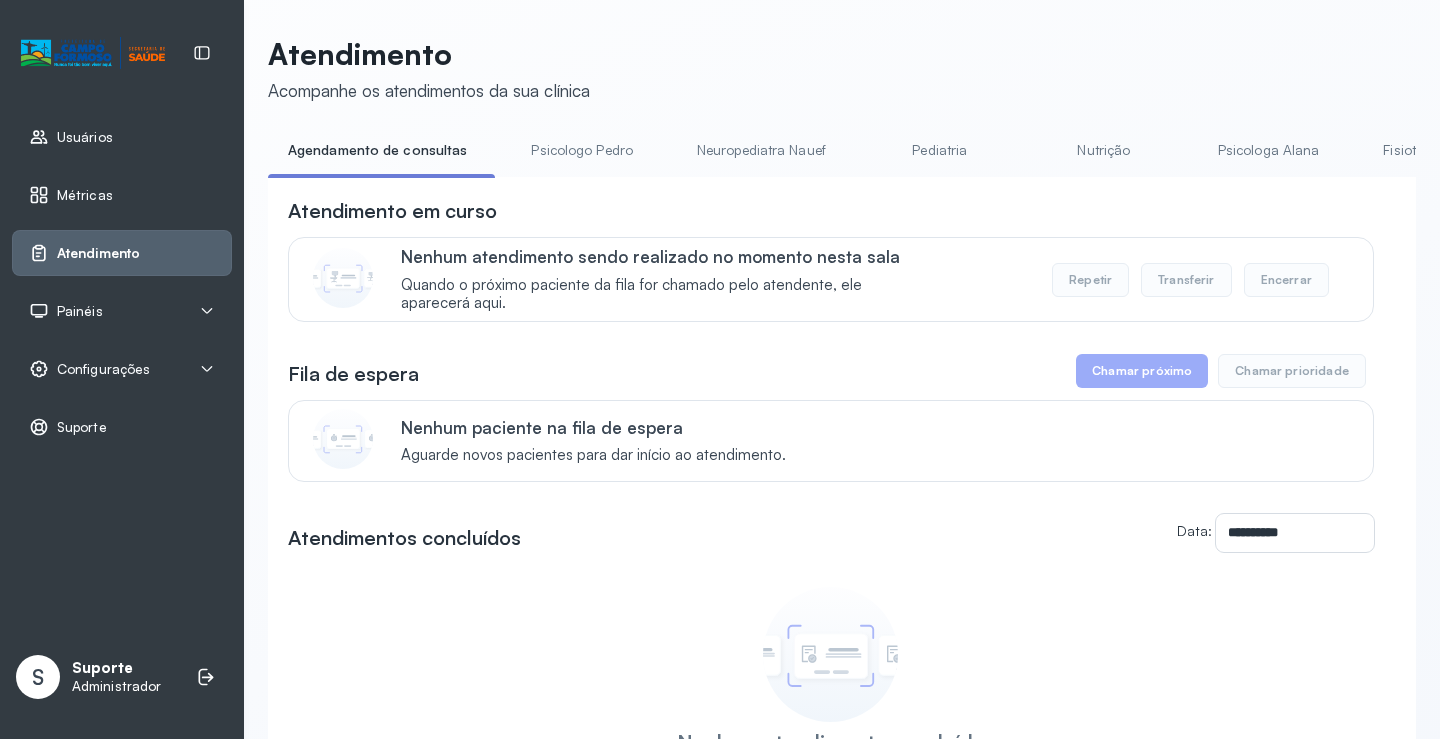 click on "Pediatria" at bounding box center (940, 150) 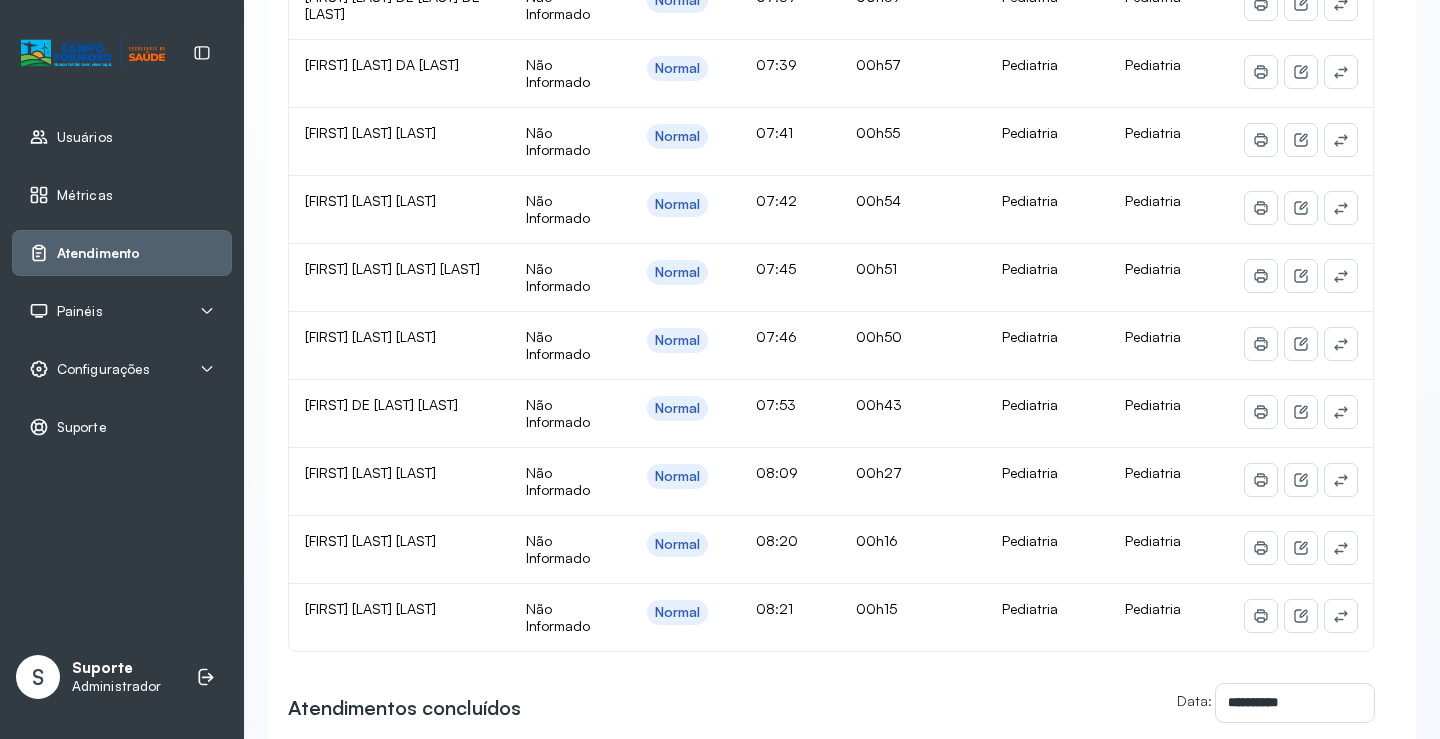 scroll, scrollTop: 800, scrollLeft: 0, axis: vertical 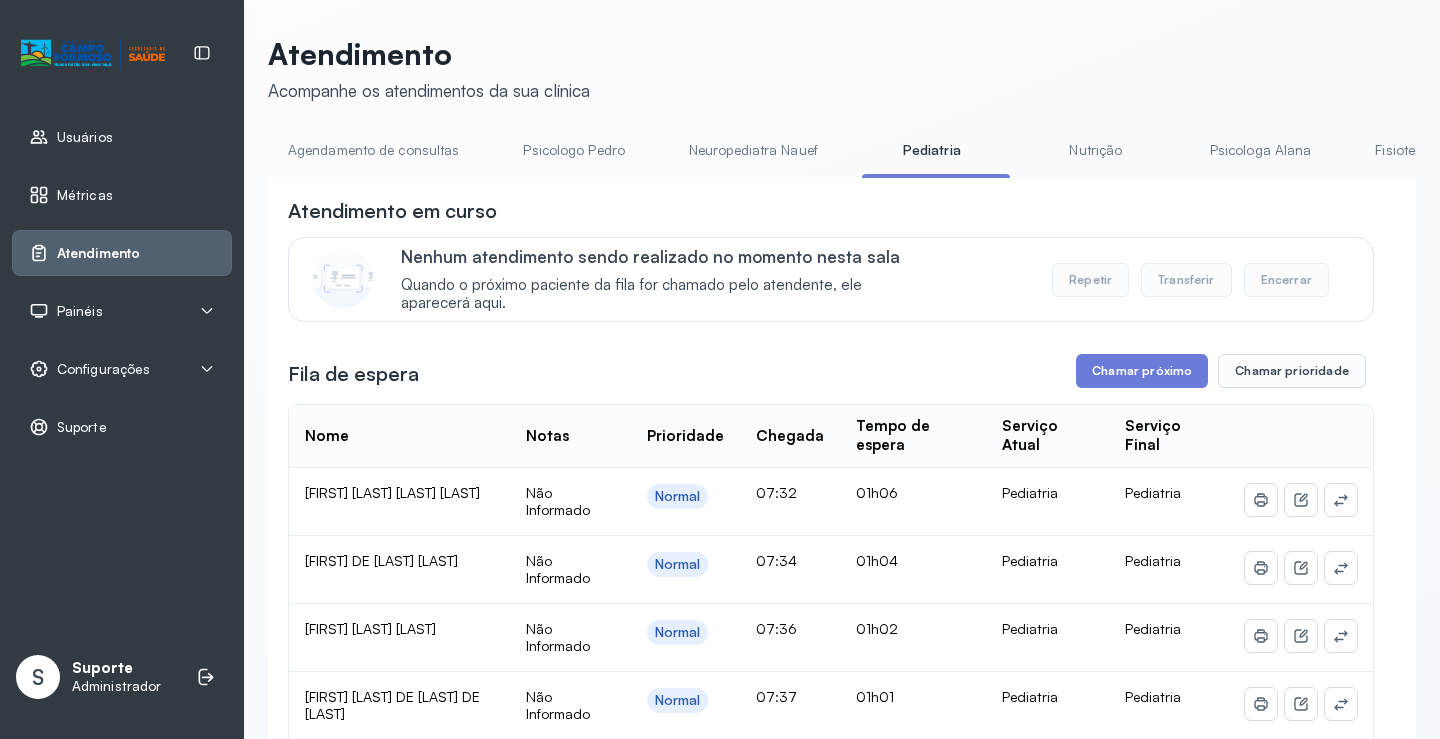 click on "Agendamento de consultas" at bounding box center (373, 150) 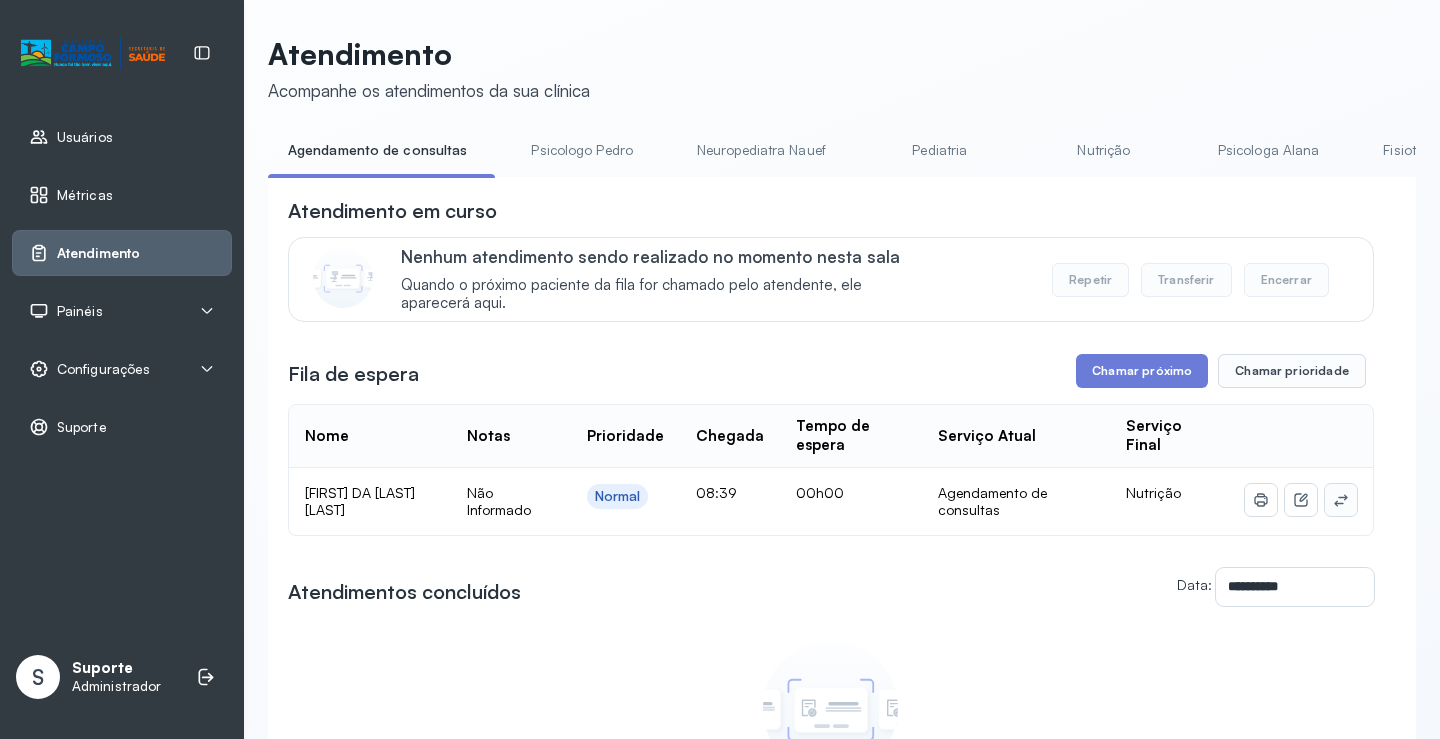 click 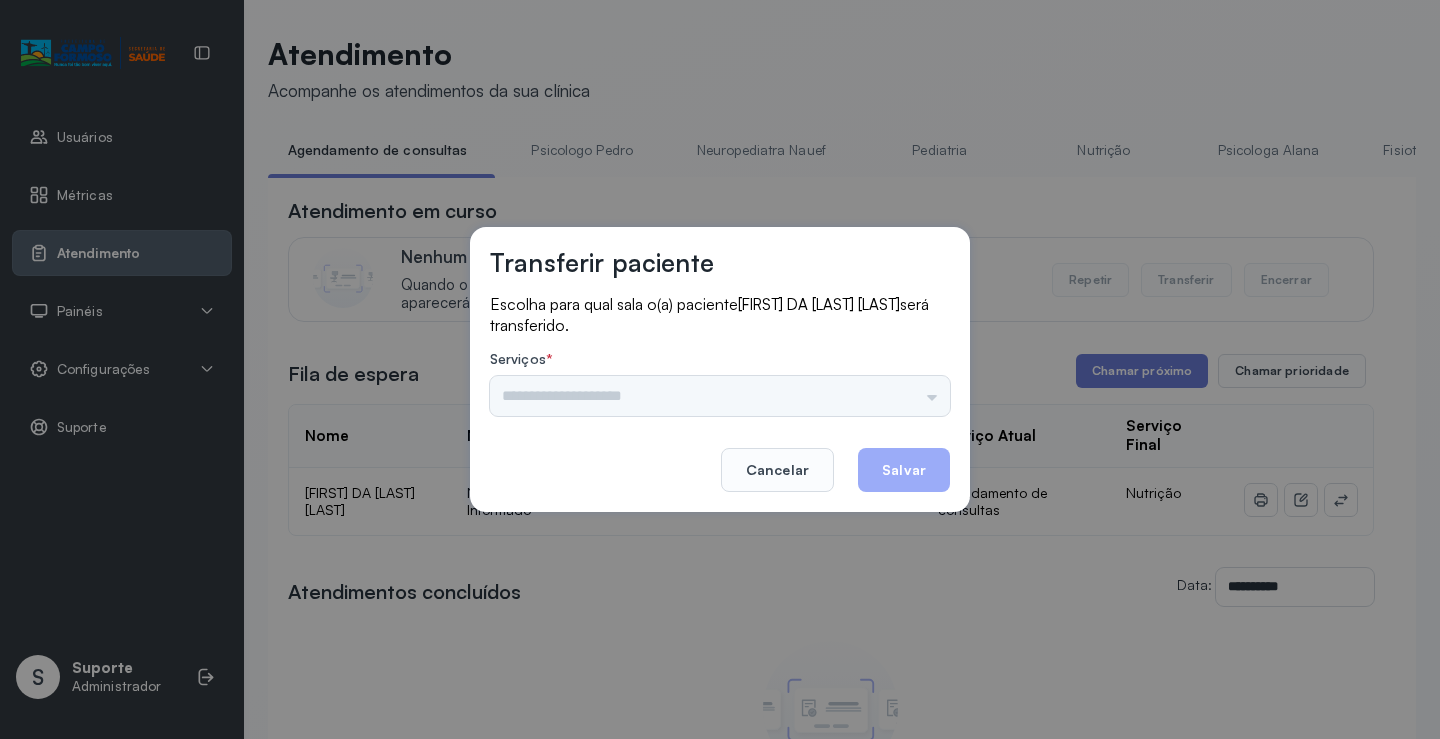 click on "Psicologo Pedro Neuropediatra Nauef Pediatria Nutrição Psicologa Alana Fisioterapeuta Janusia Coordenadora Solange Consultório 2 Assistente Social Triagem Psiquiatra Fisioterapeuta Francyne Fisioterapeuta Morgana Neuropediatra João" at bounding box center (720, 396) 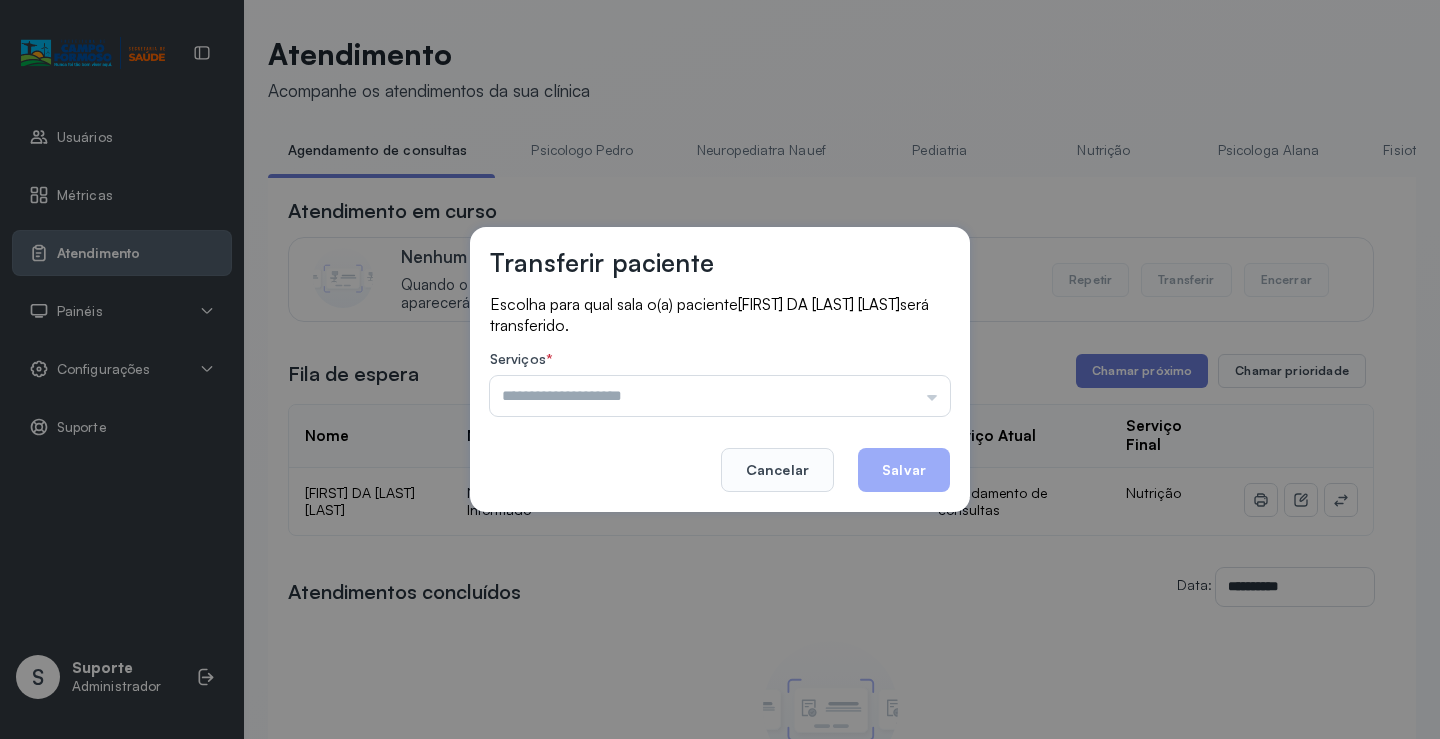 click on "Psicologo Pedro Neuropediatra Nauef Pediatria Nutrição Psicologa Alana Fisioterapeuta Janusia Coordenadora Solange Consultório 2 Assistente Social Triagem Psiquiatra Fisioterapeuta Francyne Fisioterapeuta Morgana Neuropediatra João" at bounding box center [720, 396] 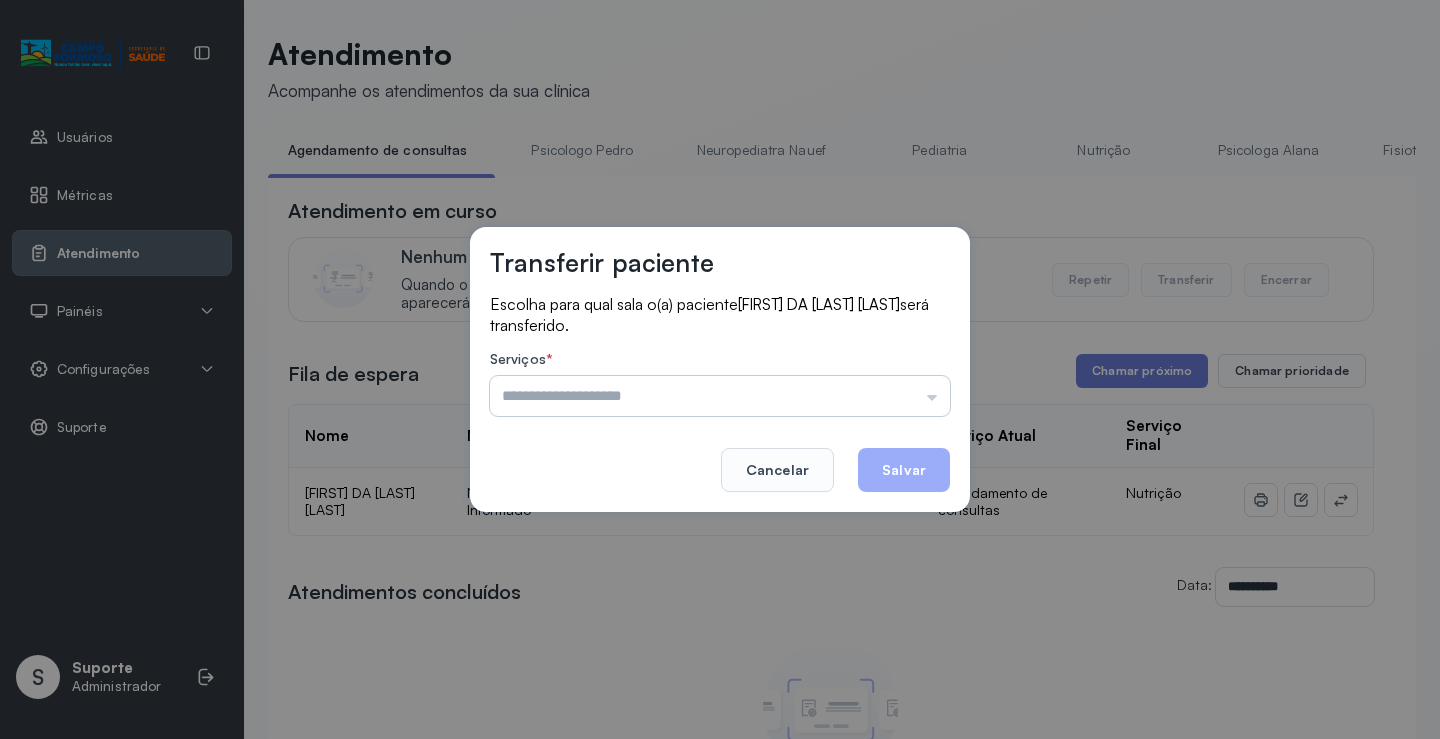 click at bounding box center [720, 396] 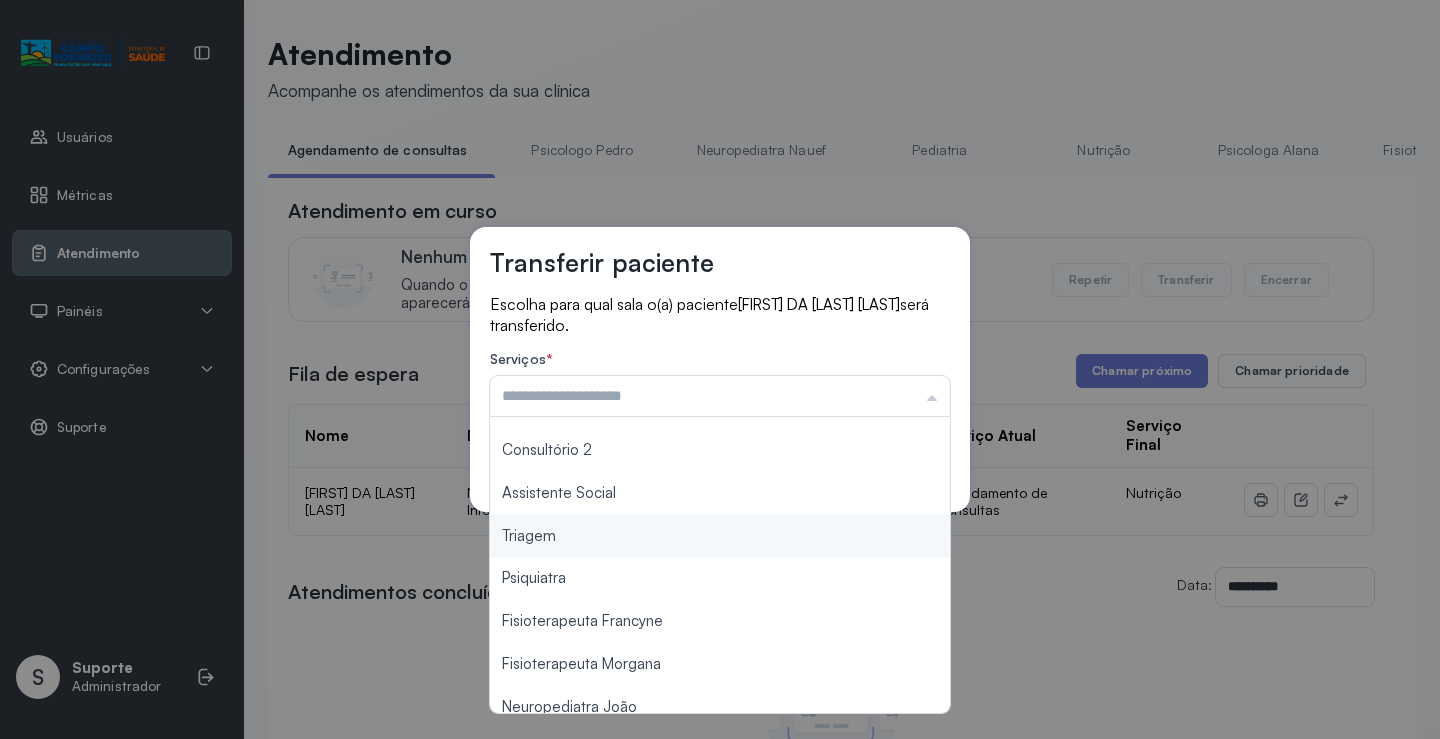 scroll, scrollTop: 302, scrollLeft: 0, axis: vertical 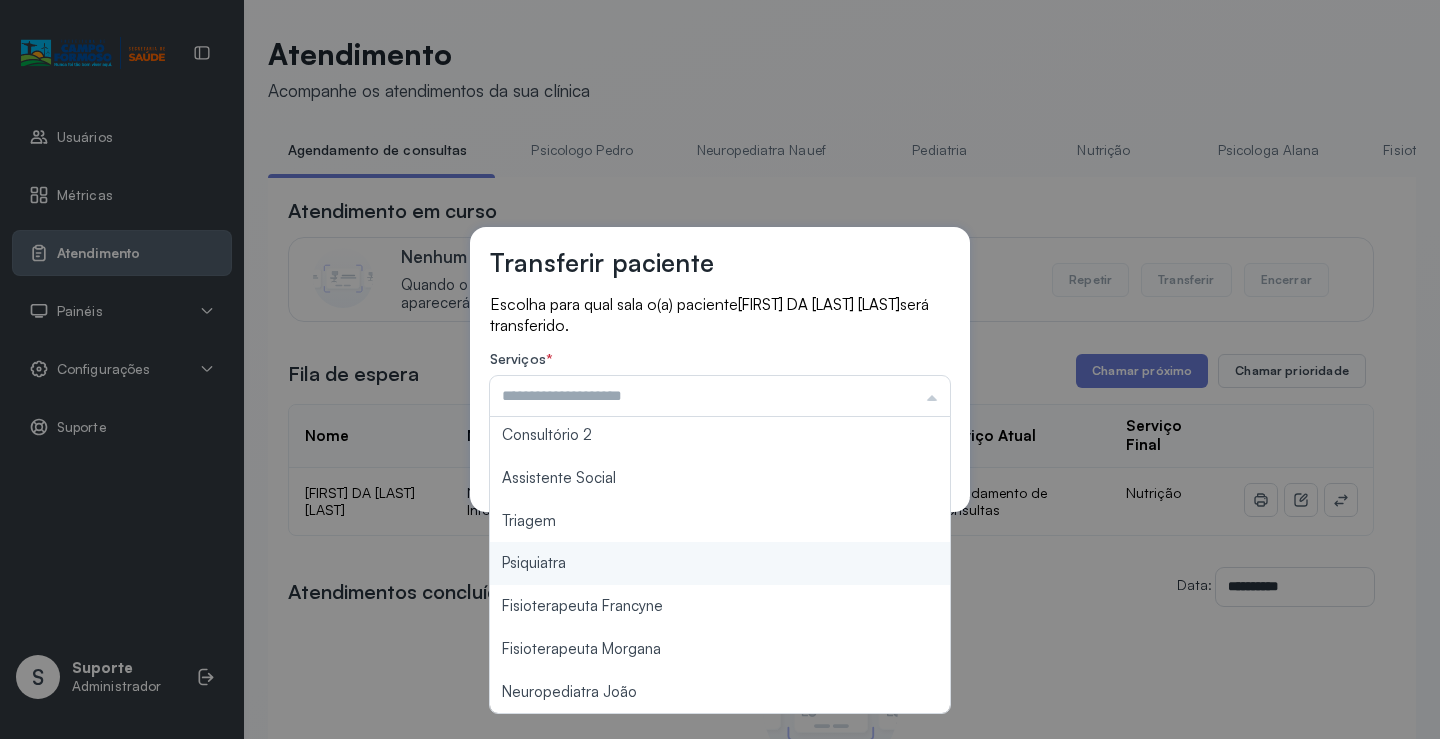 type on "*******" 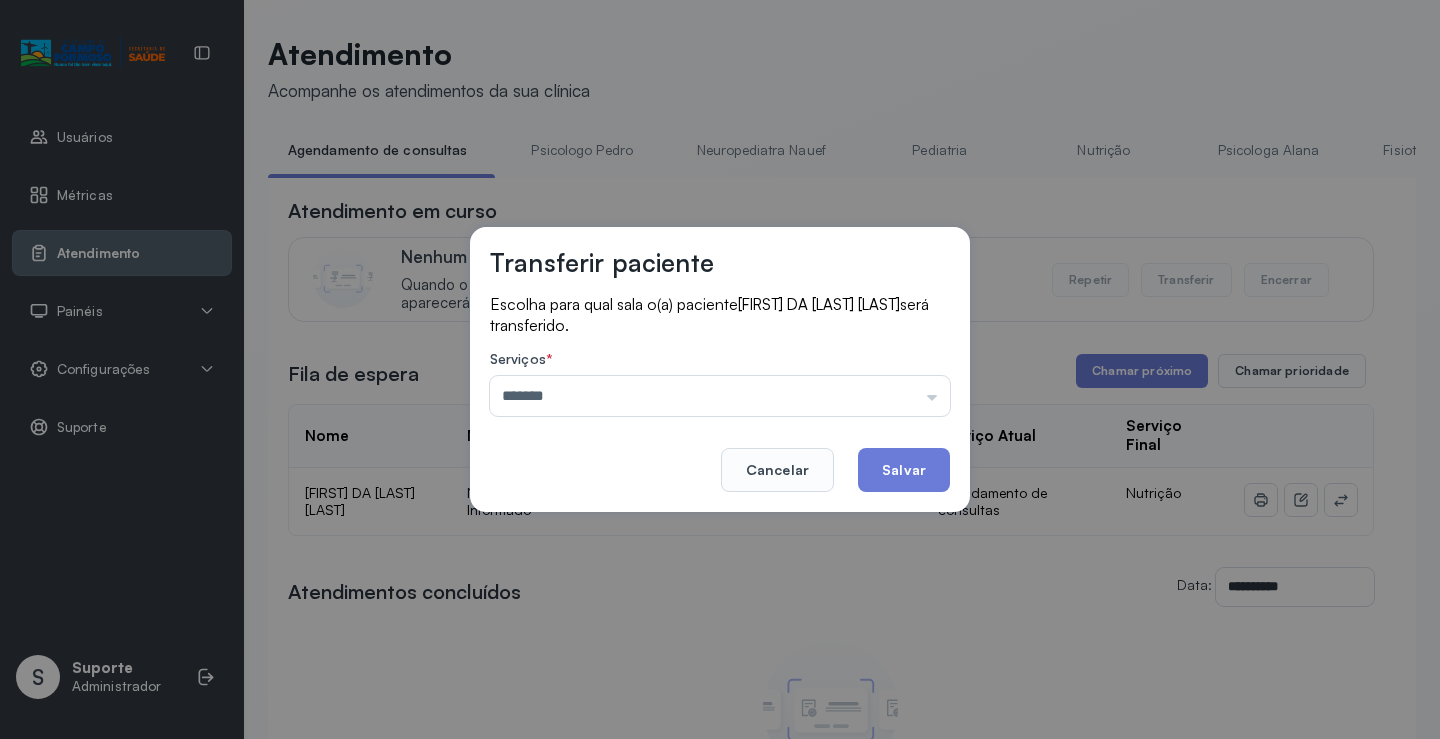 drag, startPoint x: 626, startPoint y: 534, endPoint x: 851, endPoint y: 463, distance: 235.93643 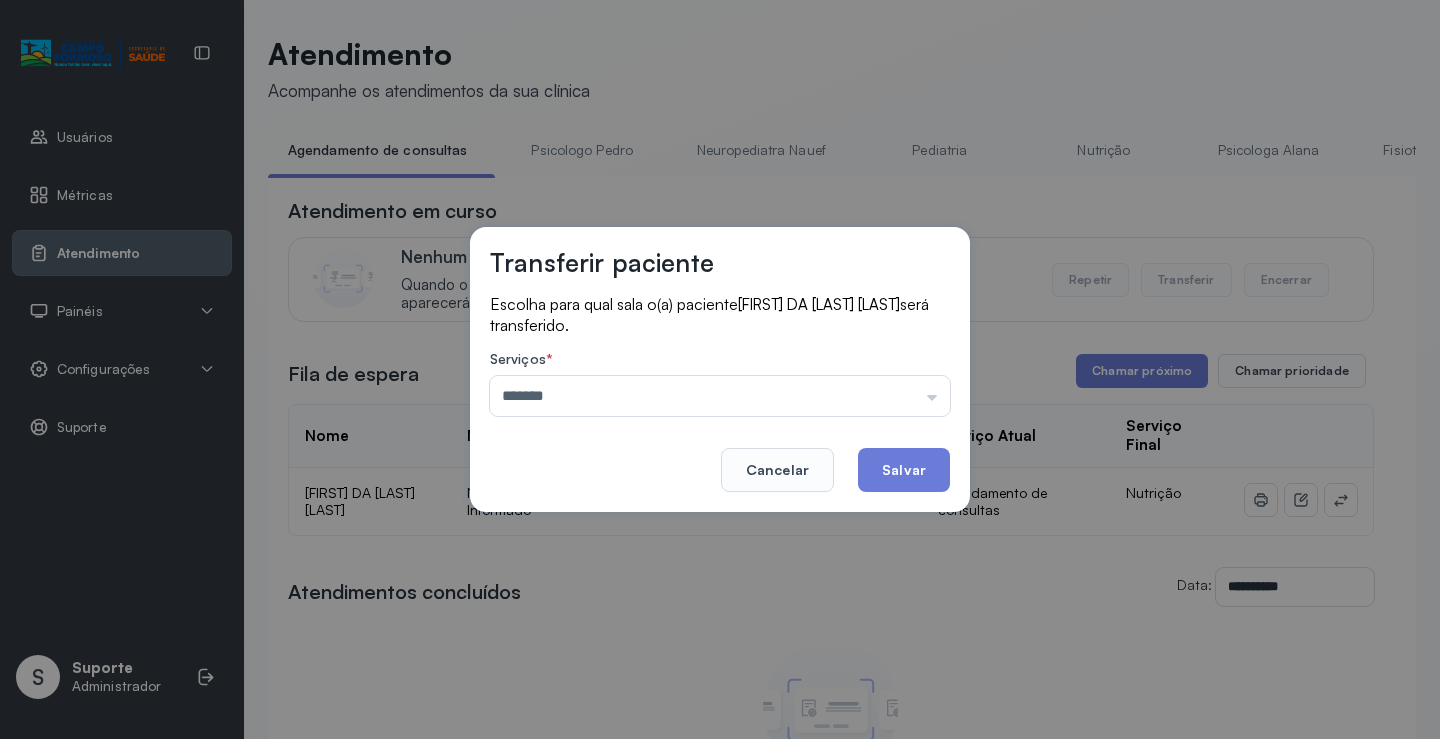 click on "Transferir paciente Escolha para qual sala o(a) paciente  Matheus da Silva Gregorio  será transferido.  Serviços  *  ******* Psicologo Pedro Neuropediatra Nauef Pediatria Nutrição Psicologa Alana Fisioterapeuta Janusia Coordenadora Solange Consultório 2 Assistente Social Triagem Psiquiatra Fisioterapeuta Francyne Fisioterapeuta Morgana Neuropediatra João Cancelar Salvar" at bounding box center (720, 369) 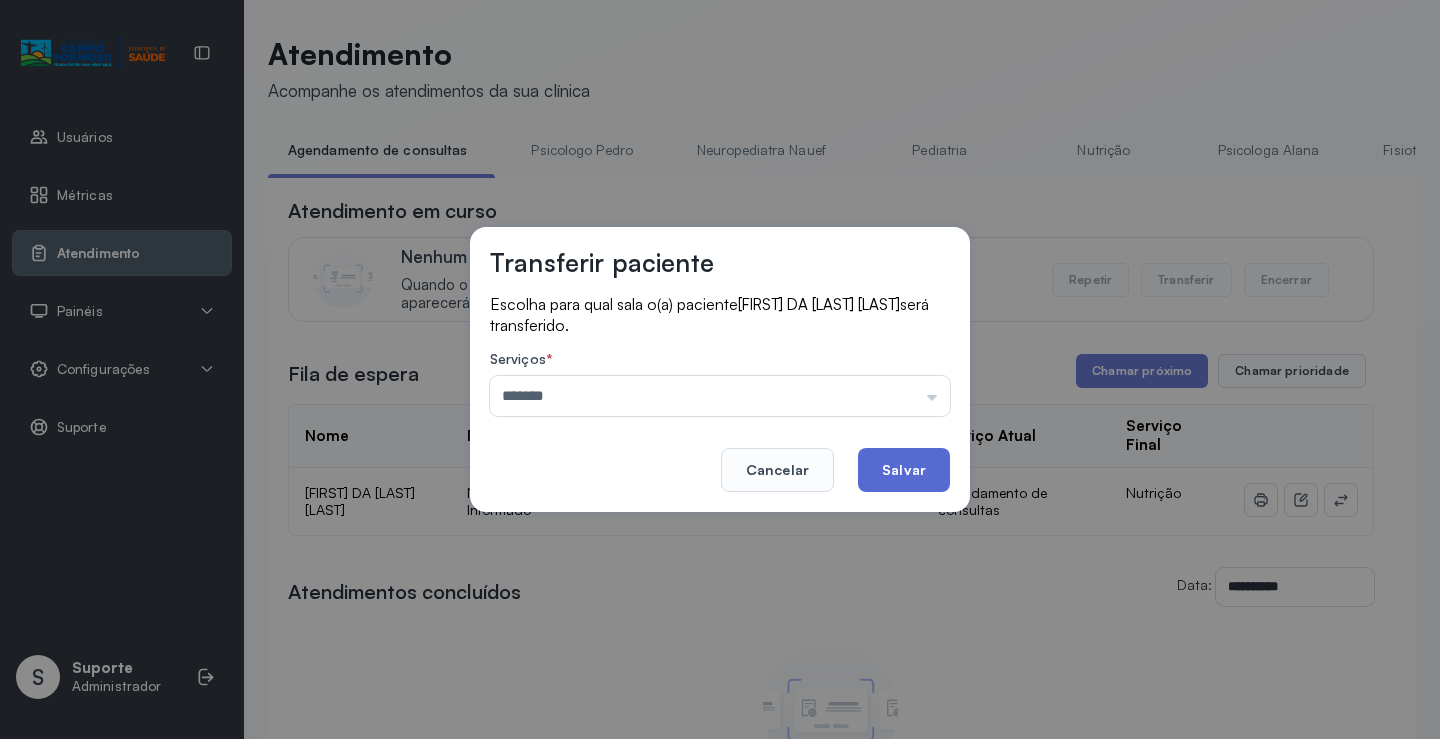 click on "Salvar" 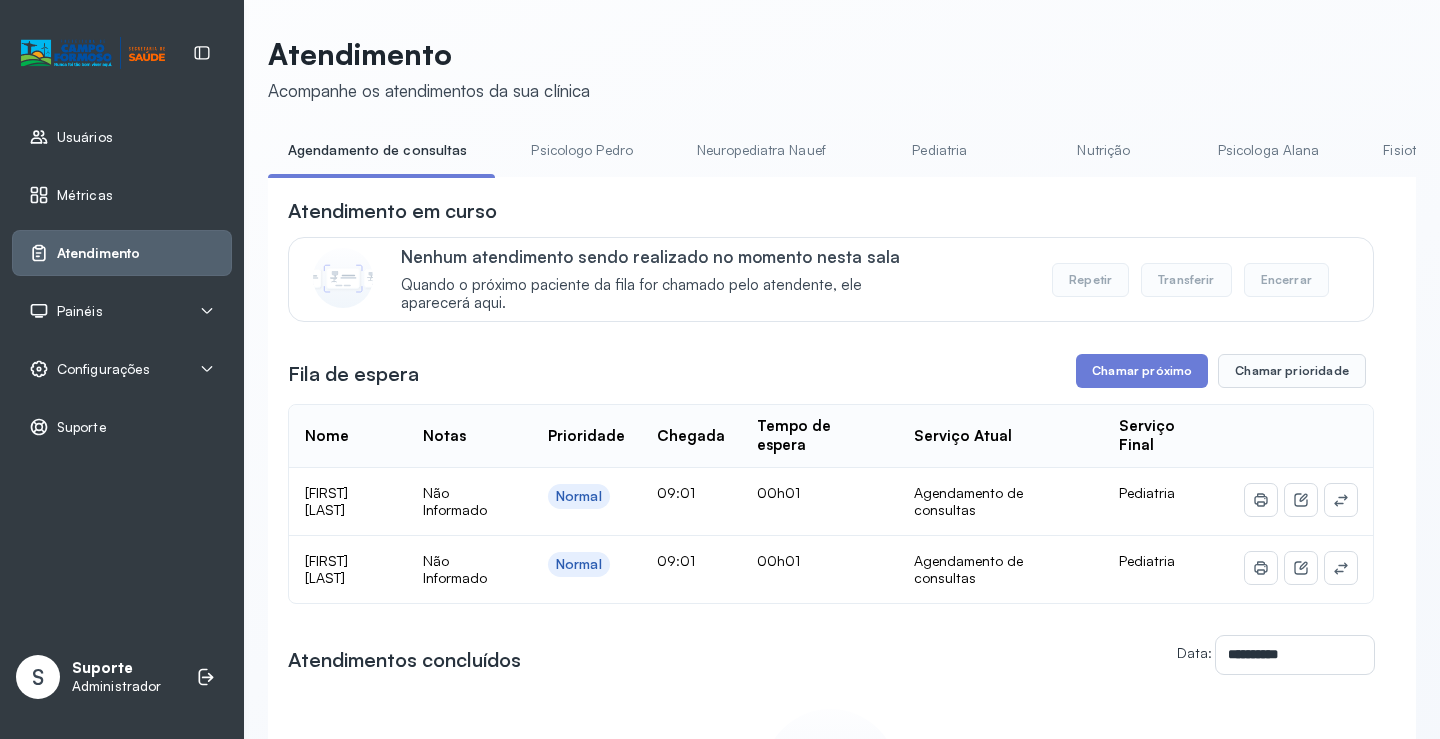 scroll, scrollTop: 0, scrollLeft: 0, axis: both 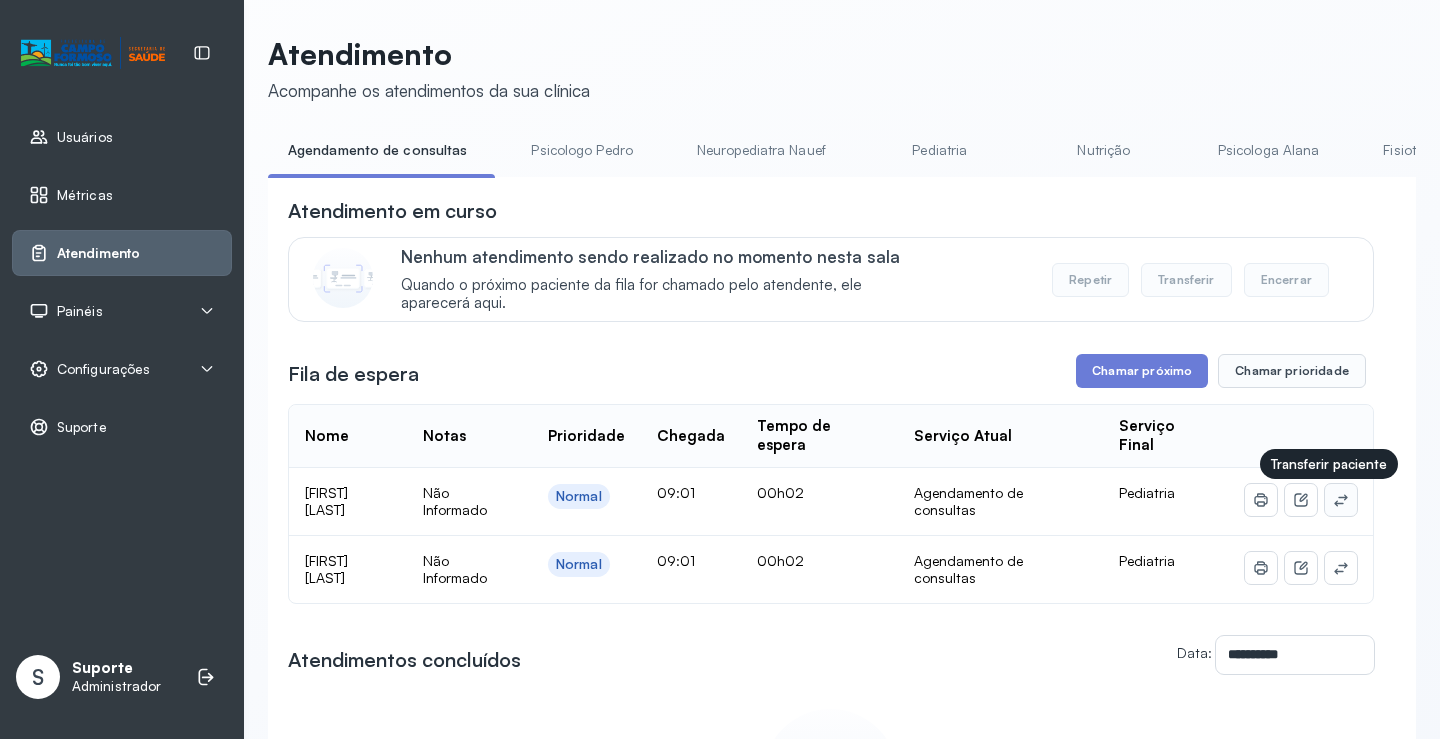 click 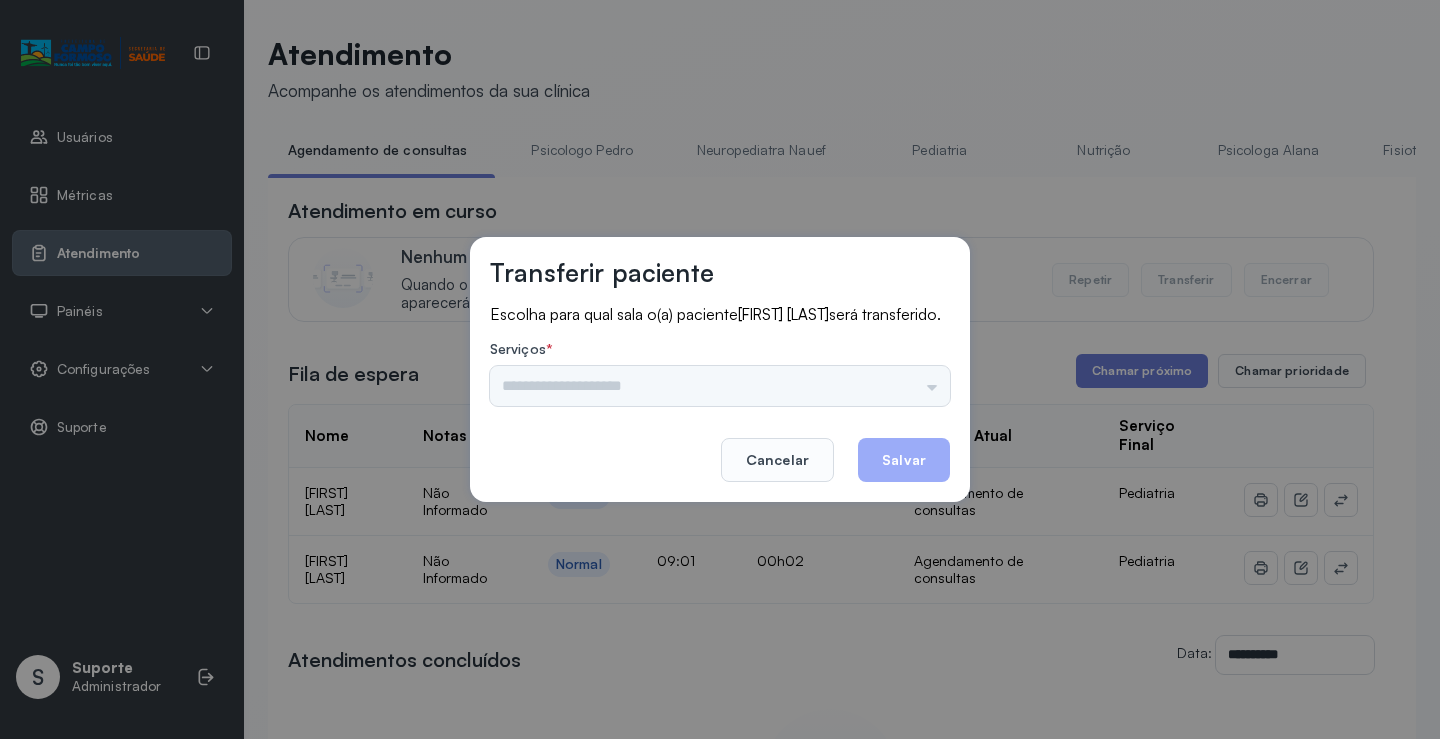 drag, startPoint x: 881, startPoint y: 374, endPoint x: 935, endPoint y: 388, distance: 55.7853 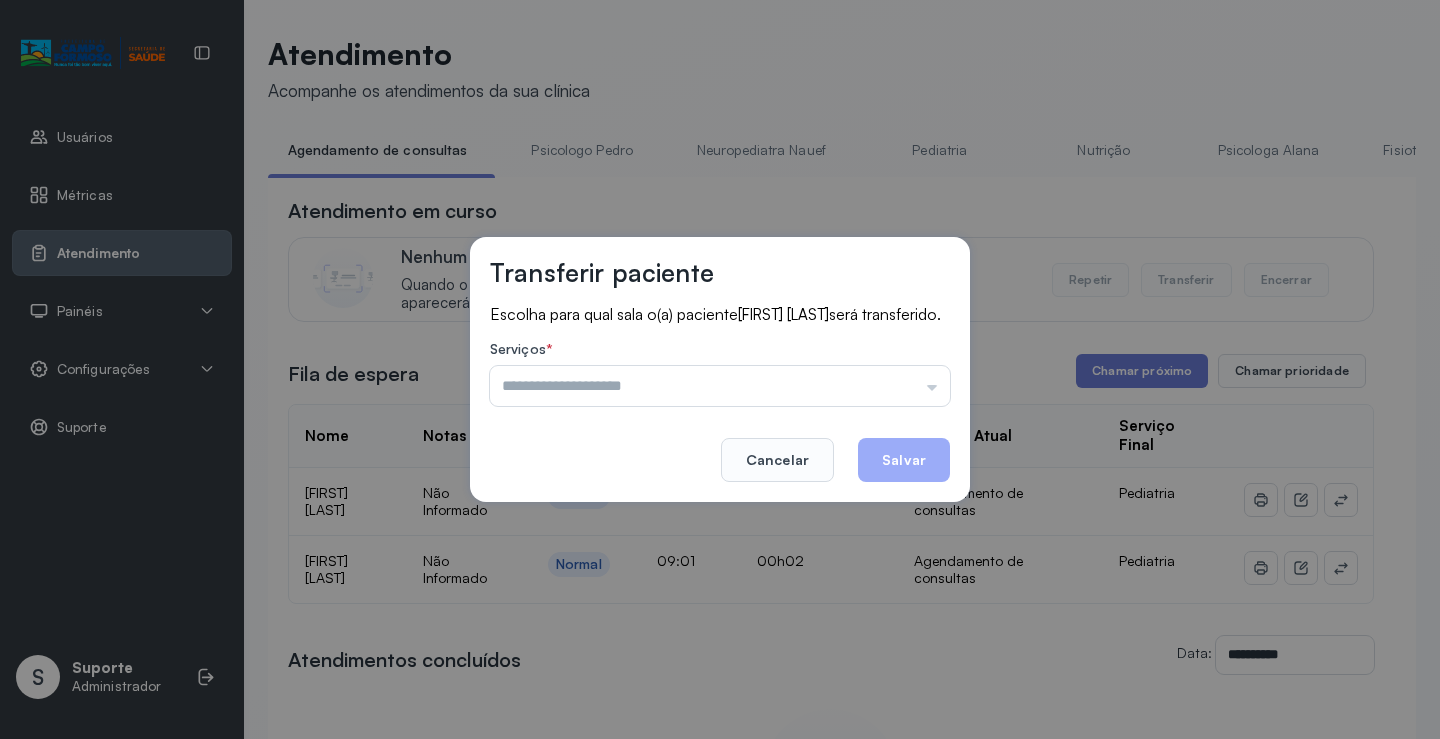 click on "Psicologo Pedro Neuropediatra Nauef Pediatria Nutrição Psicologa Alana Fisioterapeuta Janusia Coordenadora Solange Consultório 2 Assistente Social Triagem Psiquiatra Fisioterapeuta Francyne Fisioterapeuta Morgana Neuropediatra João" at bounding box center (720, 386) 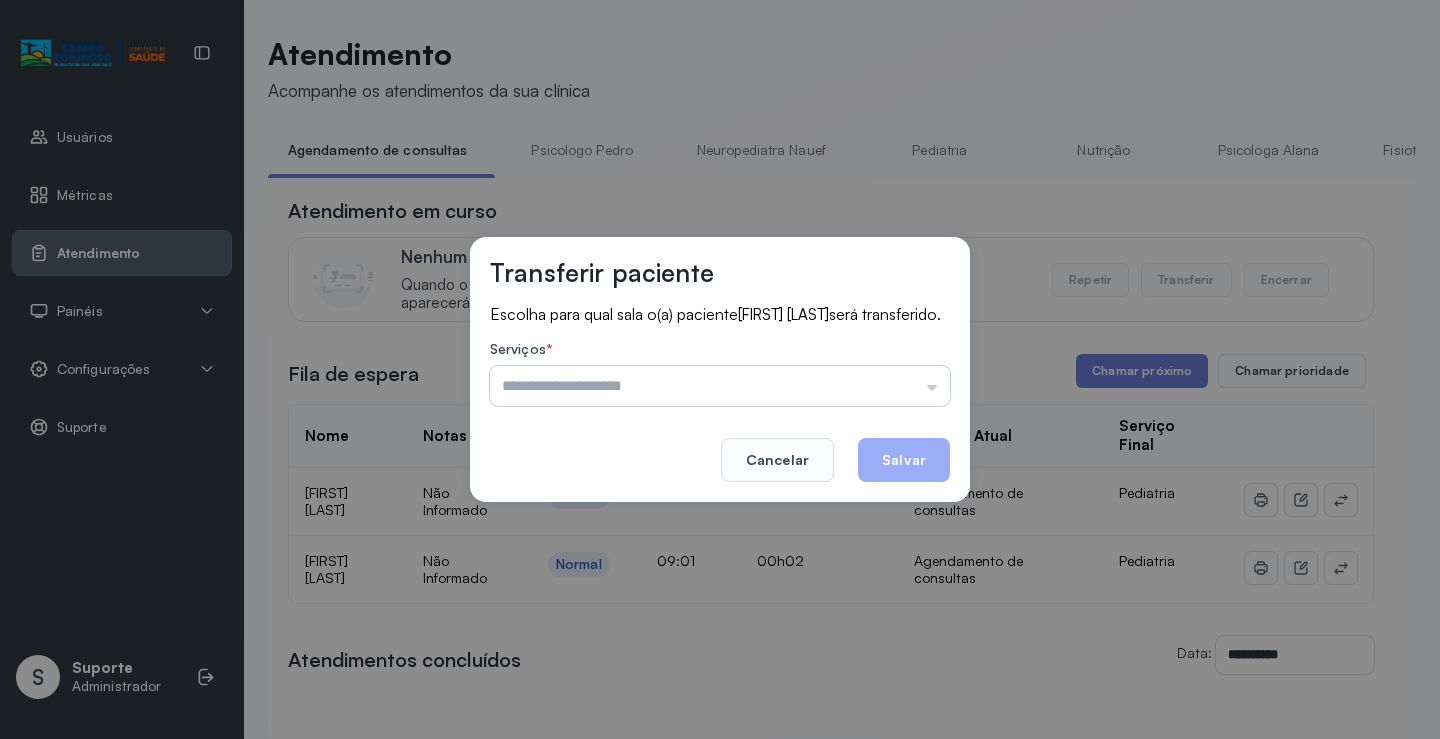 click at bounding box center [720, 386] 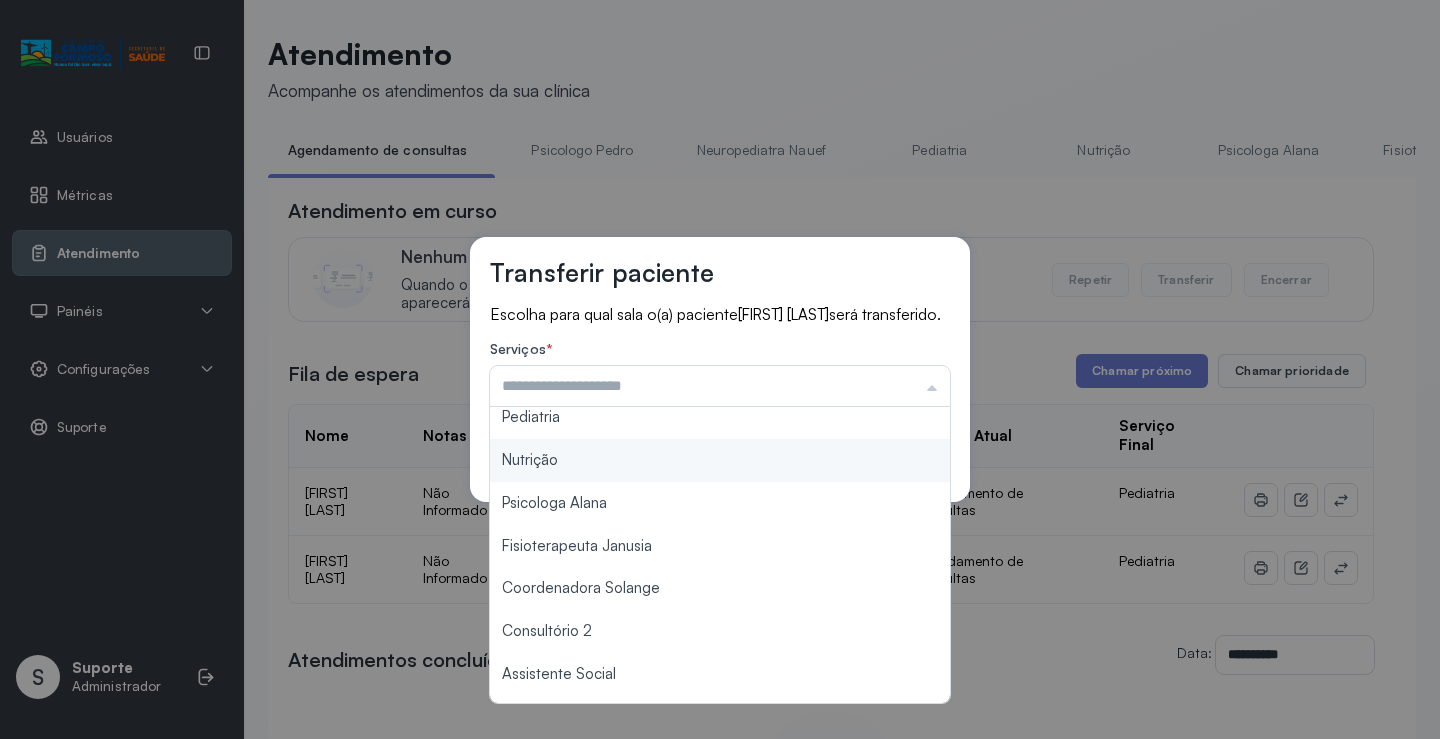 scroll, scrollTop: 300, scrollLeft: 0, axis: vertical 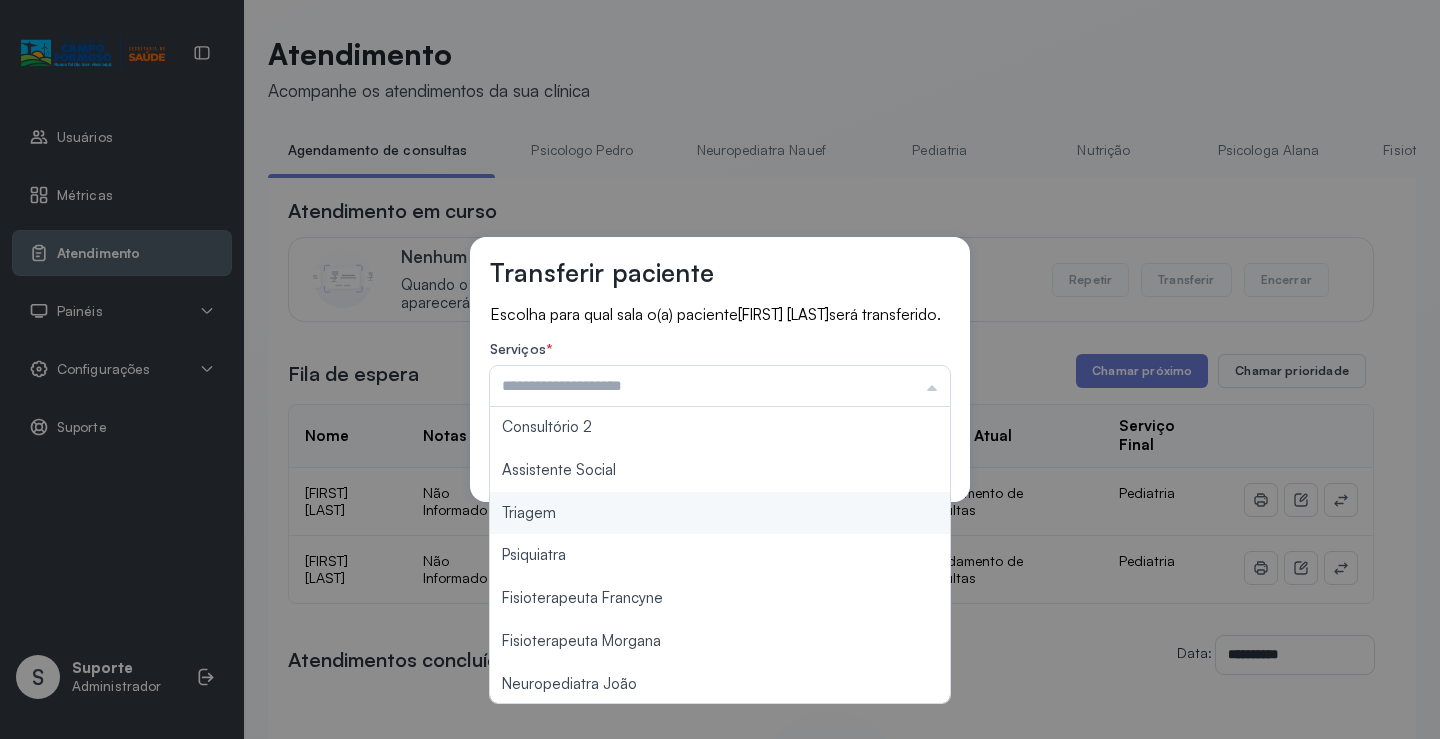 type on "*******" 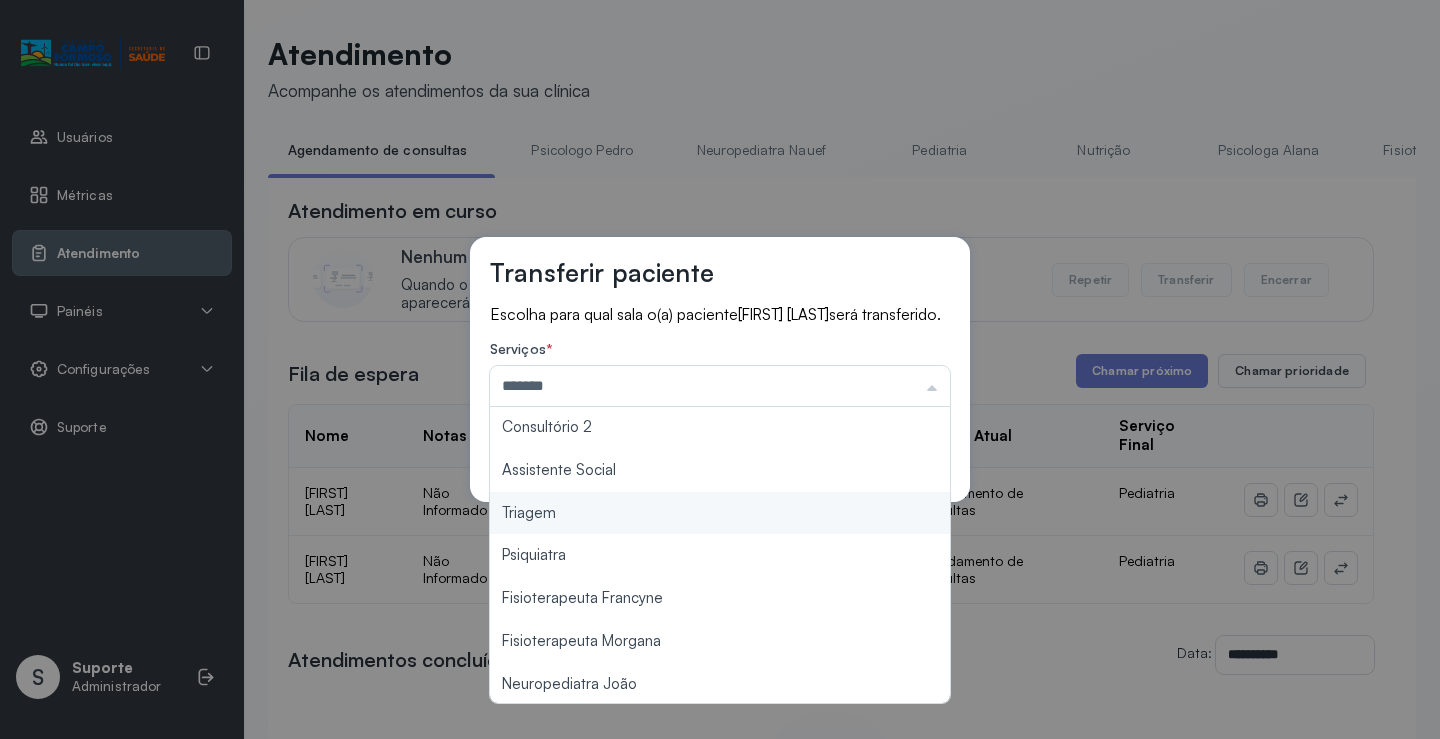 click on "Transferir paciente Escolha para qual sala o(a) paciente  MARESSA SOARES LIRIO  será transferido.  Serviços  *  ******* Psicologo Pedro Neuropediatra Nauef Pediatria Nutrição Psicologa Alana Fisioterapeuta Janusia Coordenadora Solange Consultório 2 Assistente Social Triagem Psiquiatra Fisioterapeuta Francyne Fisioterapeuta Morgana Neuropediatra João Cancelar Salvar" at bounding box center [720, 369] 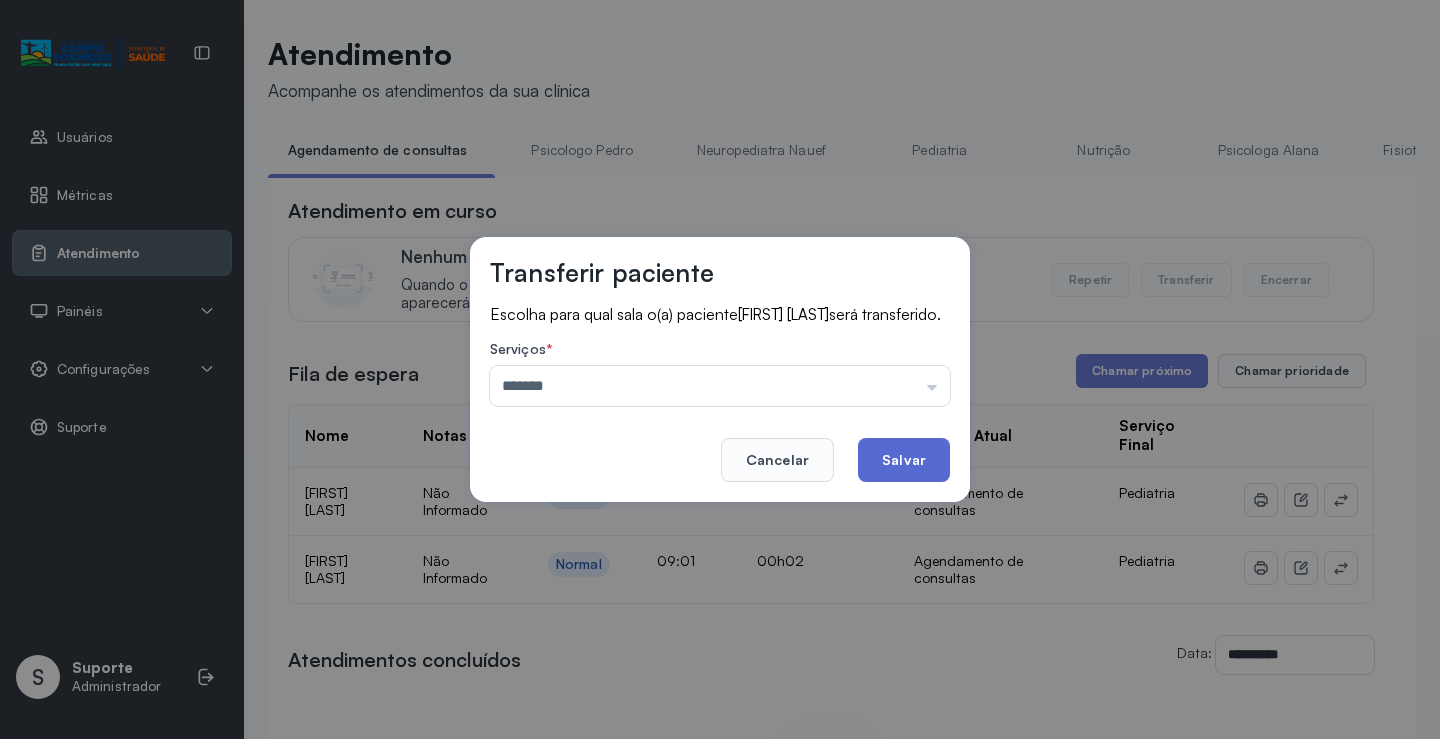 click on "Salvar" 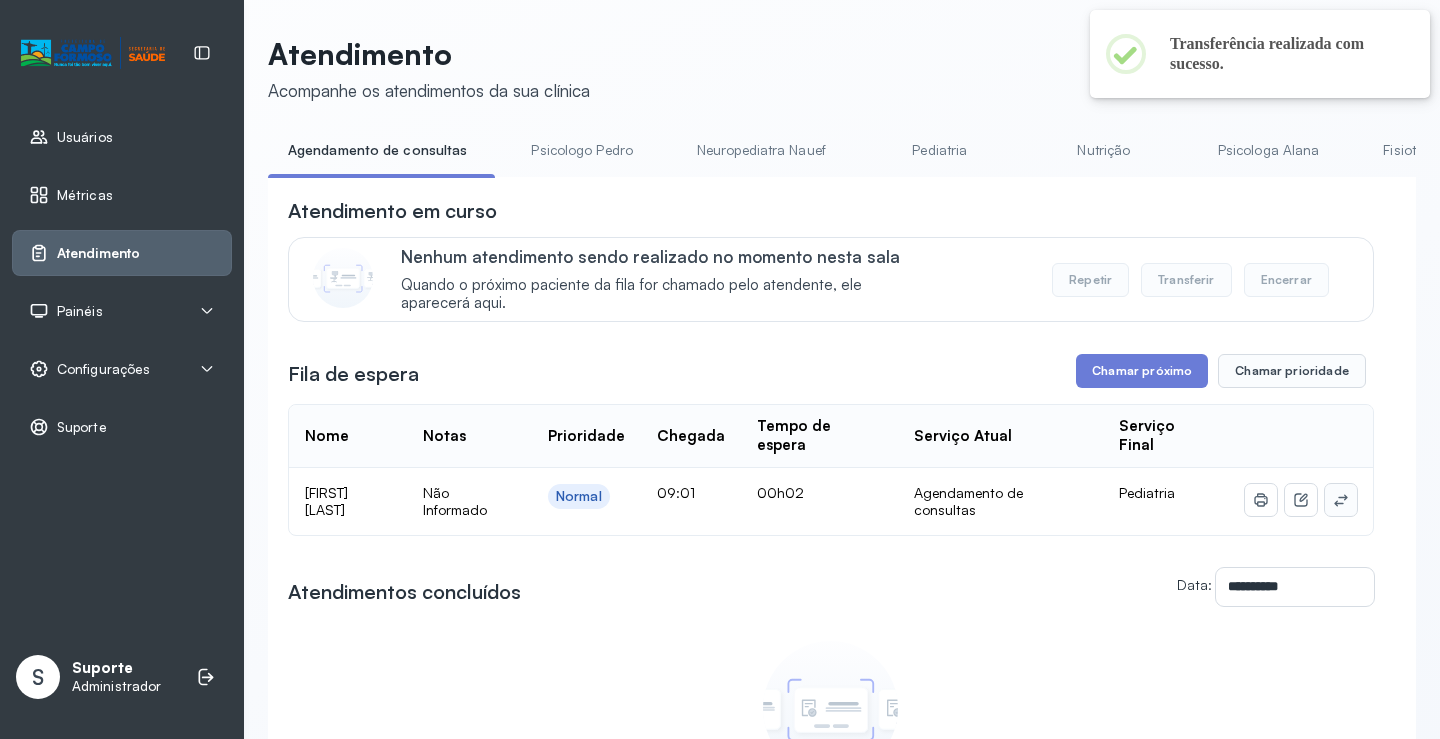 click 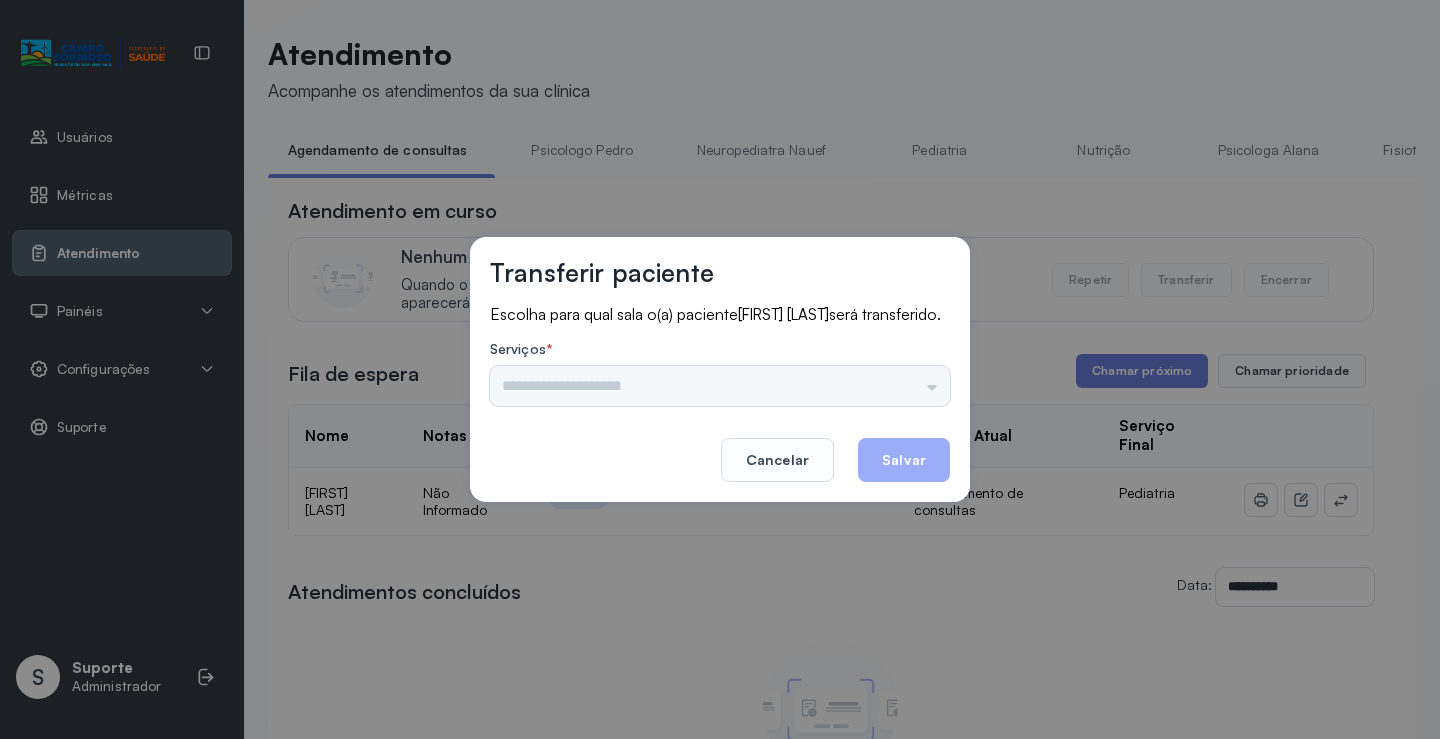 click on "Psicologo Pedro Neuropediatra Nauef Pediatria Nutrição Psicologa Alana Fisioterapeuta Janusia Coordenadora Solange Consultório 2 Assistente Social Triagem Psiquiatra Fisioterapeuta Francyne Fisioterapeuta Morgana Neuropediatra João" at bounding box center (720, 386) 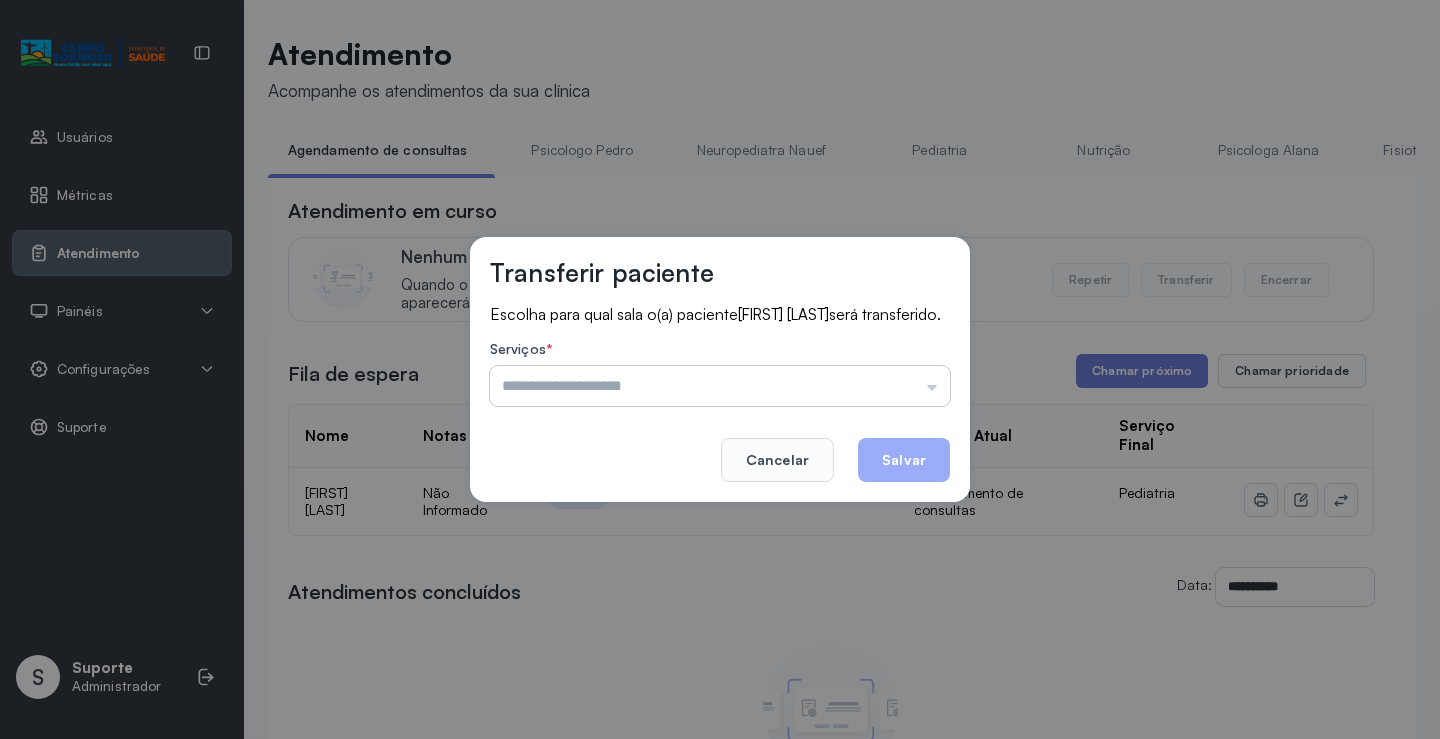 click at bounding box center [720, 386] 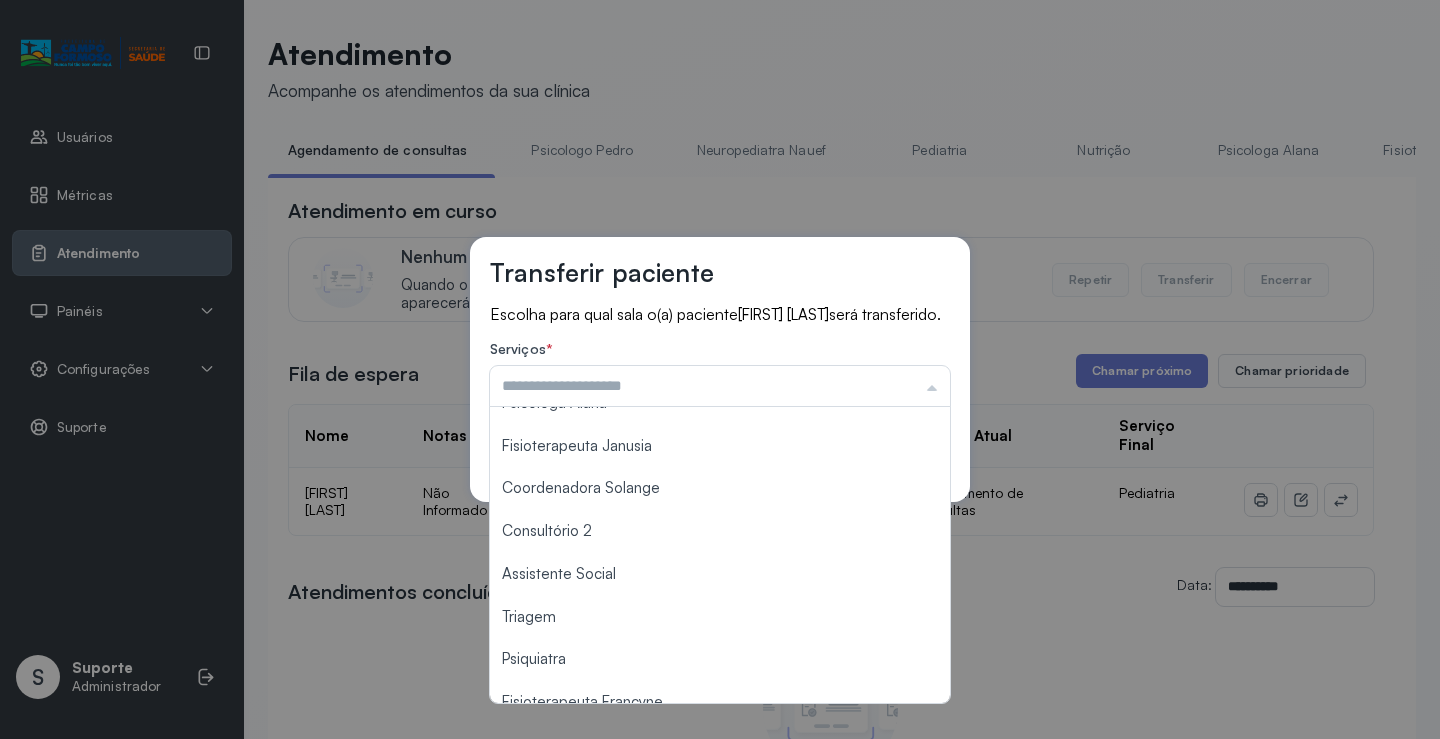 scroll, scrollTop: 302, scrollLeft: 0, axis: vertical 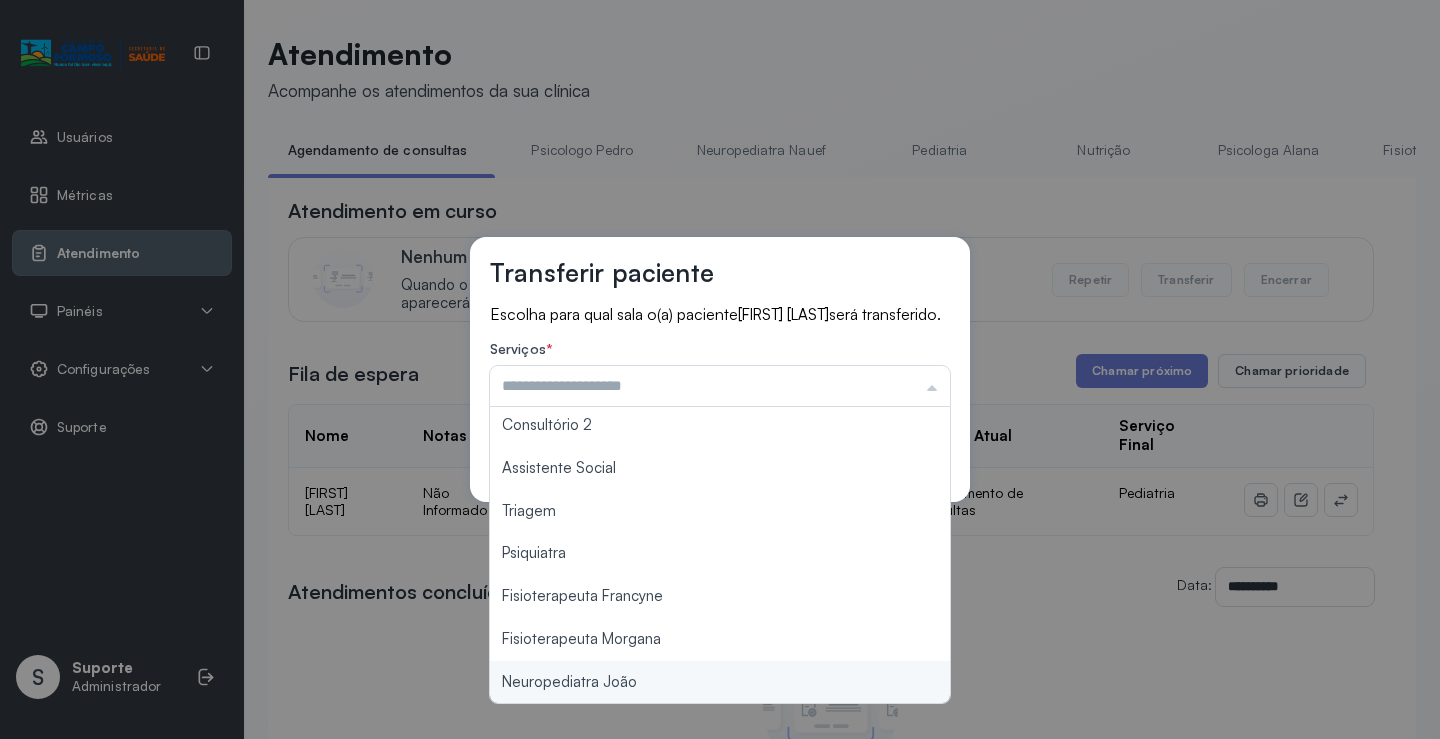 type on "**********" 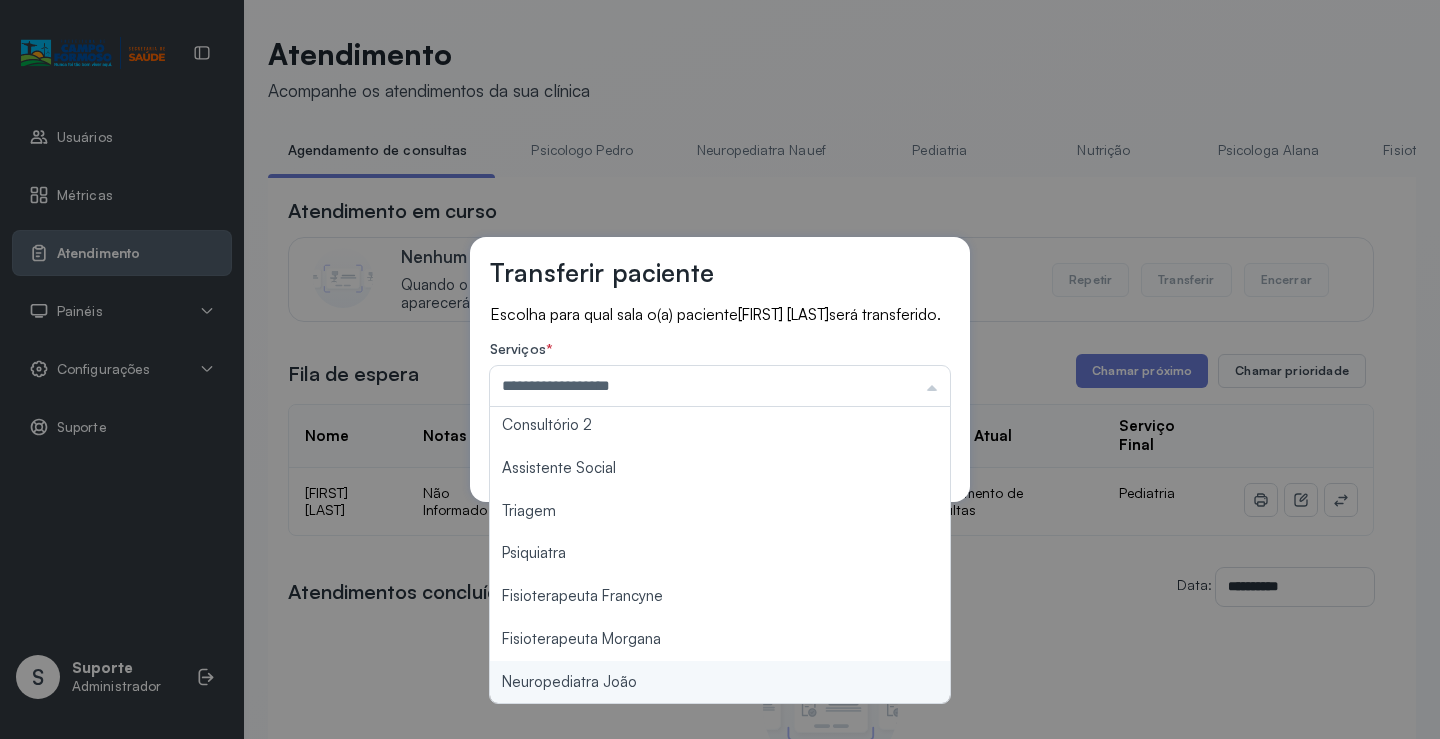 click on "**********" at bounding box center (720, 369) 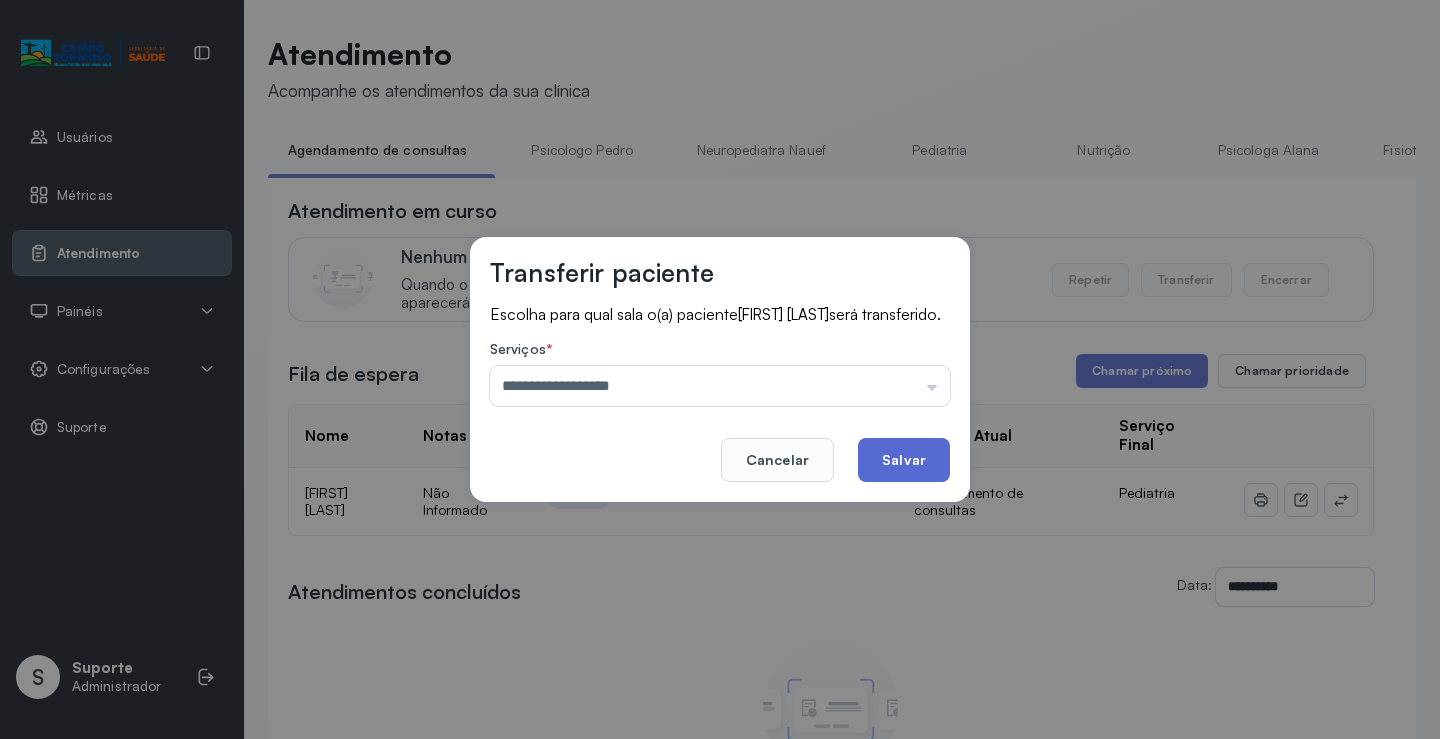 click on "Salvar" 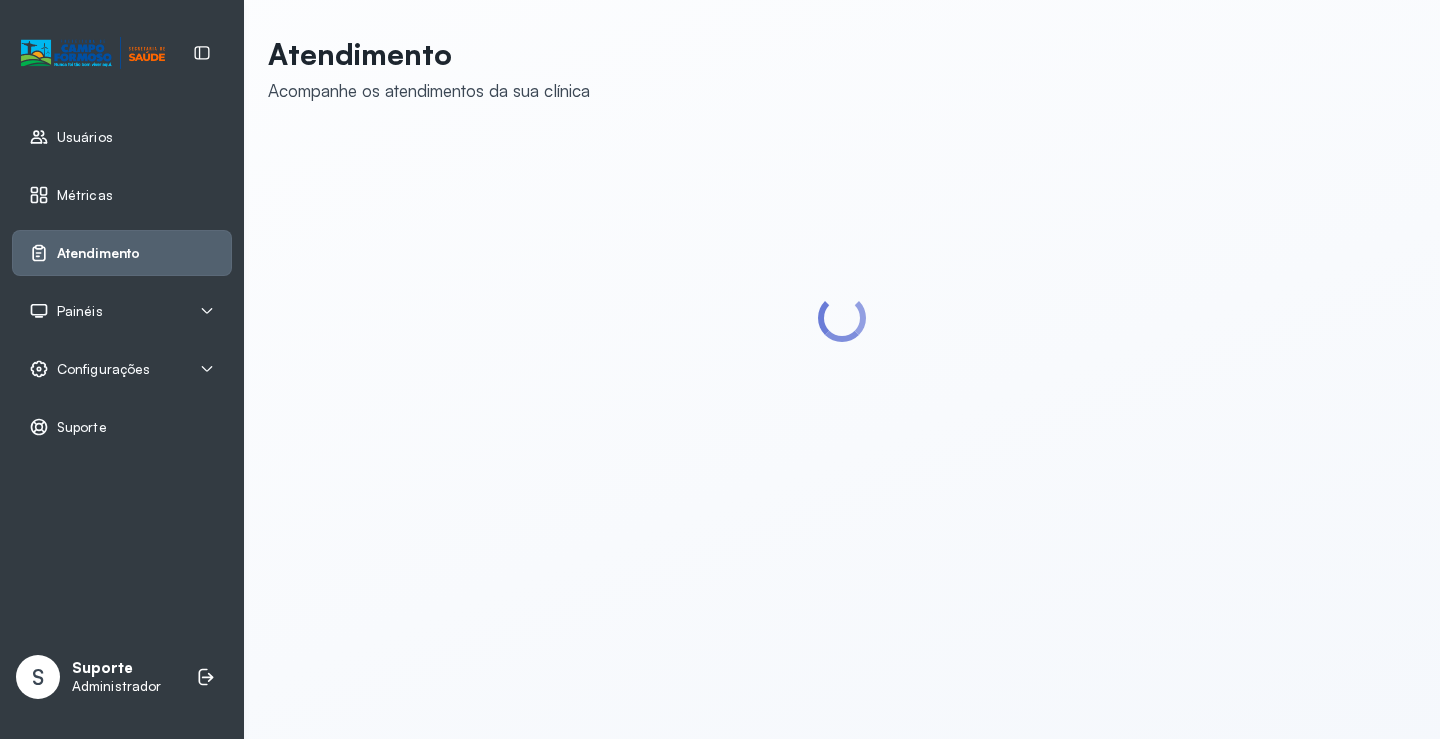 scroll, scrollTop: 0, scrollLeft: 0, axis: both 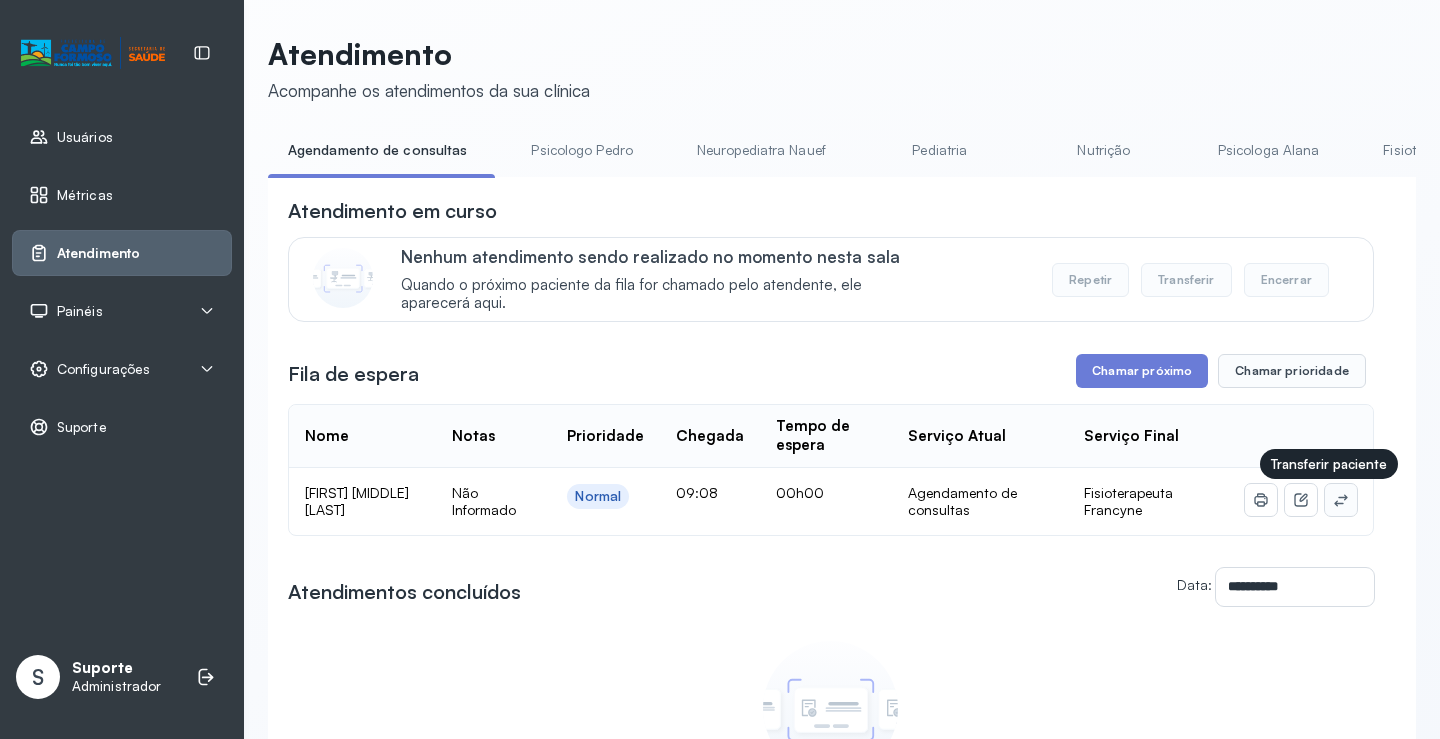 click 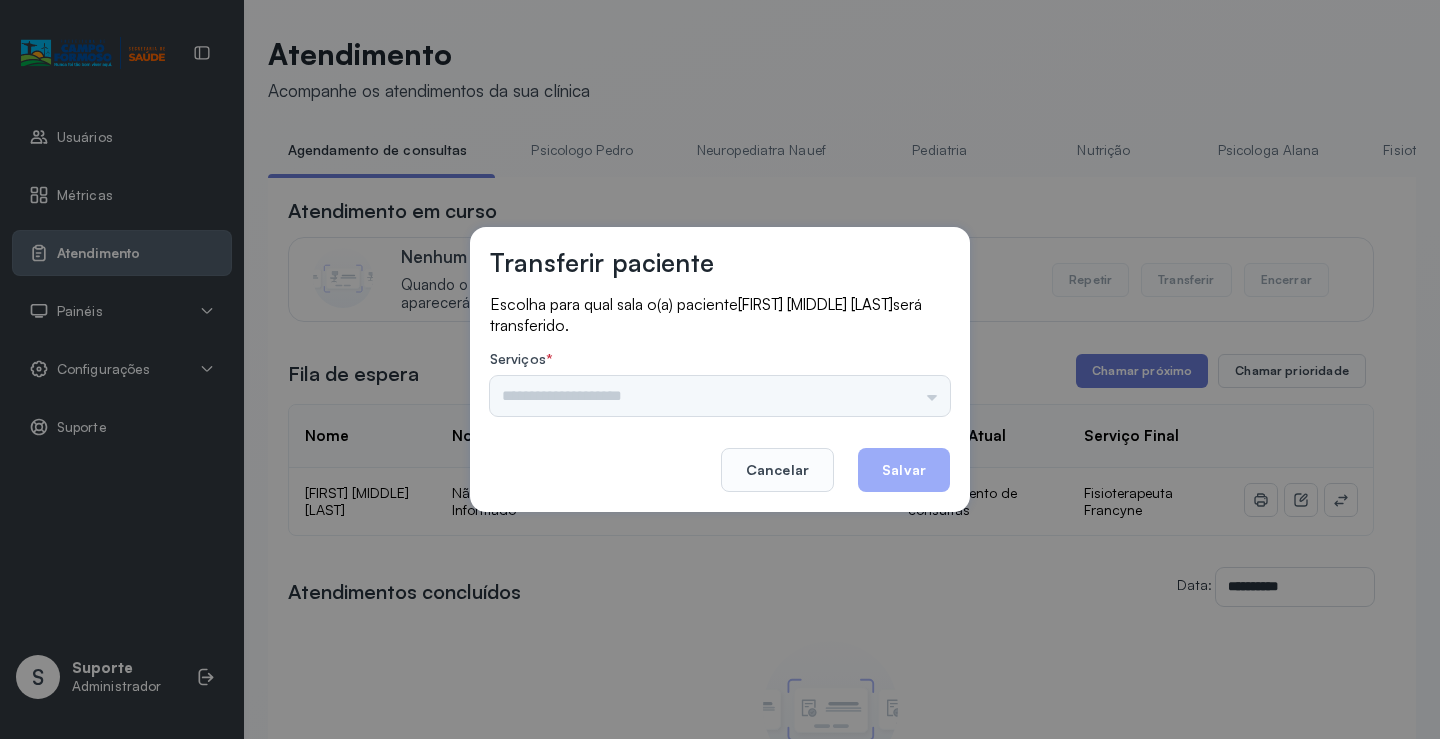 click at bounding box center [720, 396] 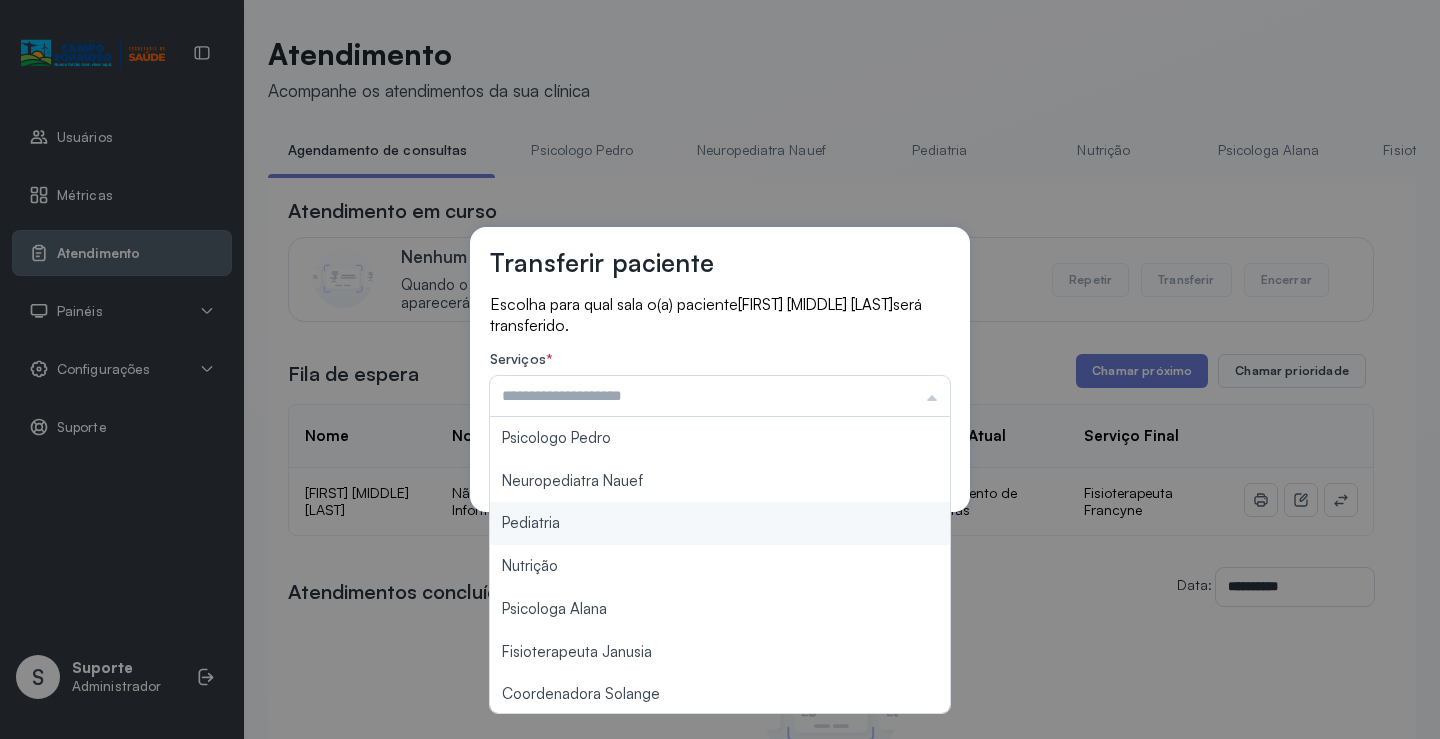 scroll, scrollTop: 302, scrollLeft: 0, axis: vertical 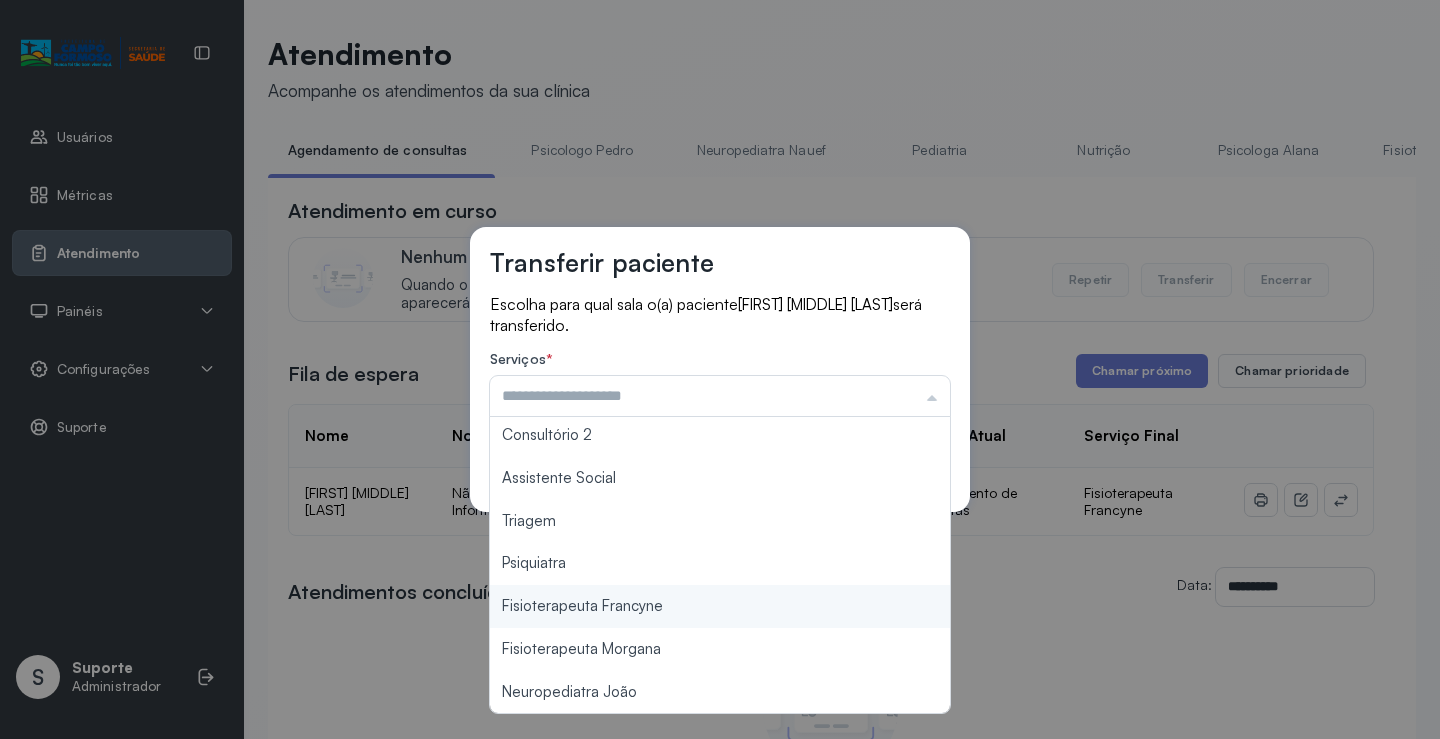 type on "**********" 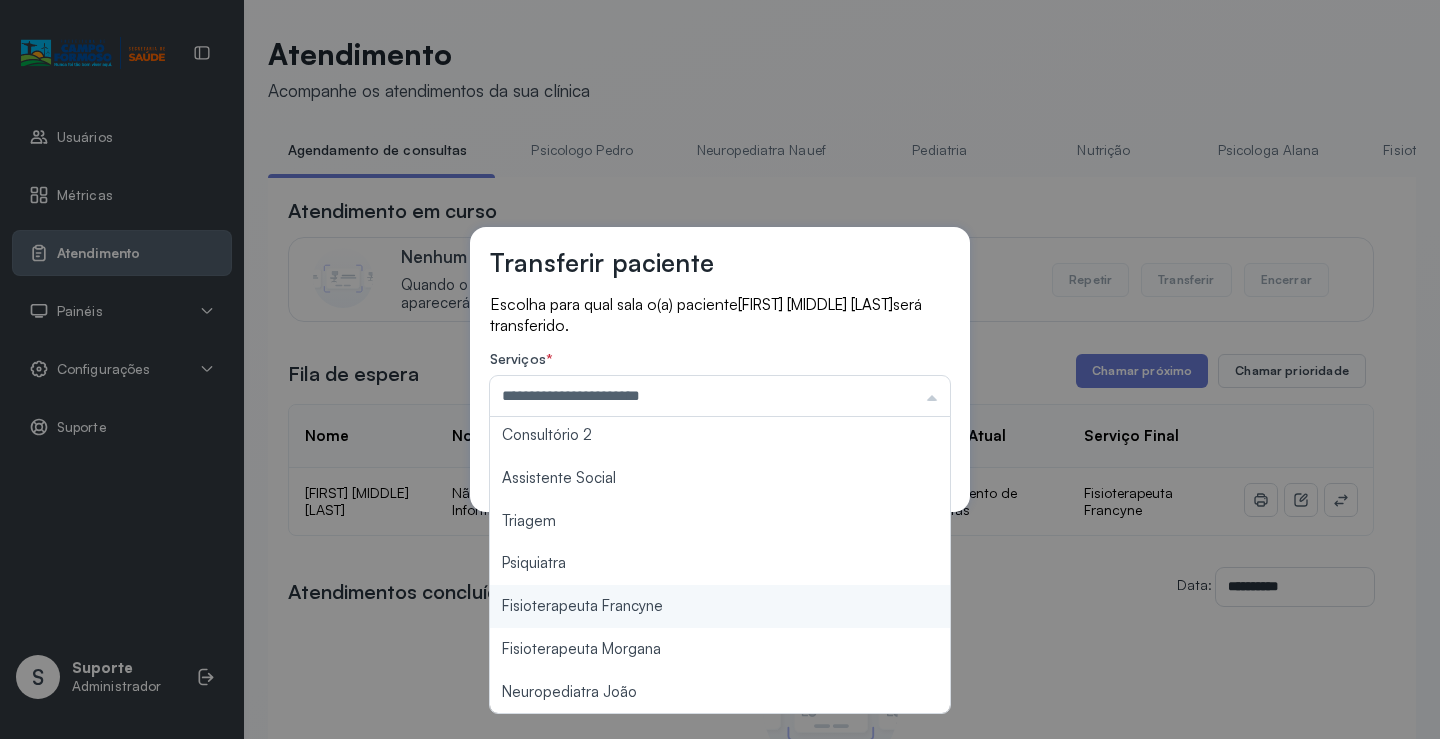 click on "**********" at bounding box center [720, 369] 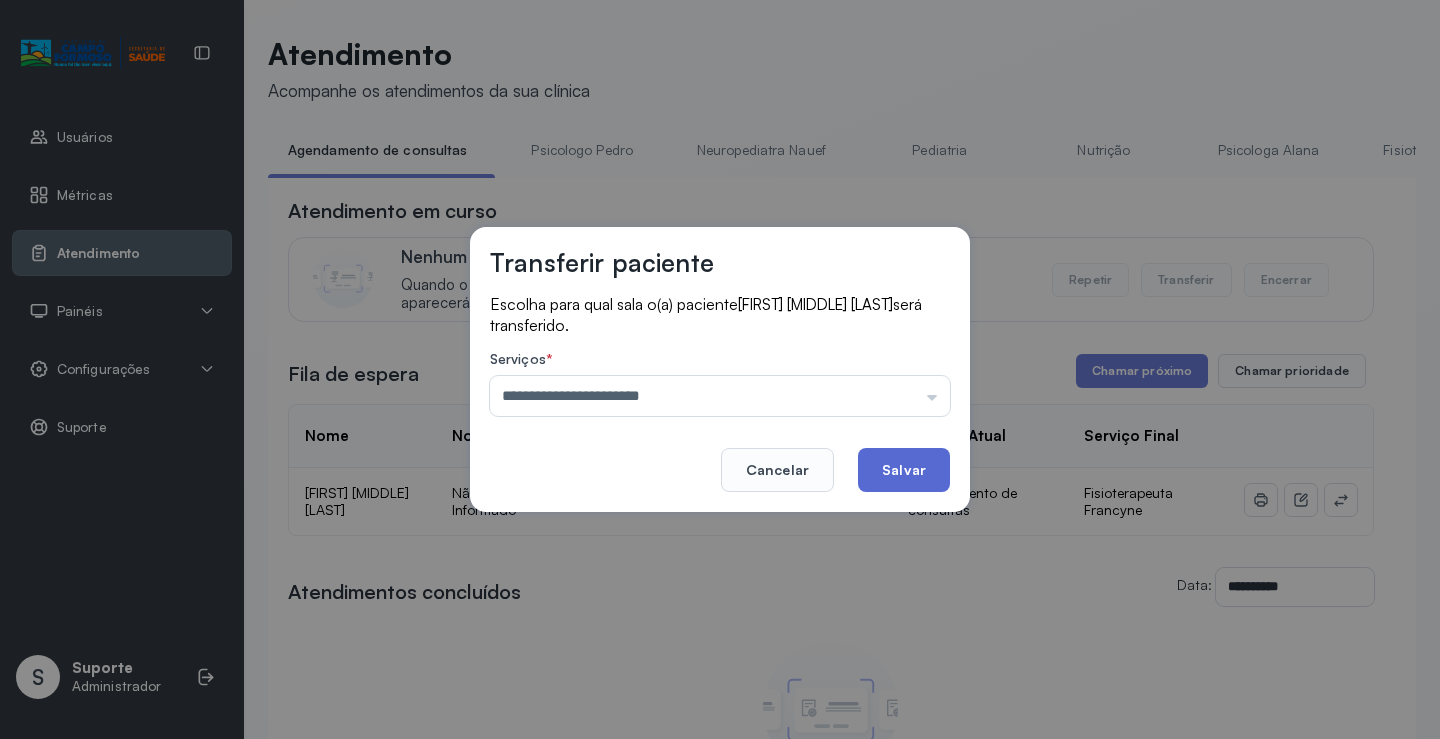 click on "Salvar" 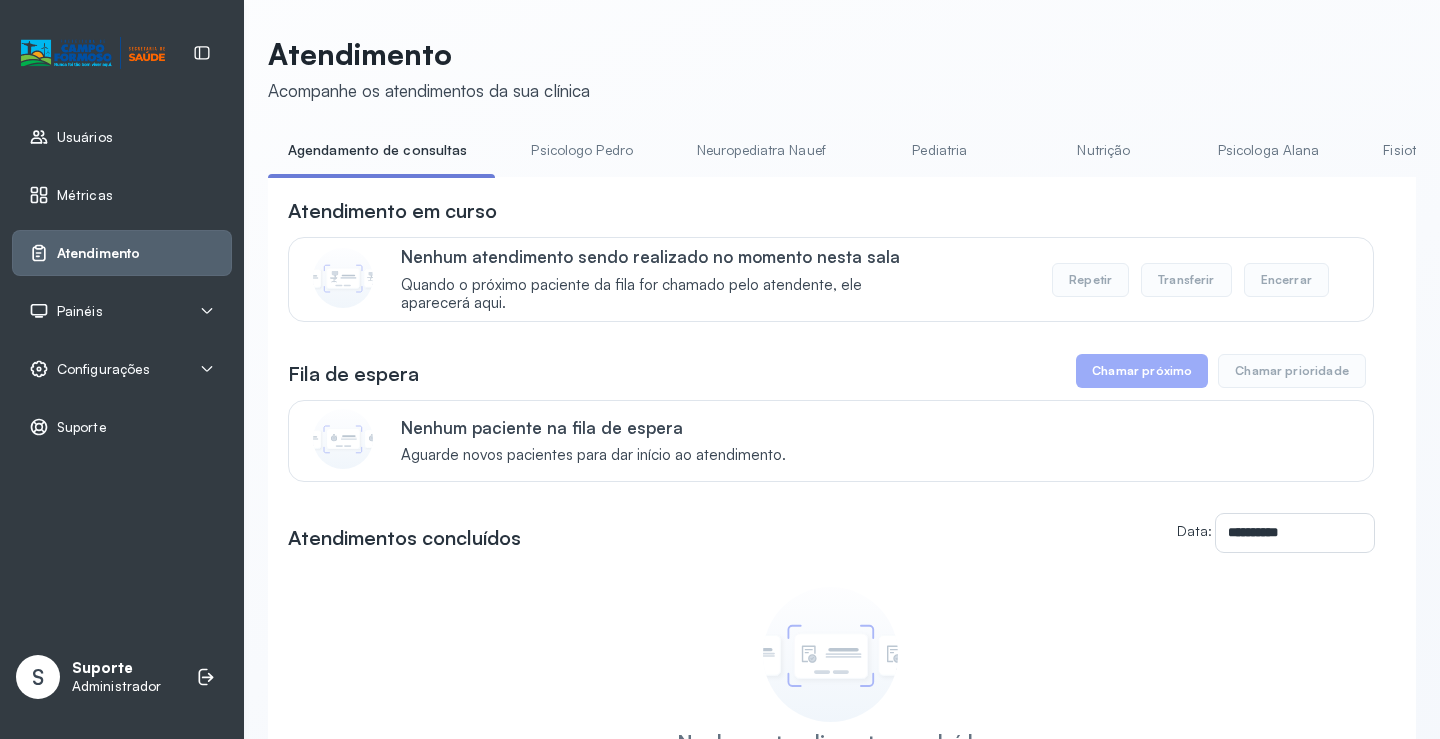 click on "Pediatria" at bounding box center (940, 150) 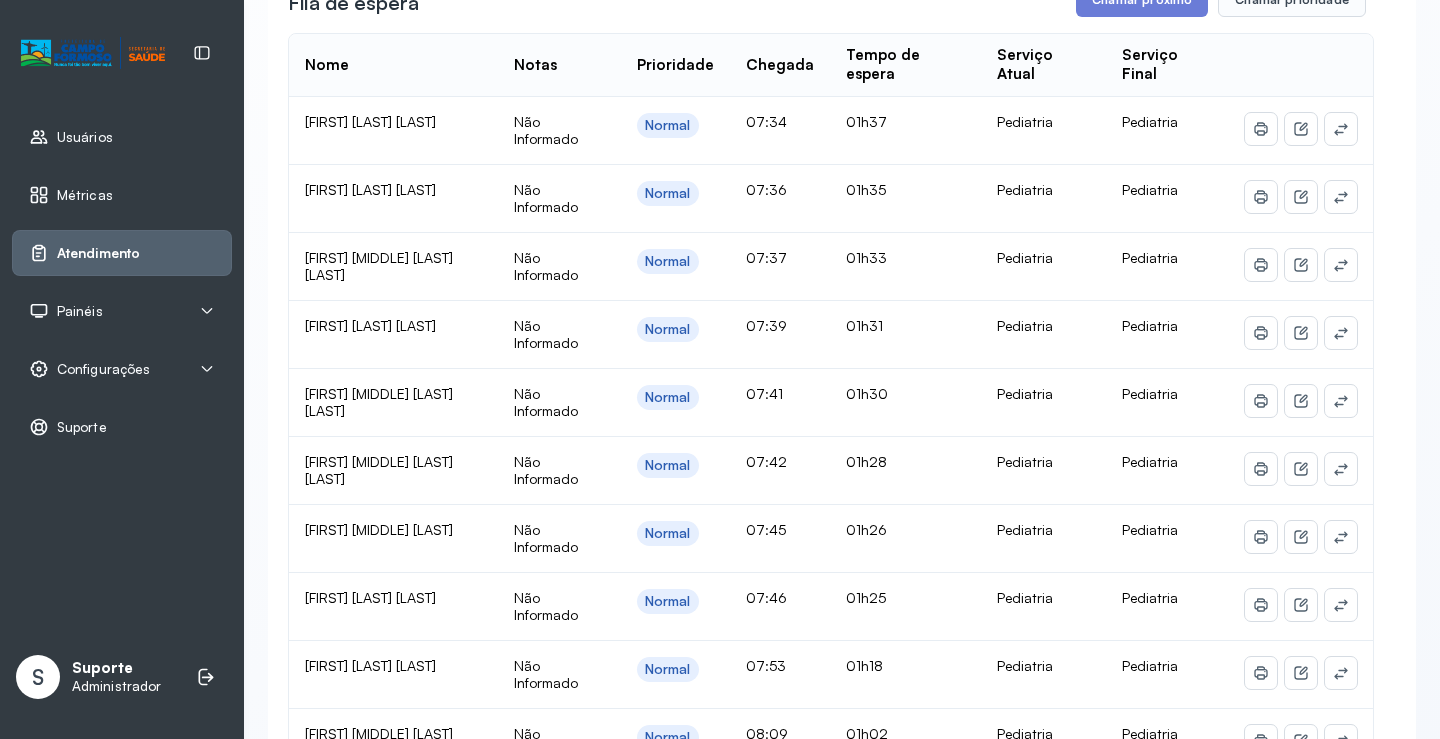 scroll, scrollTop: 400, scrollLeft: 0, axis: vertical 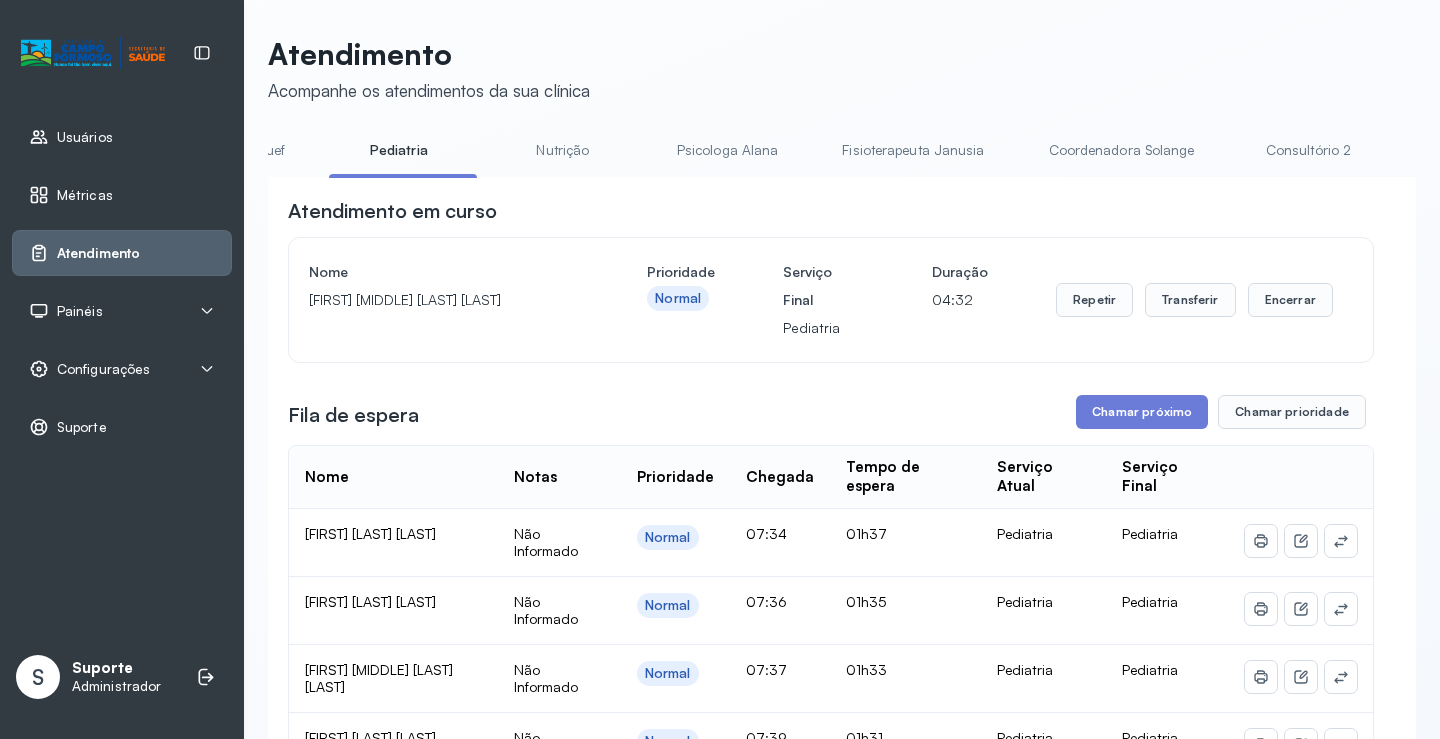click on "Psicologa Alana" at bounding box center (728, 150) 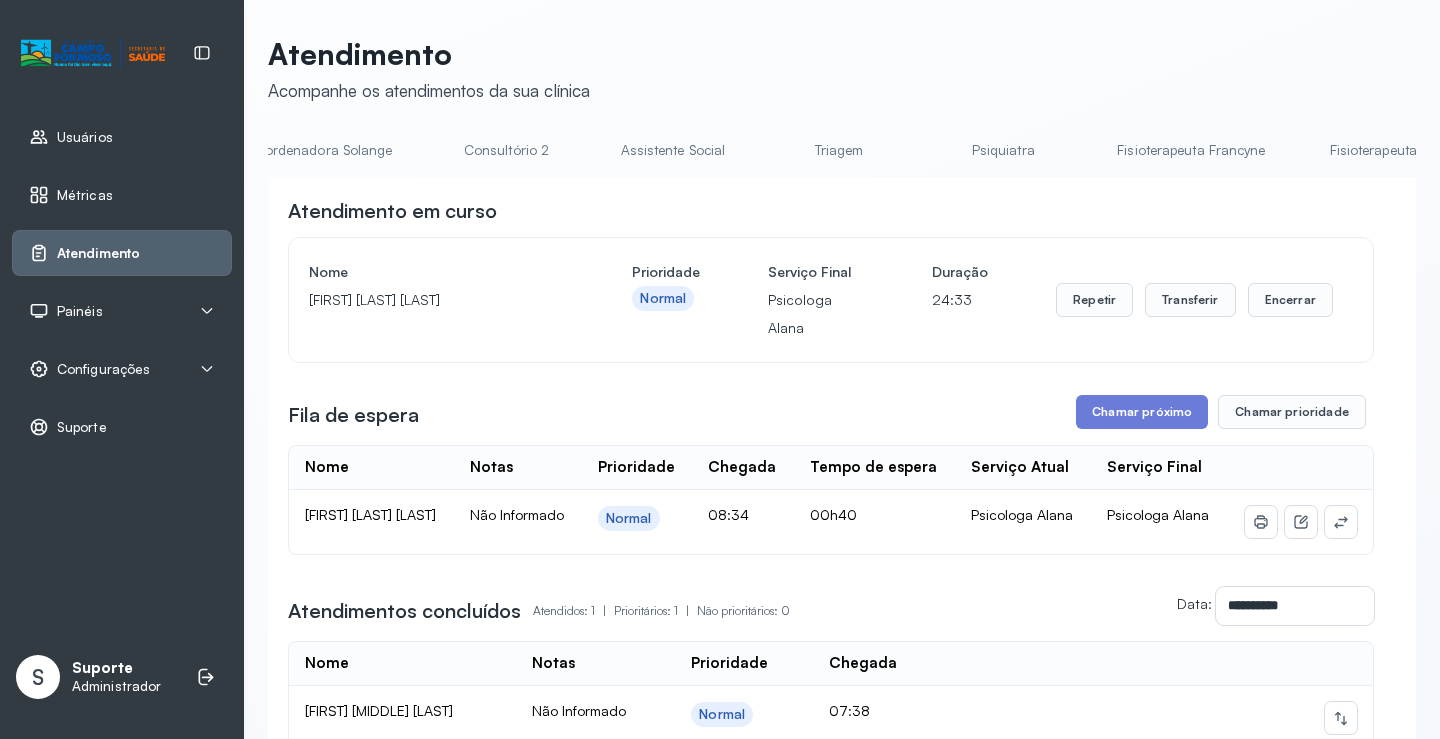 scroll, scrollTop: 0, scrollLeft: 1351, axis: horizontal 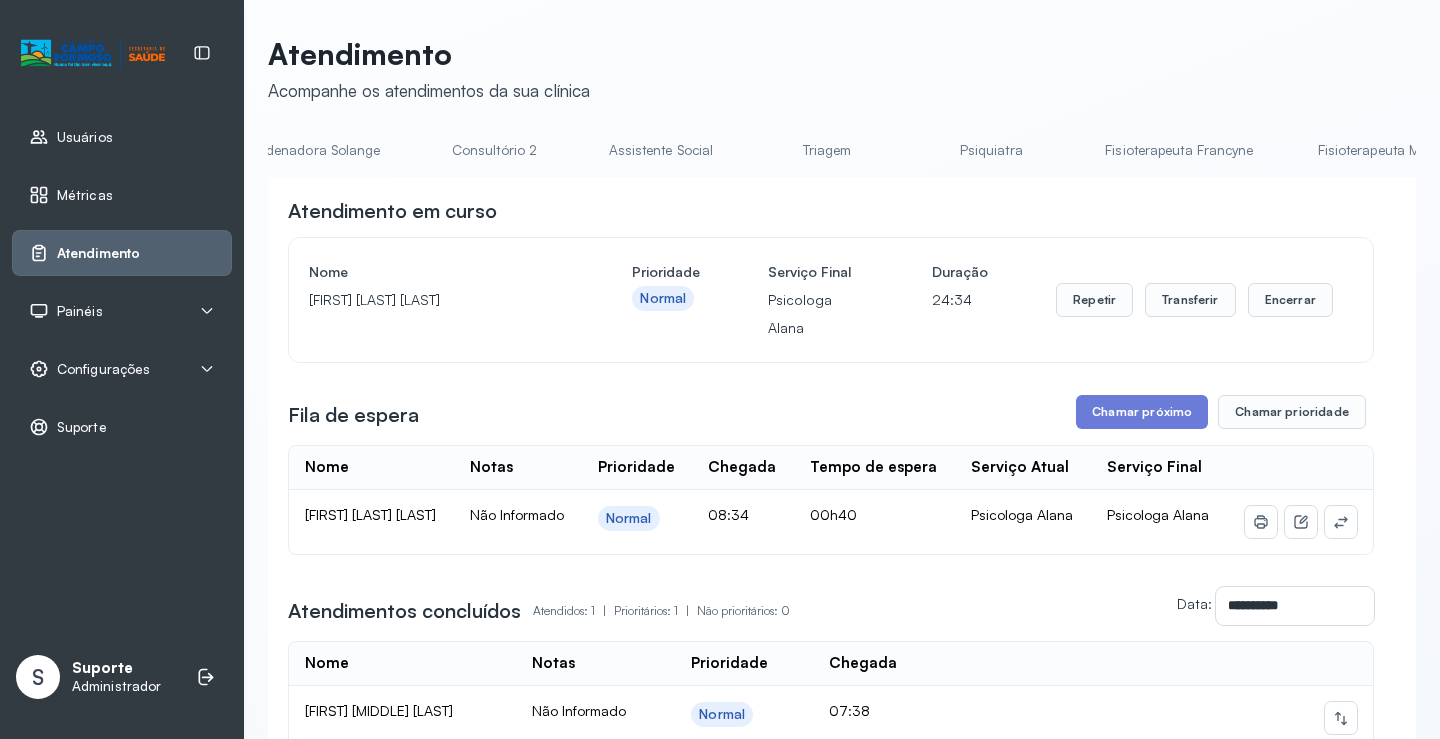 click on "Fisioterapeuta Francyne" at bounding box center [1179, 150] 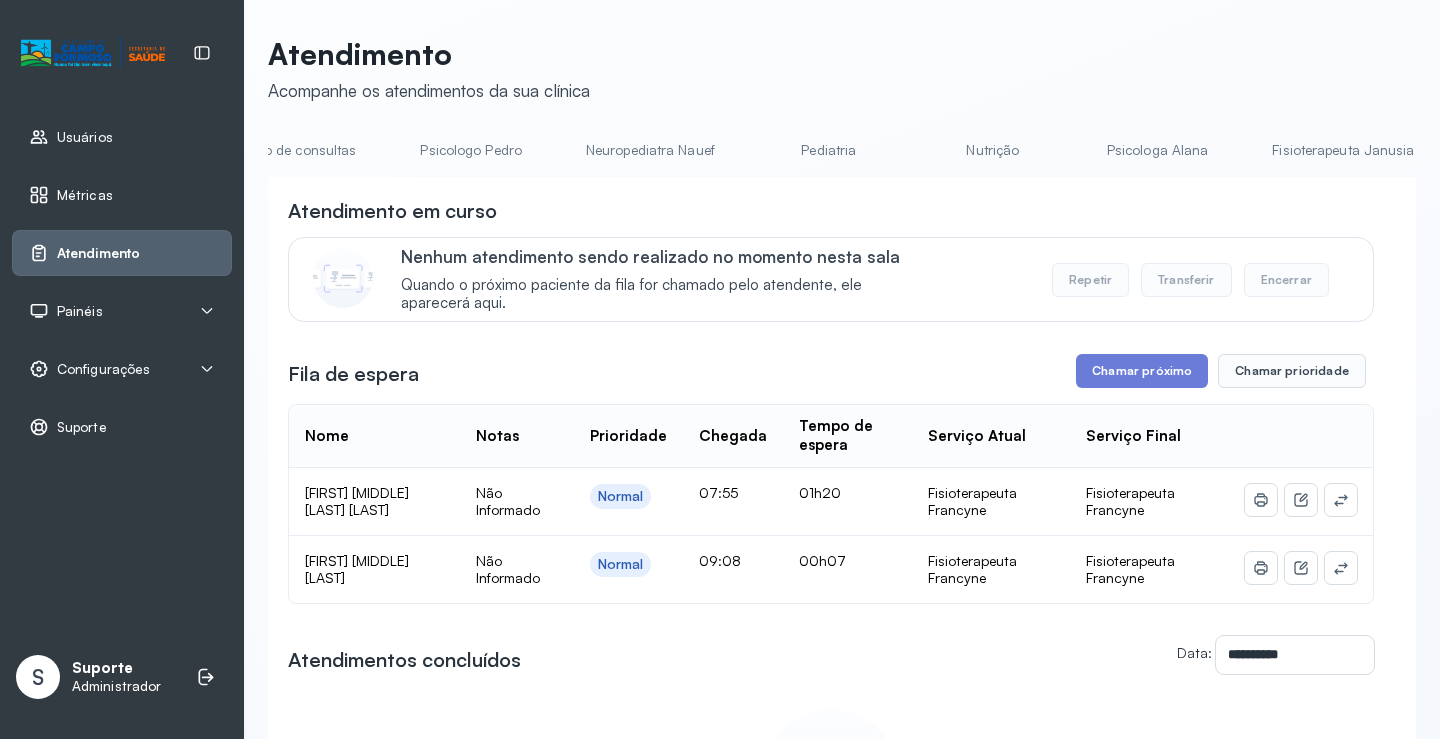 scroll, scrollTop: 0, scrollLeft: 0, axis: both 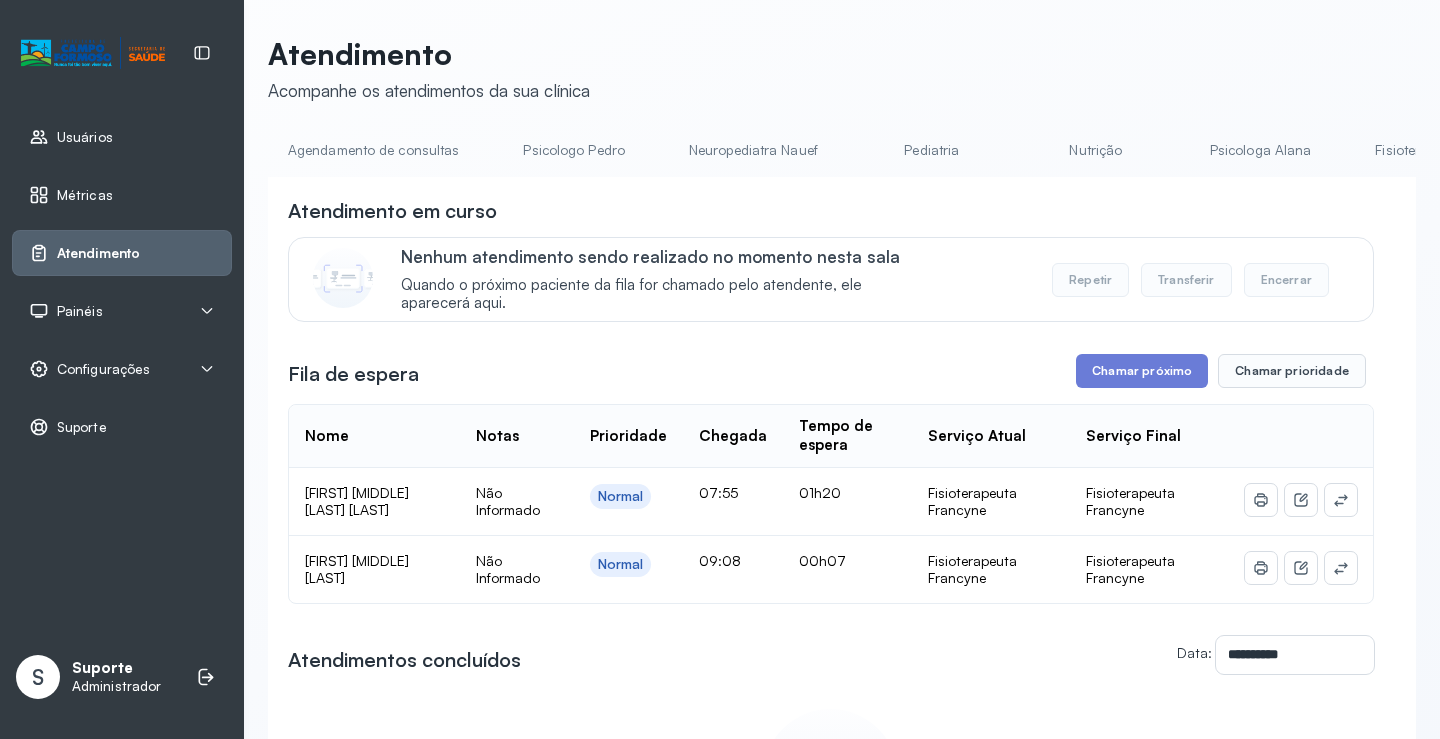 click on "Agendamento de consultas" at bounding box center [373, 150] 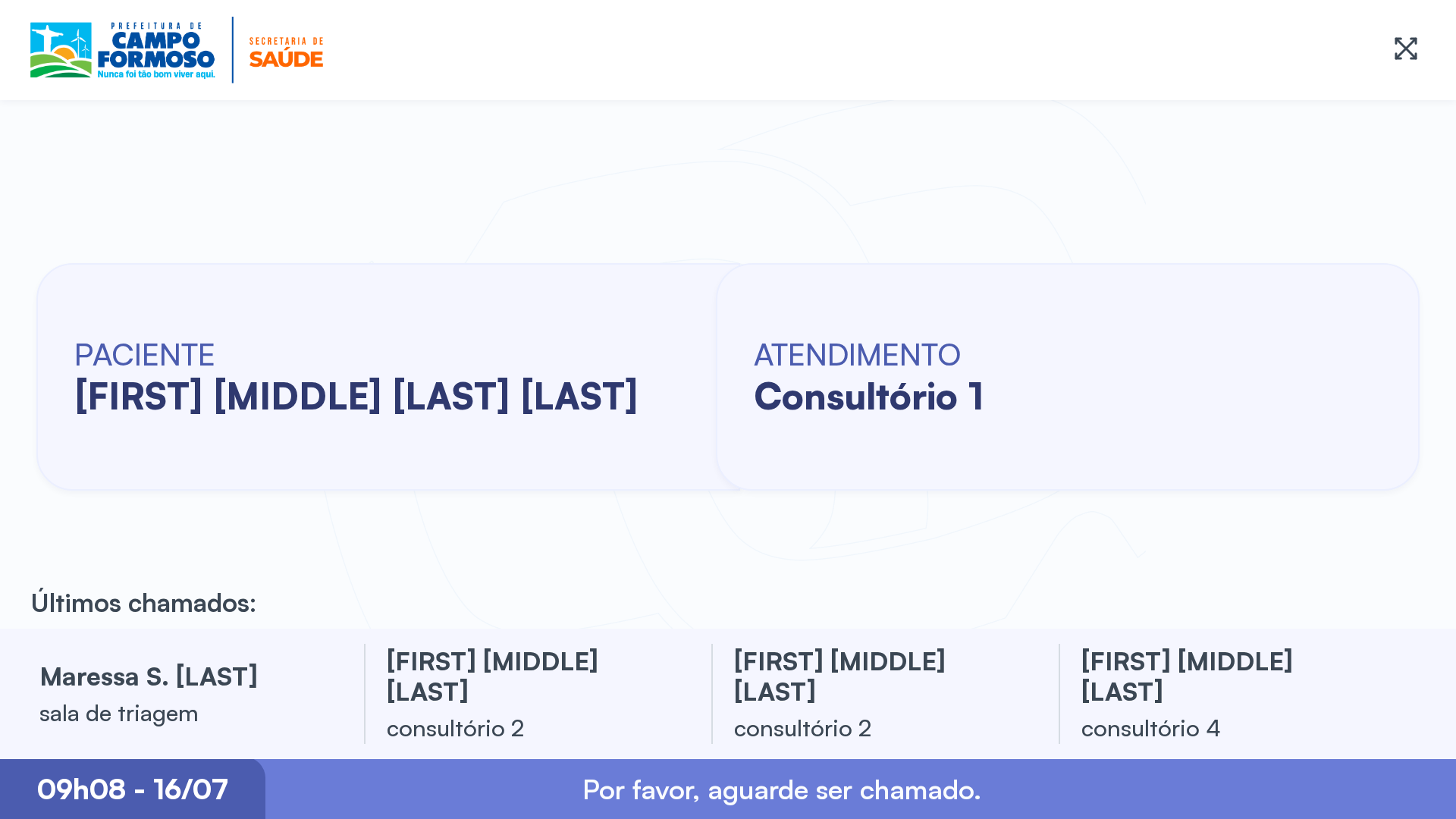 scroll, scrollTop: 0, scrollLeft: 0, axis: both 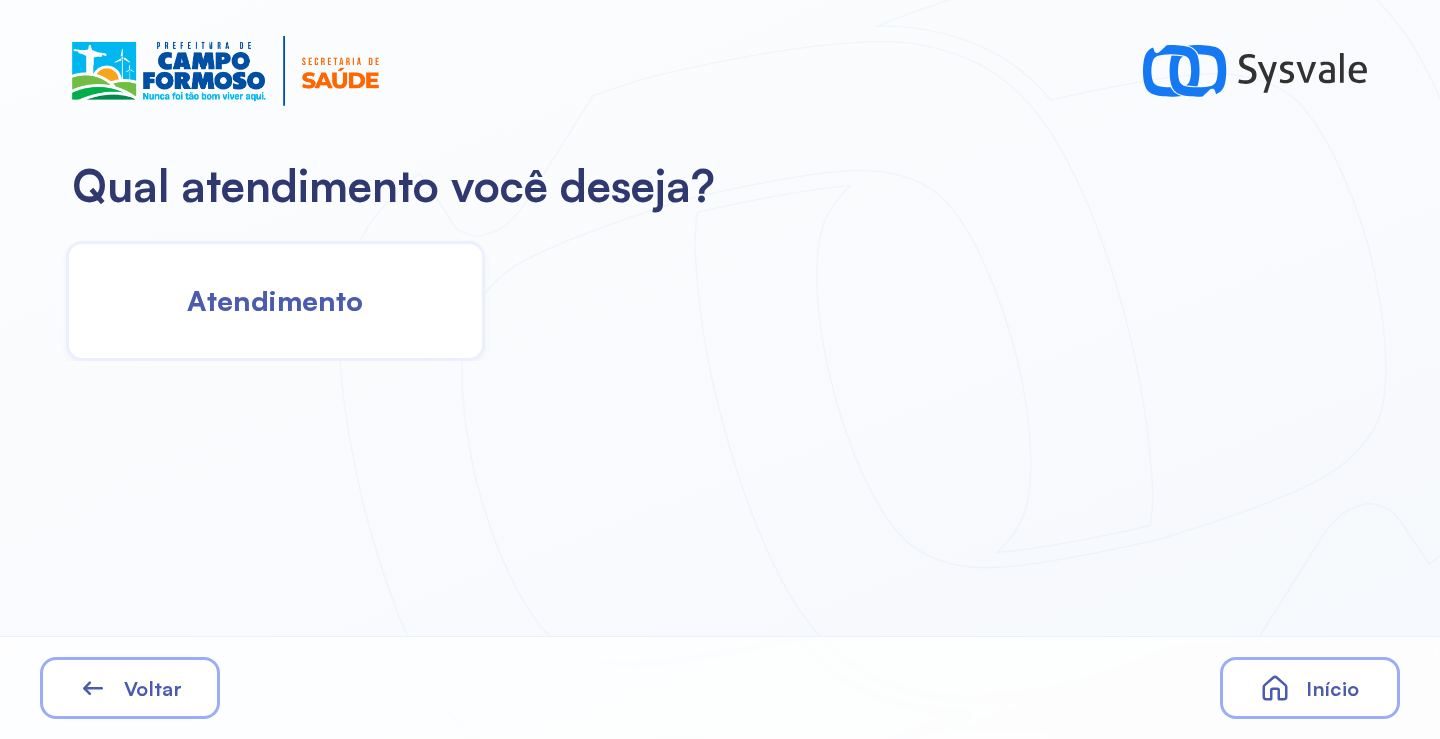 click on "Atendimento" at bounding box center [275, 300] 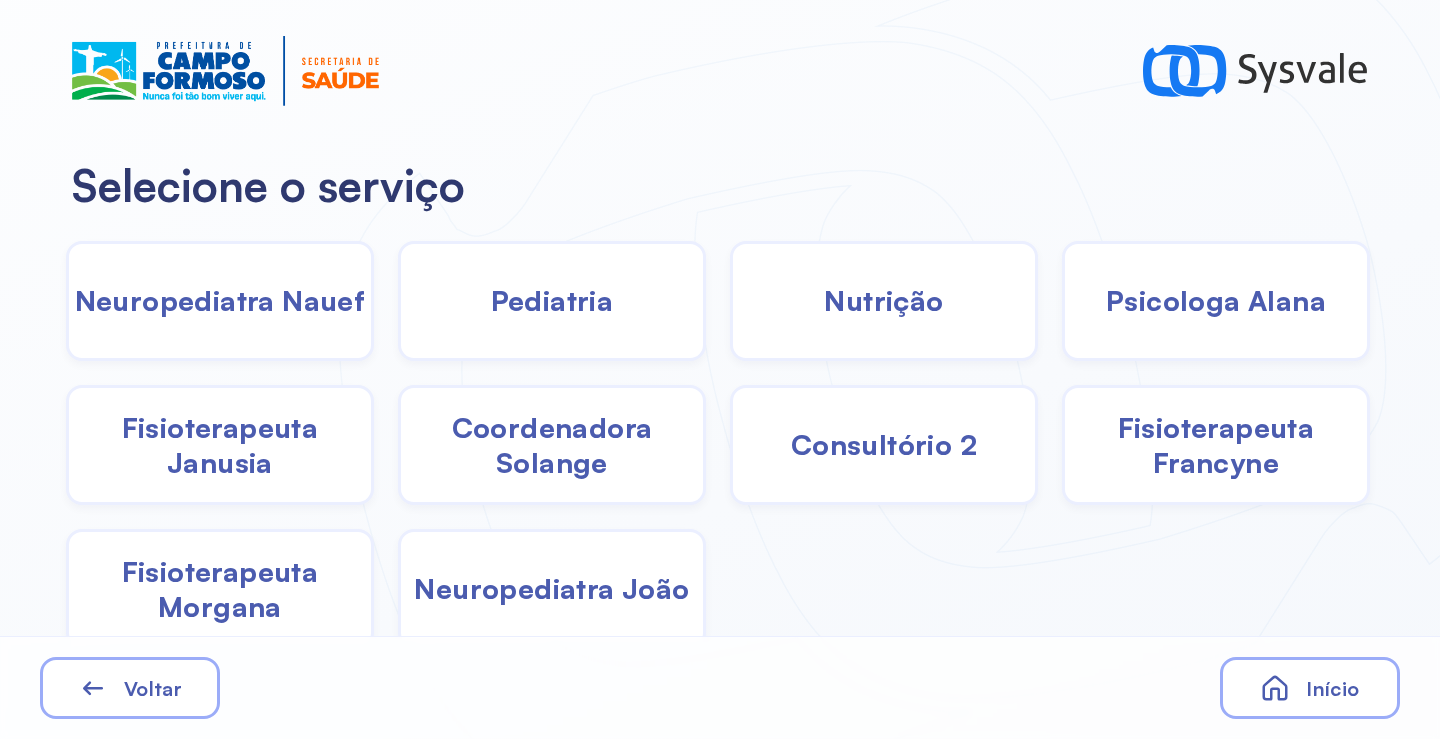 click on "Psicologa Alana" at bounding box center (1216, 300) 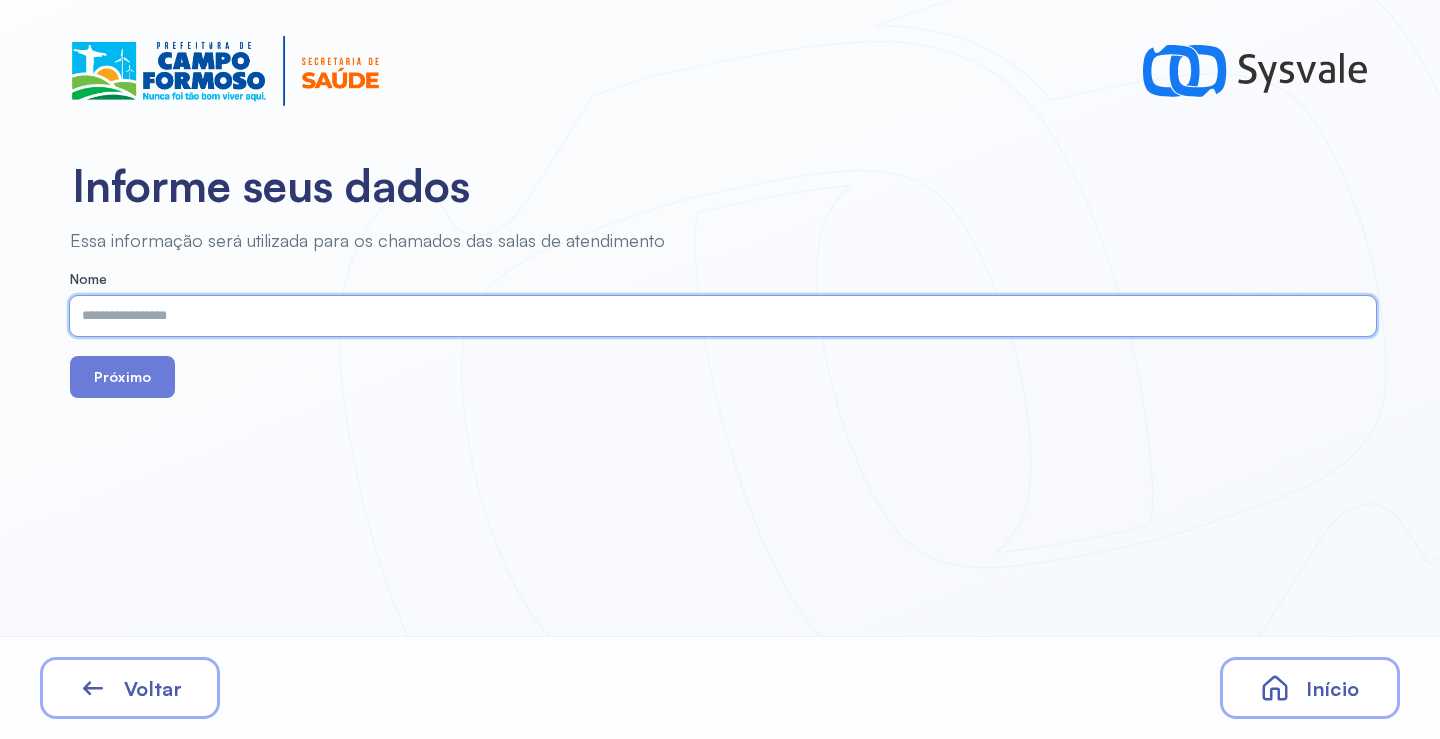 paste on "**********" 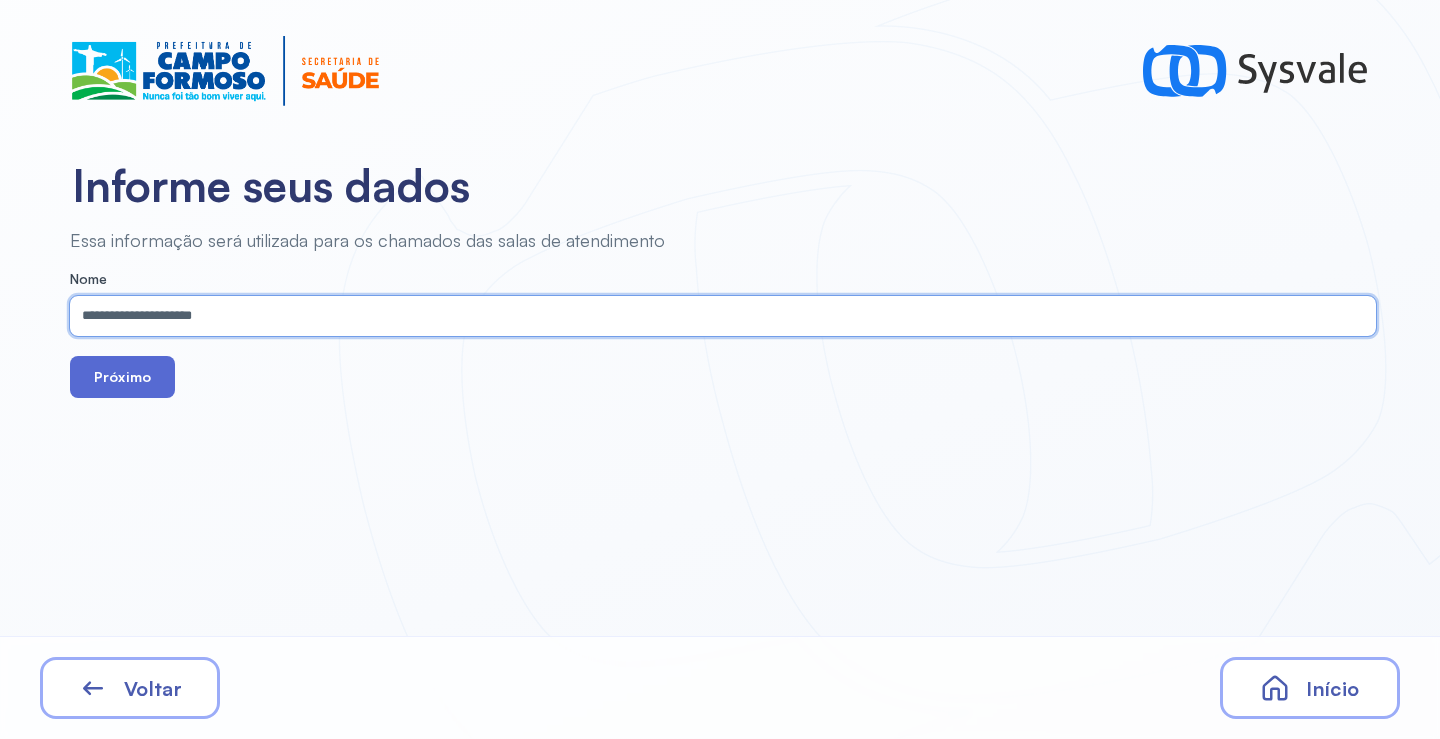 type on "**********" 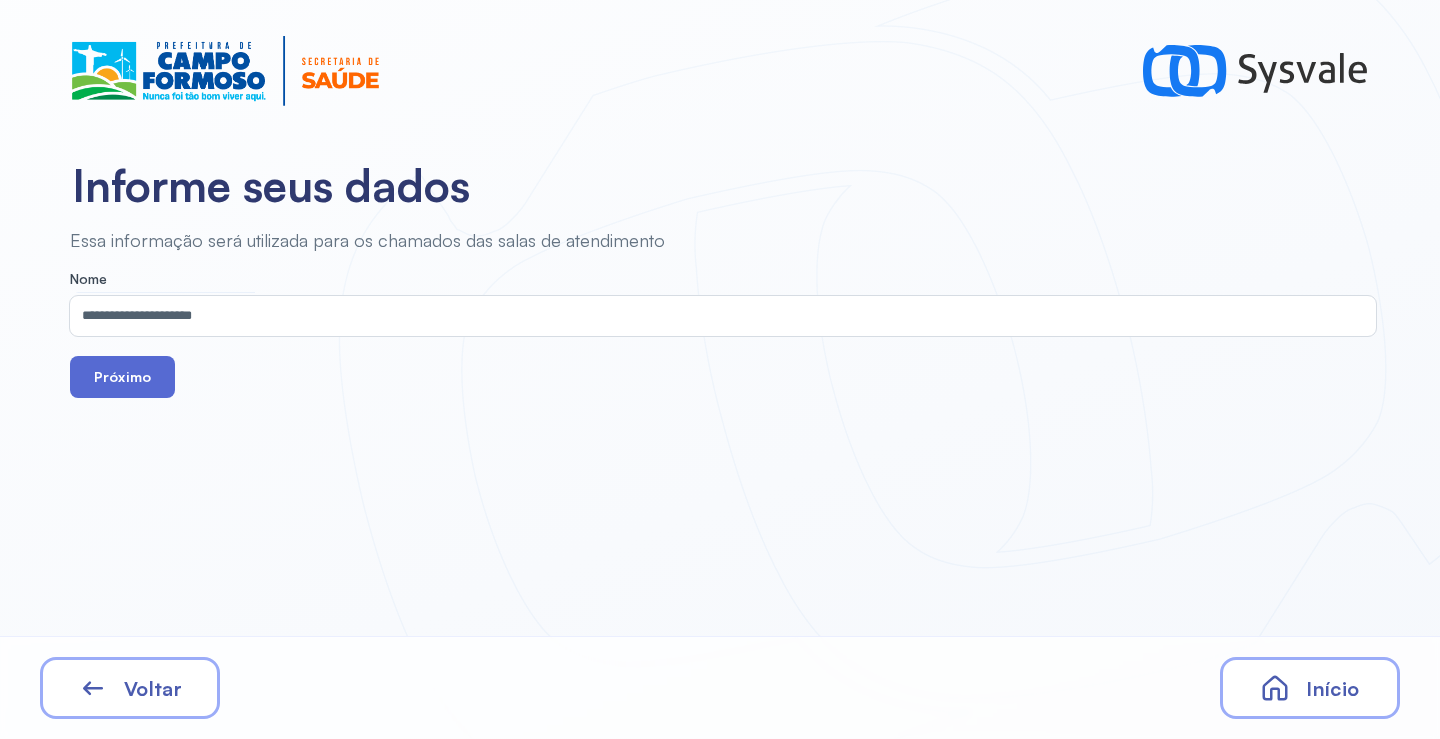 click on "Próximo" at bounding box center (122, 377) 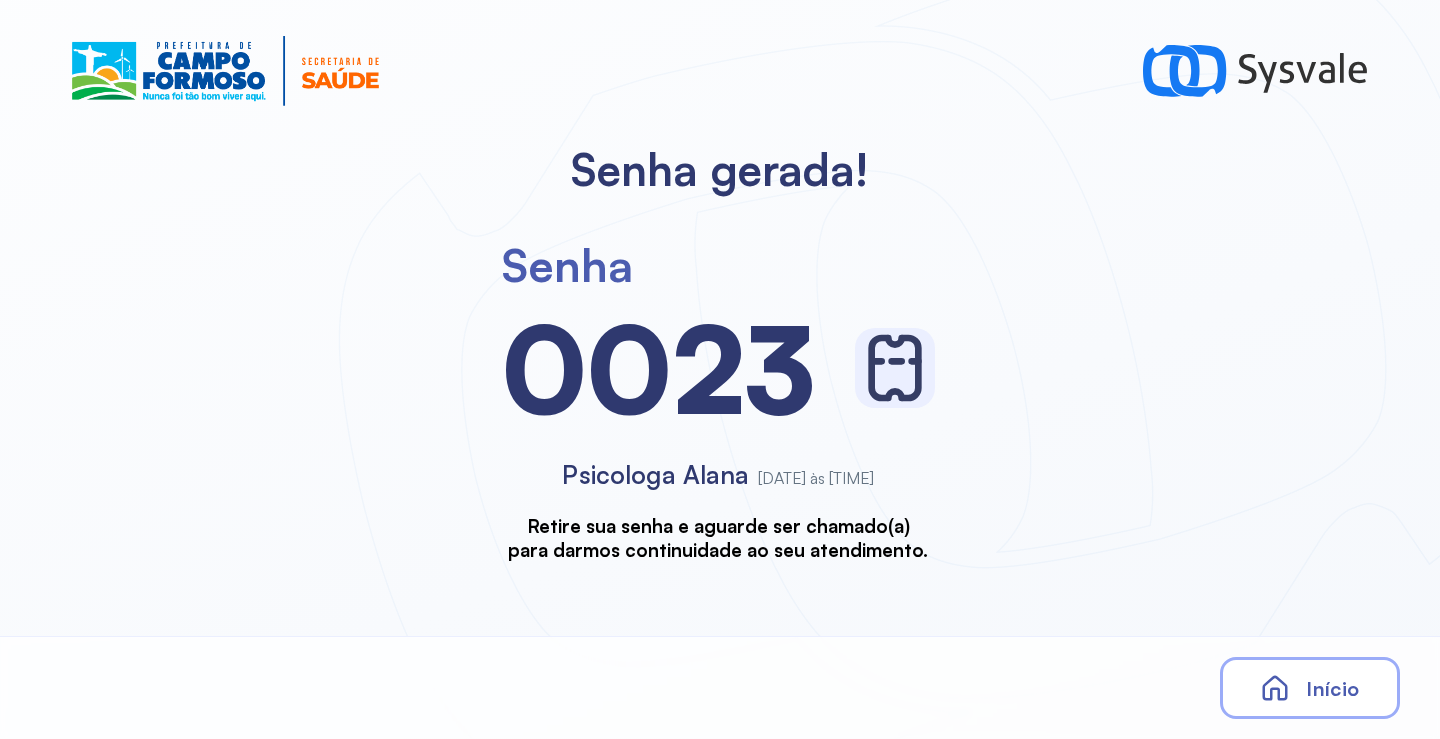 scroll, scrollTop: 0, scrollLeft: 0, axis: both 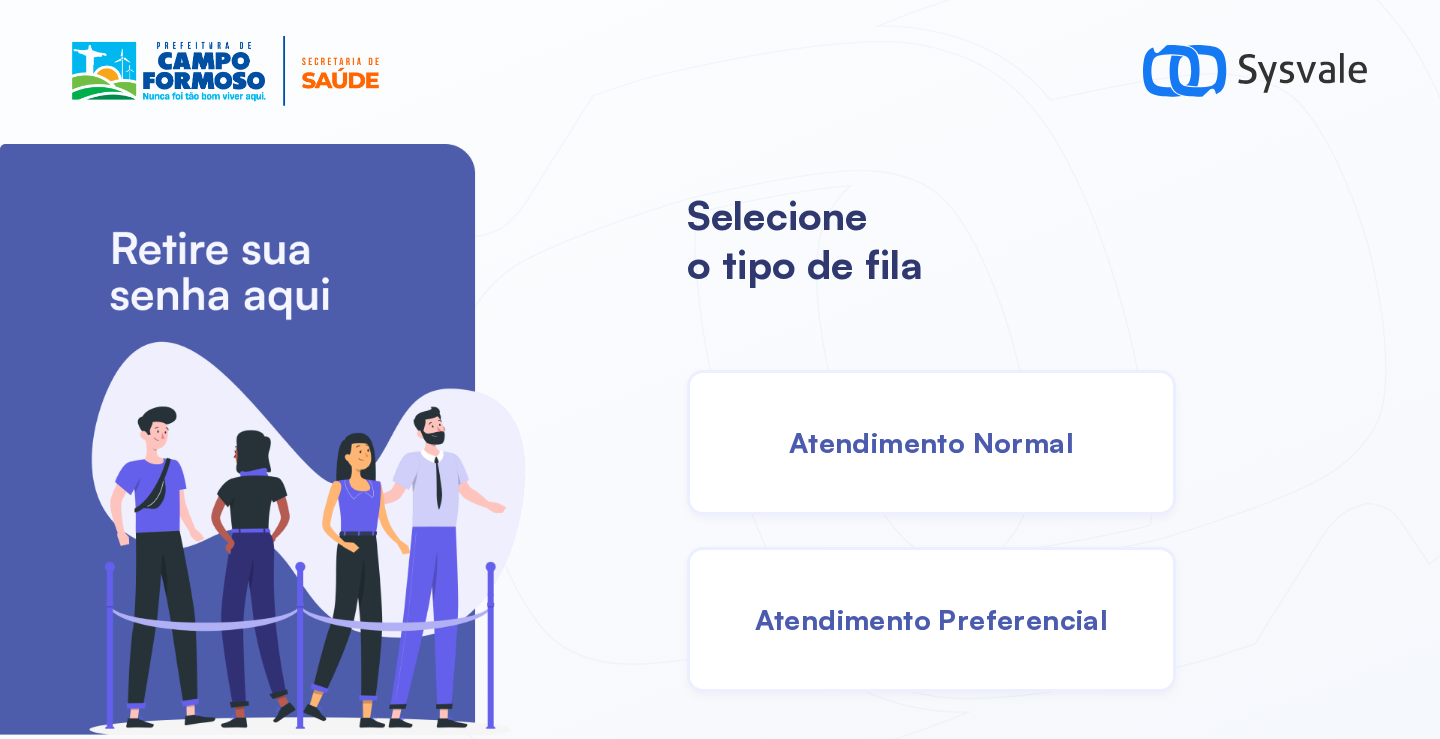 click on "Atendimento Normal" at bounding box center (931, 442) 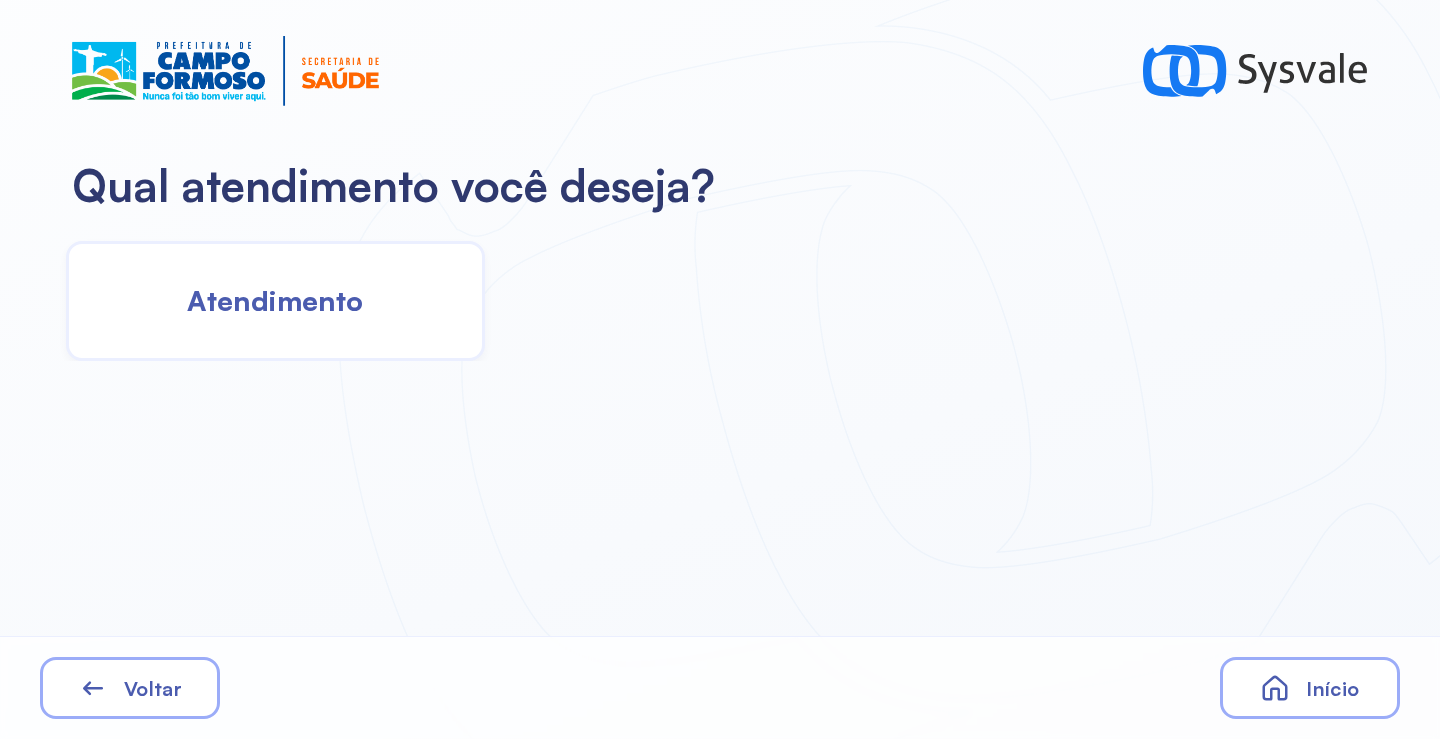 click on "Atendimento" at bounding box center (275, 300) 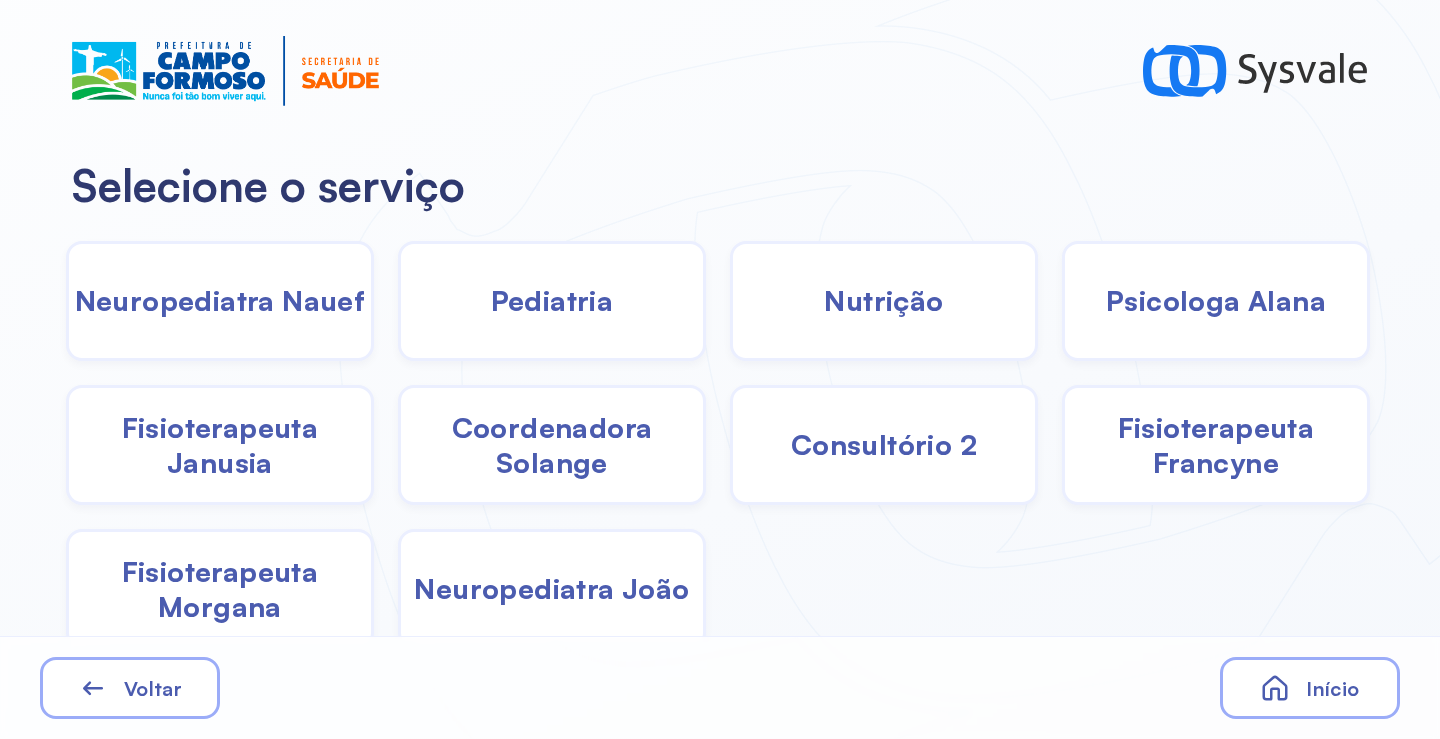 click on "Nutrição" at bounding box center (883, 300) 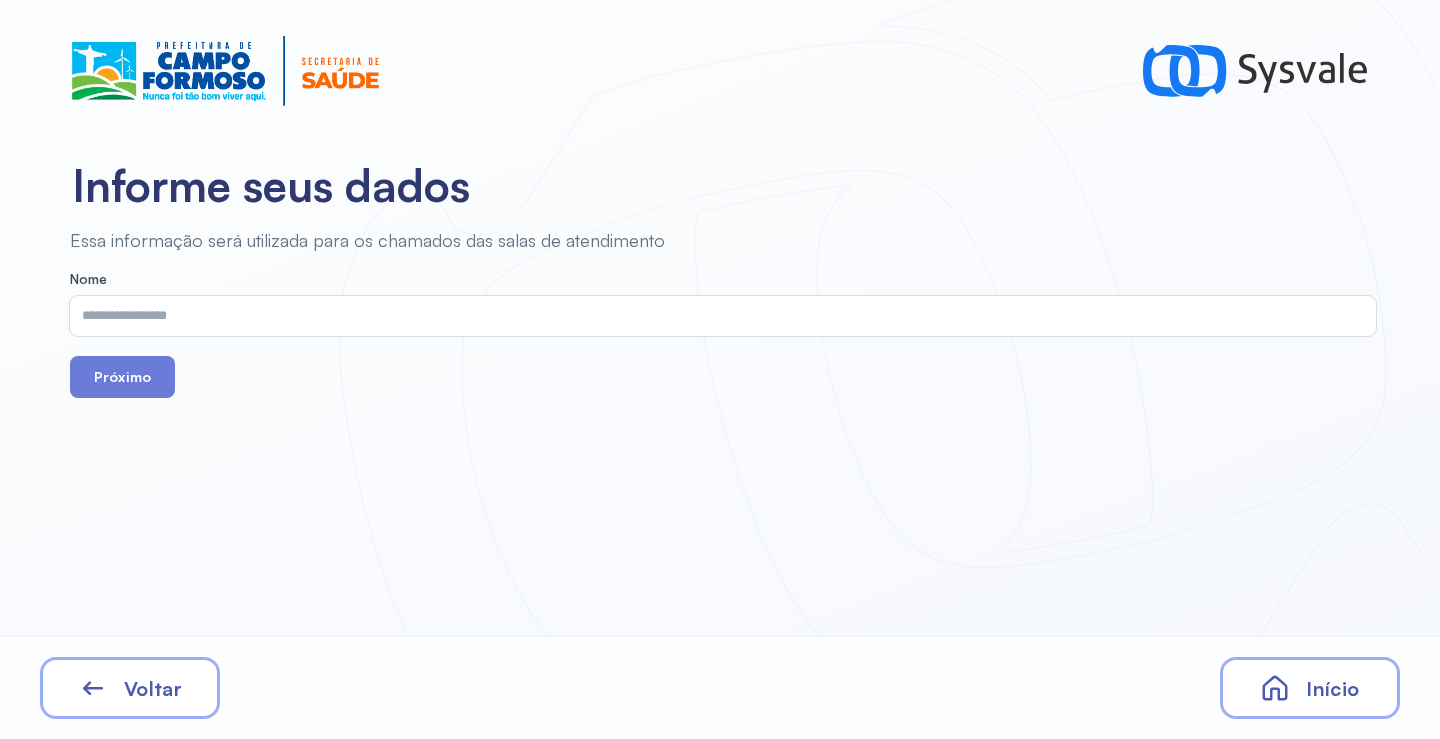 click on "Voltar" at bounding box center [130, 688] 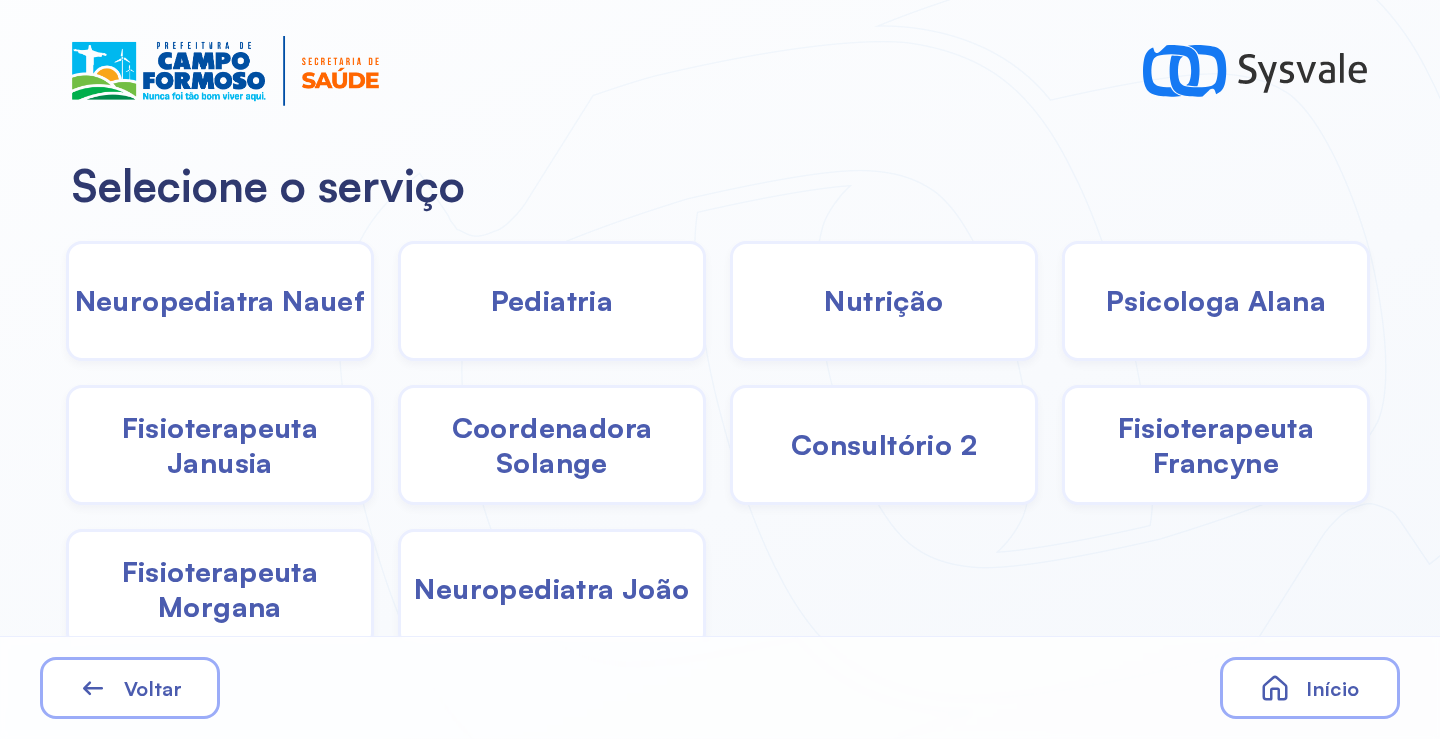 click on "Fisioterapeuta Francyne" at bounding box center (1216, 445) 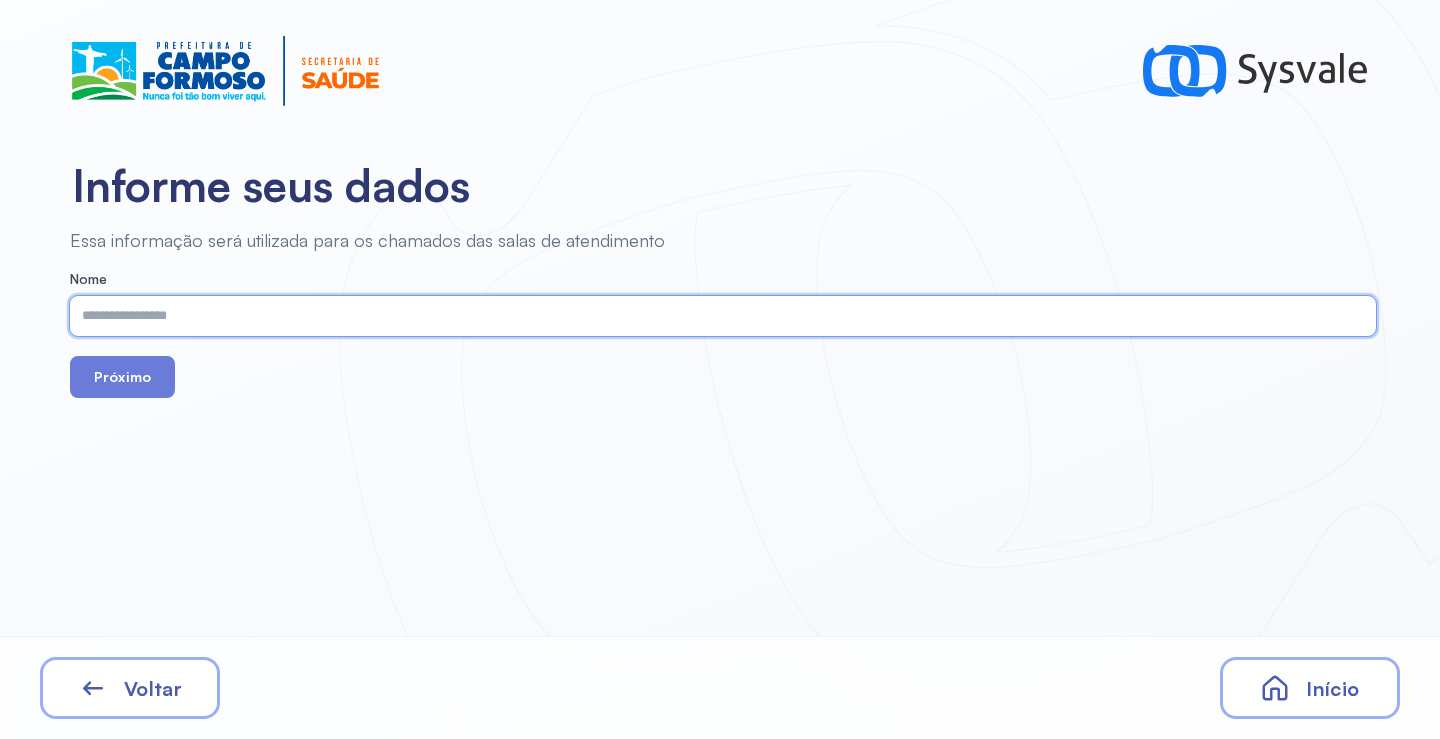 paste on "**********" 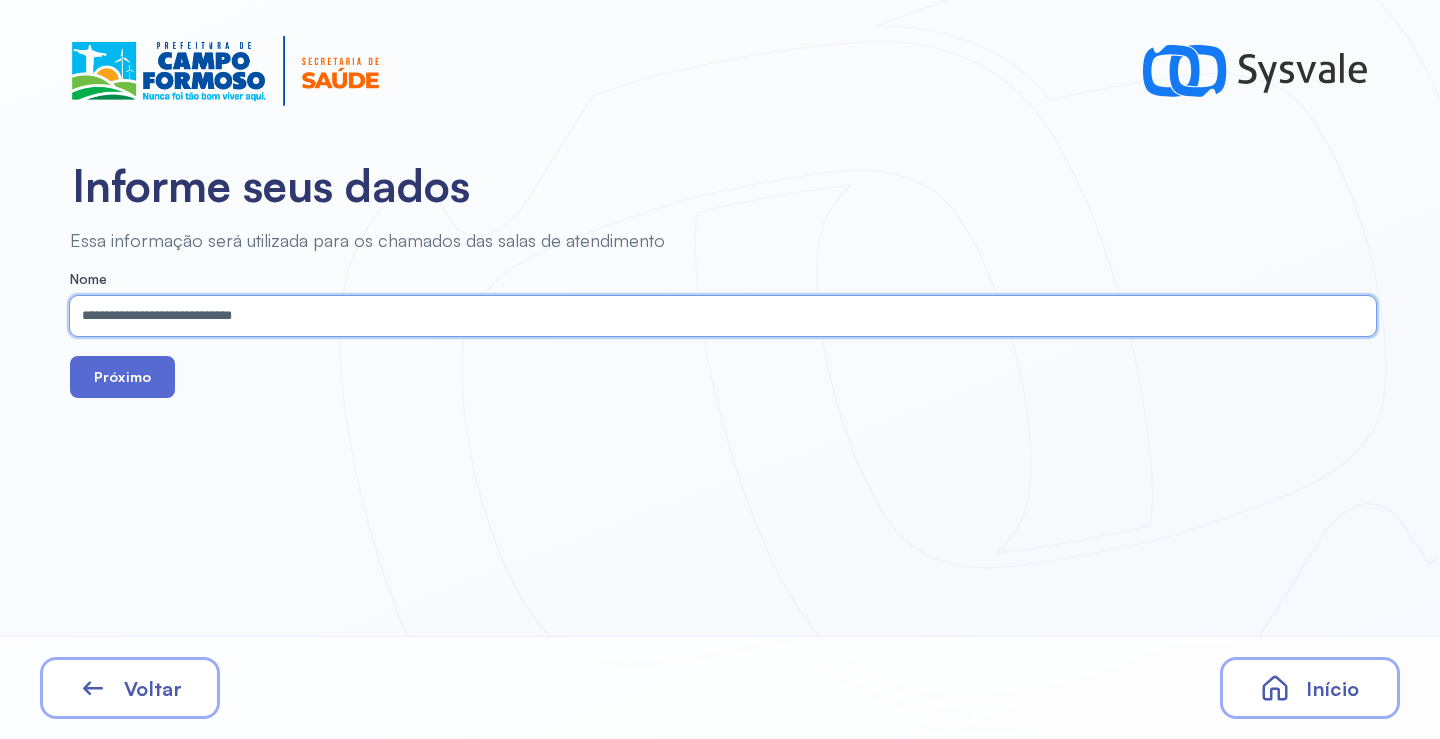 type on "**********" 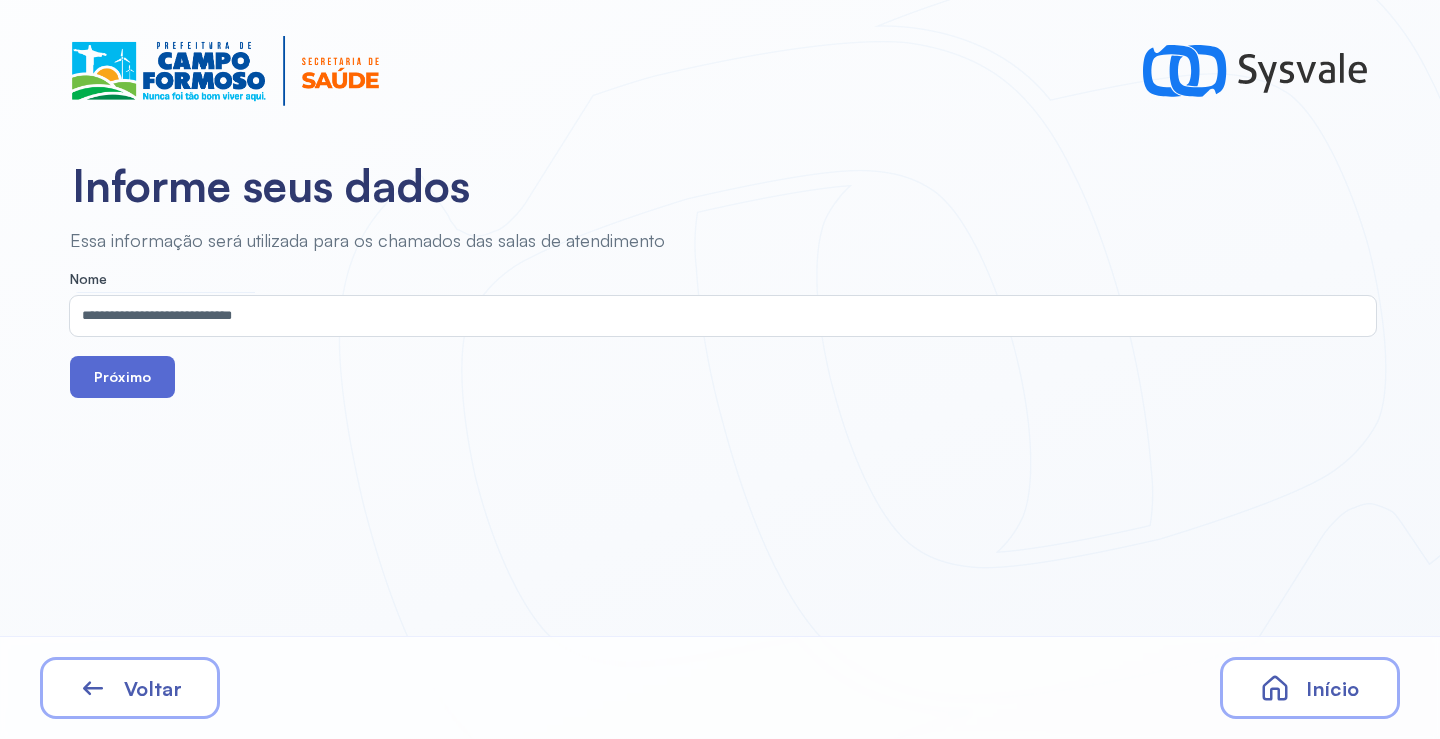 click on "Próximo" at bounding box center [122, 377] 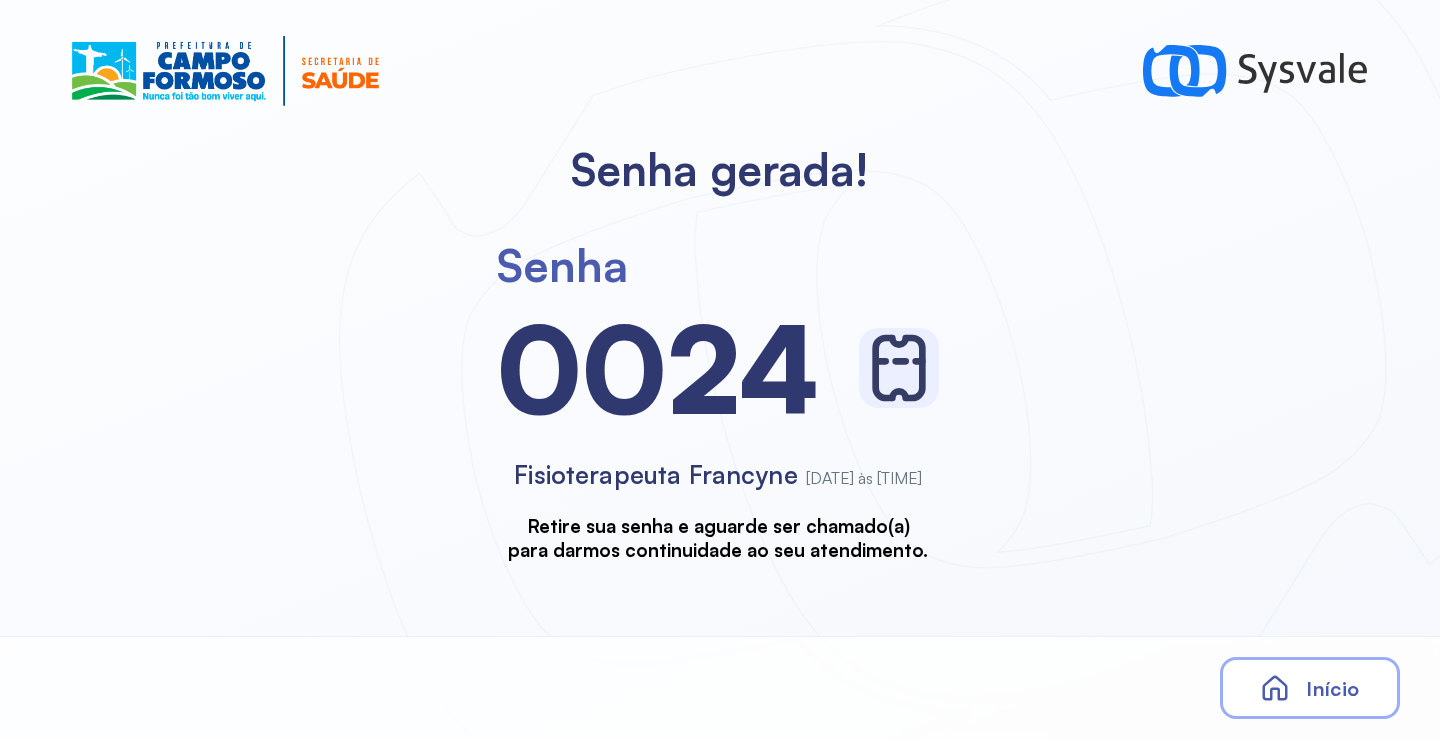 scroll, scrollTop: 0, scrollLeft: 0, axis: both 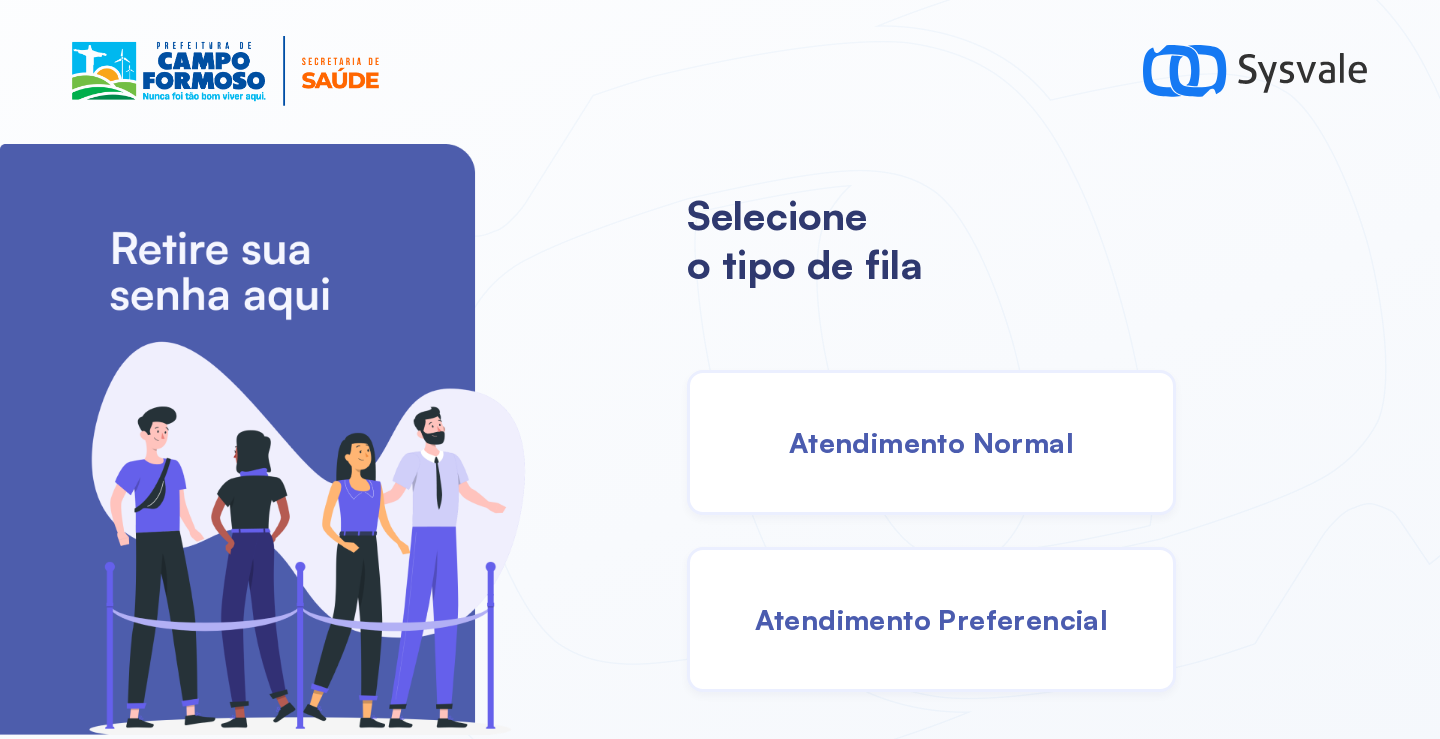 click on "Atendimento Normal" at bounding box center [931, 442] 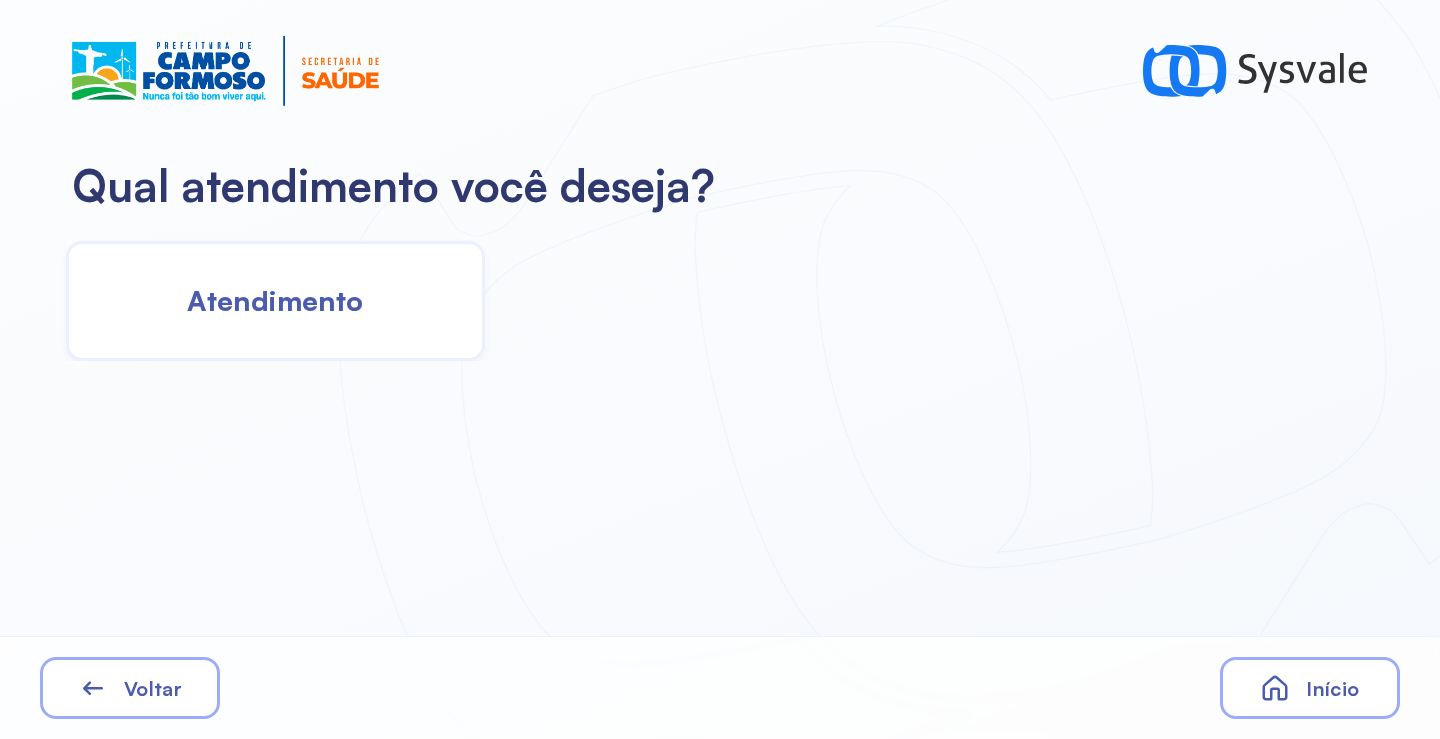 click on "Atendimento" at bounding box center [275, 300] 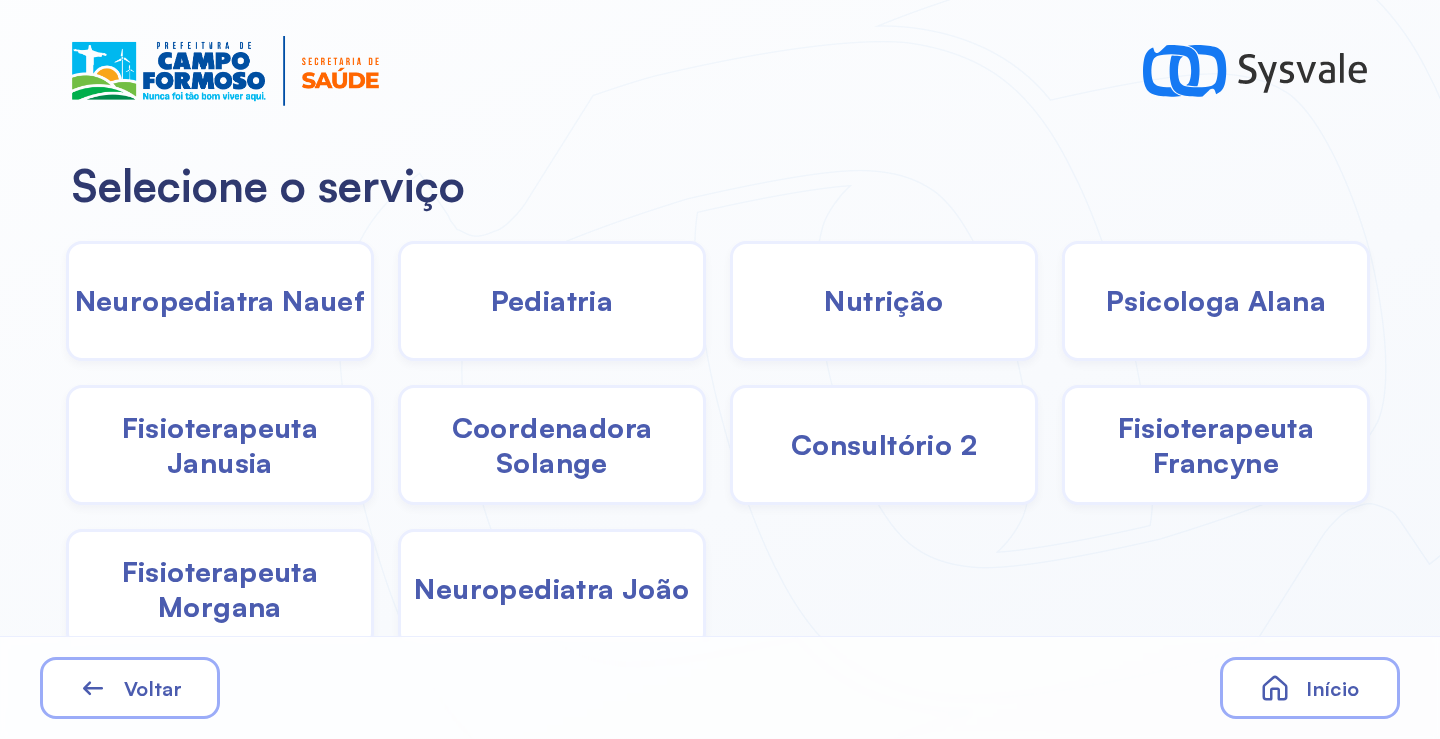 click on "Nutrição" at bounding box center (883, 300) 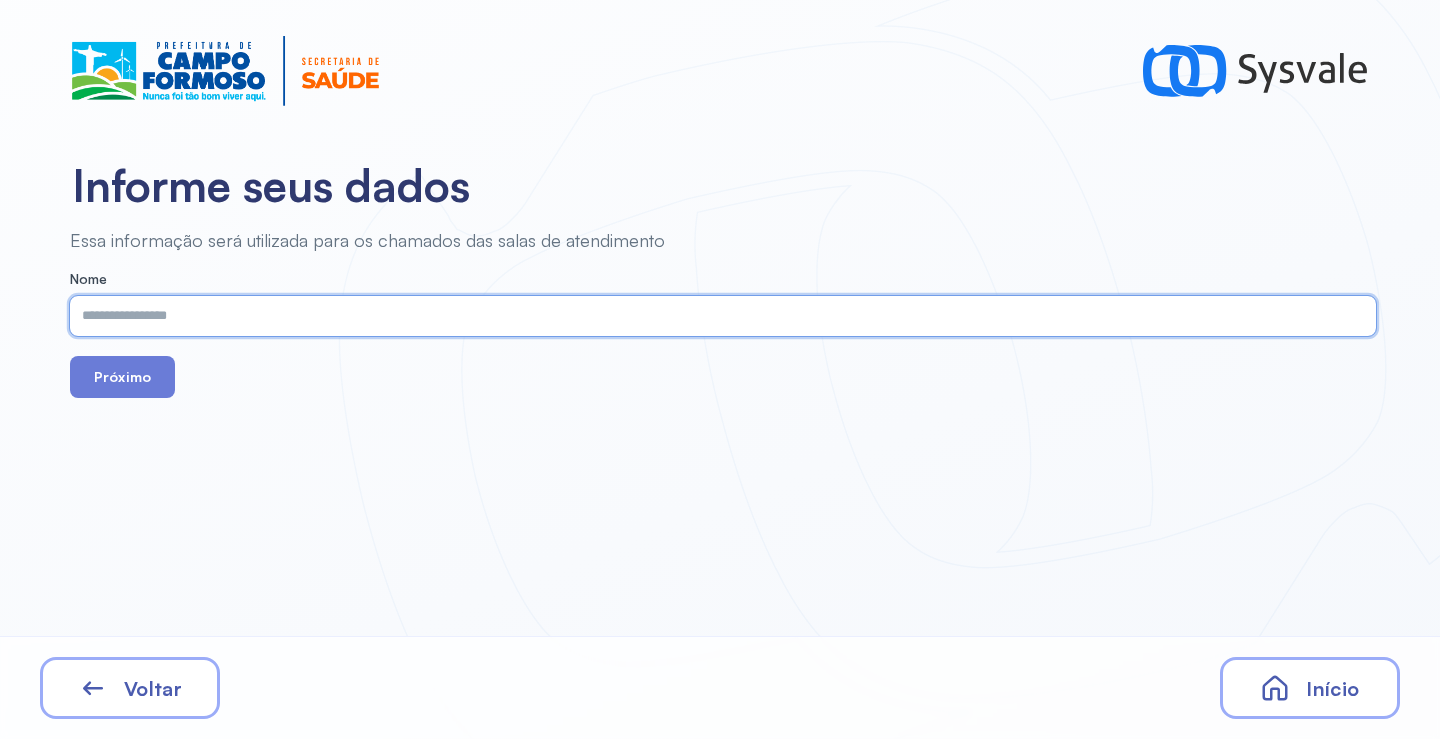 paste on "**********" 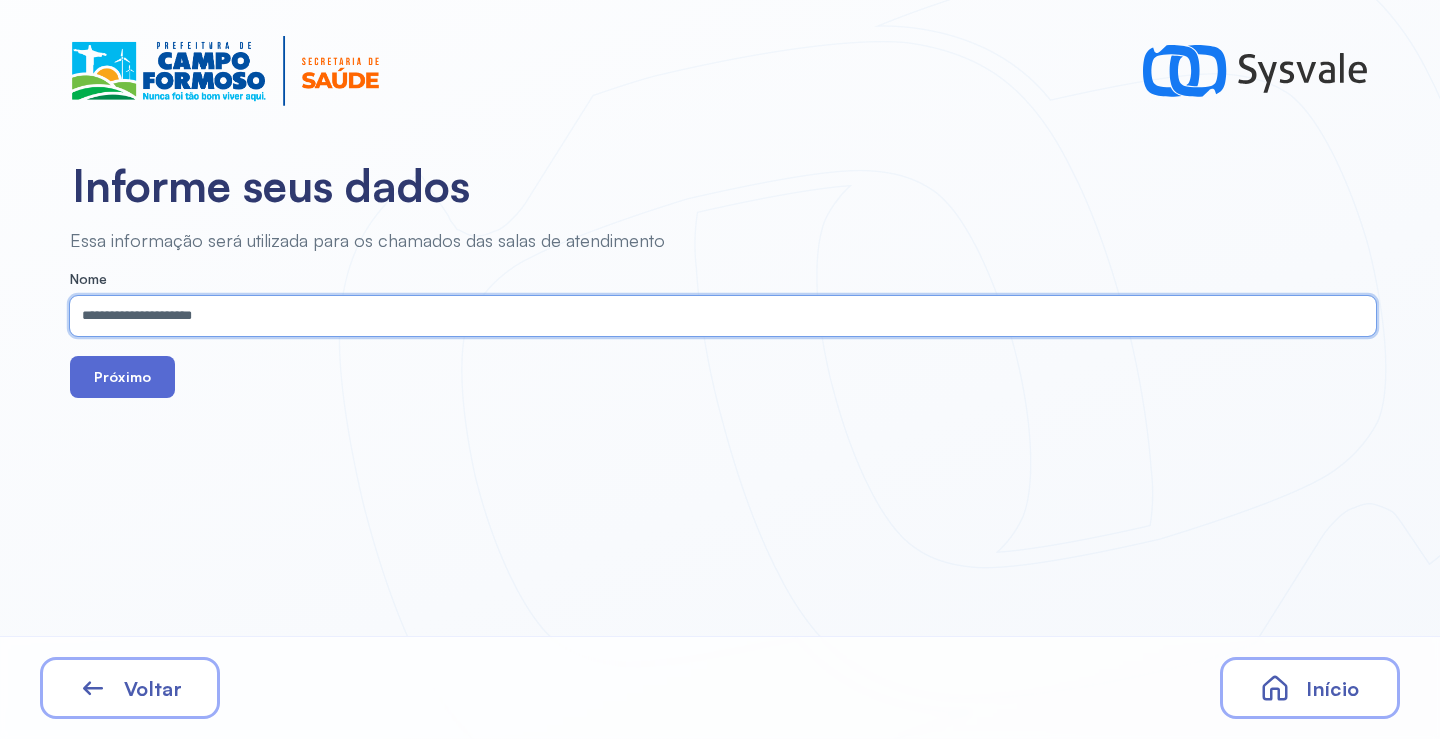type on "**********" 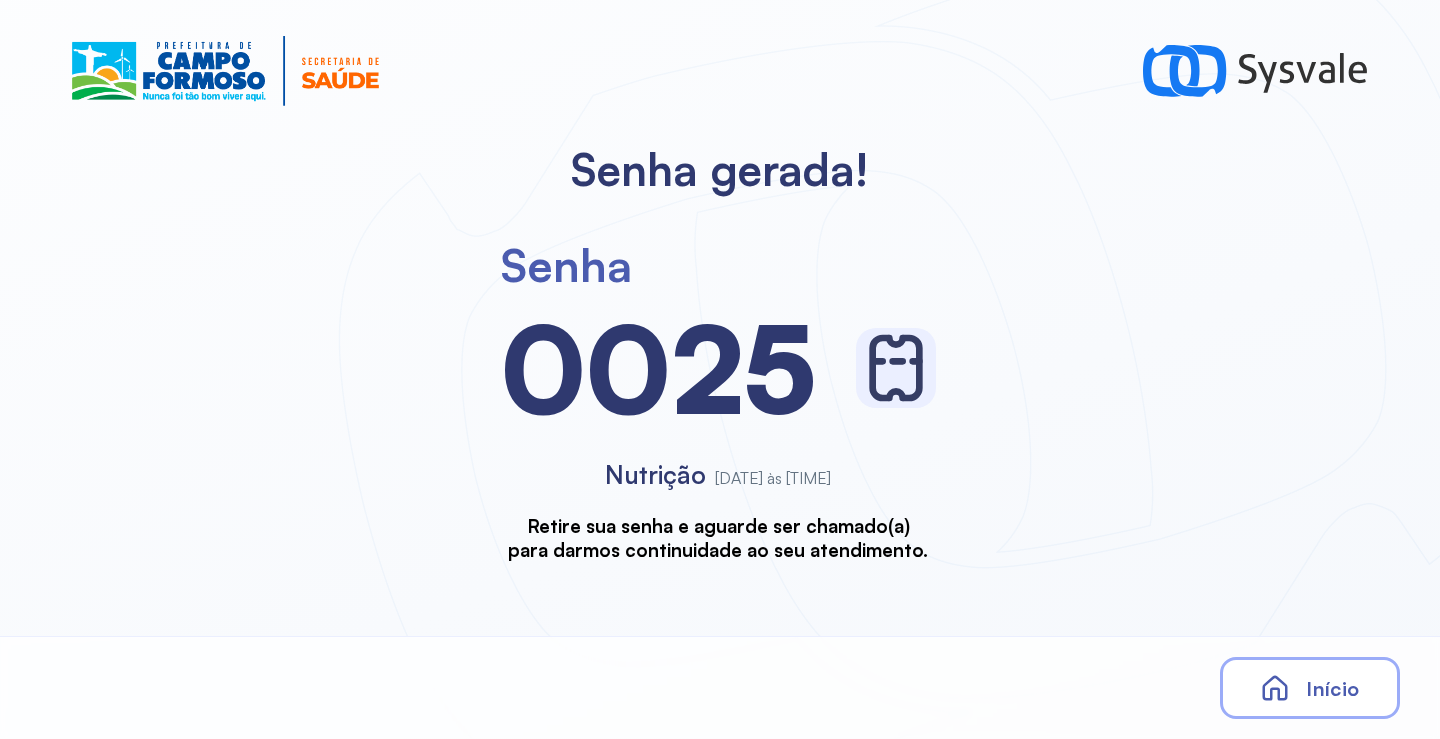 scroll, scrollTop: 0, scrollLeft: 0, axis: both 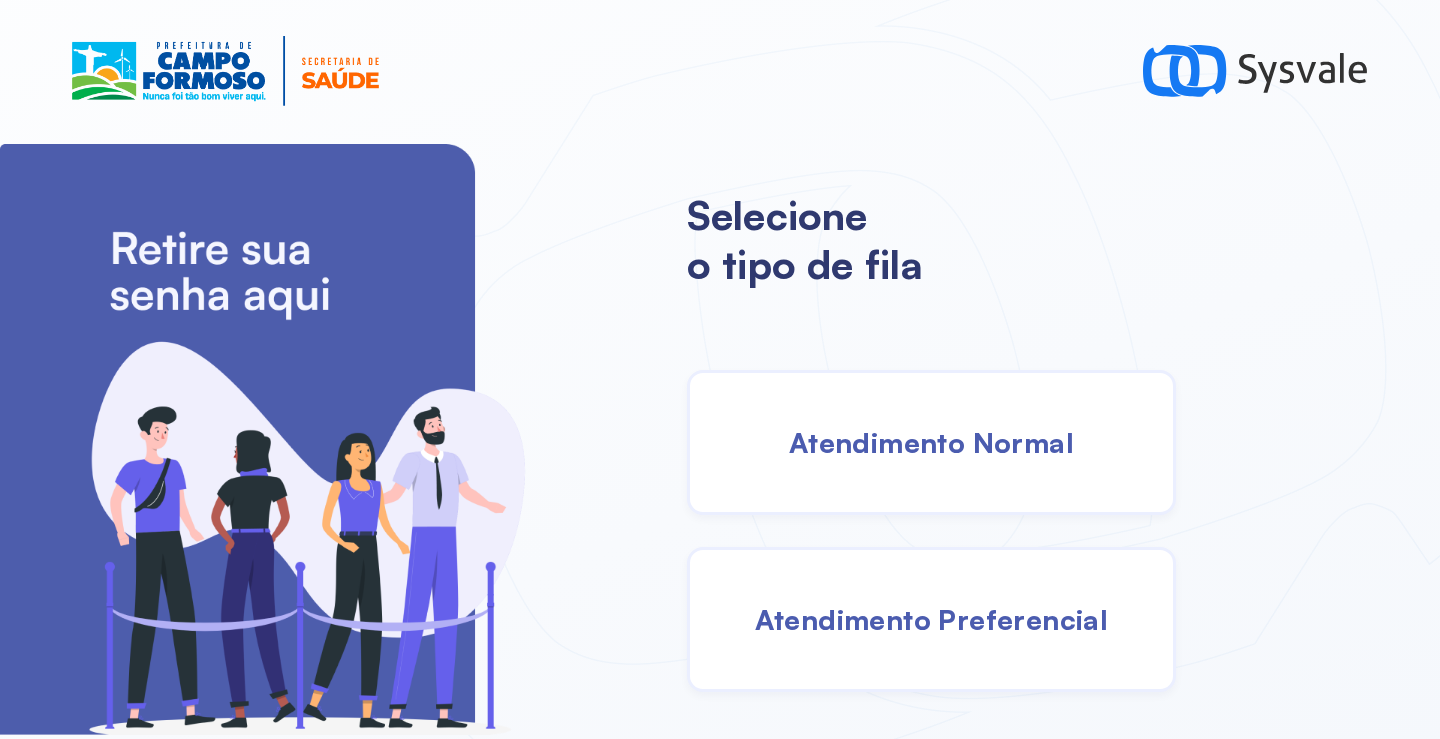 click on "Atendimento Normal" at bounding box center (931, 442) 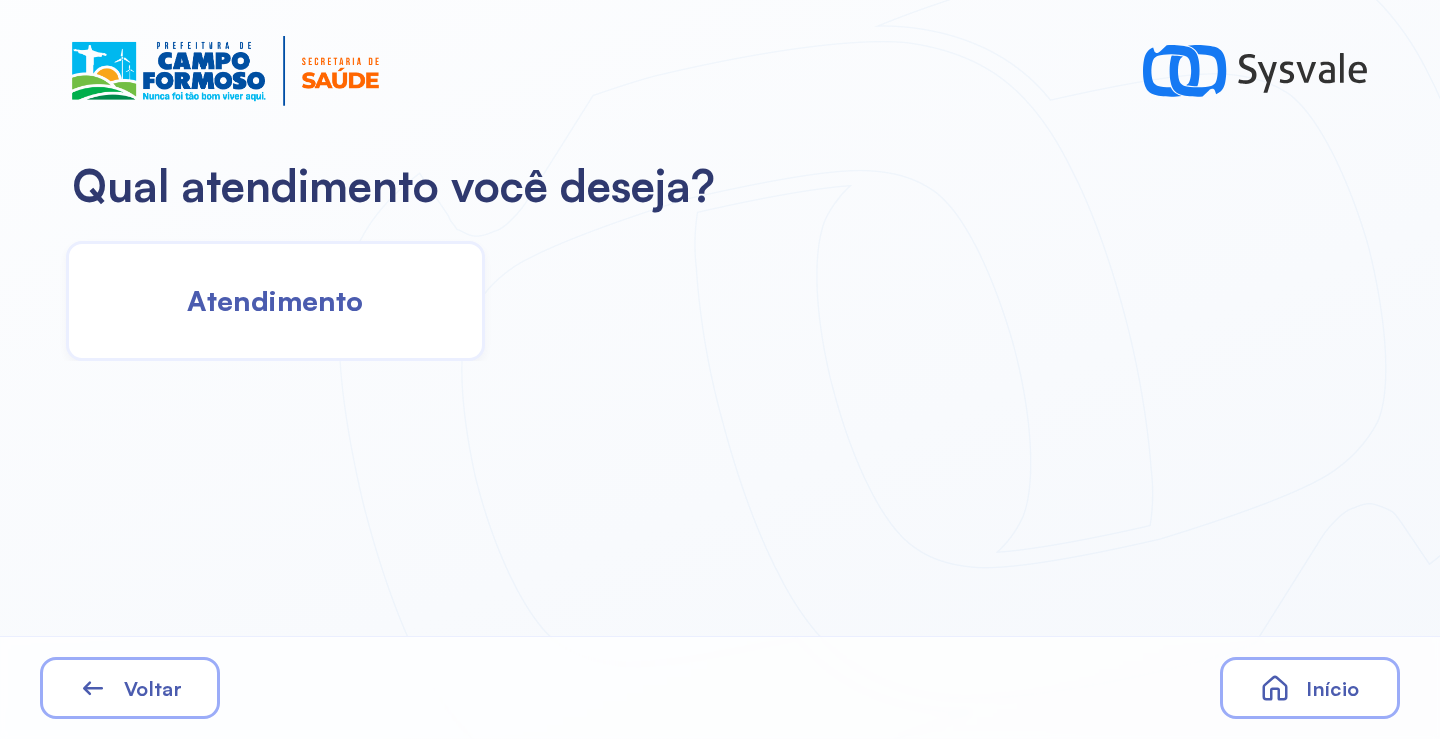 click on "Atendimento" at bounding box center (275, 300) 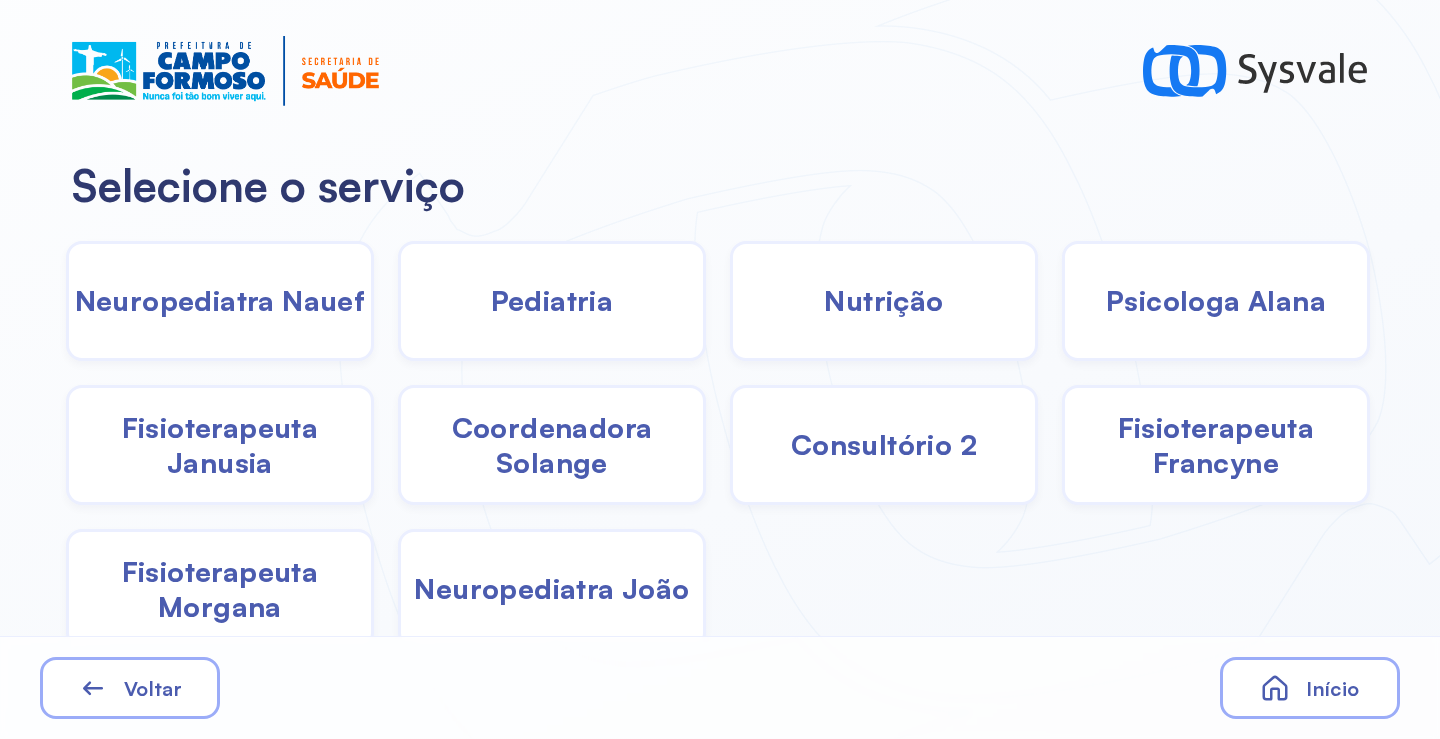 click on "Psicologa Alana" at bounding box center [1216, 300] 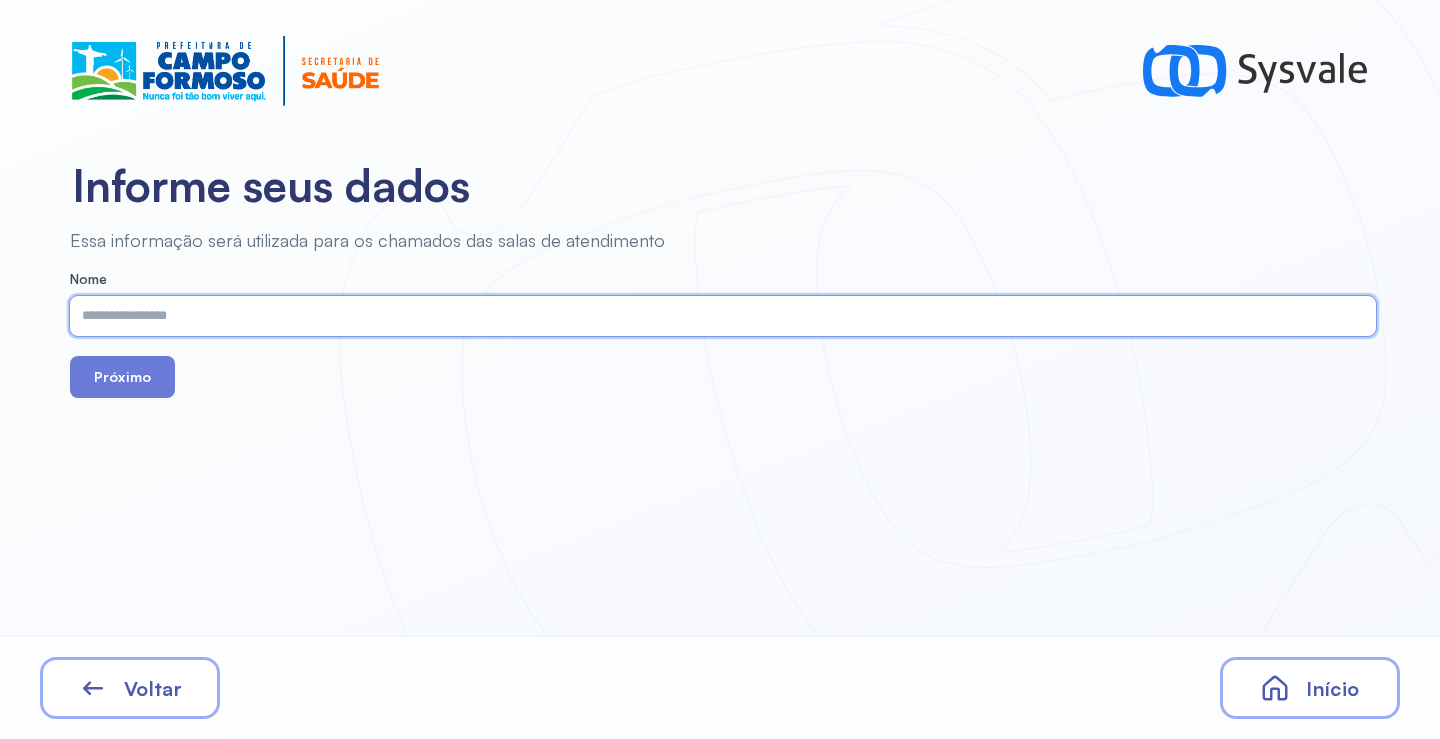 paste on "**********" 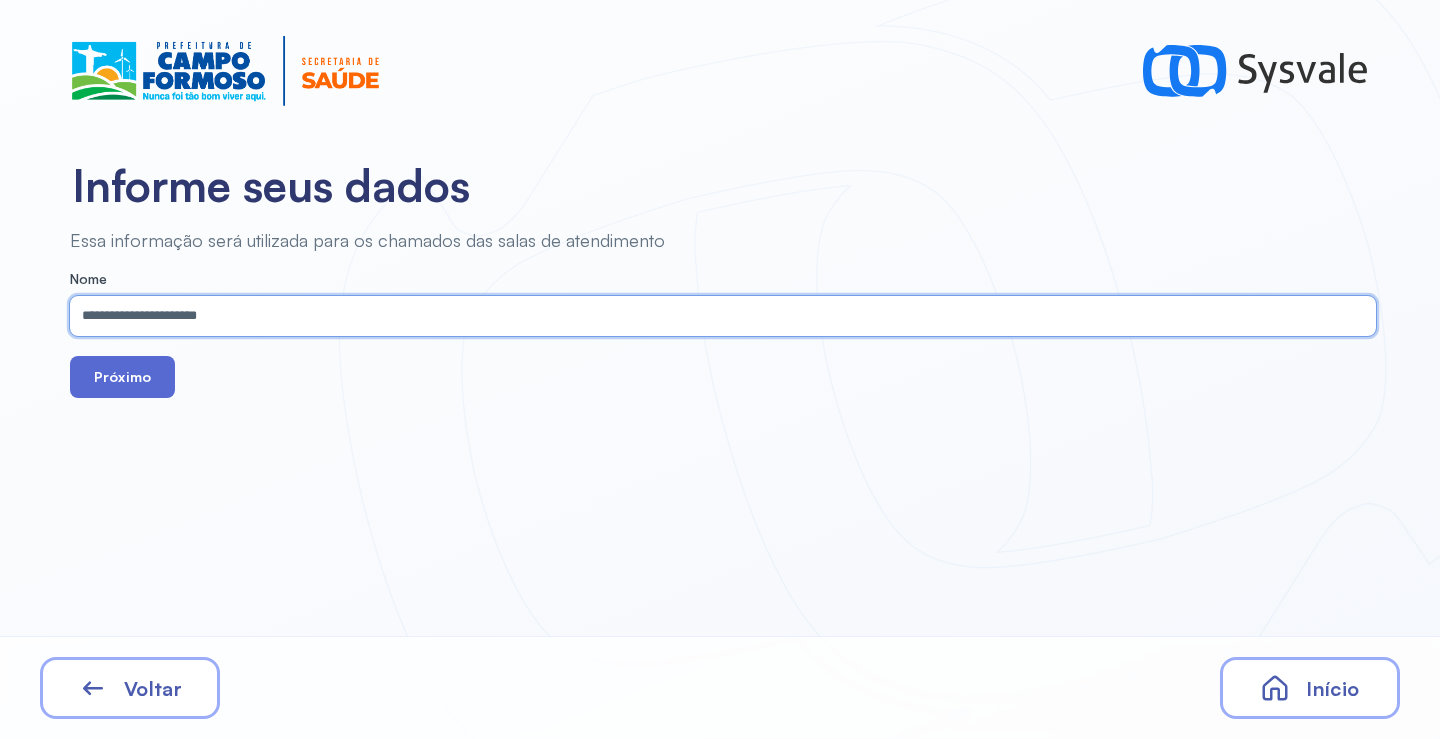 type on "**********" 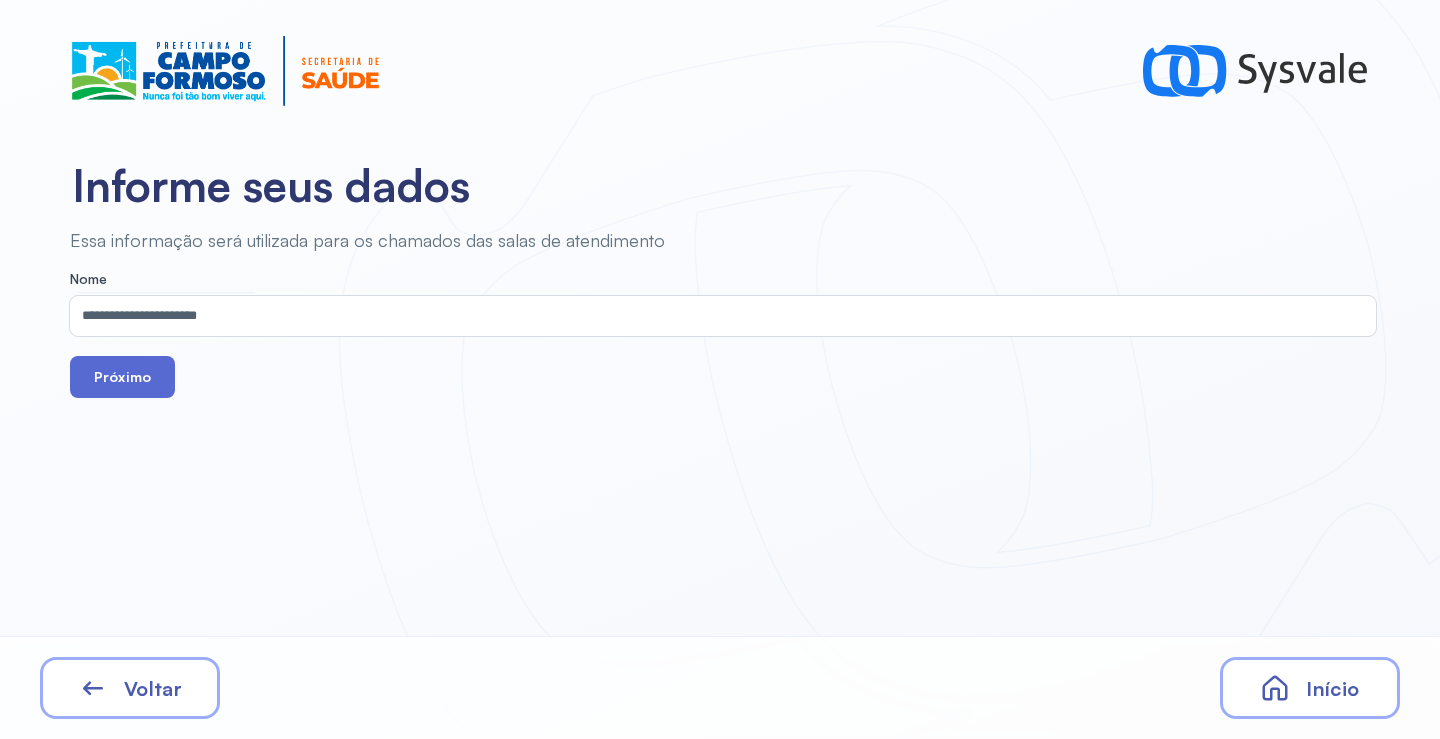 click on "Próximo" at bounding box center [122, 377] 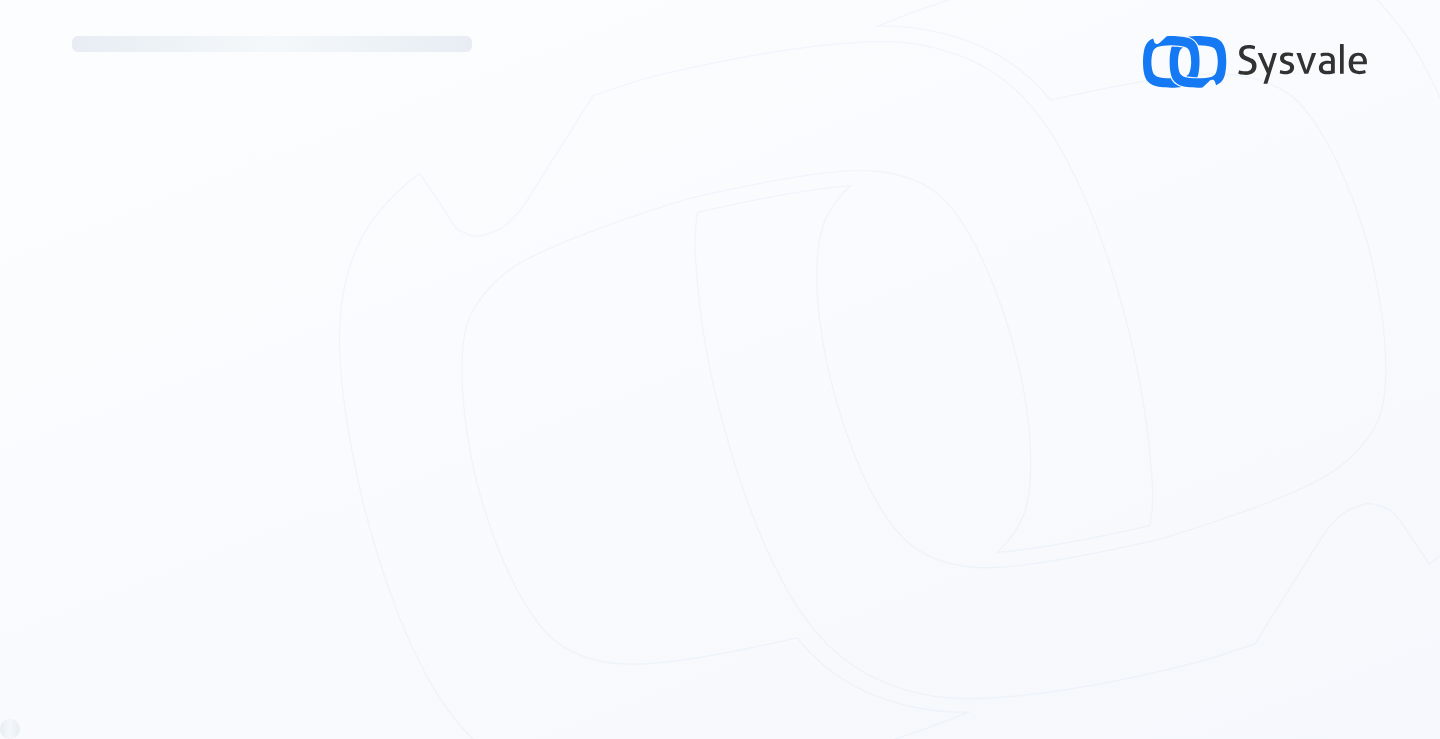 scroll, scrollTop: 0, scrollLeft: 0, axis: both 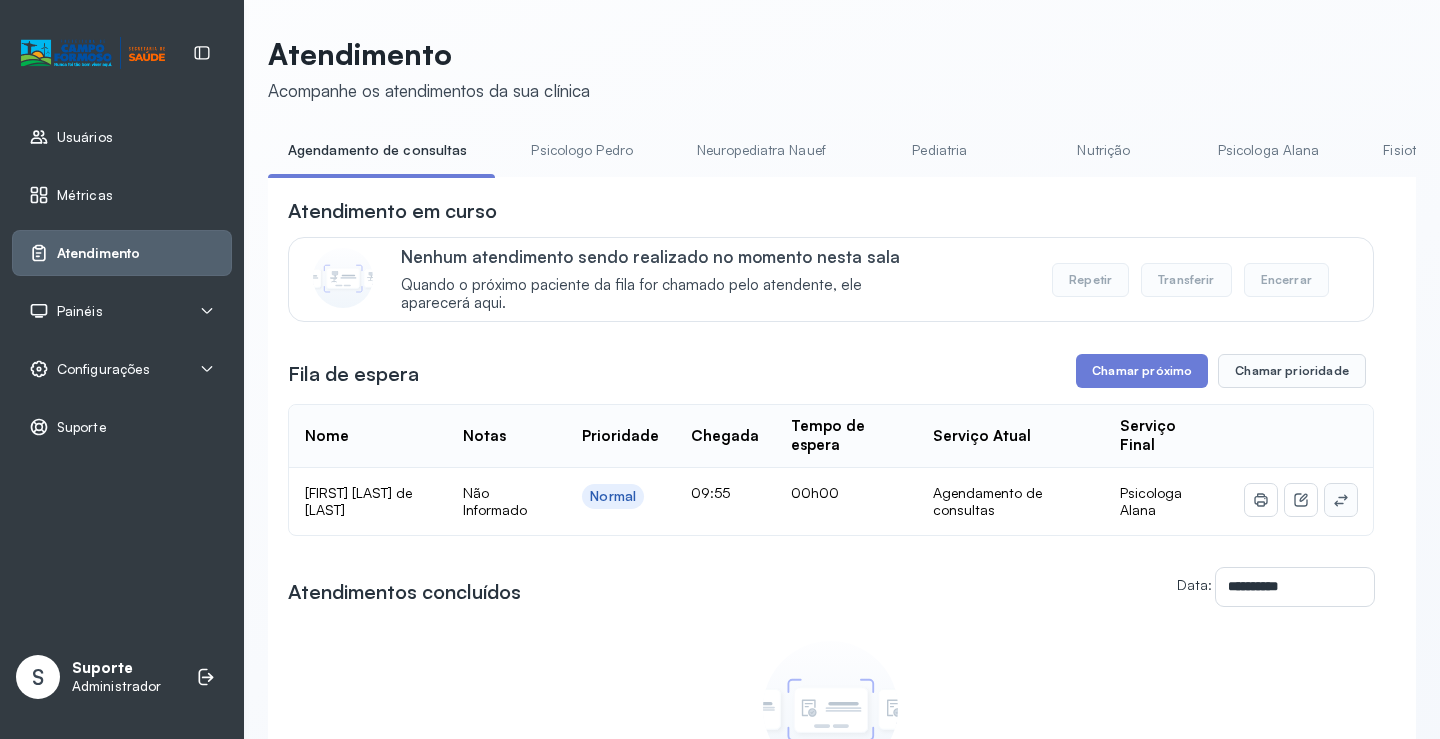 click 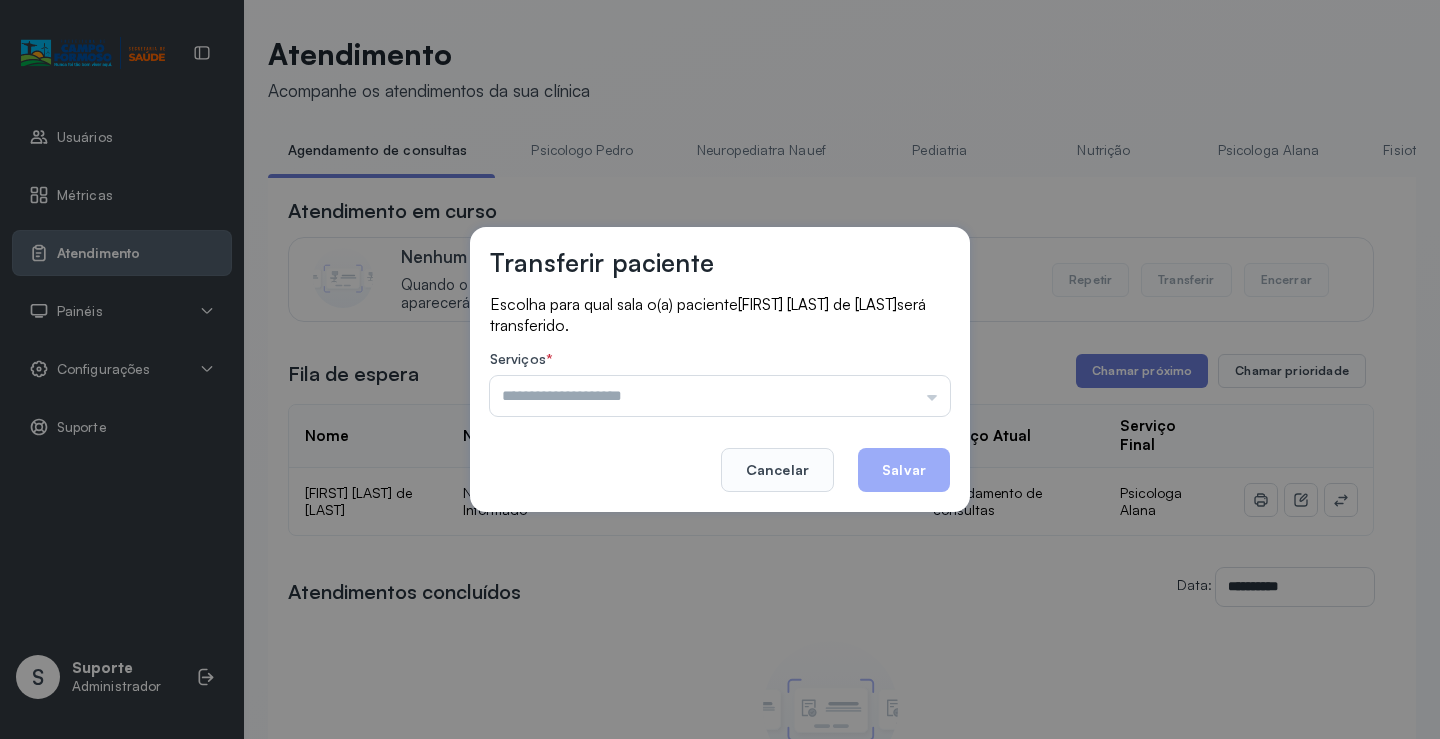 click on "Serviços  *  Psicologo Pedro Neuropediatra Nauef Pediatria Nutrição Psicologa Alana Fisioterapeuta Janusia Coordenadora Solange Consultório 2 Assistente Social Triagem Psiquiatra Fisioterapeuta Francyne Fisioterapeuta Morgana Neuropediatra João" 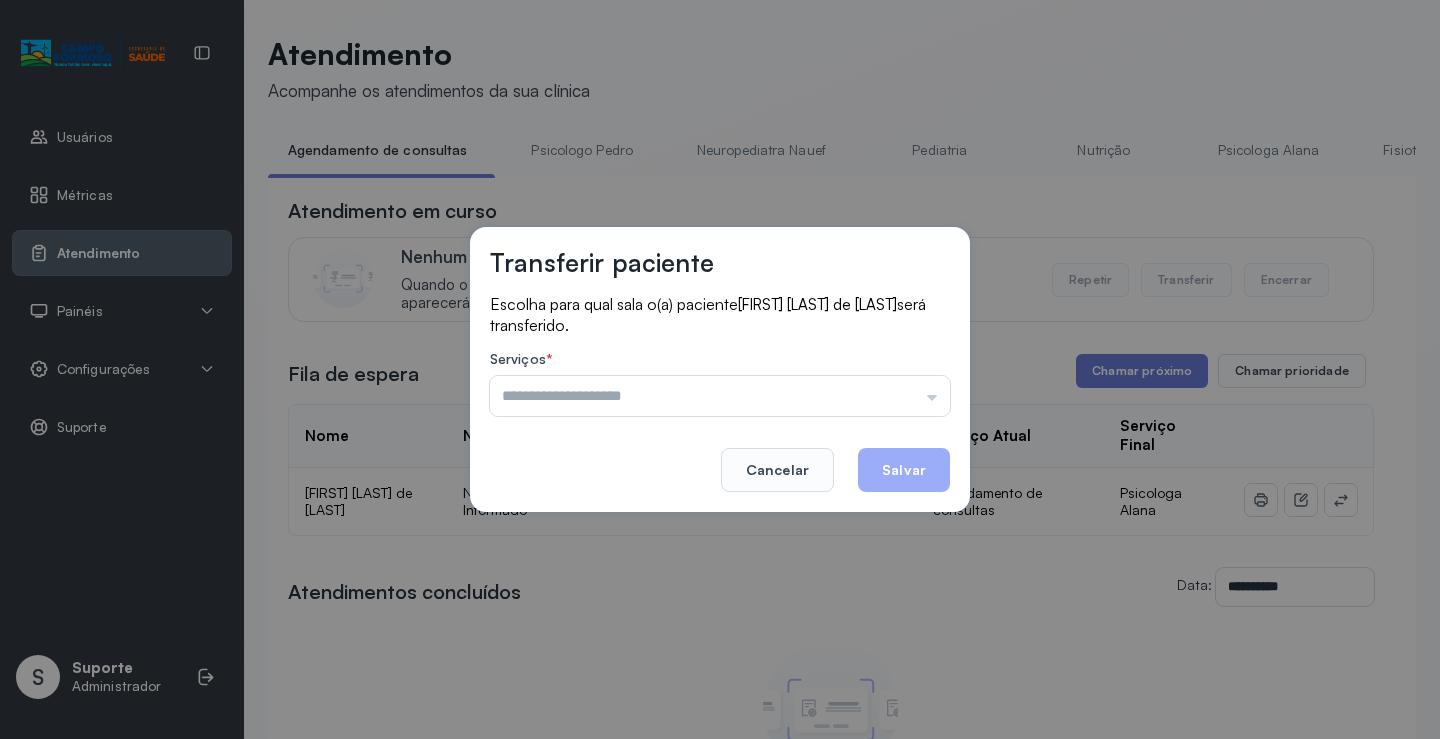 drag, startPoint x: 917, startPoint y: 390, endPoint x: 870, endPoint y: 374, distance: 49.648766 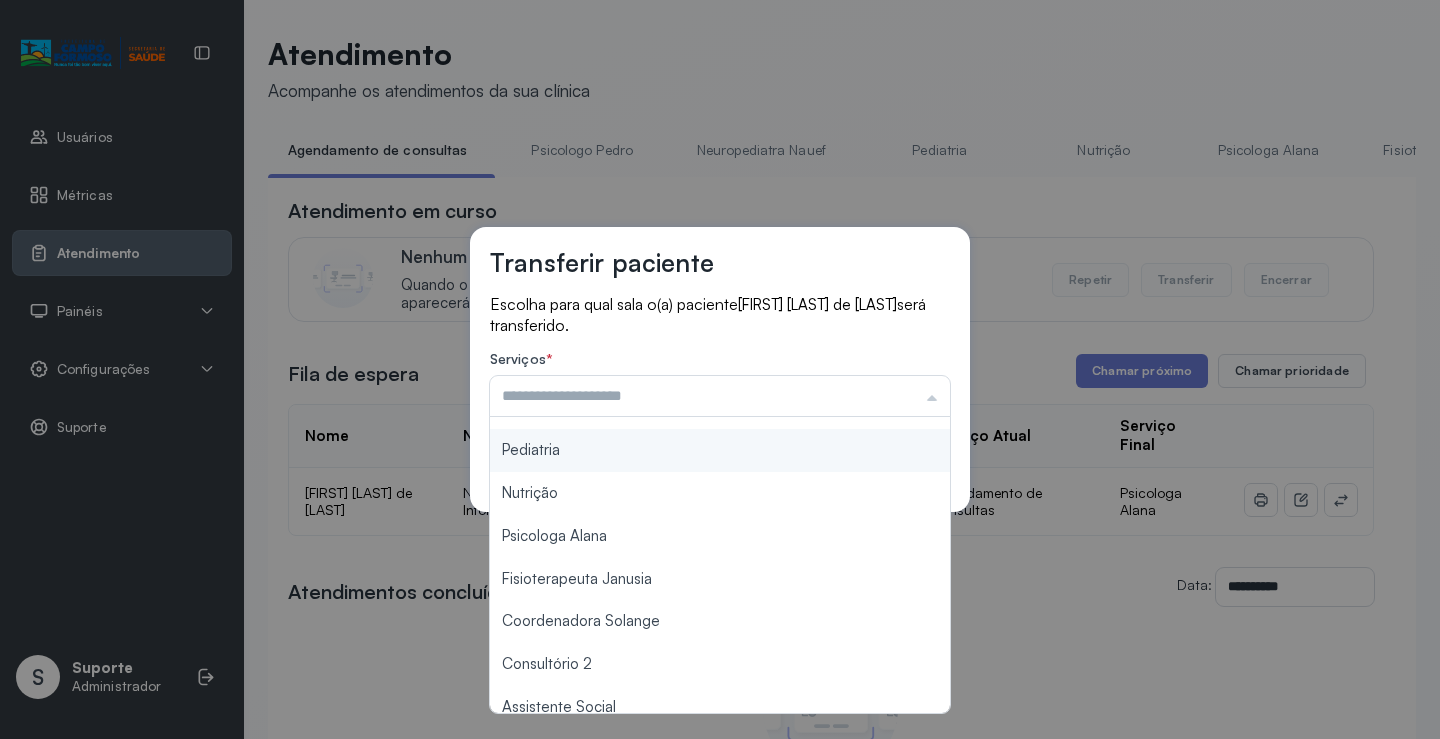 scroll, scrollTop: 100, scrollLeft: 0, axis: vertical 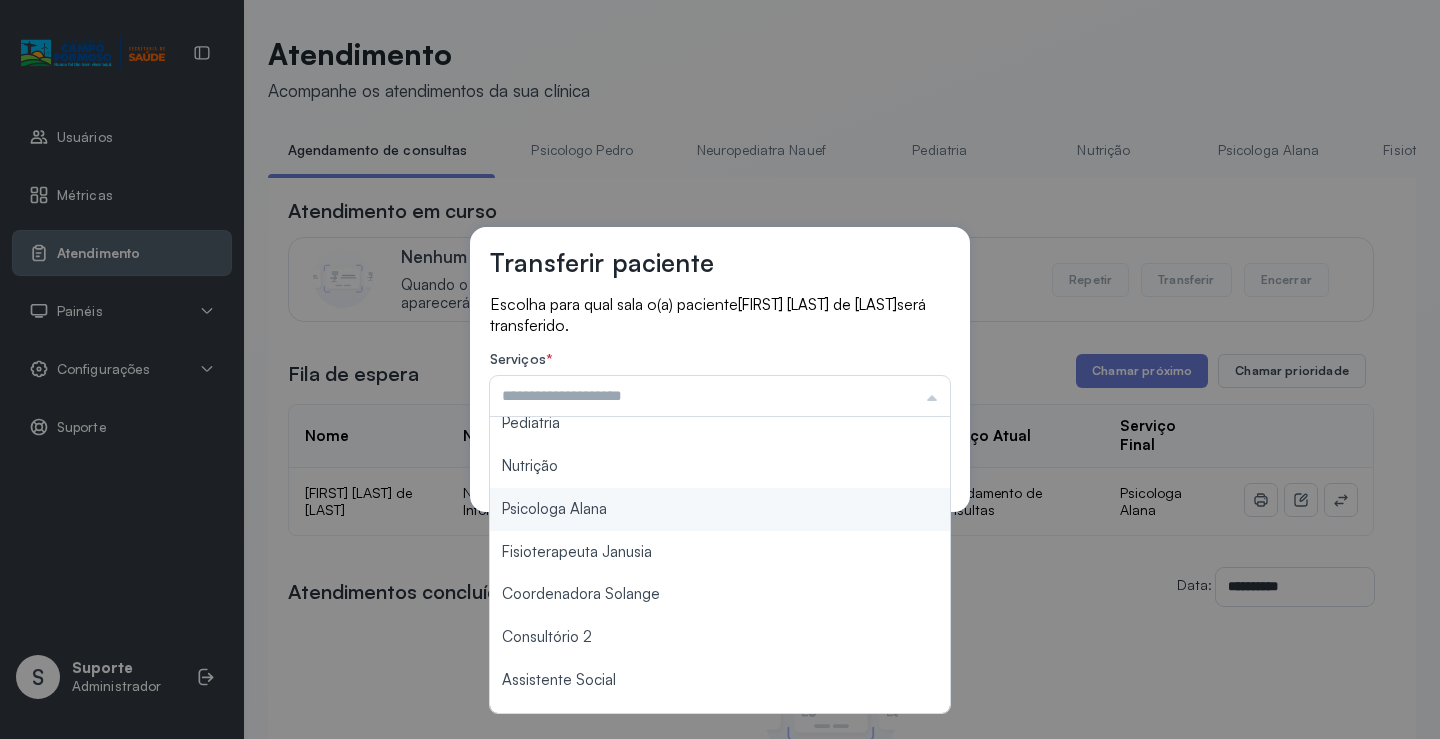type on "**********" 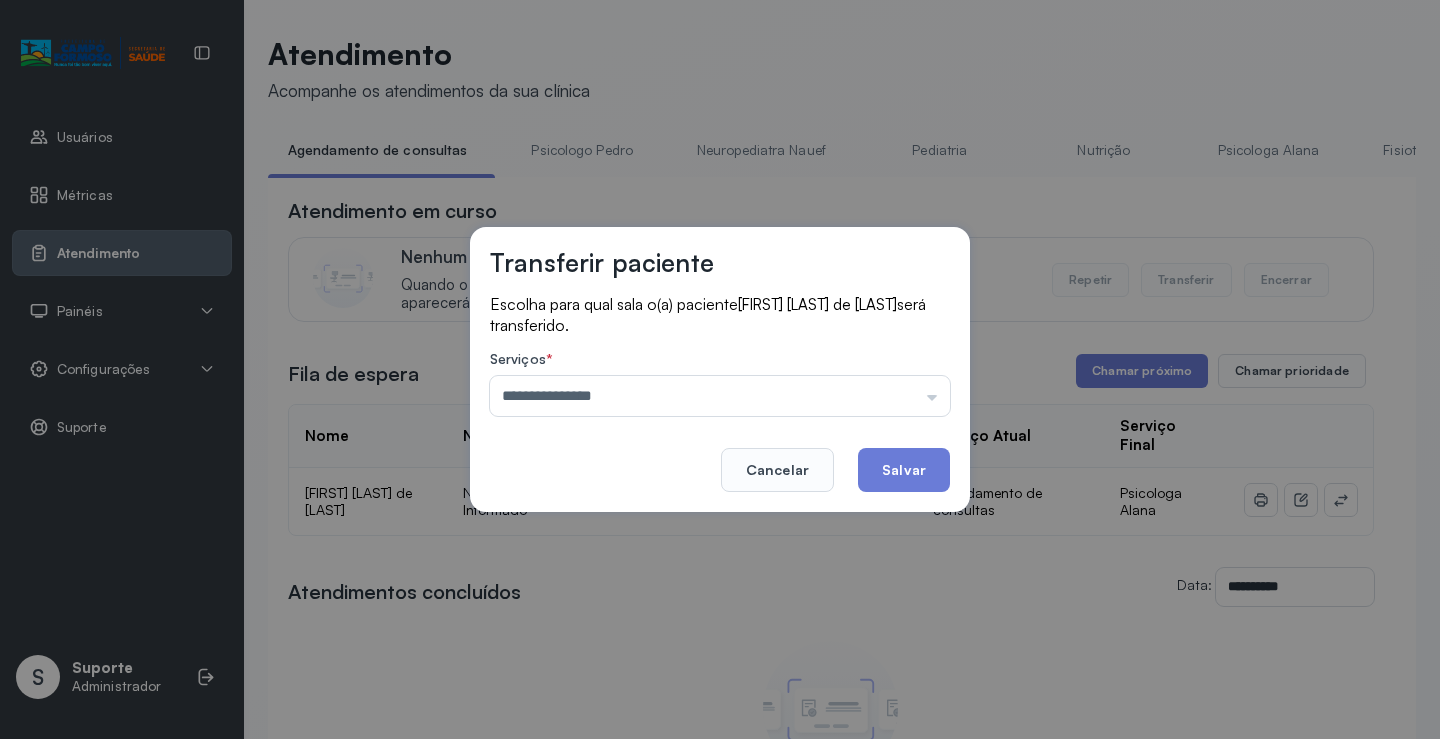 click on "**********" at bounding box center (720, 369) 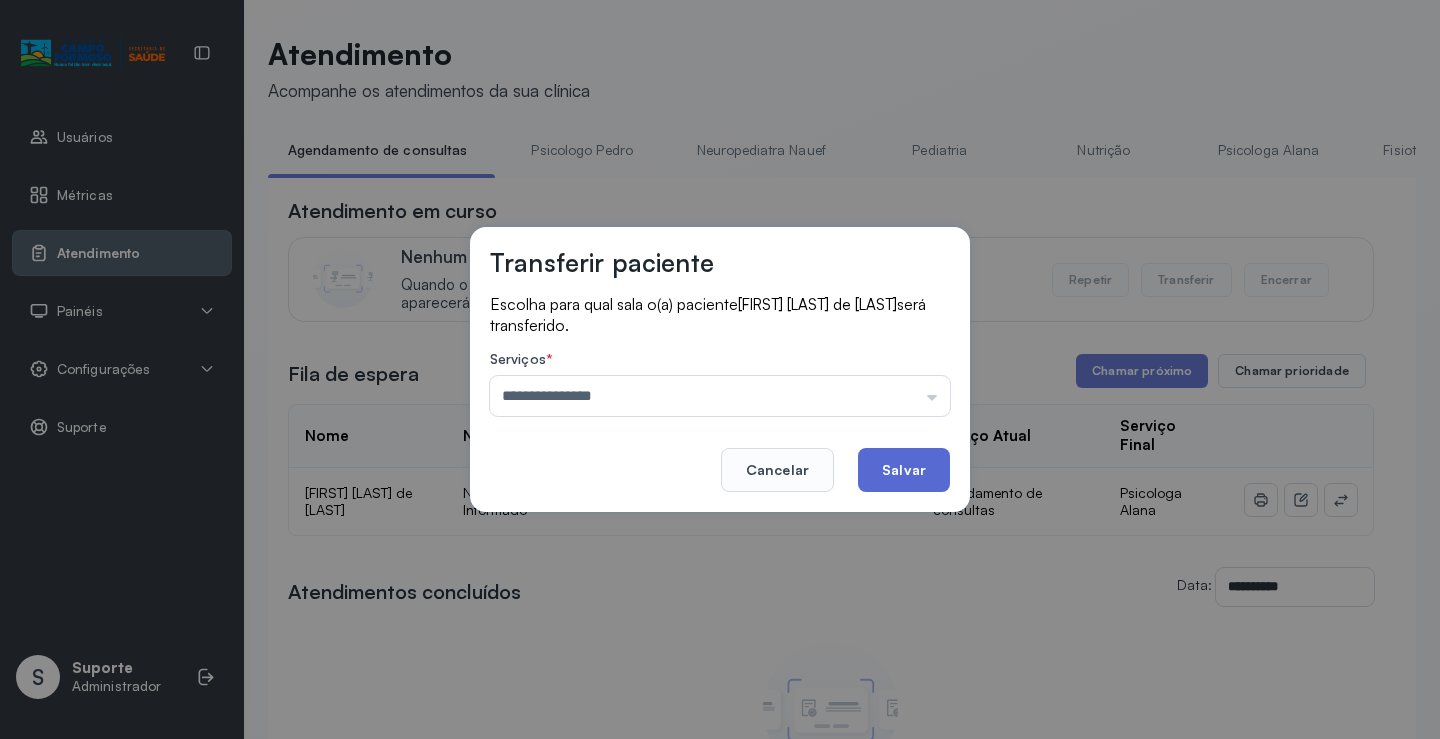 click on "Salvar" 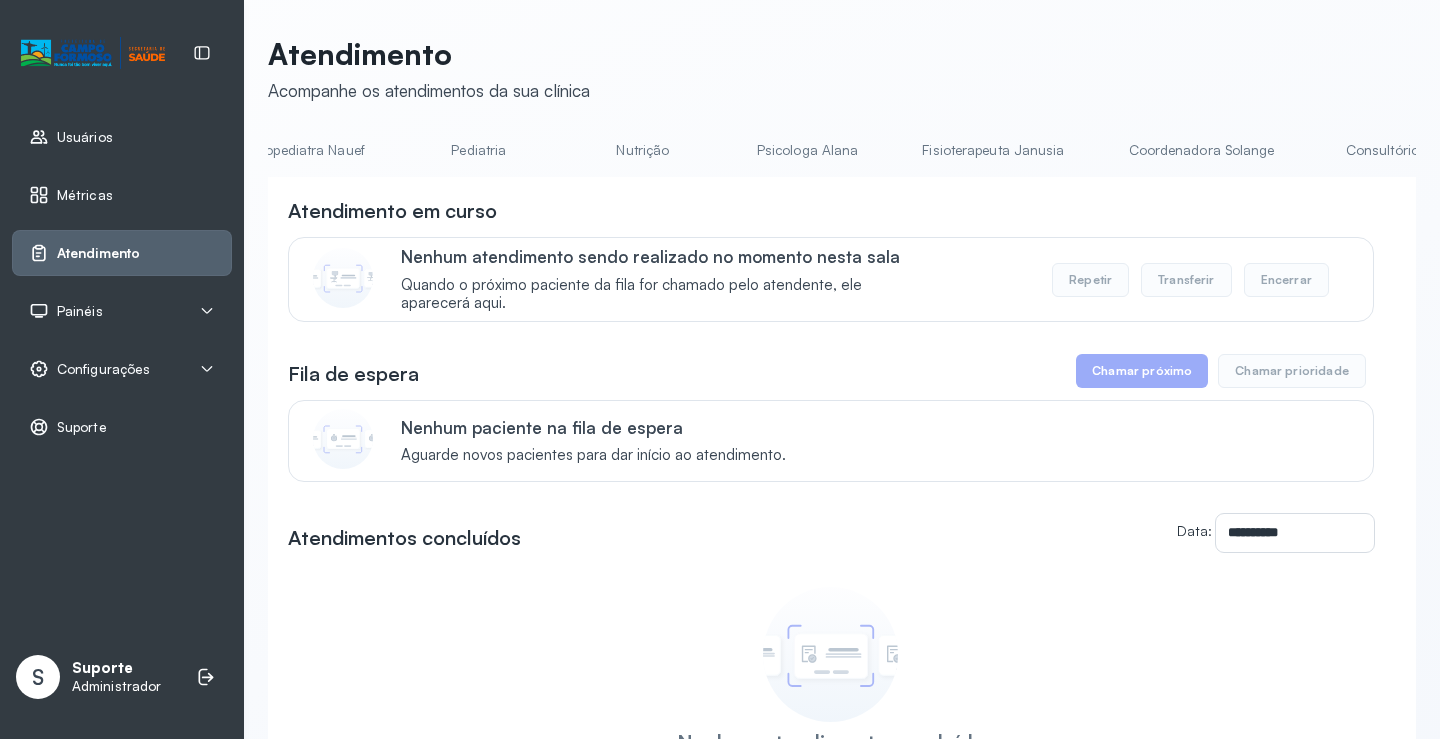 scroll, scrollTop: 0, scrollLeft: 457, axis: horizontal 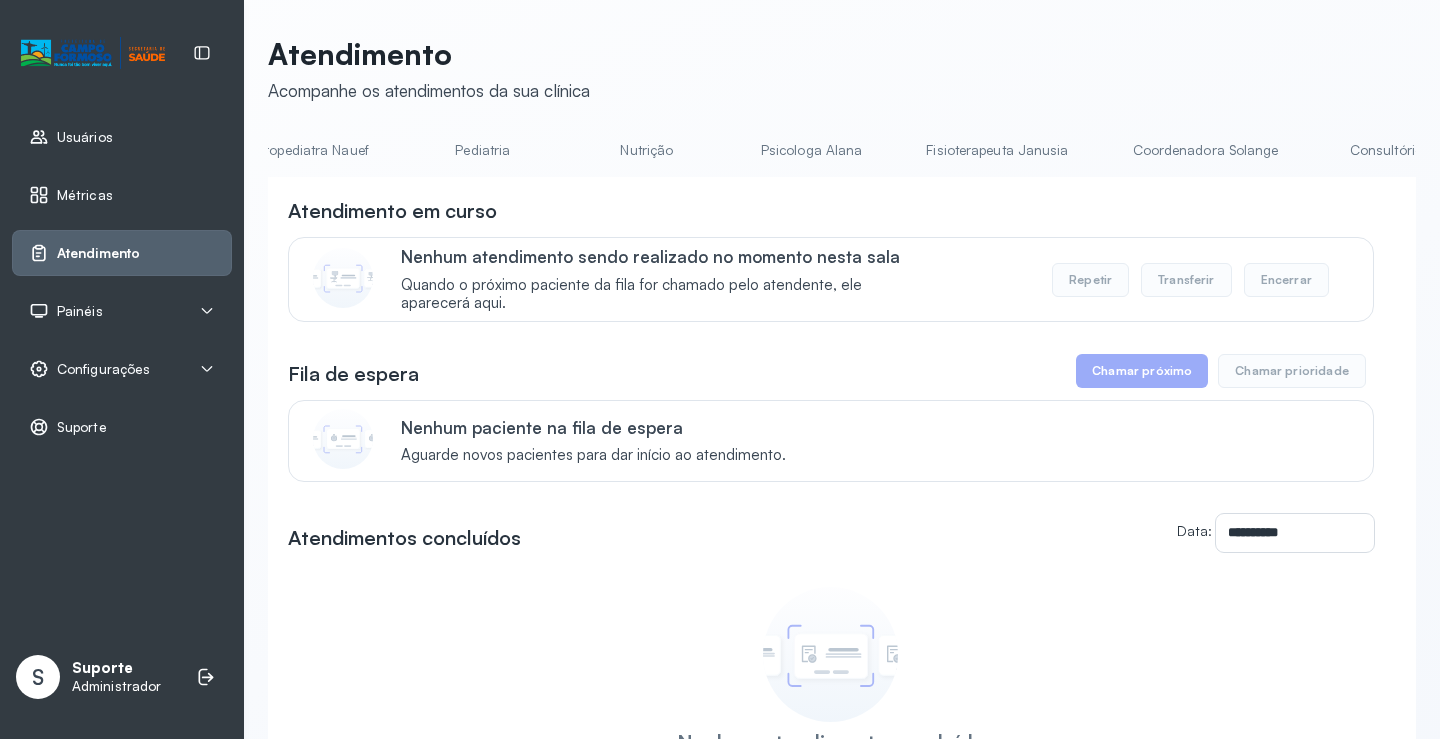 click on "Psicologa Alana" at bounding box center [812, 150] 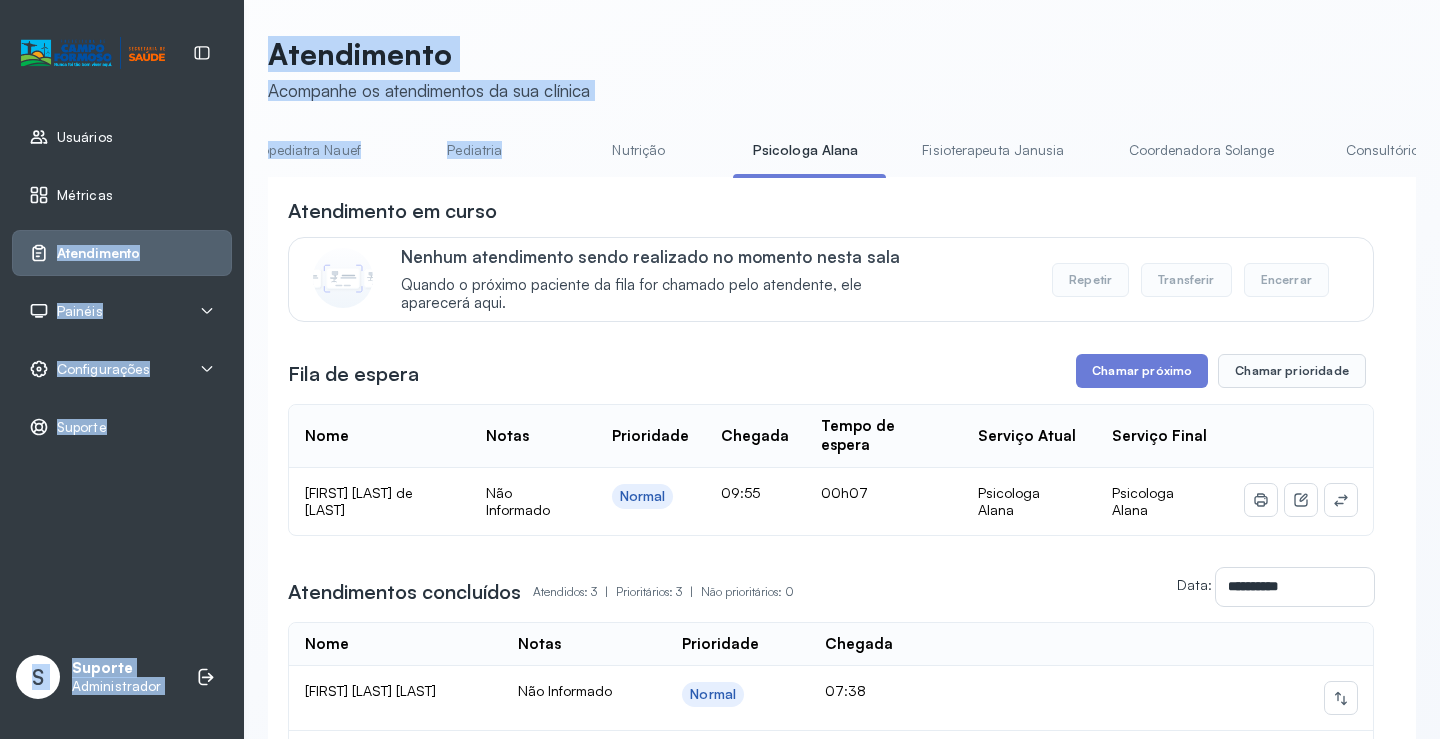 drag, startPoint x: 579, startPoint y: 177, endPoint x: 271, endPoint y: 164, distance: 308.27423 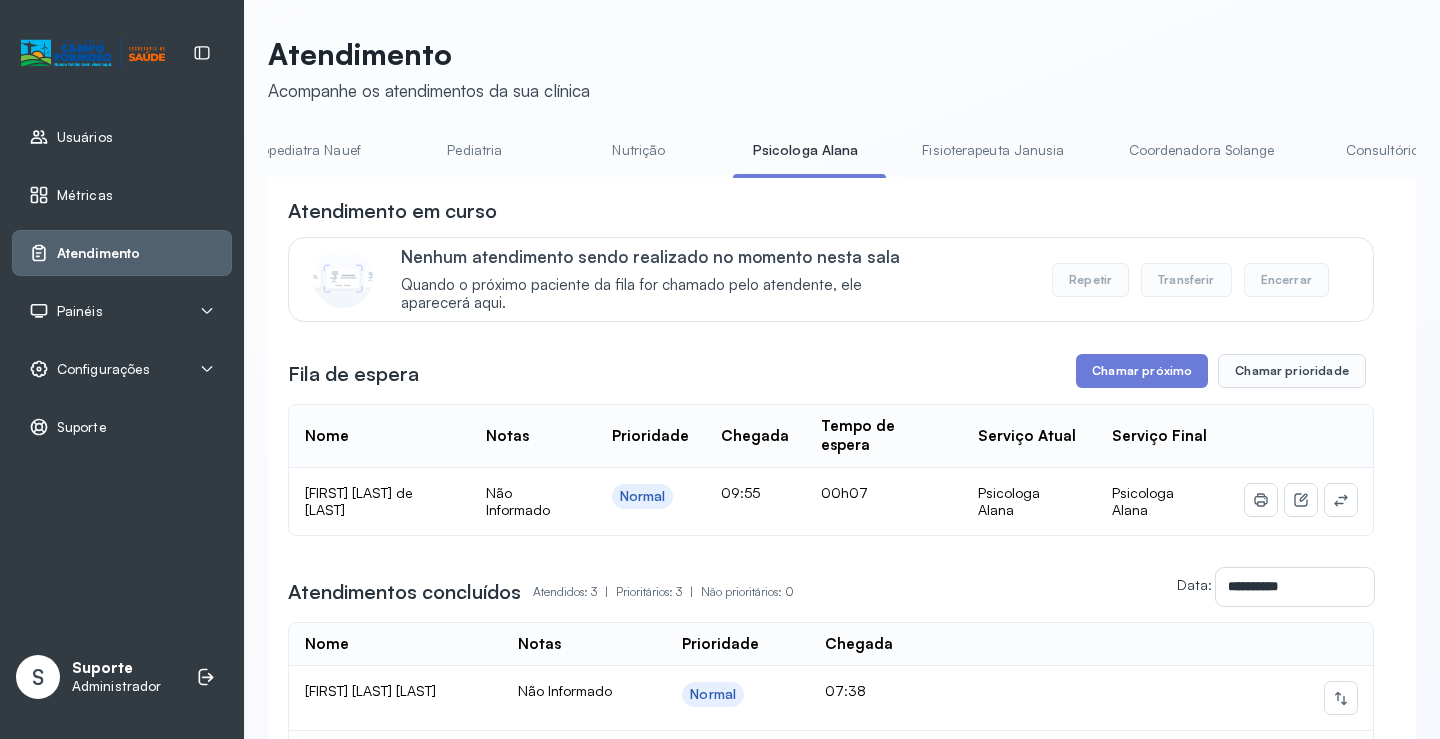 drag, startPoint x: 591, startPoint y: 222, endPoint x: 585, endPoint y: 191, distance: 31.575306 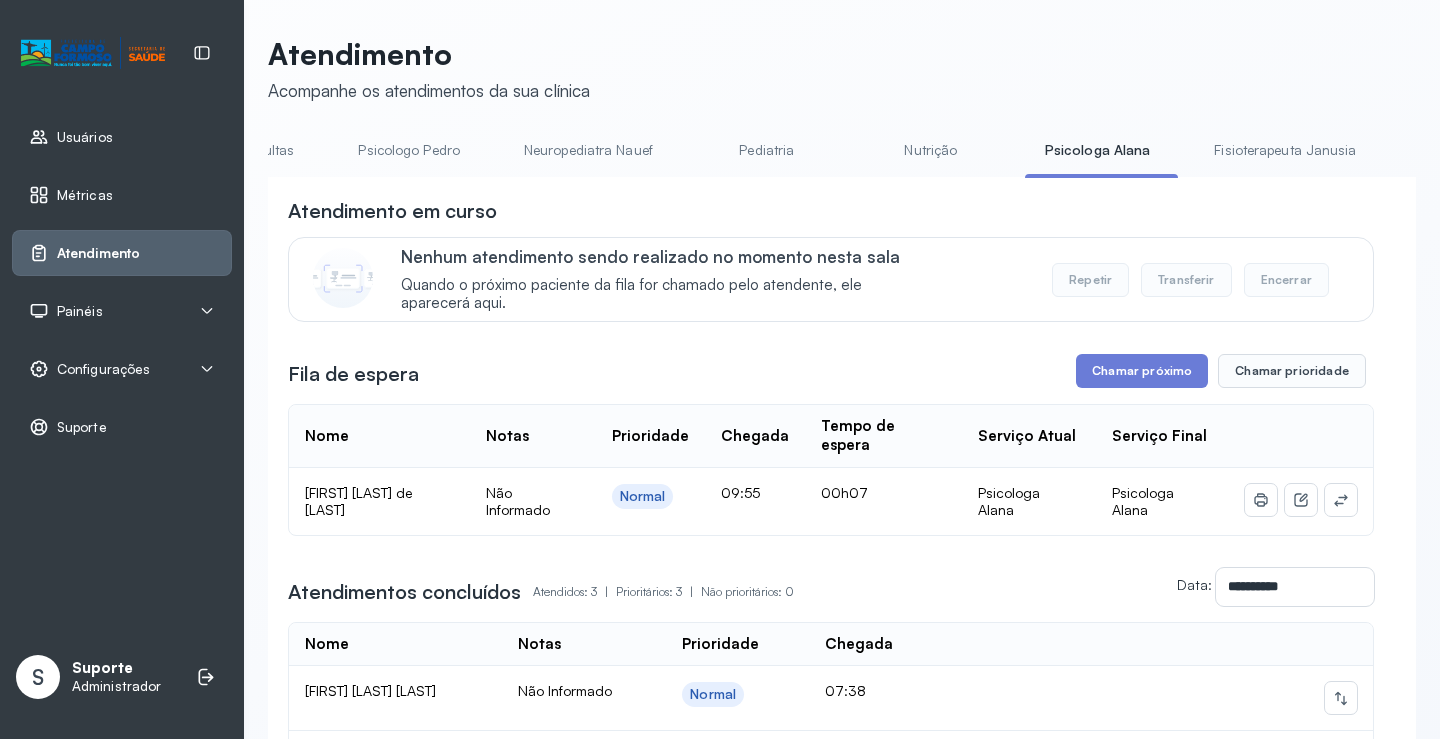 scroll, scrollTop: 0, scrollLeft: 0, axis: both 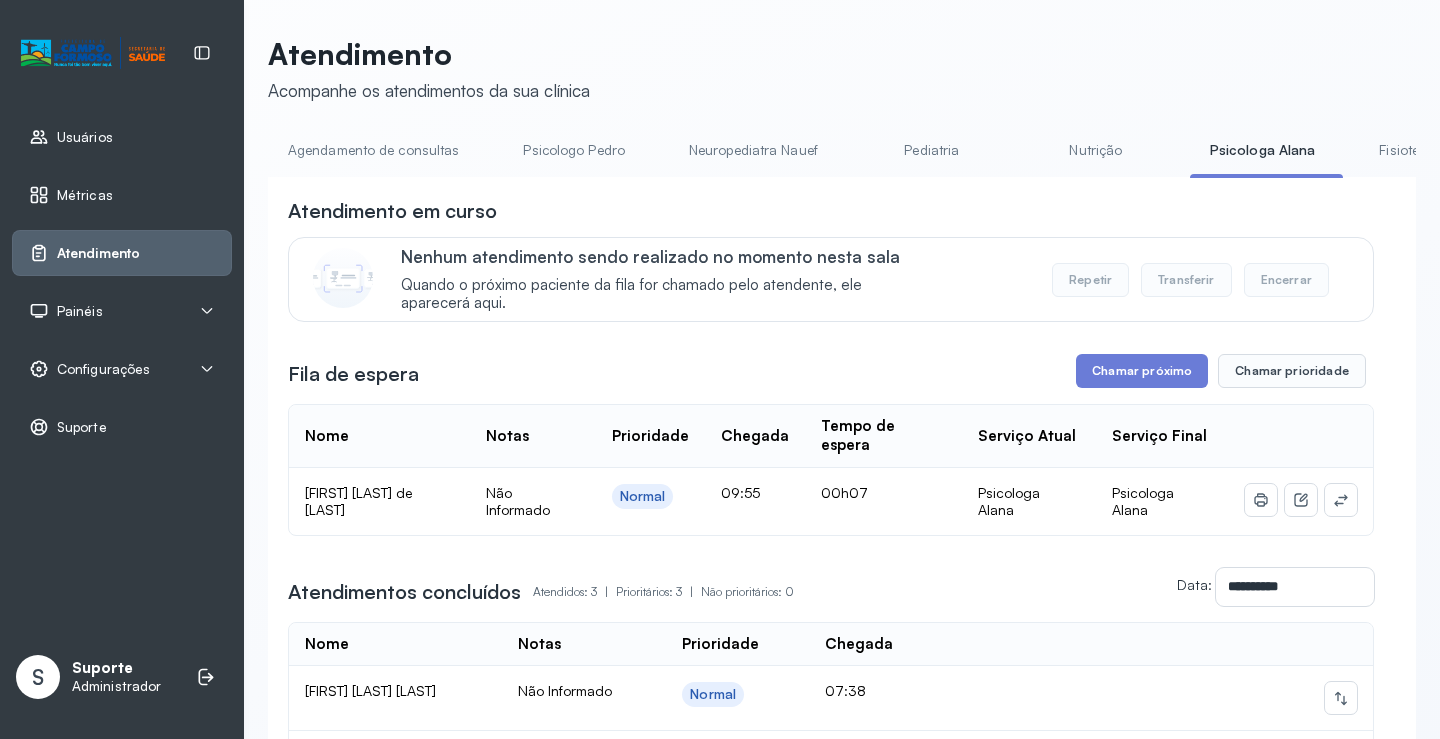 click on "Agendamento de consultas" at bounding box center [373, 150] 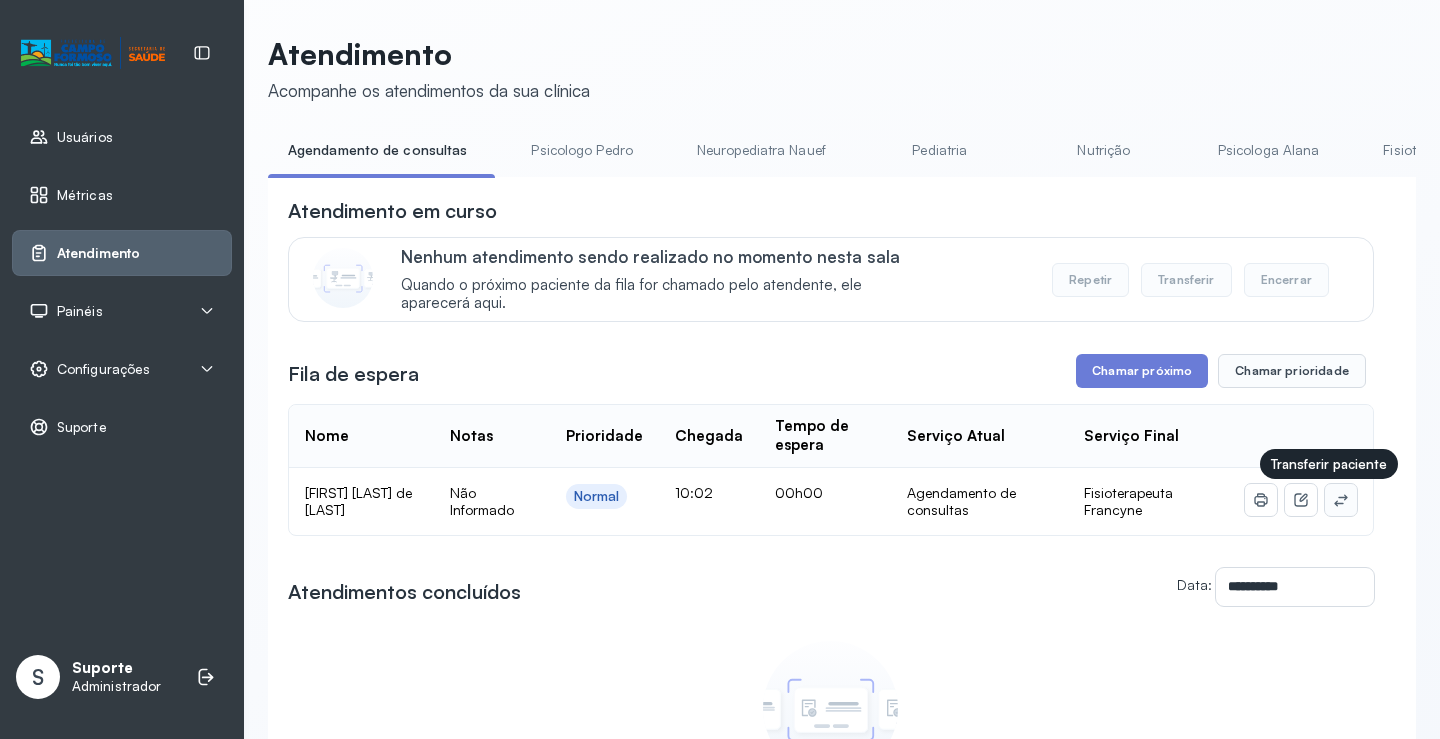 click 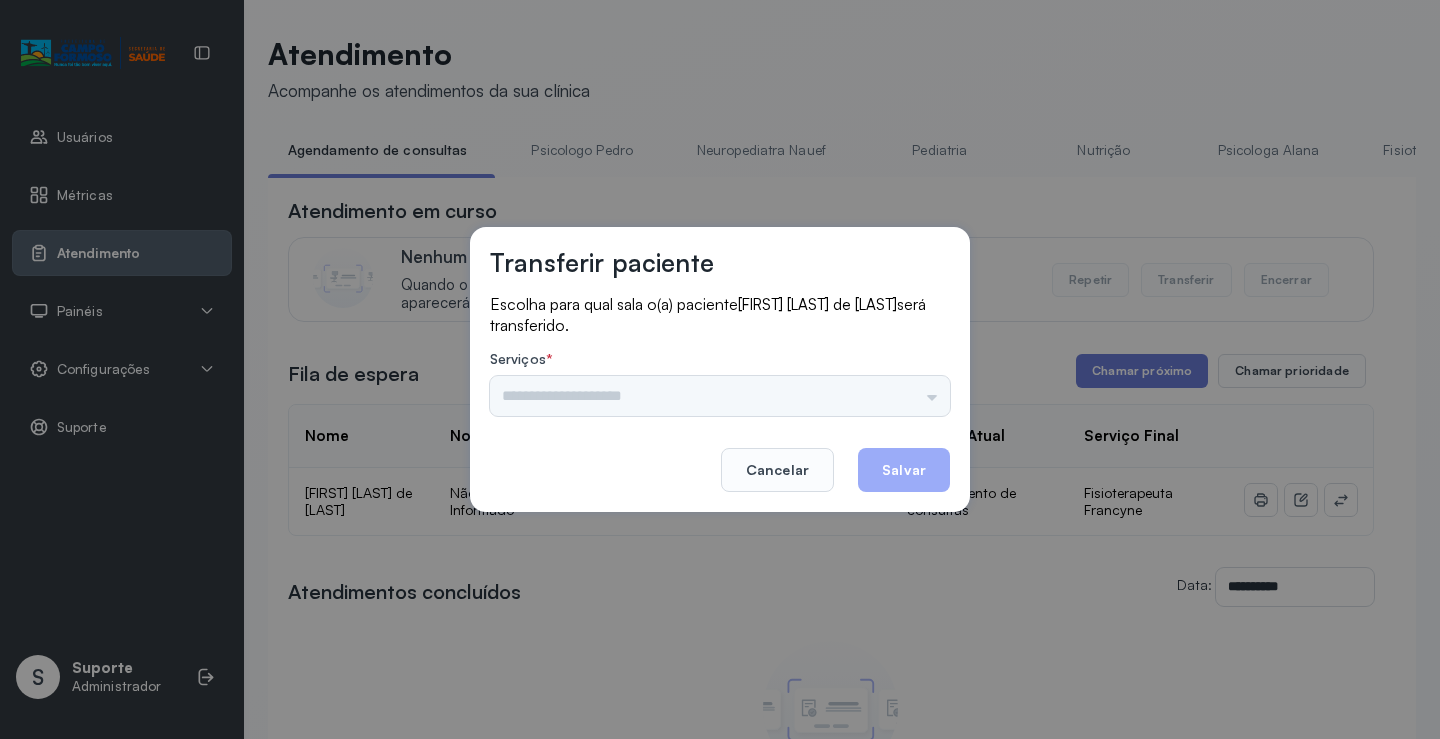 drag, startPoint x: 901, startPoint y: 376, endPoint x: 912, endPoint y: 398, distance: 24.596748 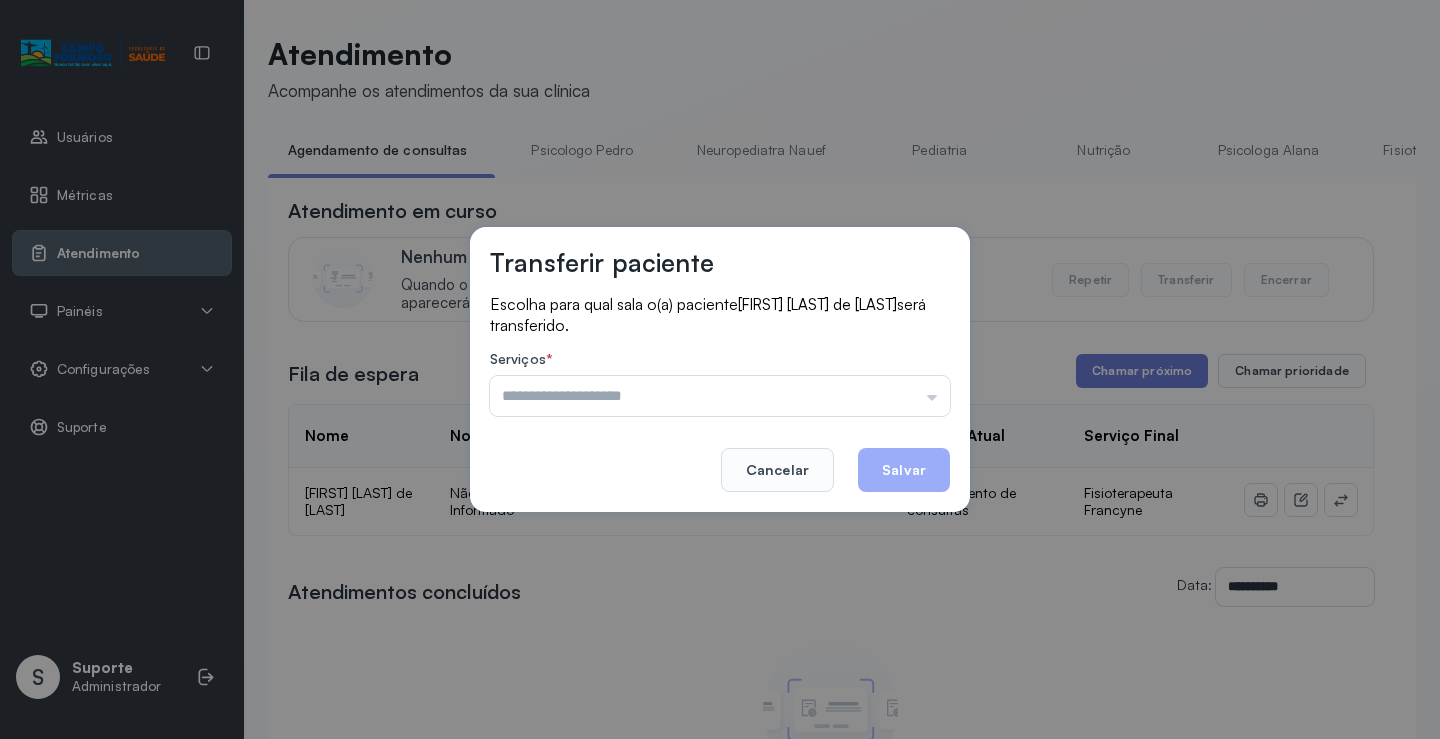 drag, startPoint x: 915, startPoint y: 396, endPoint x: 726, endPoint y: 484, distance: 208.48262 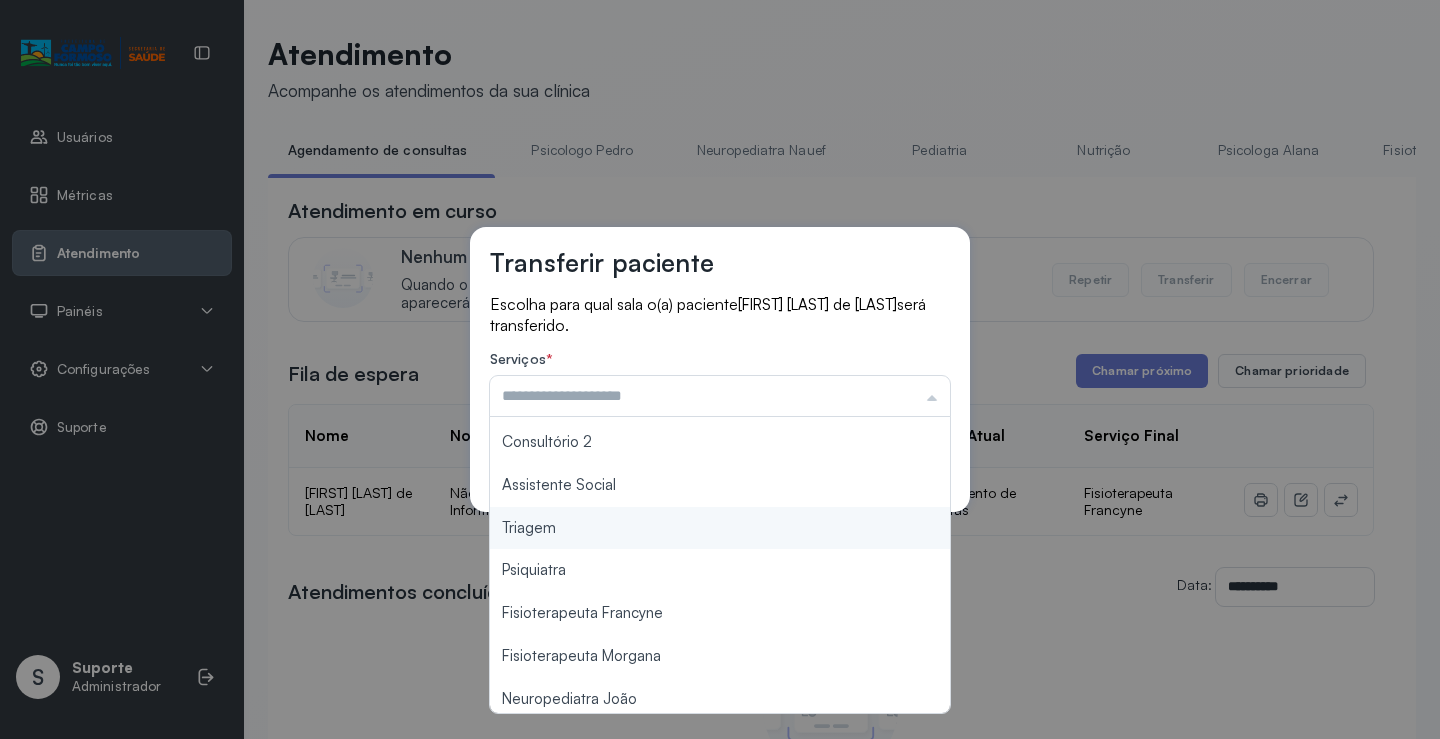 scroll, scrollTop: 302, scrollLeft: 0, axis: vertical 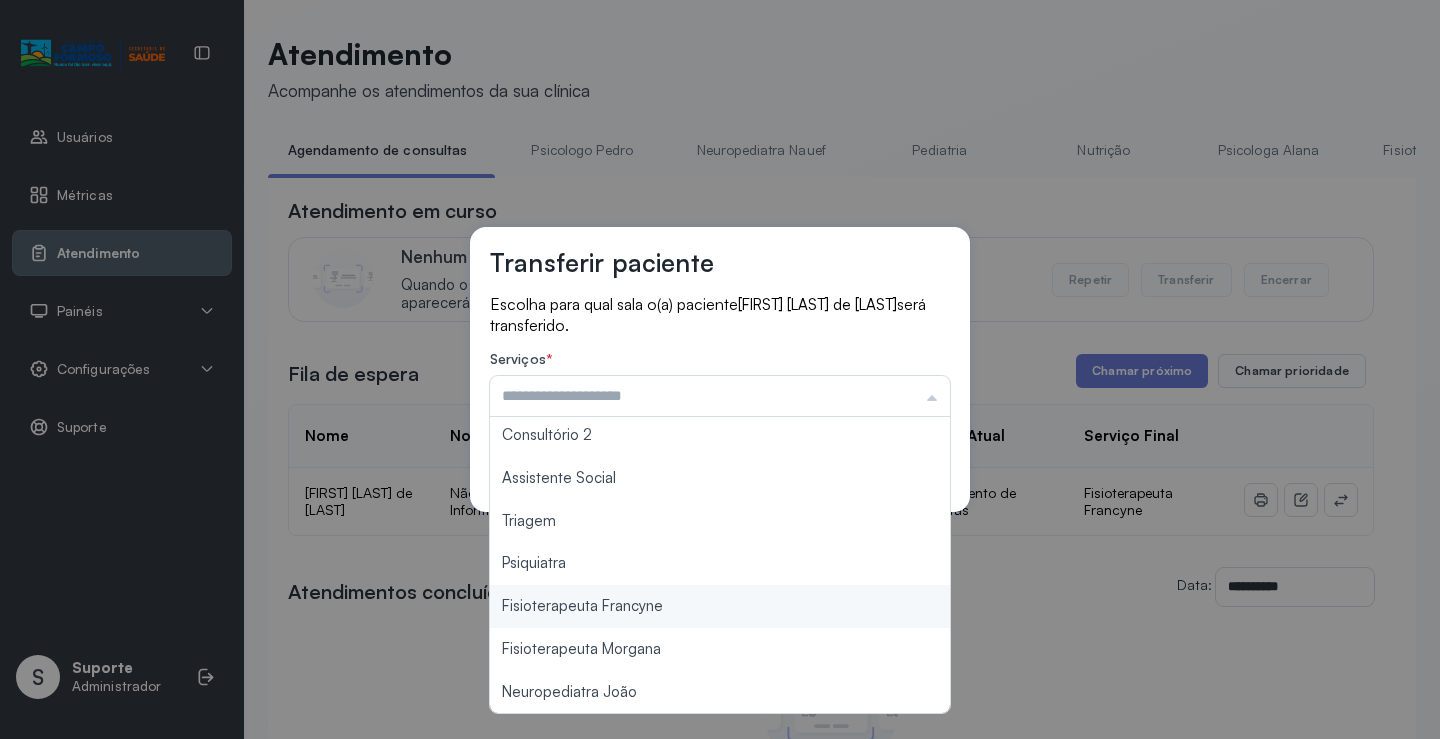 type on "**********" 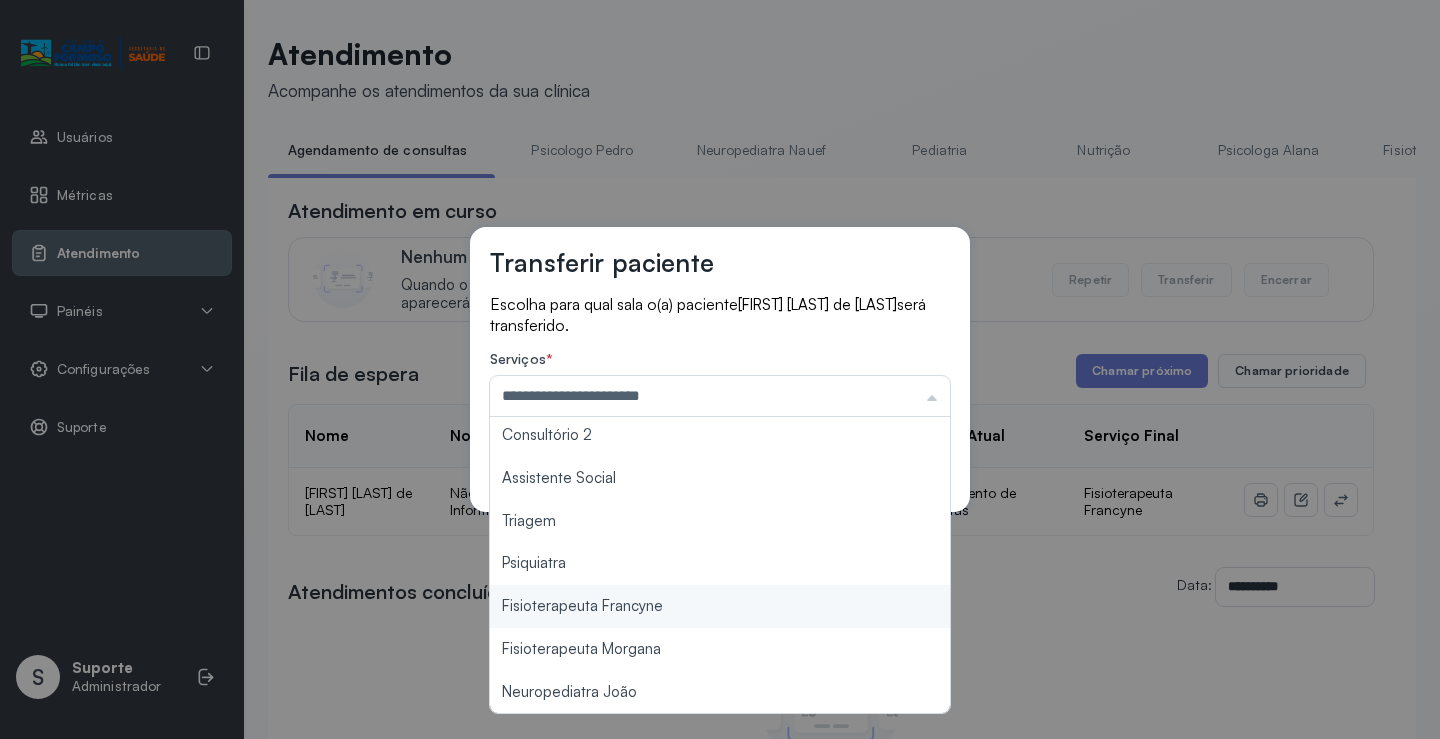 drag, startPoint x: 696, startPoint y: 613, endPoint x: 819, endPoint y: 571, distance: 129.97307 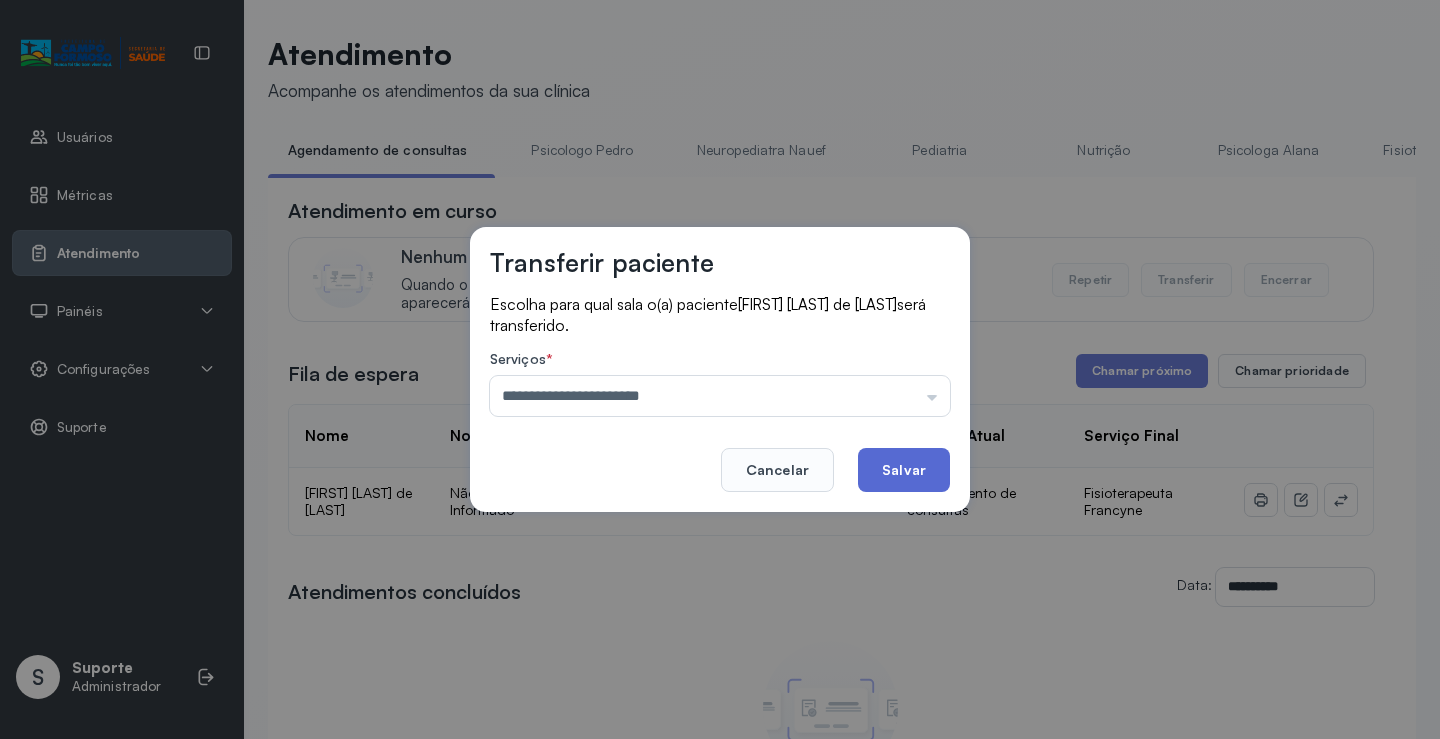 click on "Salvar" 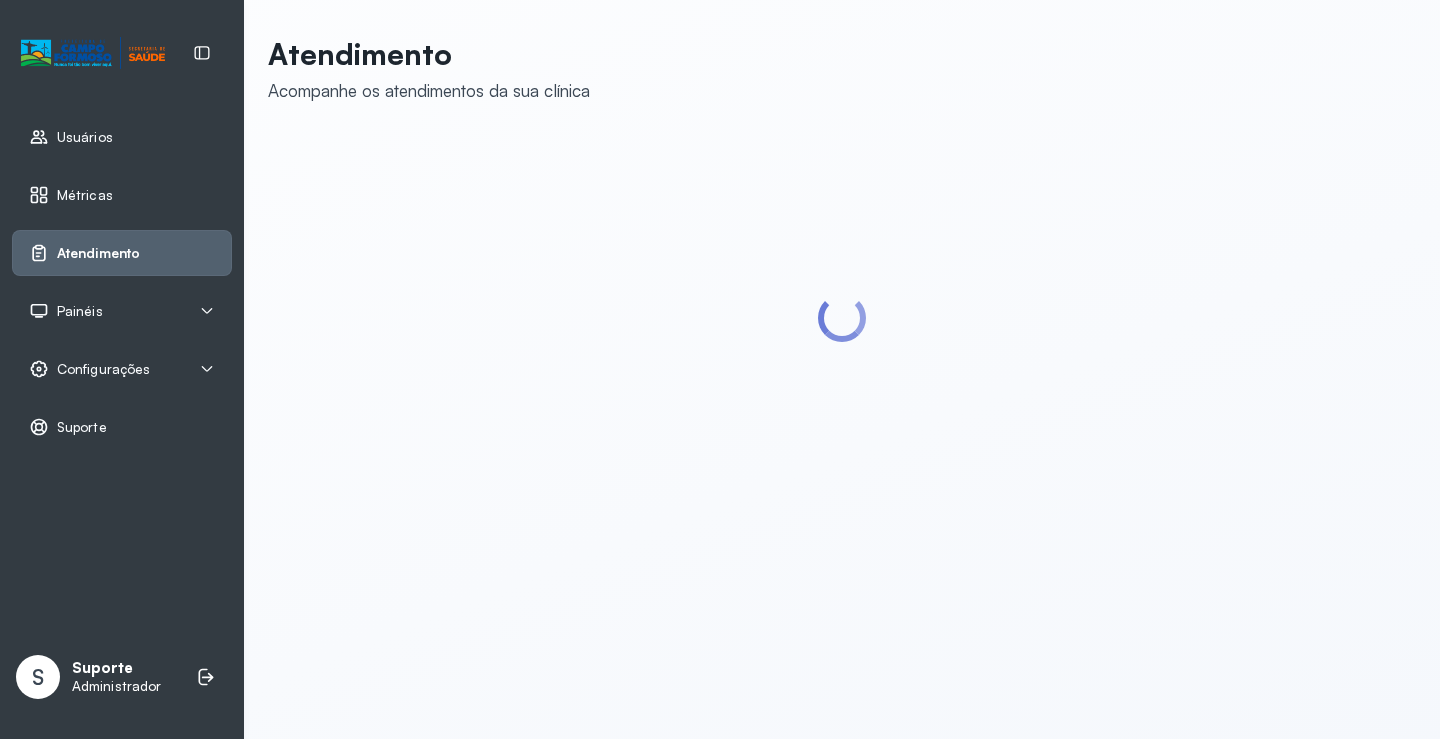 scroll, scrollTop: 0, scrollLeft: 0, axis: both 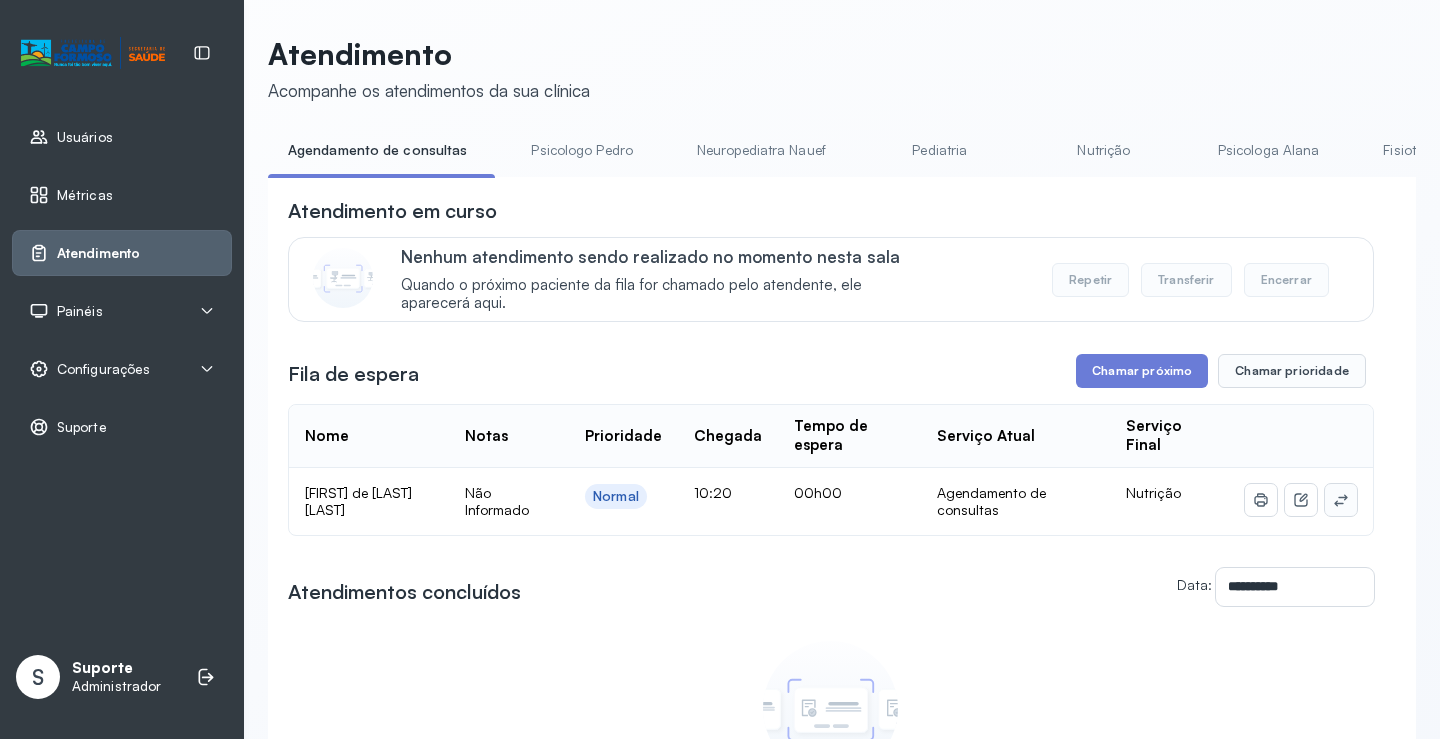 click 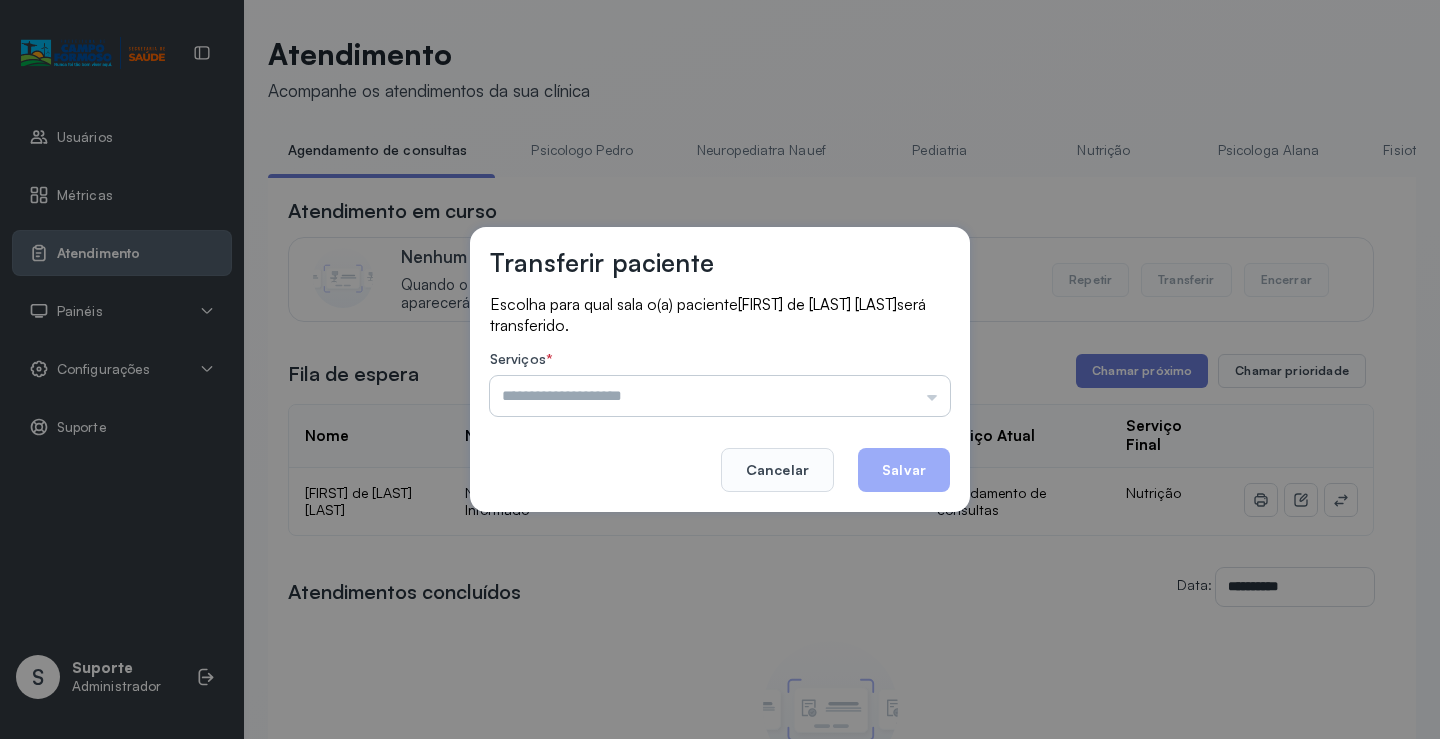 click at bounding box center [720, 396] 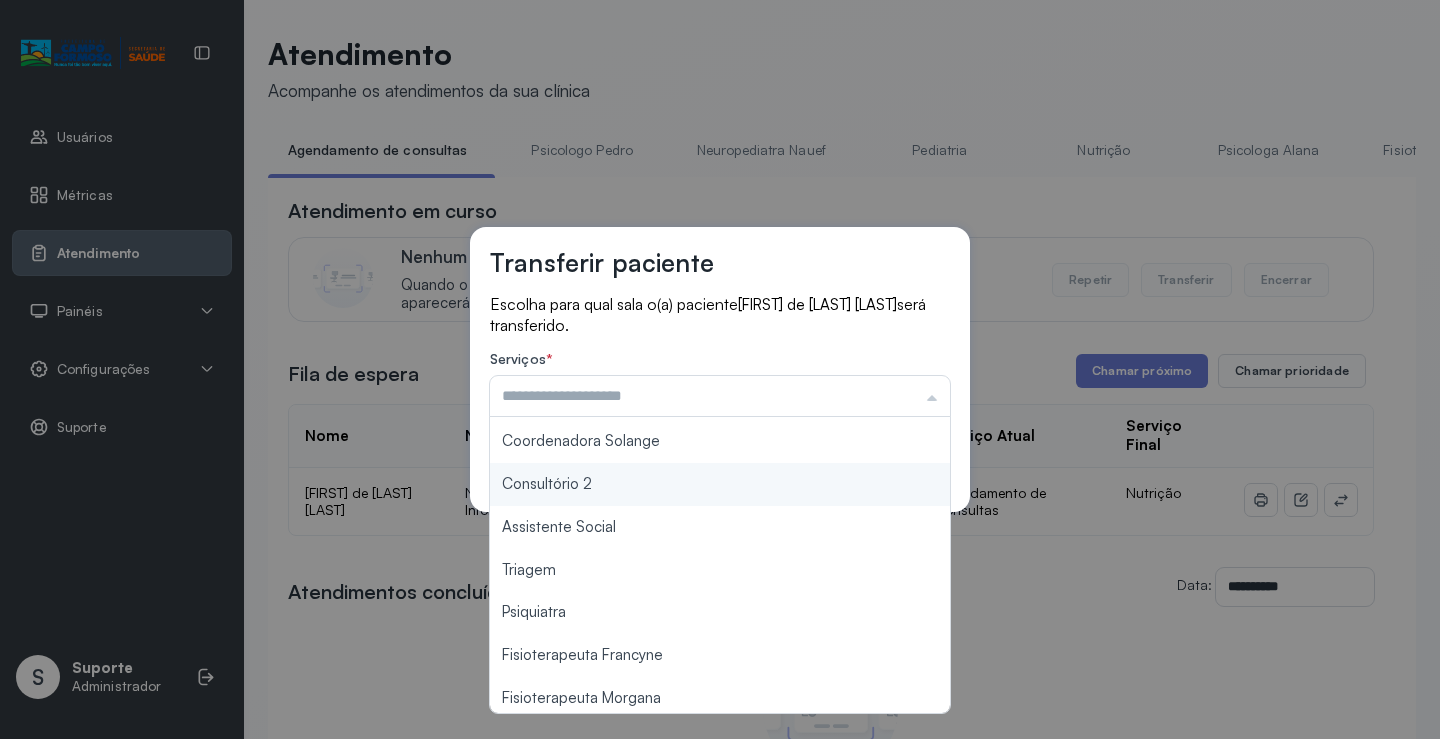scroll, scrollTop: 300, scrollLeft: 0, axis: vertical 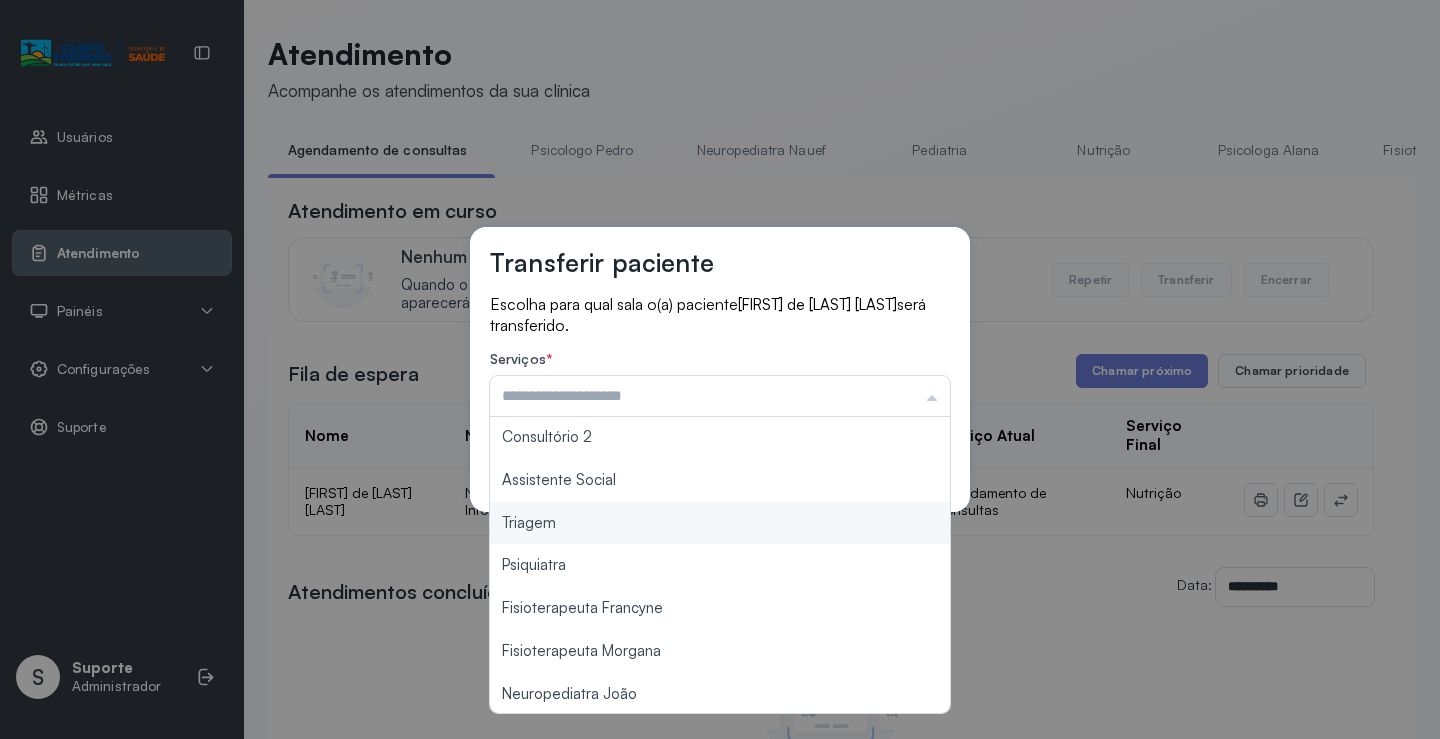 type on "*******" 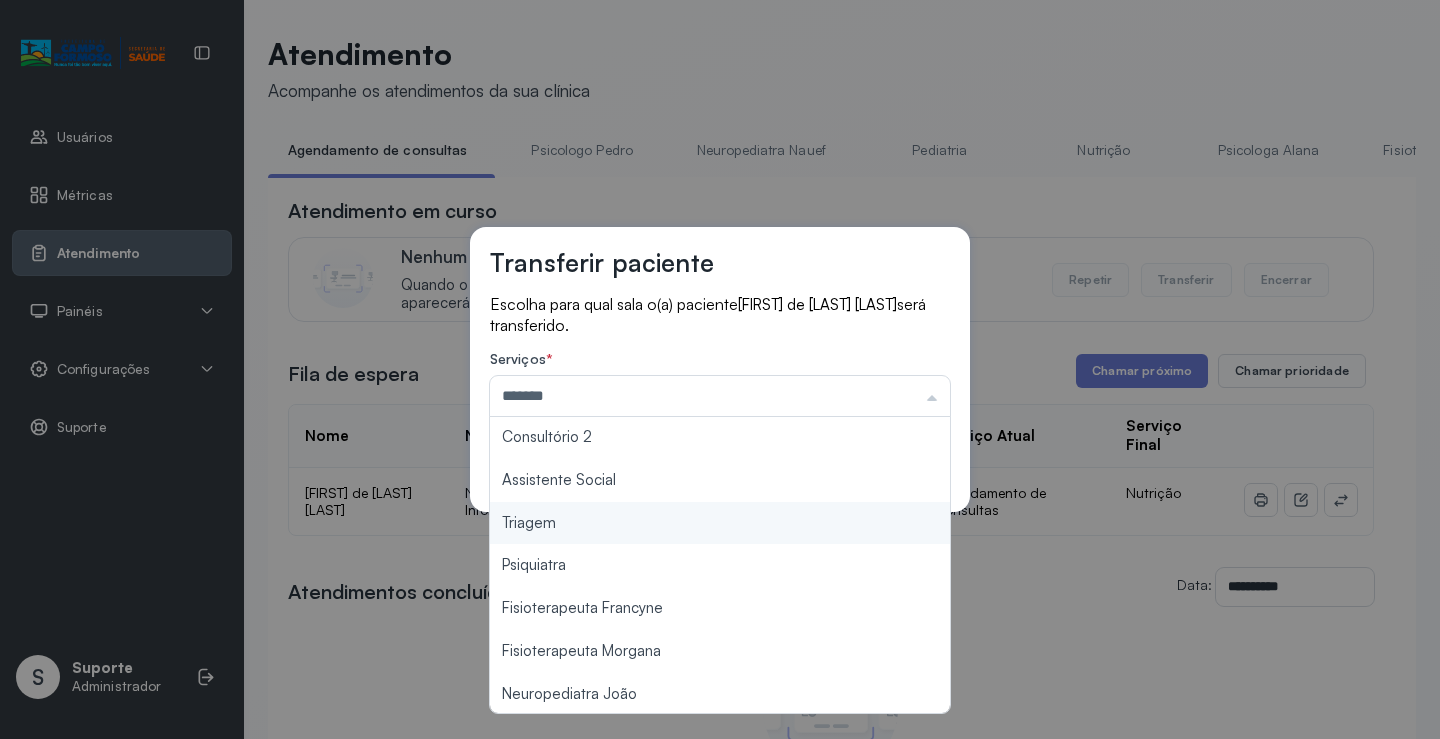 click on "Transferir paciente Escolha para qual sala o(a) paciente  [FIRST] de [LAST] [LAST]  será transferido.  Serviços  *  ******* Psicologo [NAME] Neuropediatra Nauef Pediatria Nutrição Psicologa [NAME] Fisioterapeuta [NAME] Coordenadora [NAME] Consultório 2 Assistente Social Triagem Psiquiatra Fisioterapeuta [NAME] Fisioterapeuta [NAME] Neuropediatra [NAME] Cancelar Salvar" at bounding box center (720, 369) 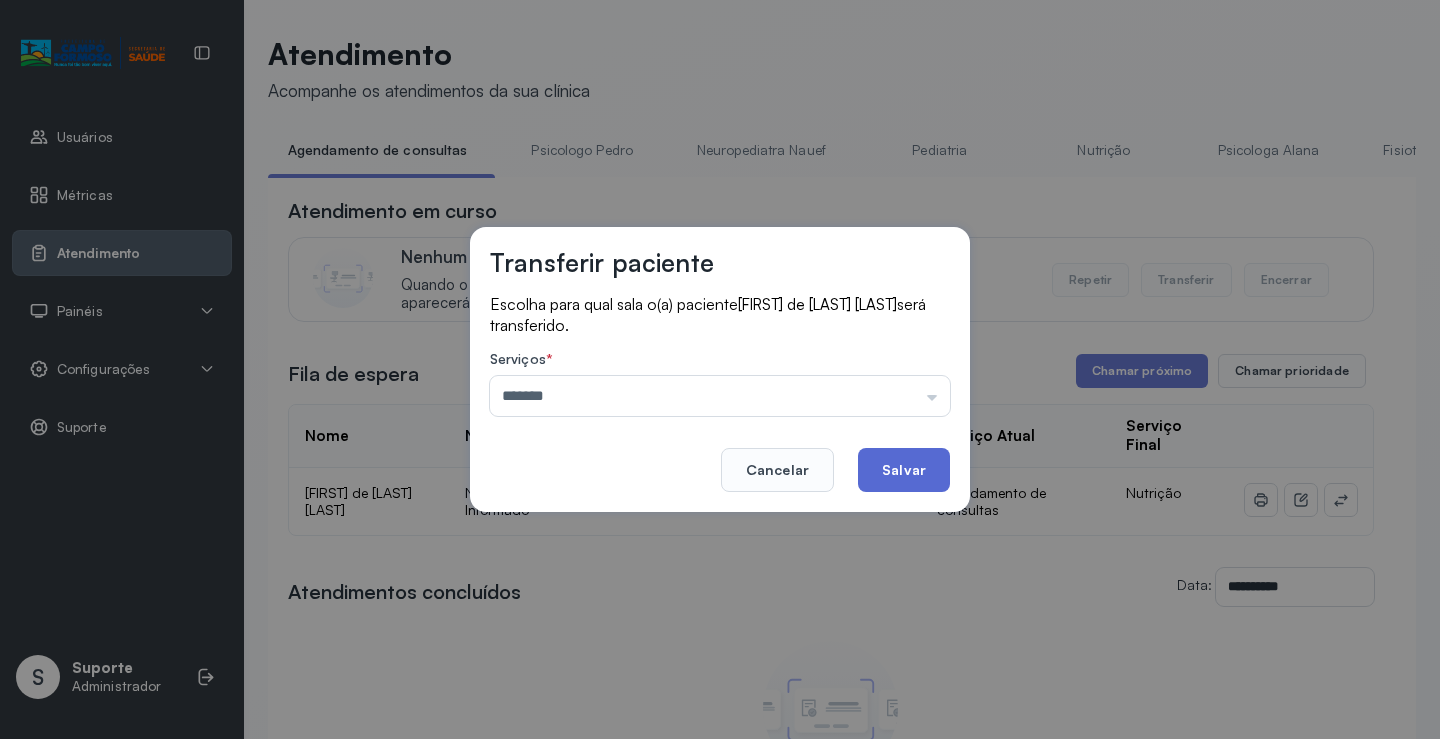 click on "Salvar" 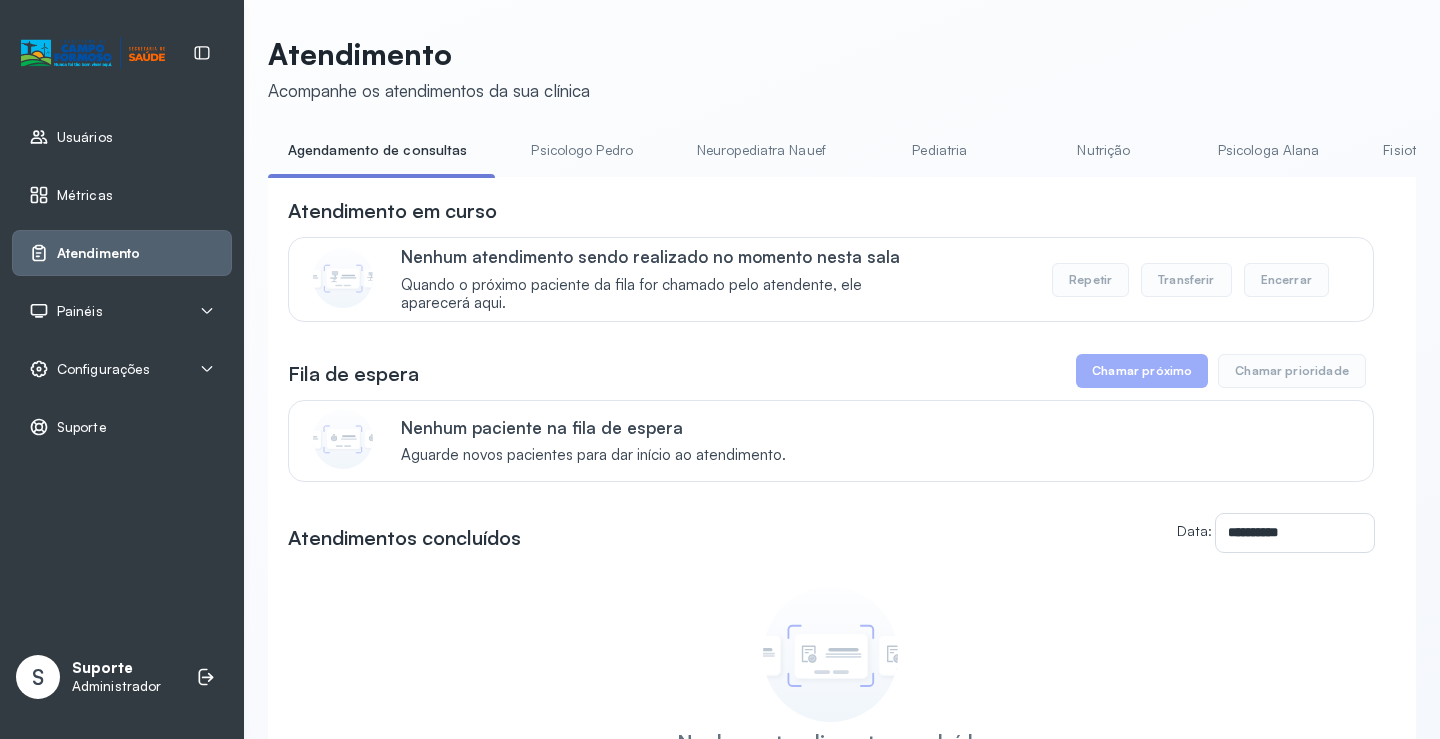 click on "Pediatria" at bounding box center (940, 150) 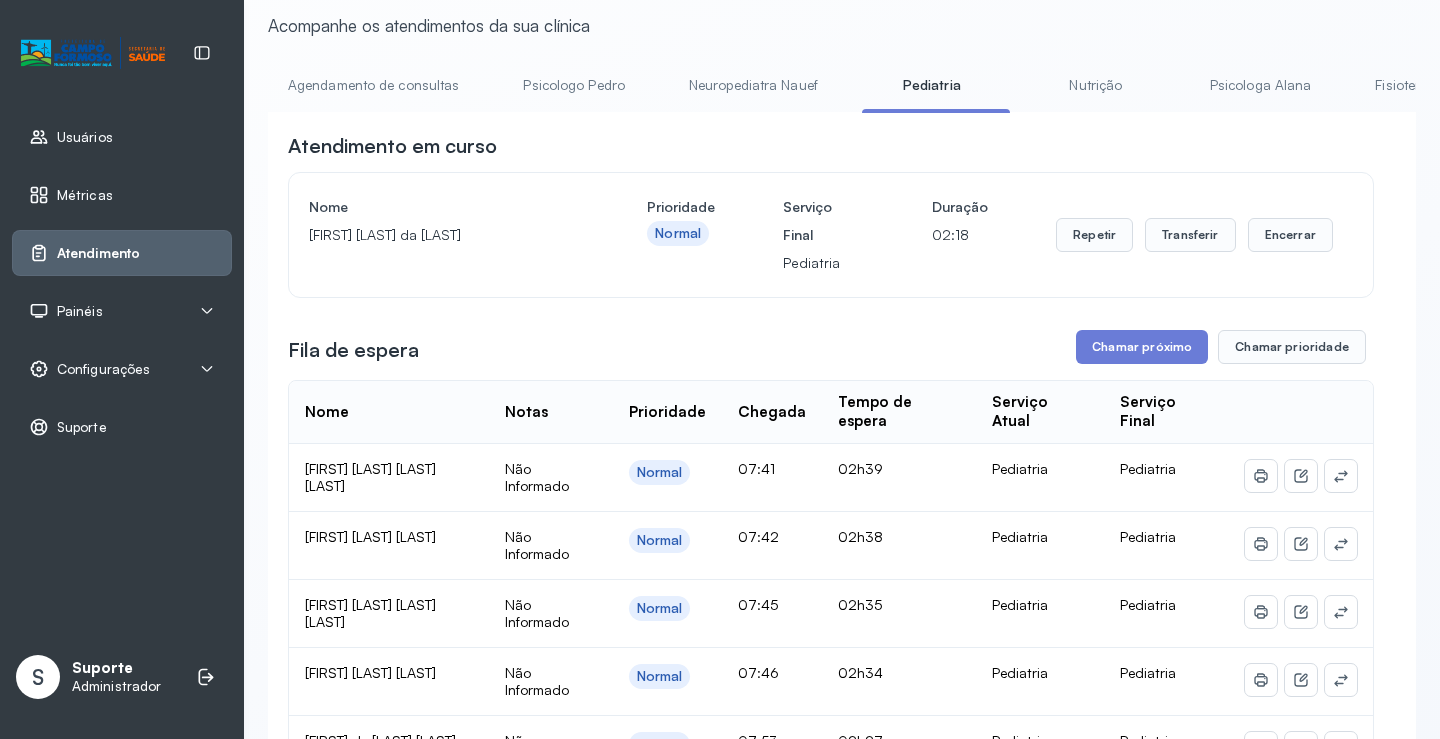 scroll, scrollTop: 100, scrollLeft: 0, axis: vertical 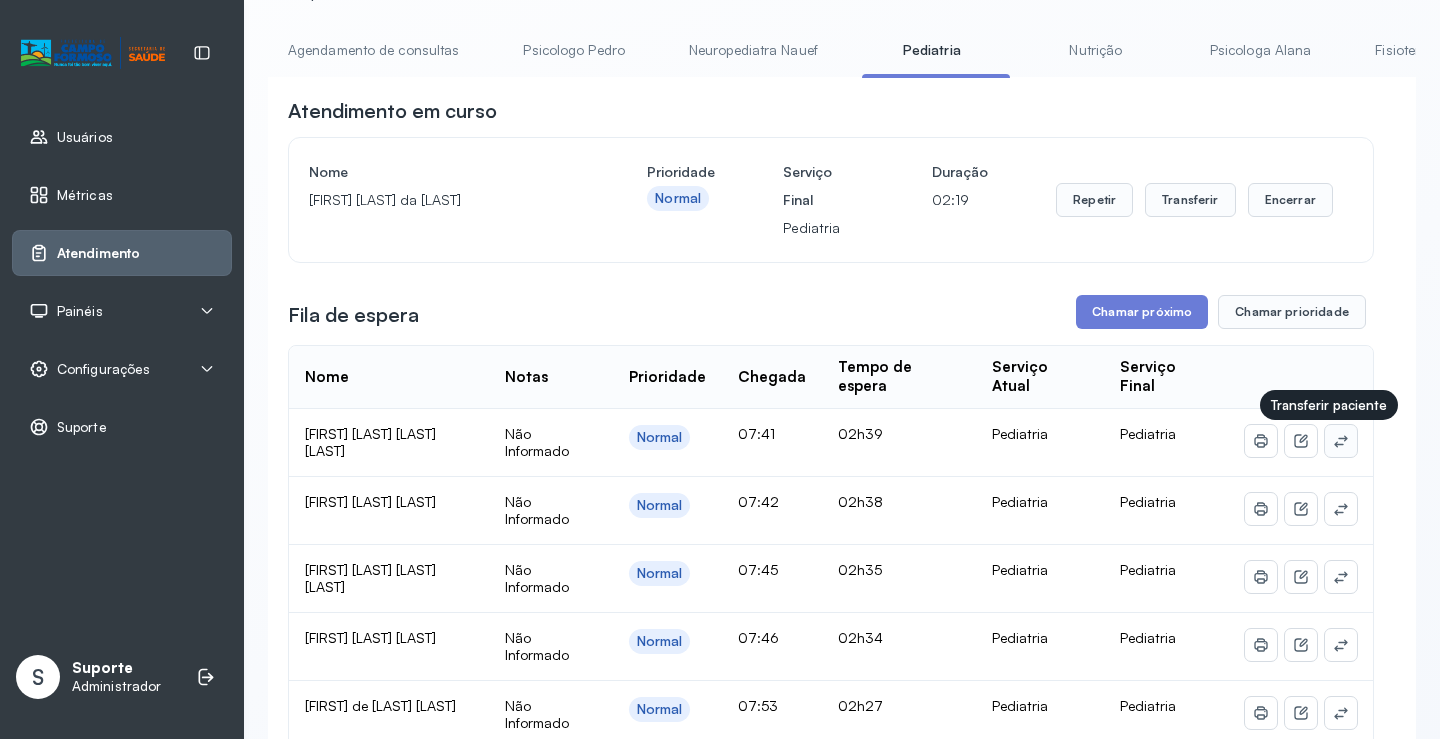 click 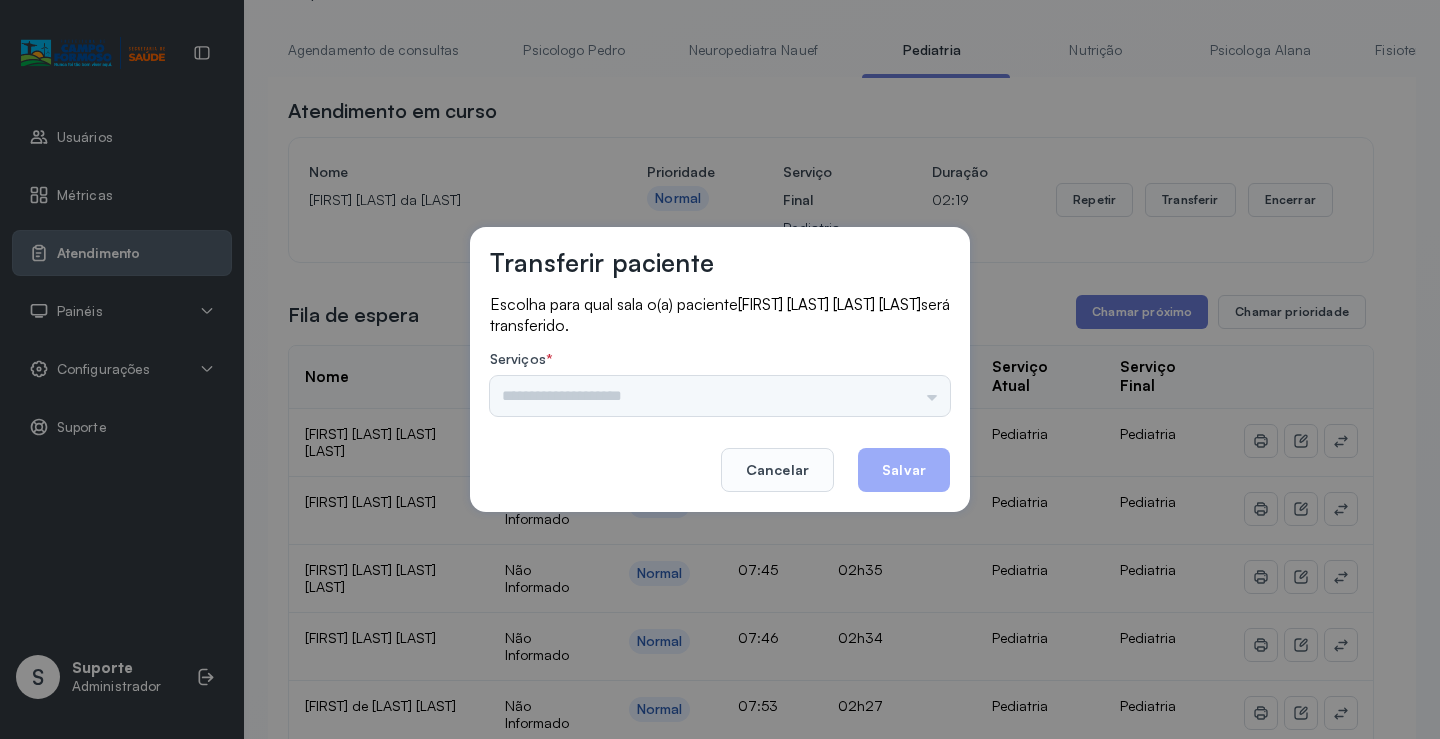 click at bounding box center [720, 396] 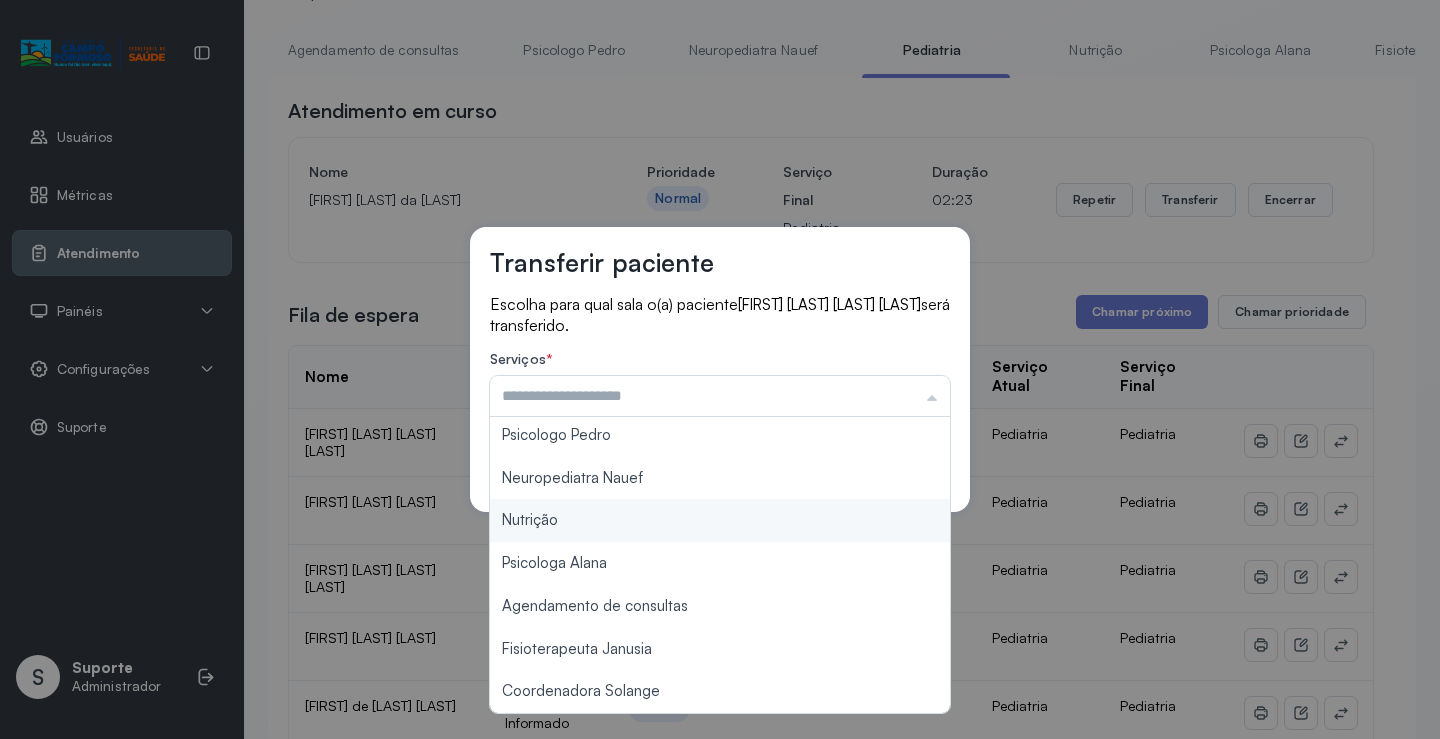 scroll, scrollTop: 0, scrollLeft: 0, axis: both 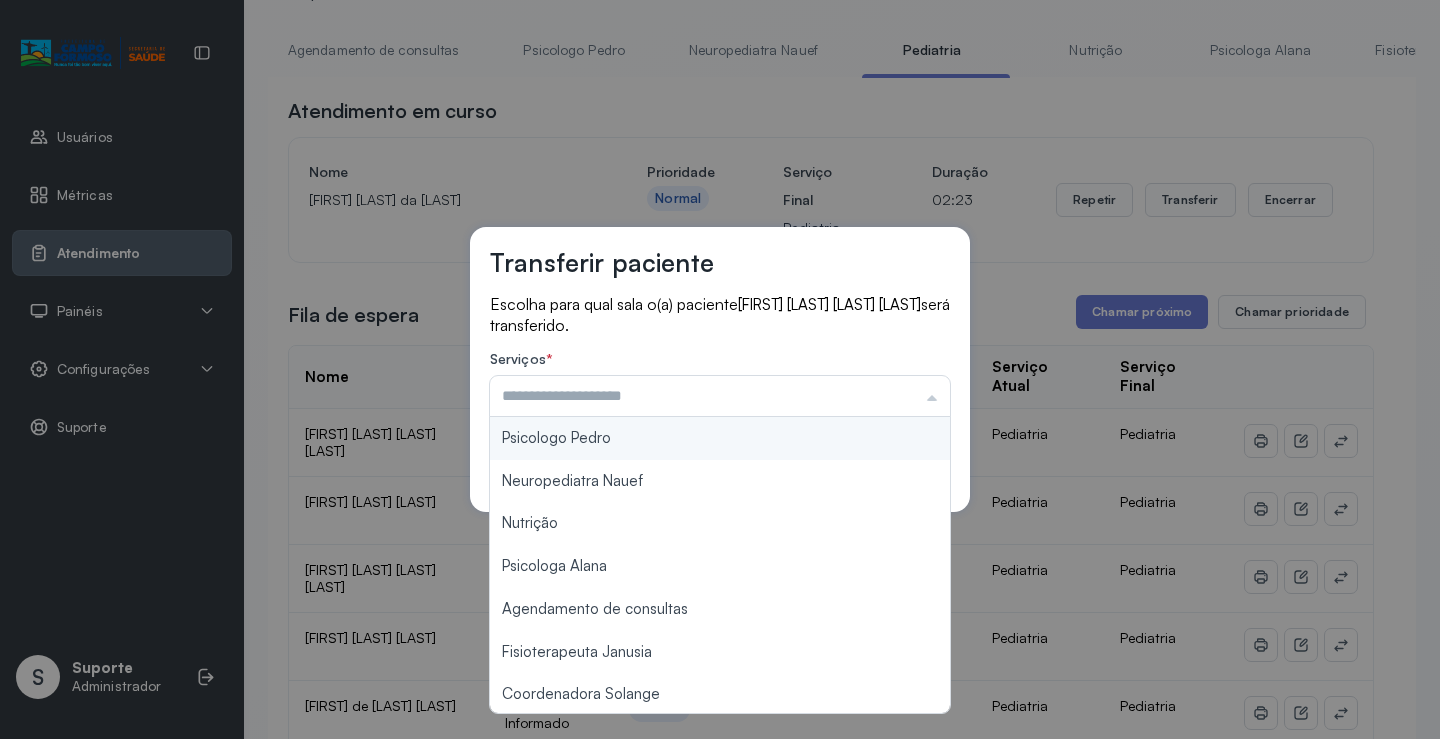 type on "**********" 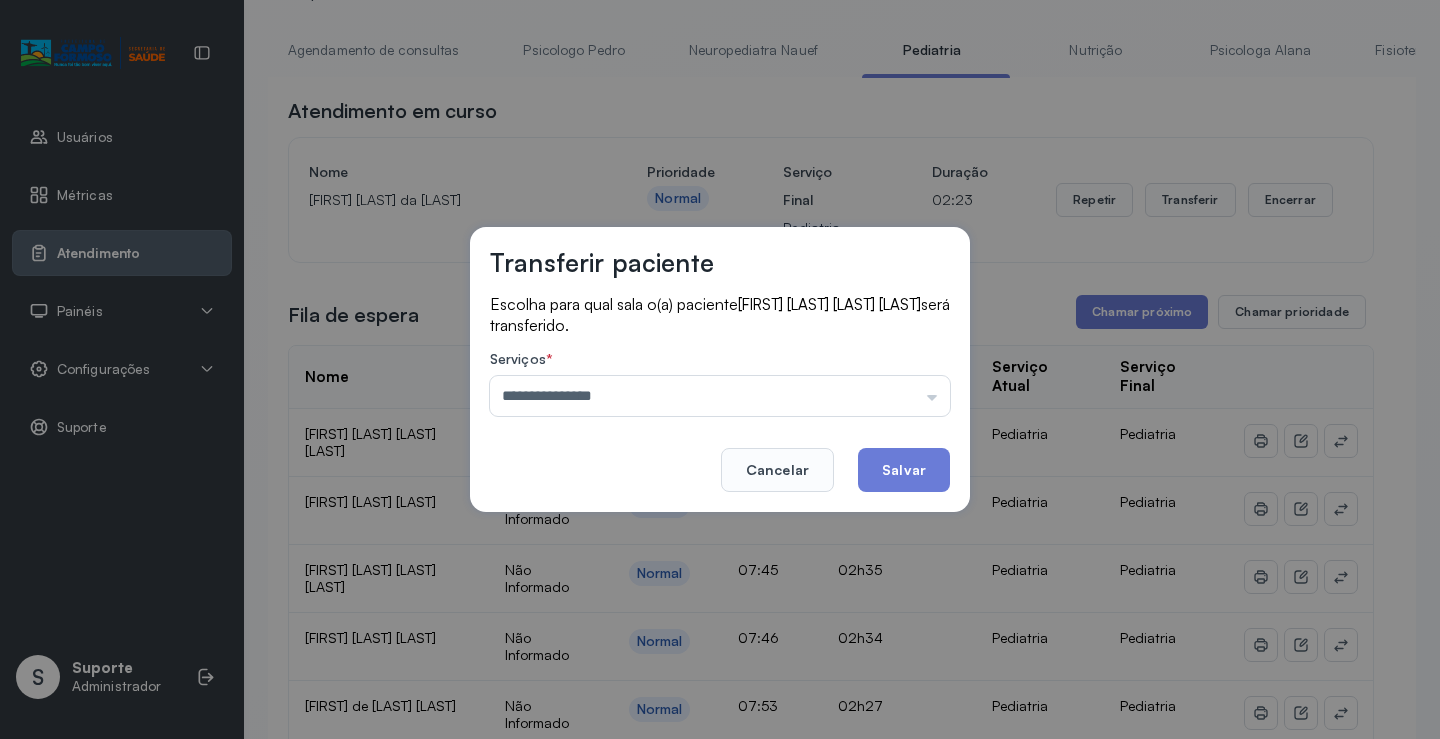 click on "**********" at bounding box center [720, 369] 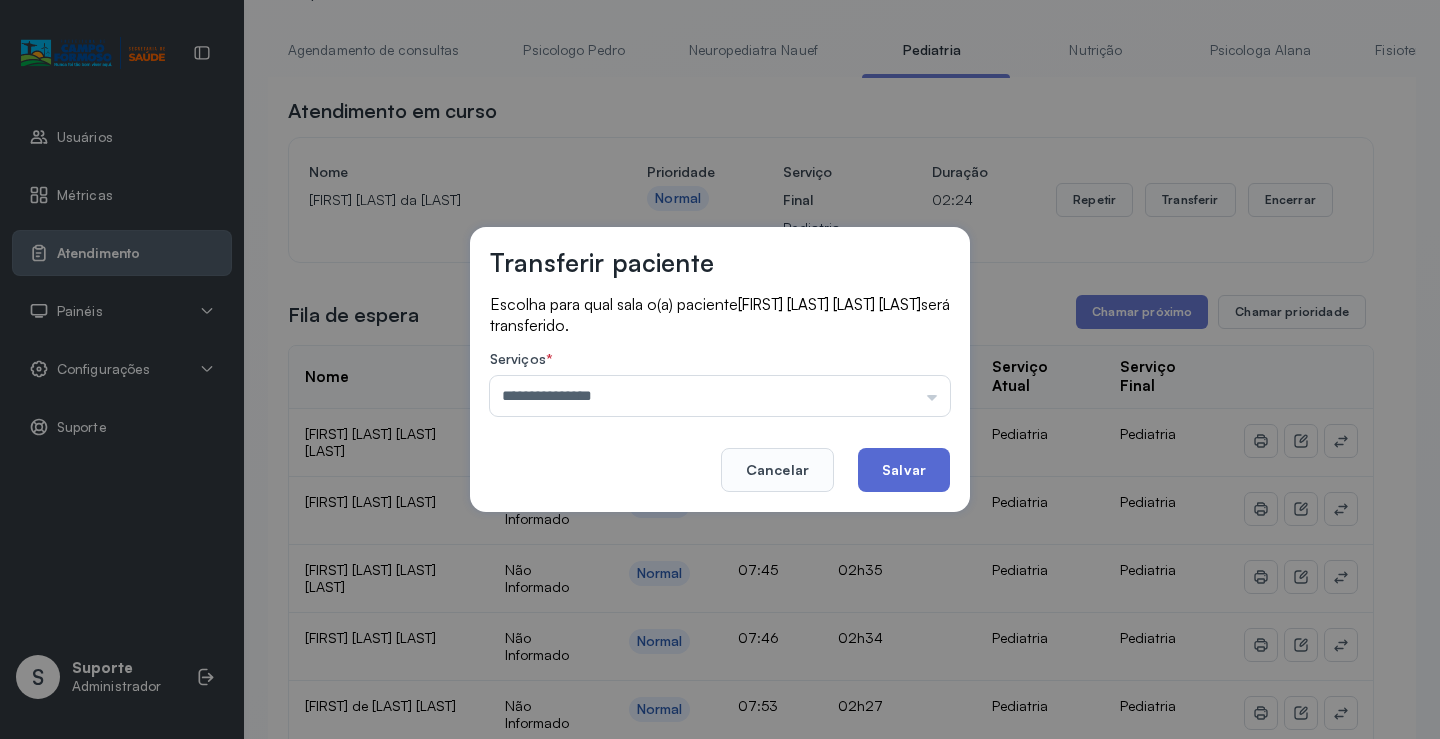 click on "Salvar" 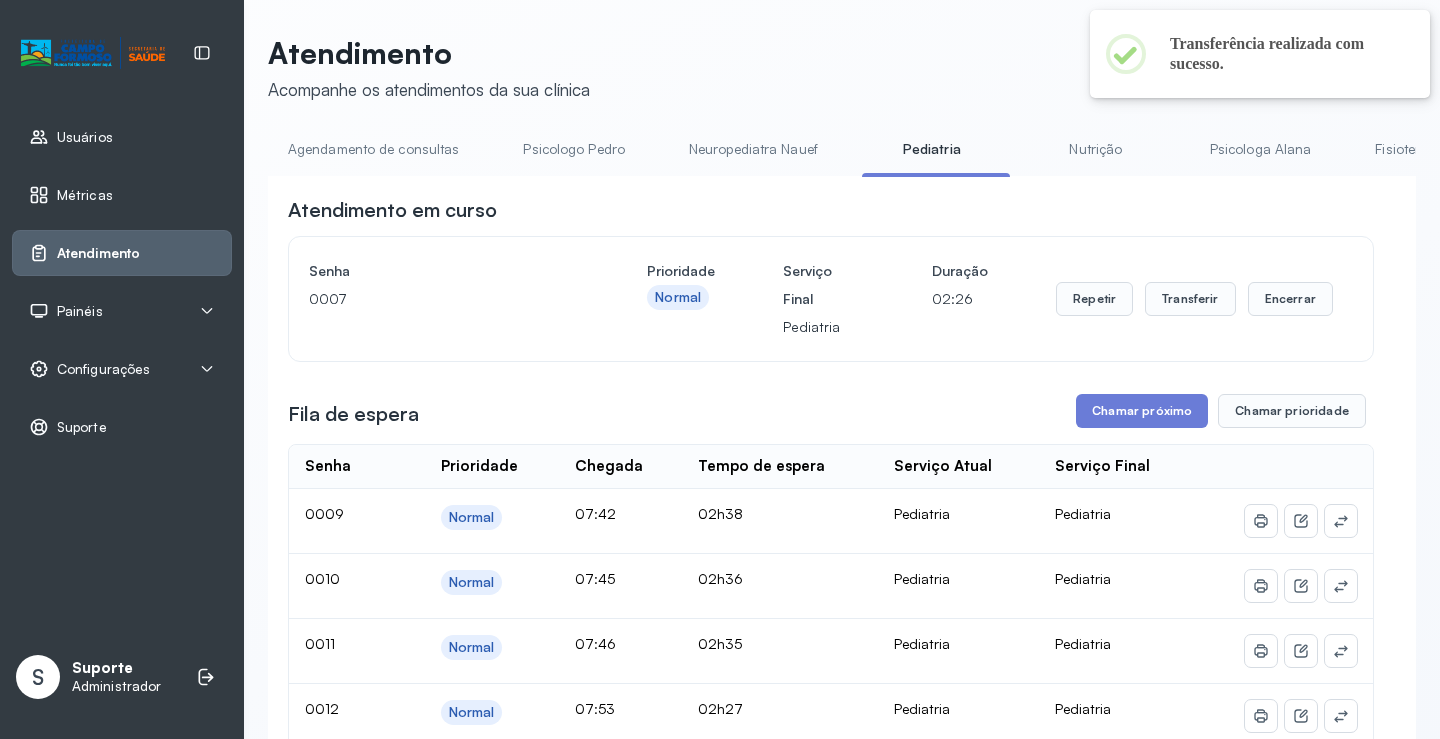 scroll, scrollTop: 100, scrollLeft: 0, axis: vertical 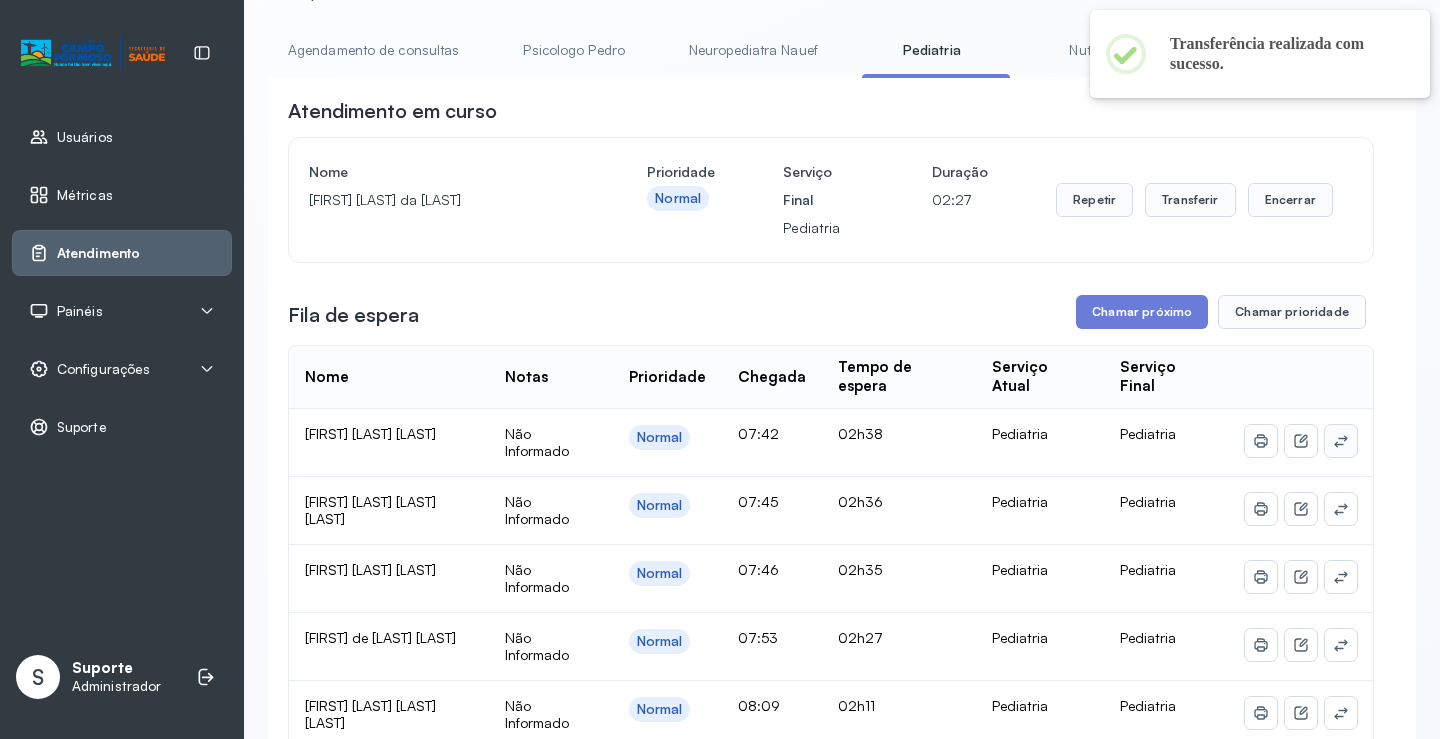 click 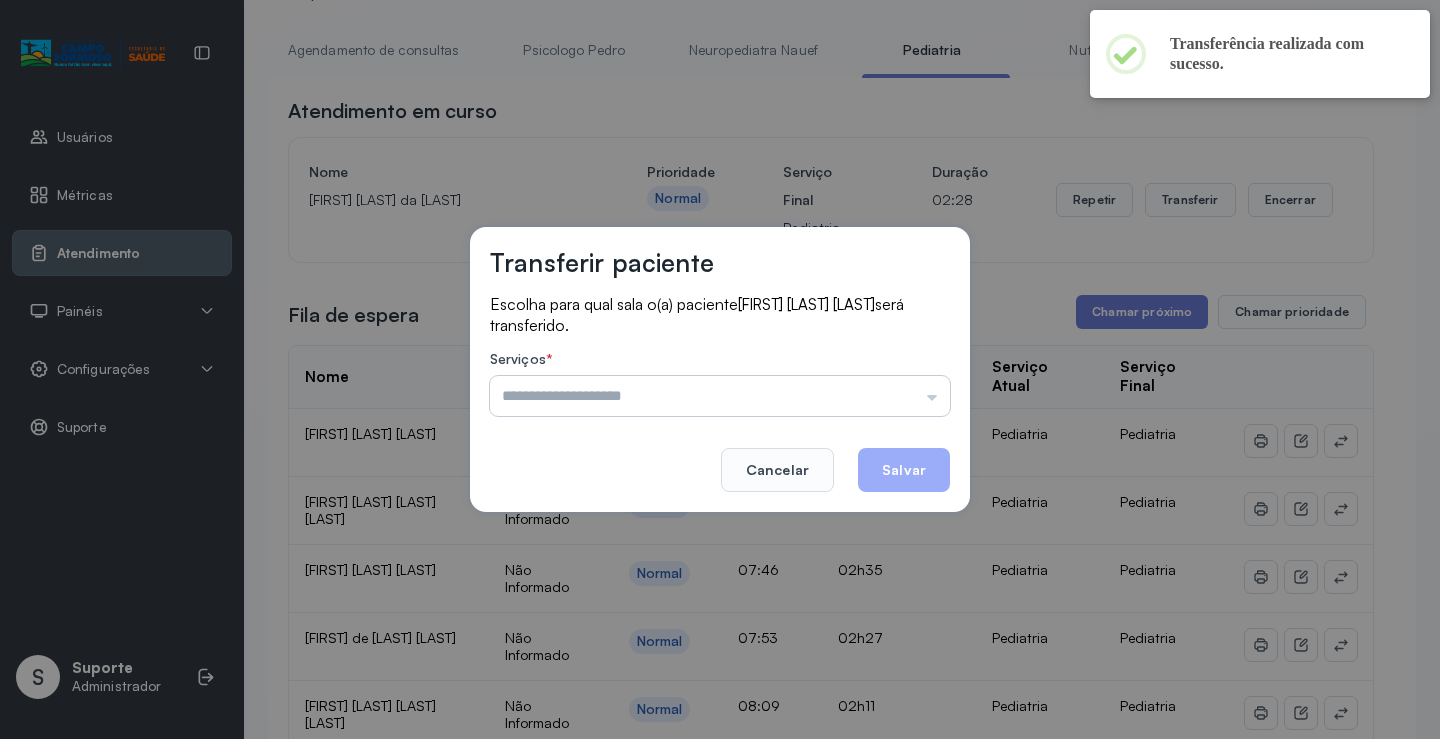 drag, startPoint x: 934, startPoint y: 385, endPoint x: 902, endPoint y: 393, distance: 32.984844 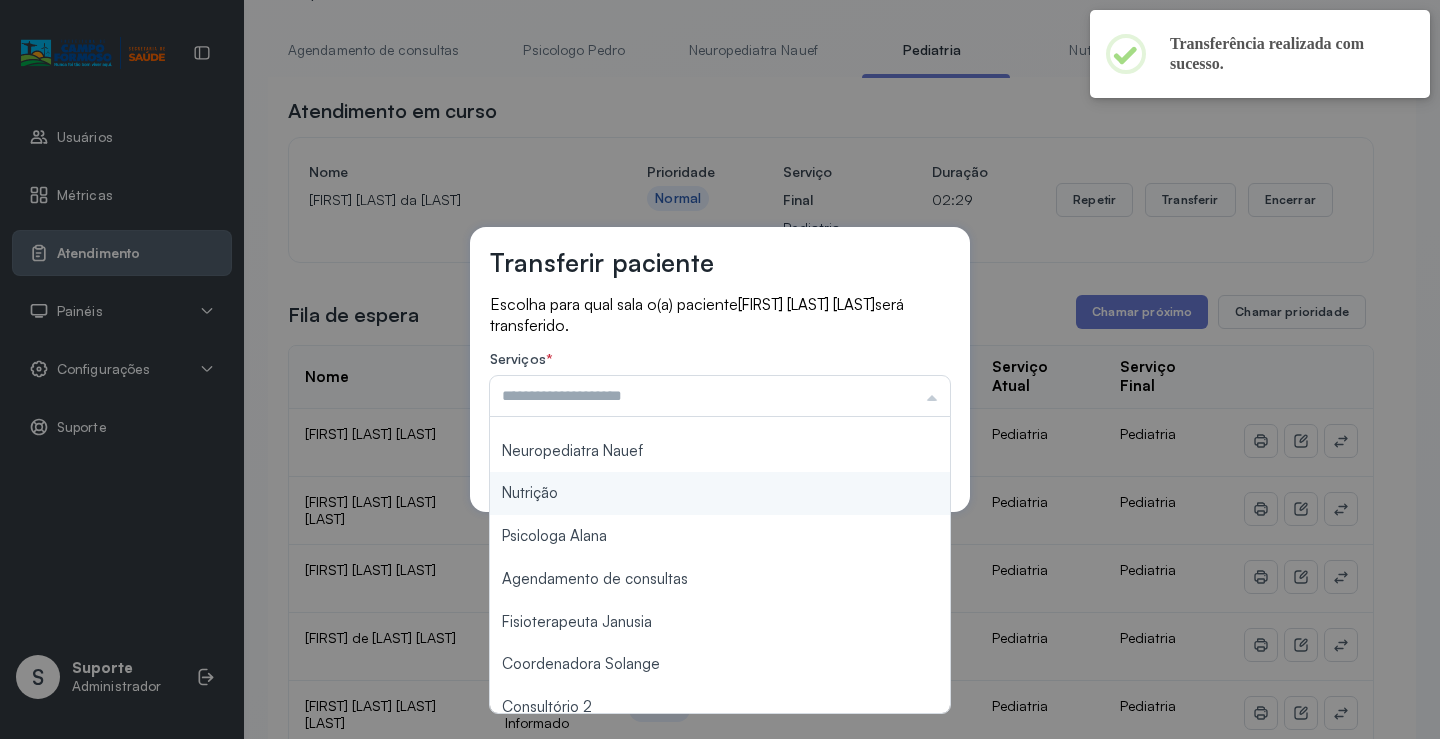 scroll, scrollTop: 0, scrollLeft: 0, axis: both 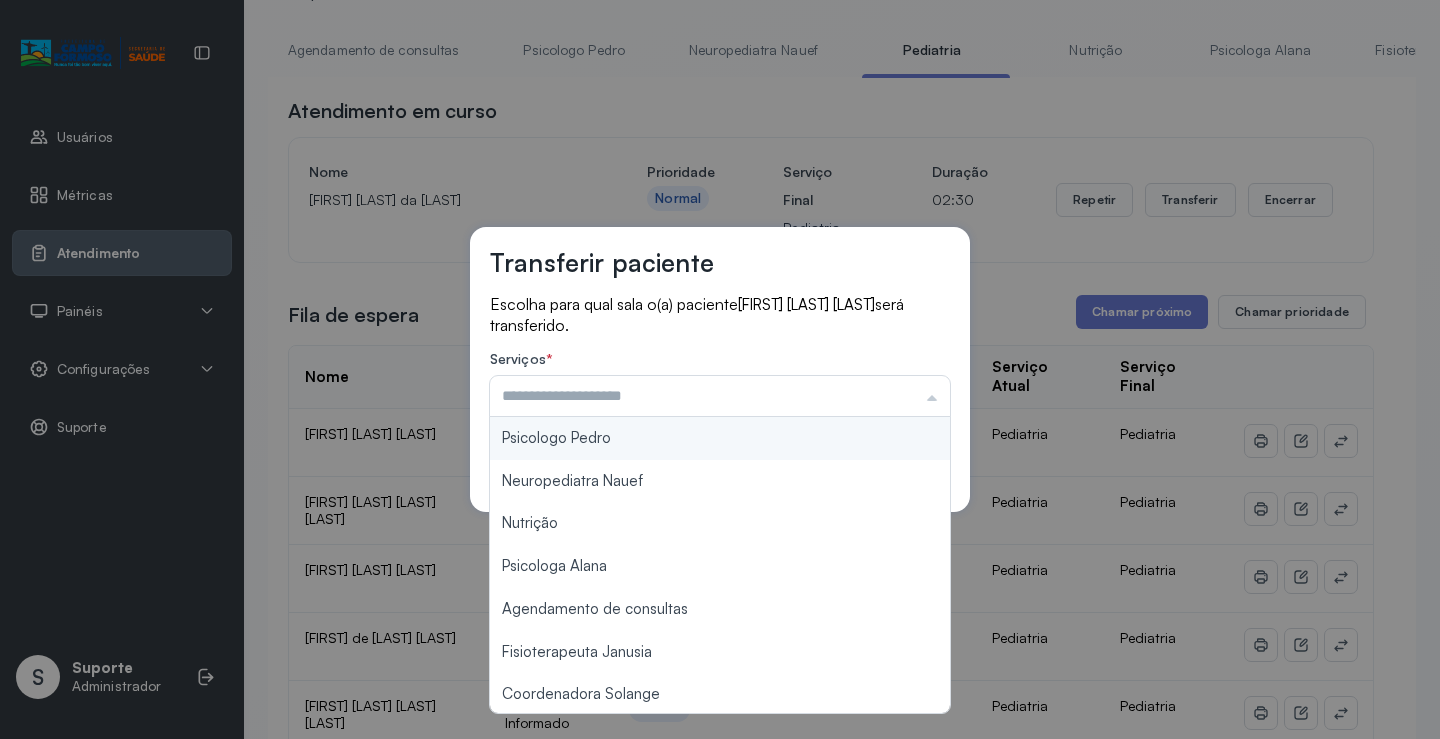 type on "**********" 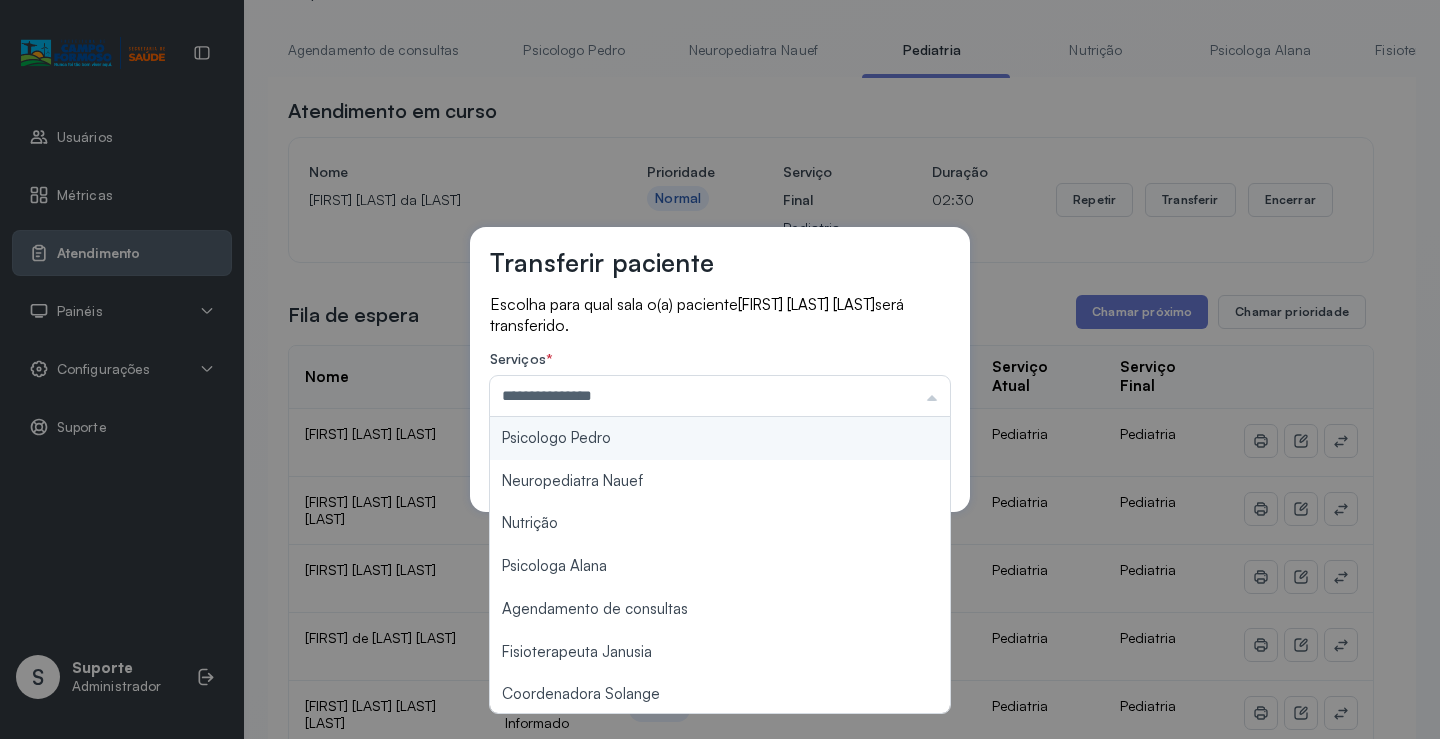 click on "**********" at bounding box center (720, 369) 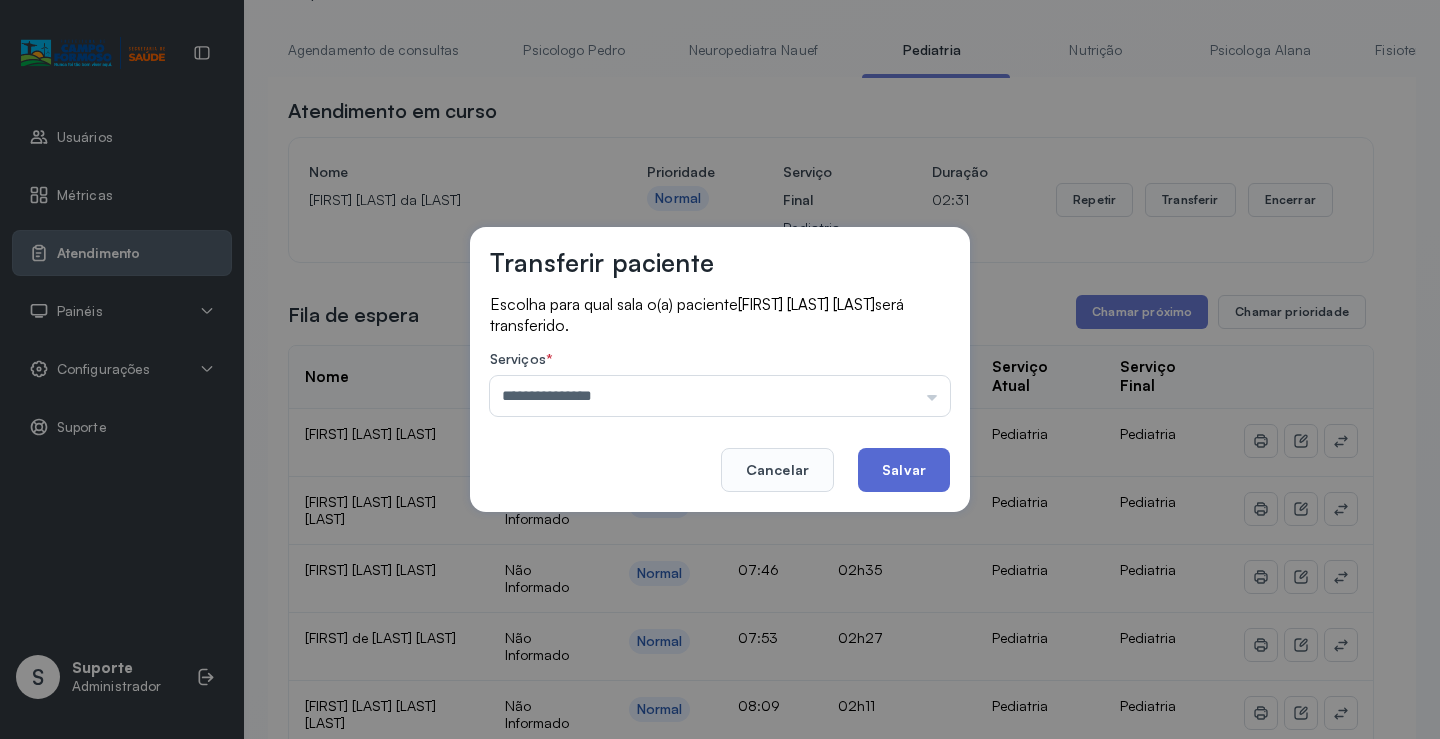 click on "Salvar" 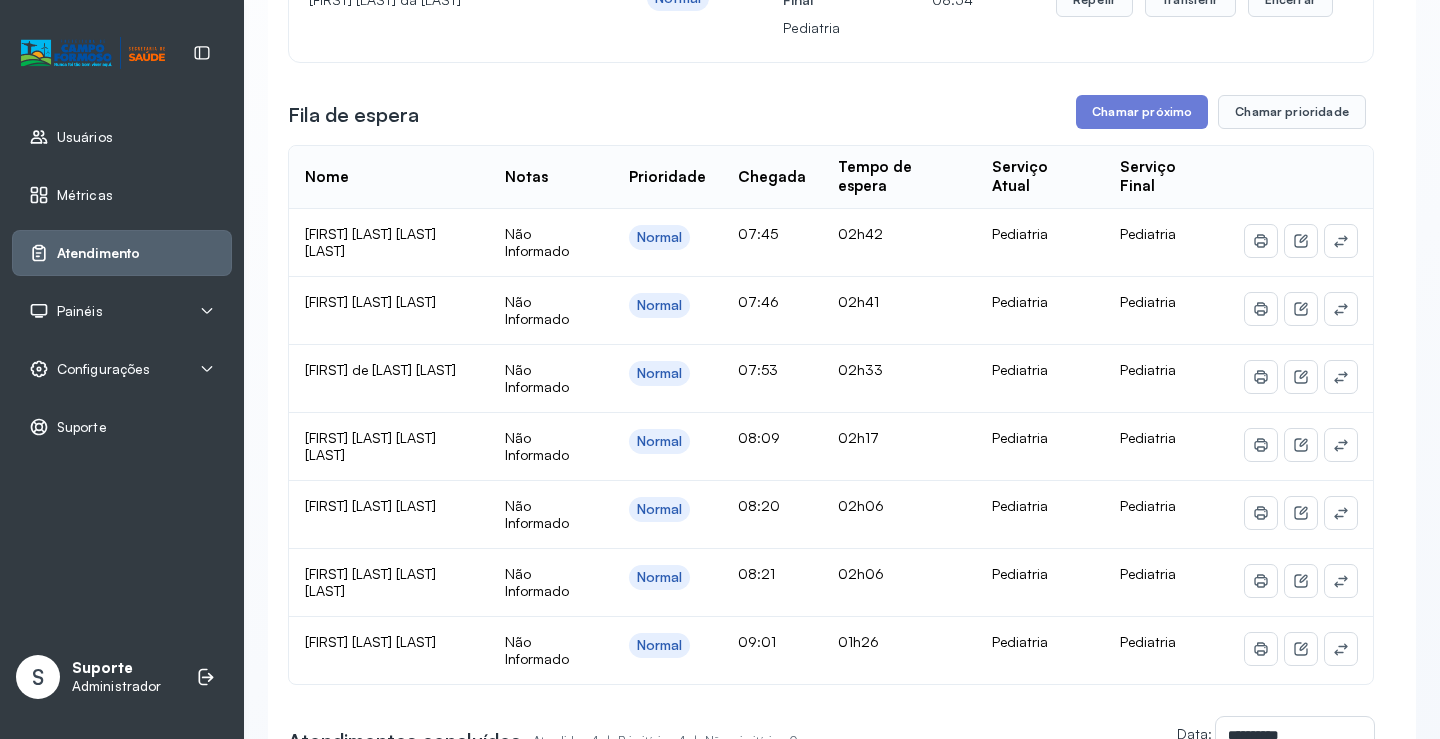 scroll, scrollTop: 0, scrollLeft: 0, axis: both 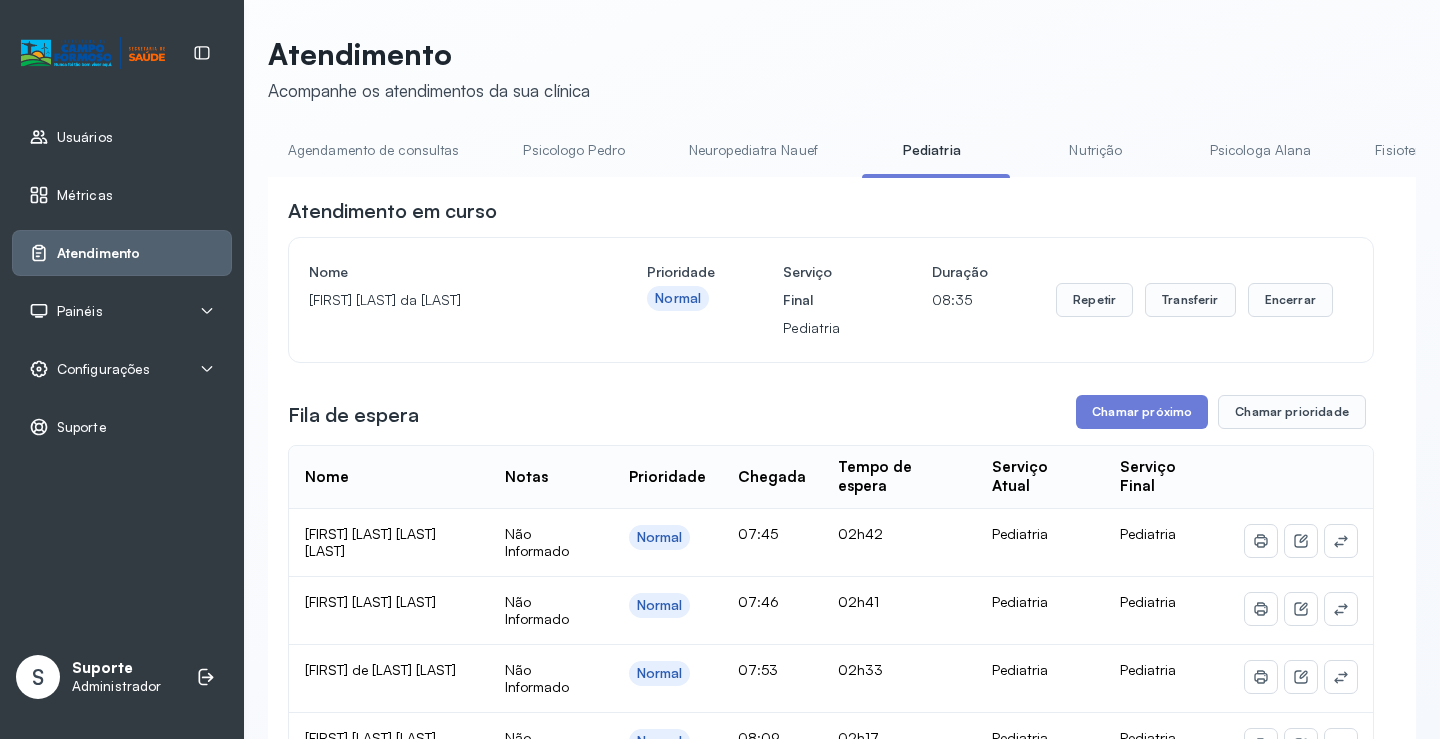click on "Agendamento de consultas" at bounding box center (373, 150) 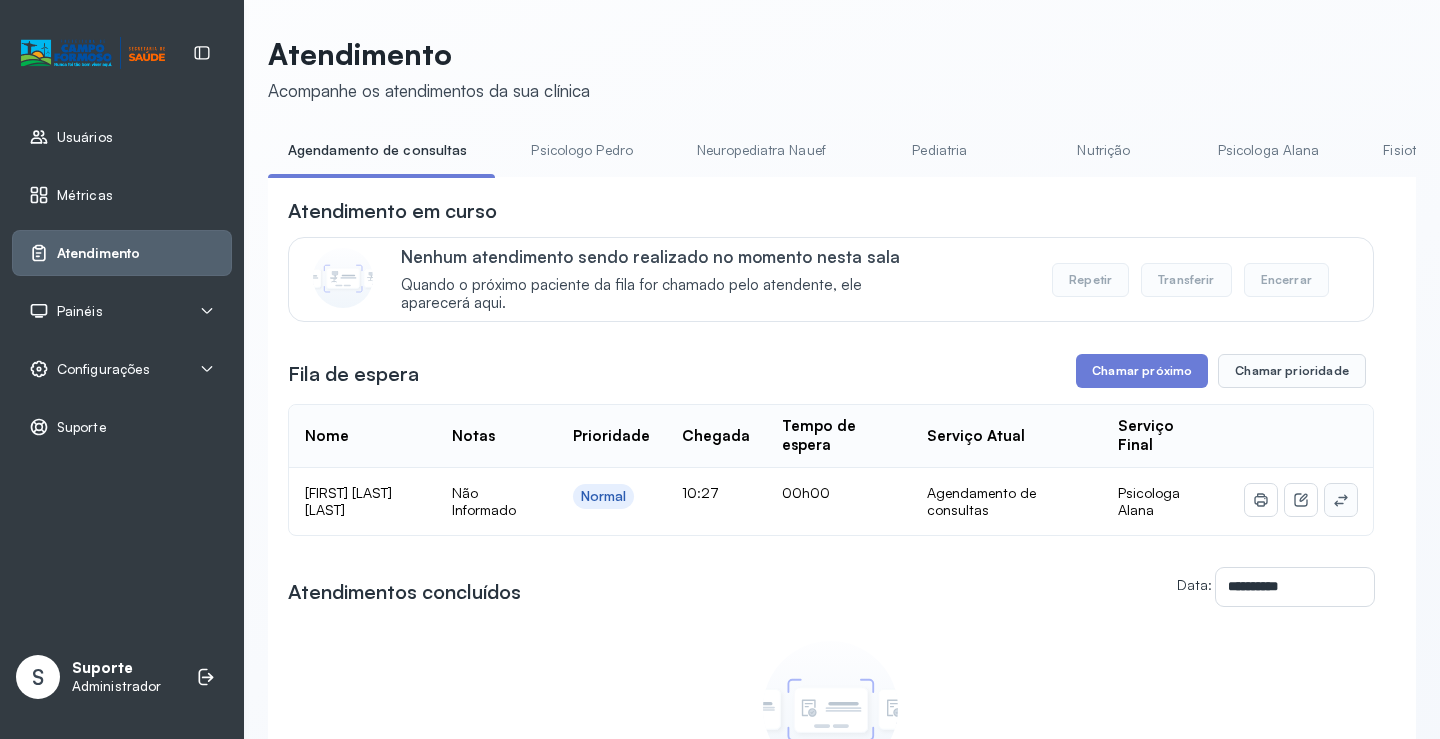 click 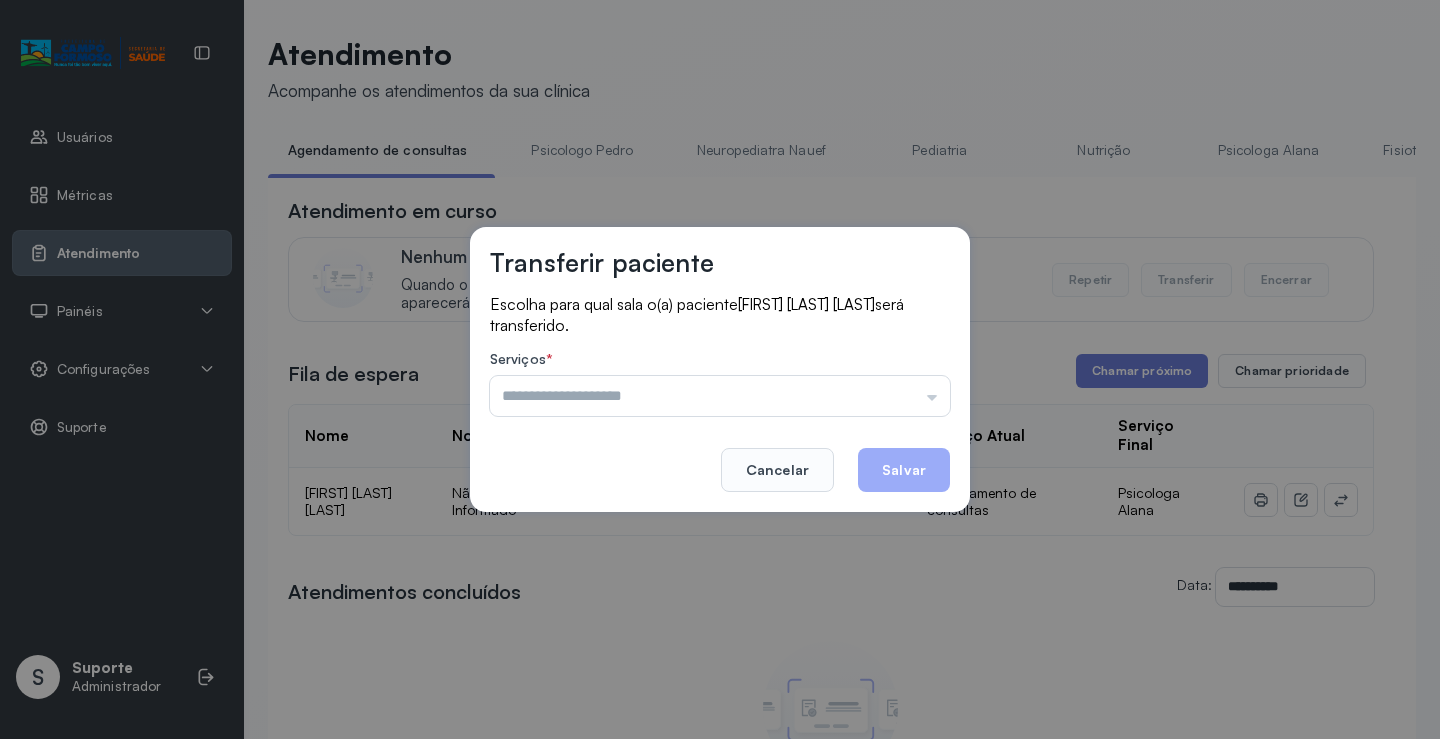 click on "Serviços  *  Psicologo Pedro Neuropediatra Nauef Pediatria Nutrição Psicologa Alana Fisioterapeuta Janusia Coordenadora Solange Consultório 2 Assistente Social Triagem Psiquiatra Fisioterapeuta Francyne Fisioterapeuta Morgana Neuropediatra João" 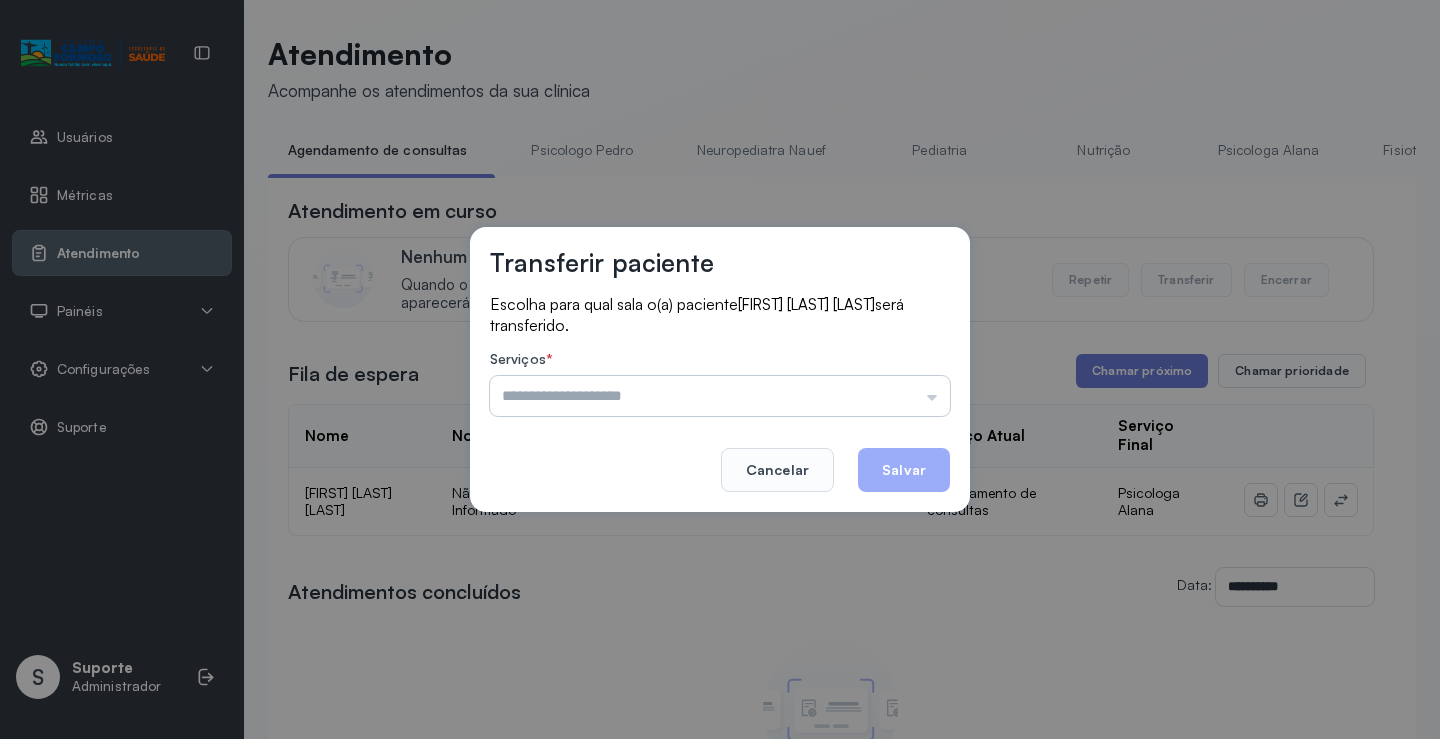 click at bounding box center [720, 396] 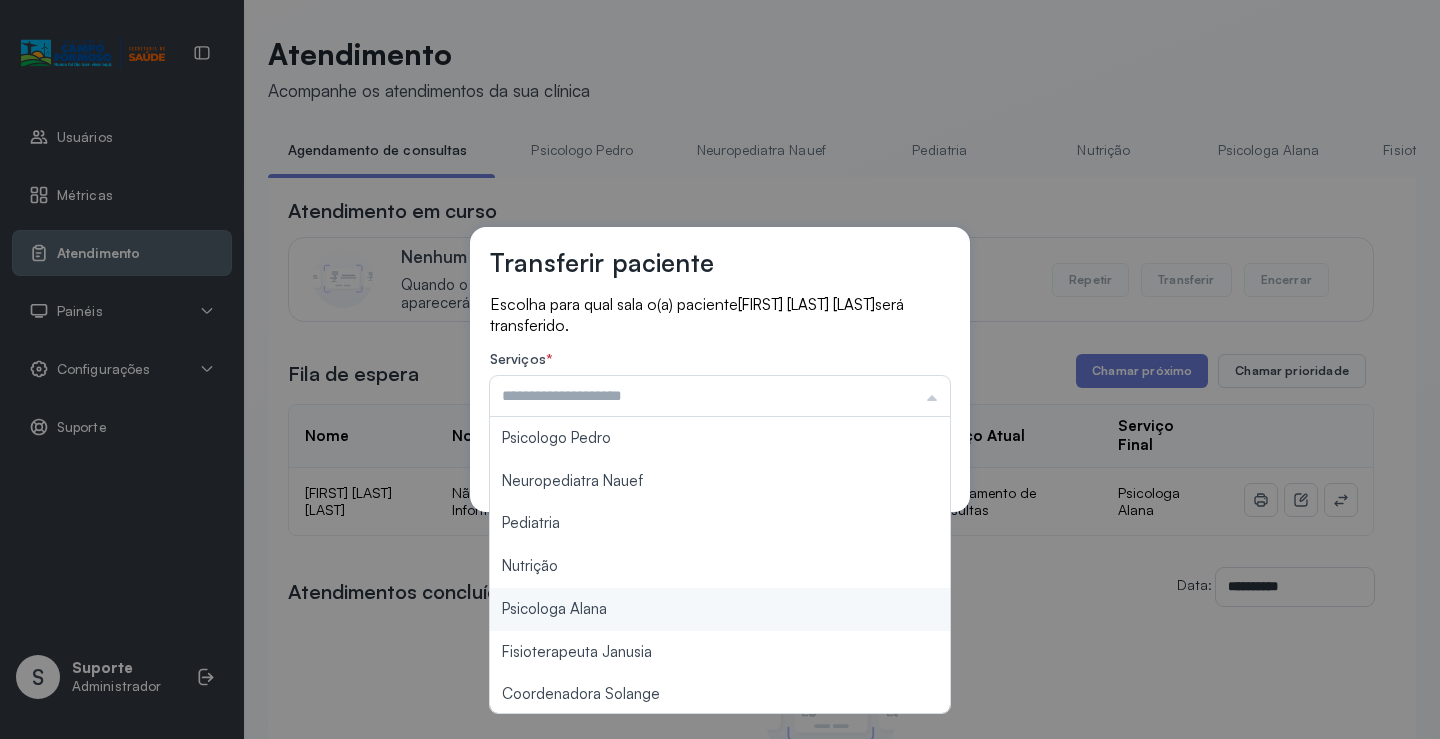 type on "**********" 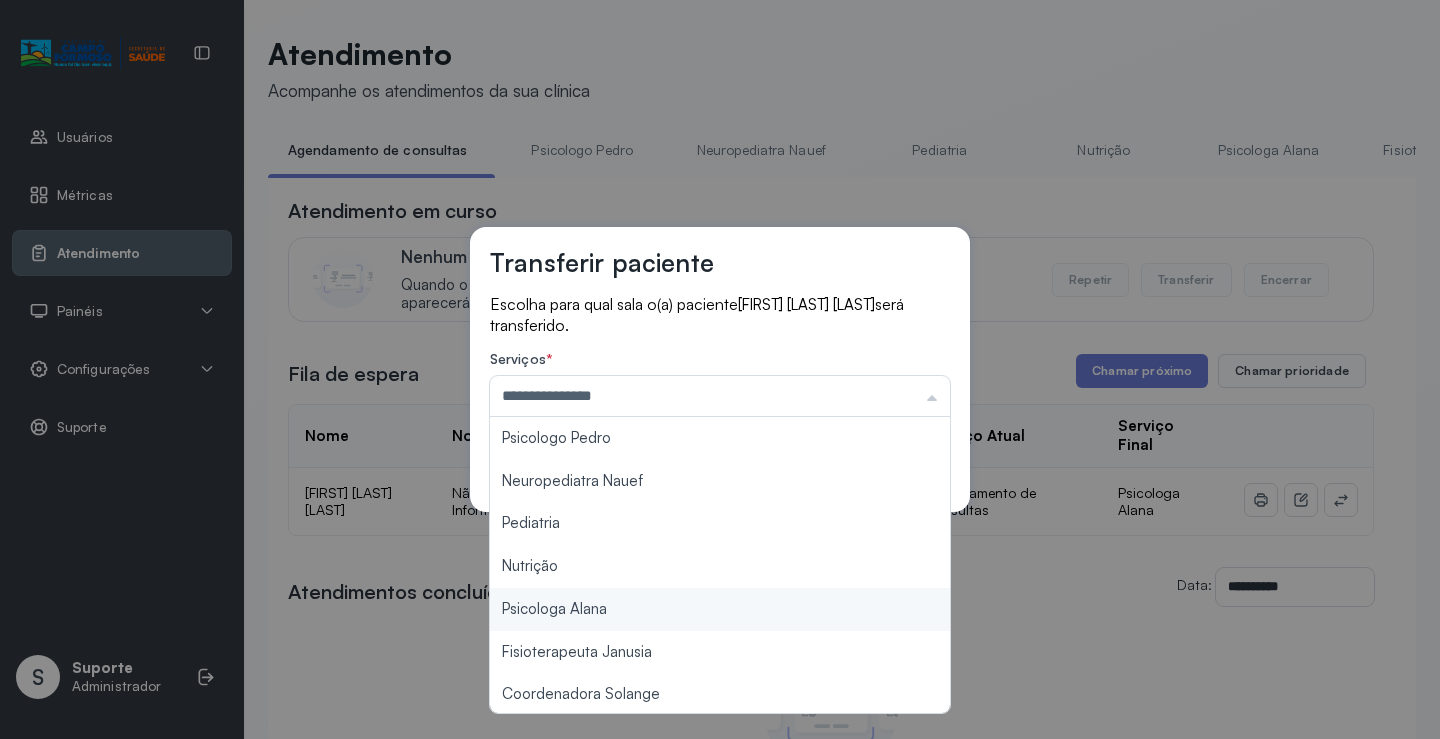 click on "**********" at bounding box center (720, 369) 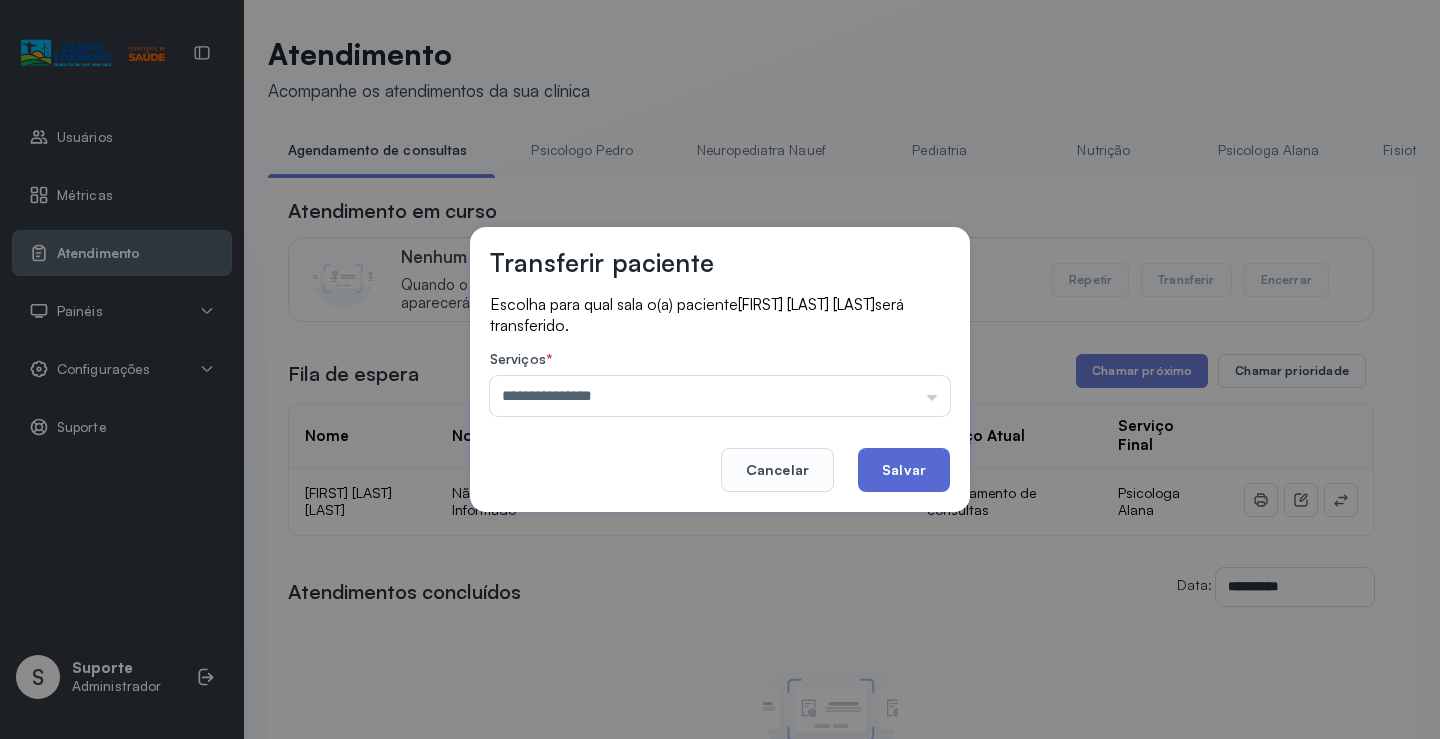 click on "Salvar" 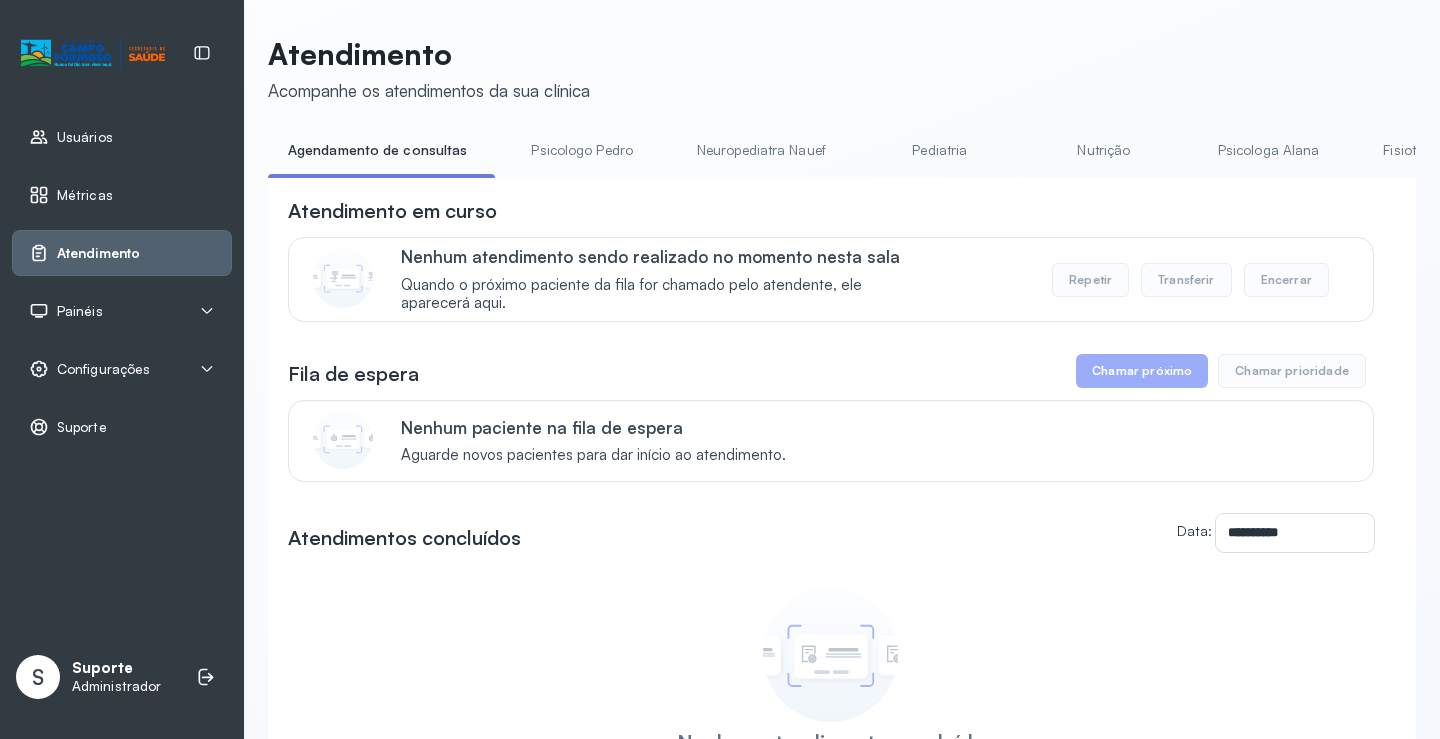click on "Nutrição" at bounding box center (1104, 150) 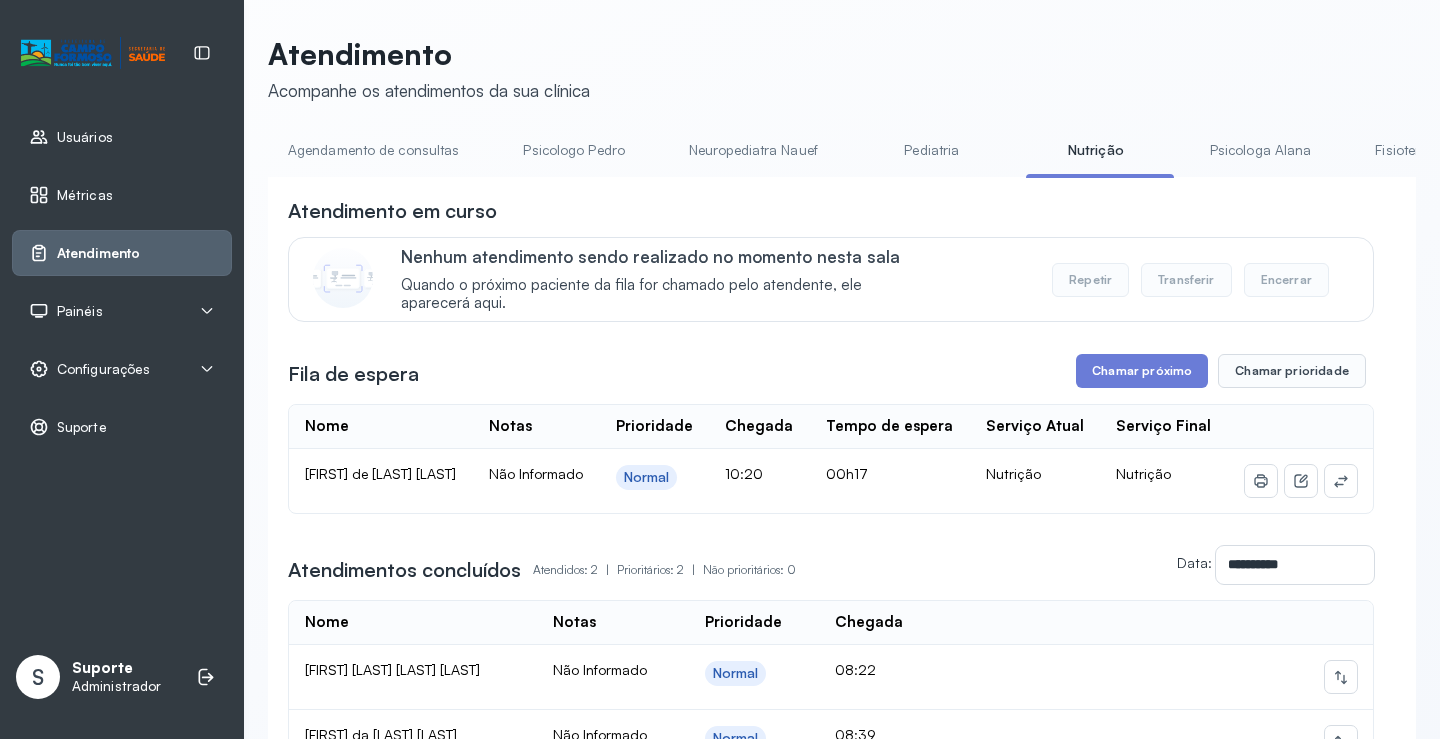 click on "Agendamento de consultas" at bounding box center (373, 150) 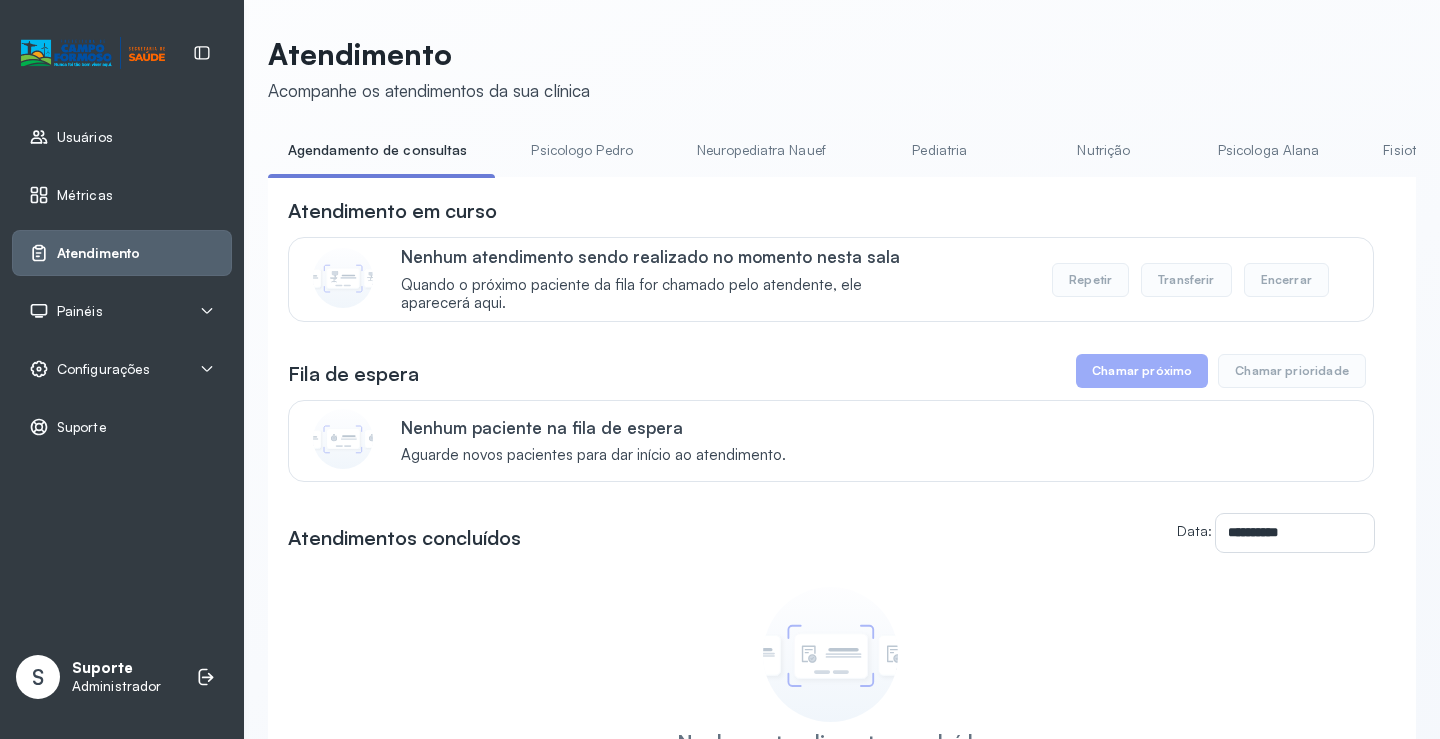 drag, startPoint x: 933, startPoint y: 125, endPoint x: 934, endPoint y: 139, distance: 14.035668 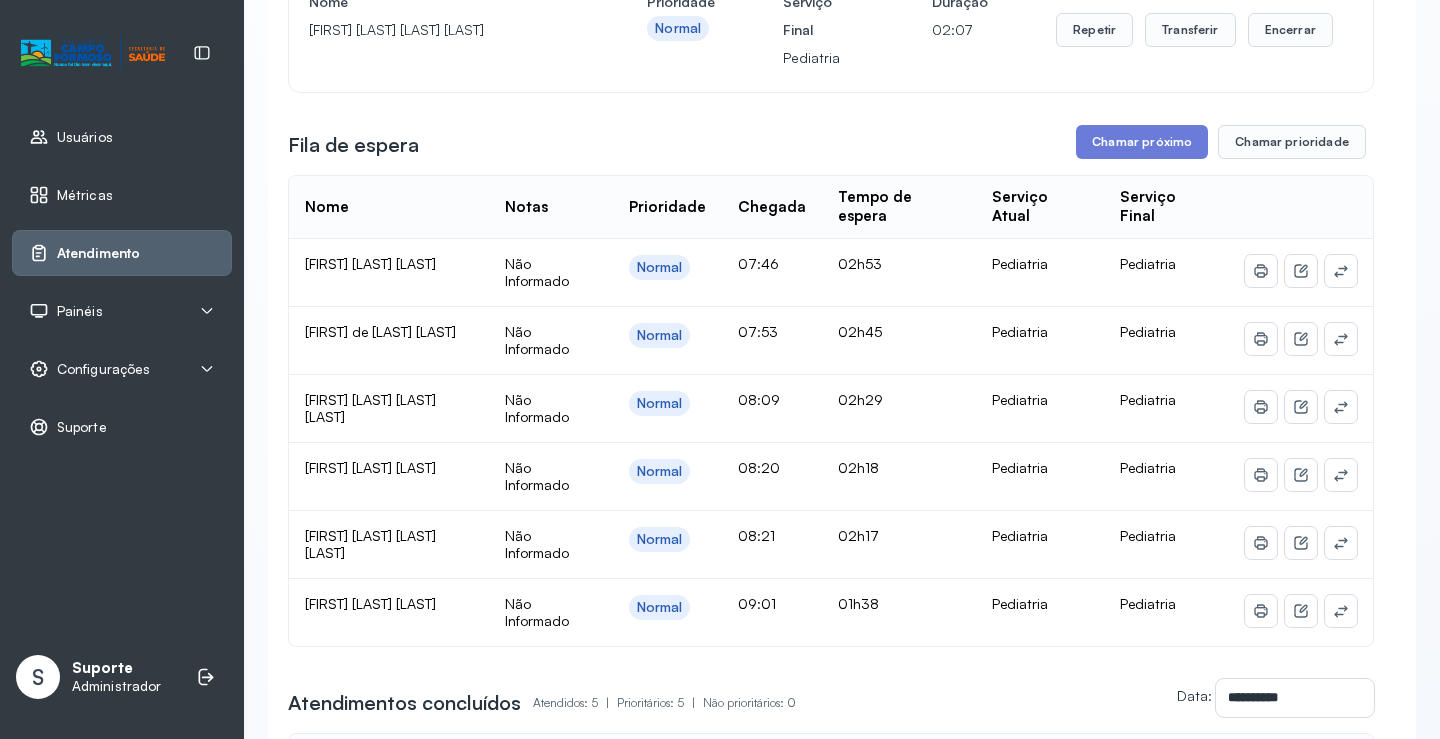 scroll, scrollTop: 300, scrollLeft: 0, axis: vertical 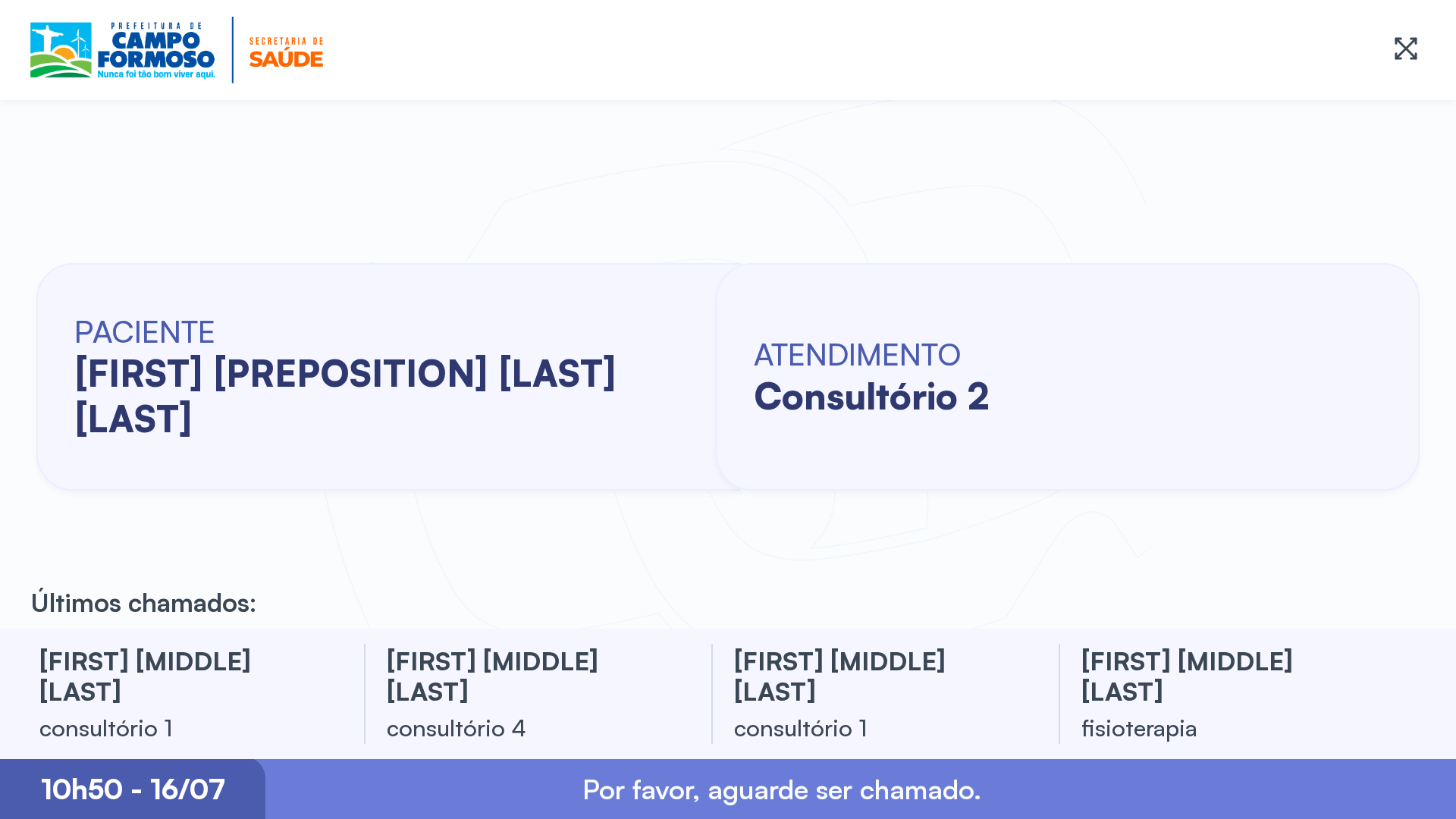 click at bounding box center (728, 50) 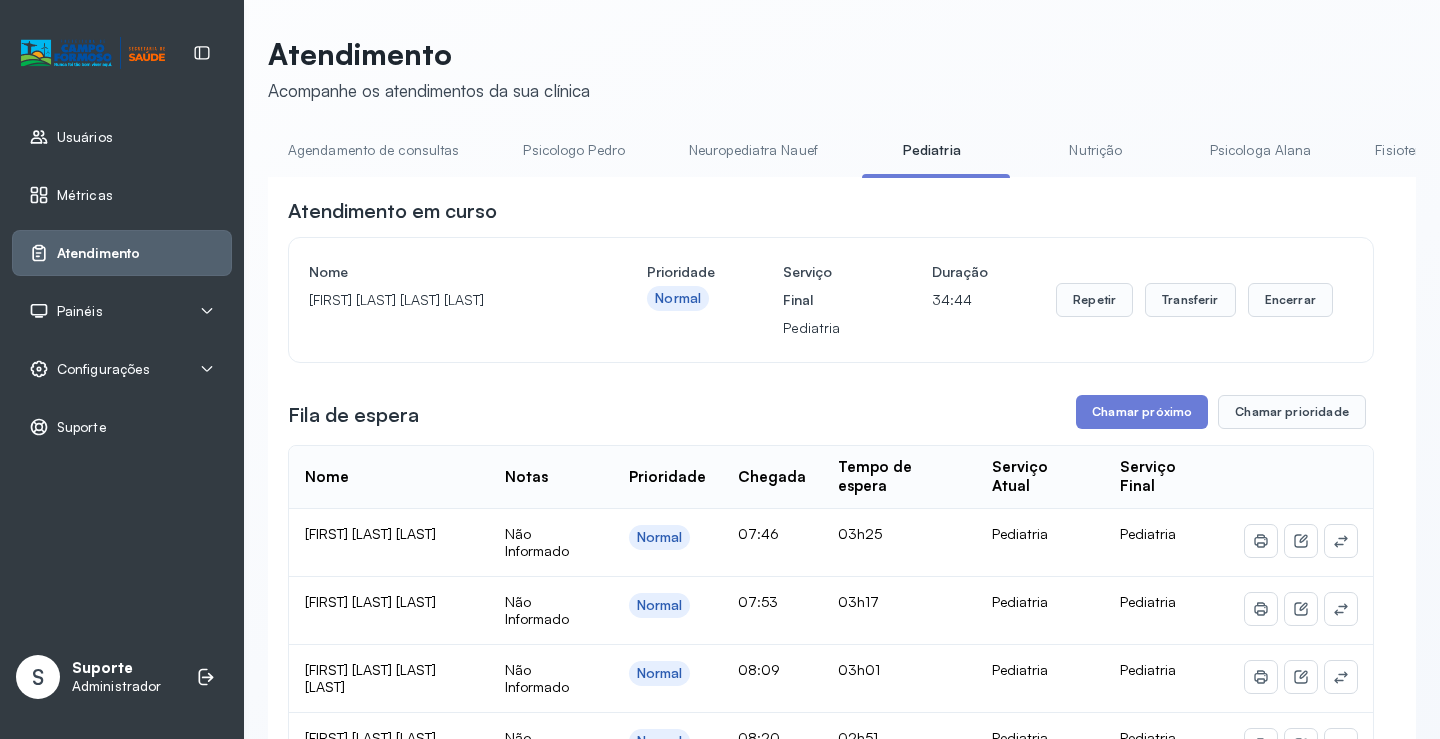 scroll, scrollTop: 0, scrollLeft: 0, axis: both 